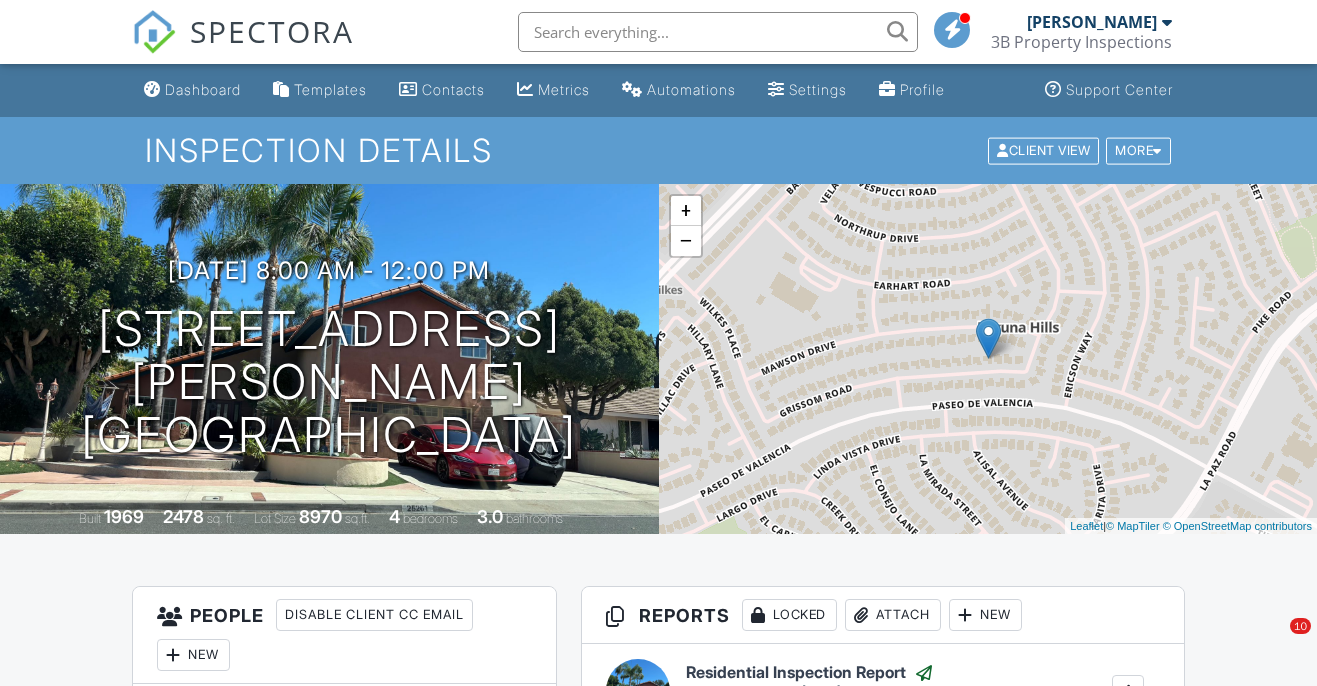 scroll, scrollTop: 0, scrollLeft: 0, axis: both 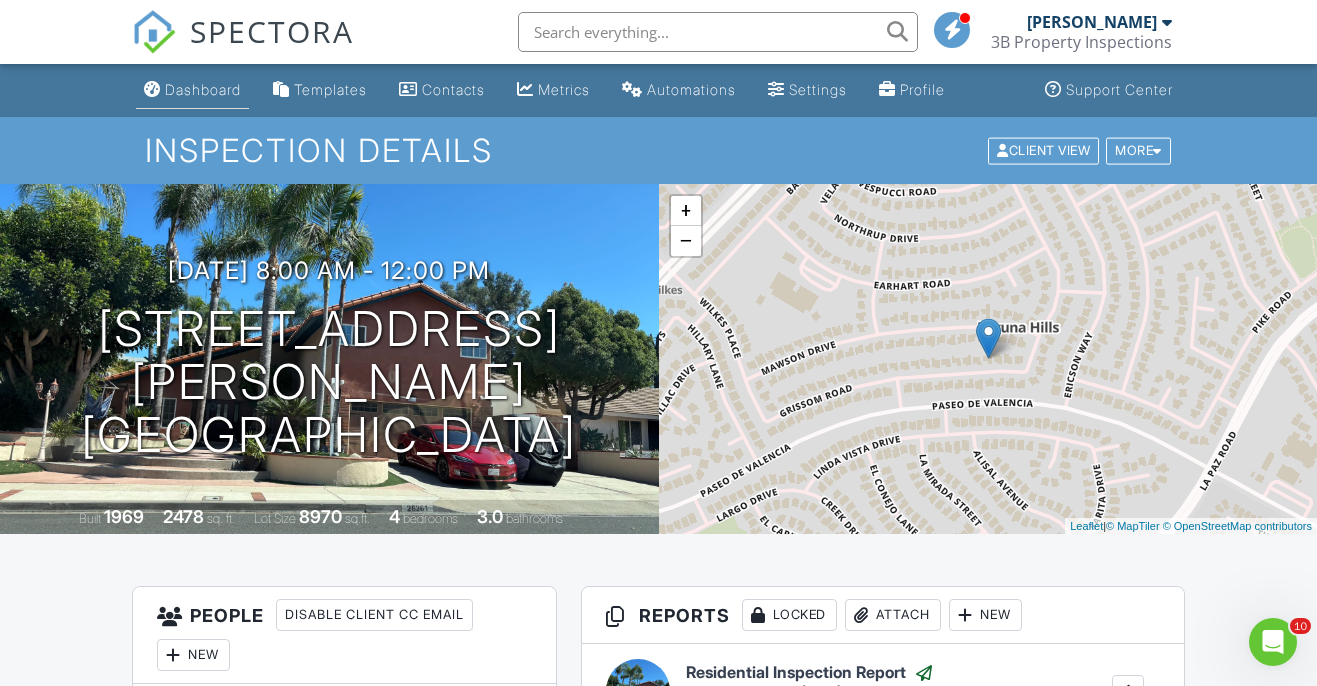 click on "Dashboard" at bounding box center [203, 89] 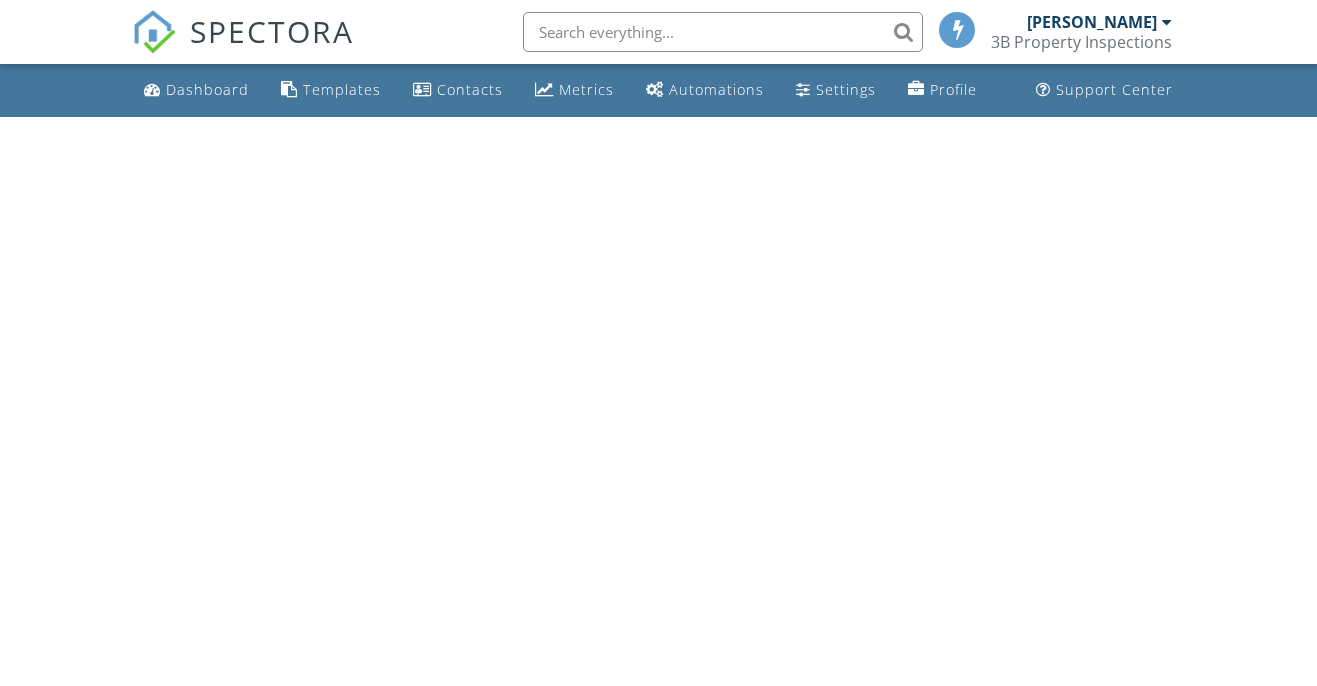 scroll, scrollTop: 0, scrollLeft: 0, axis: both 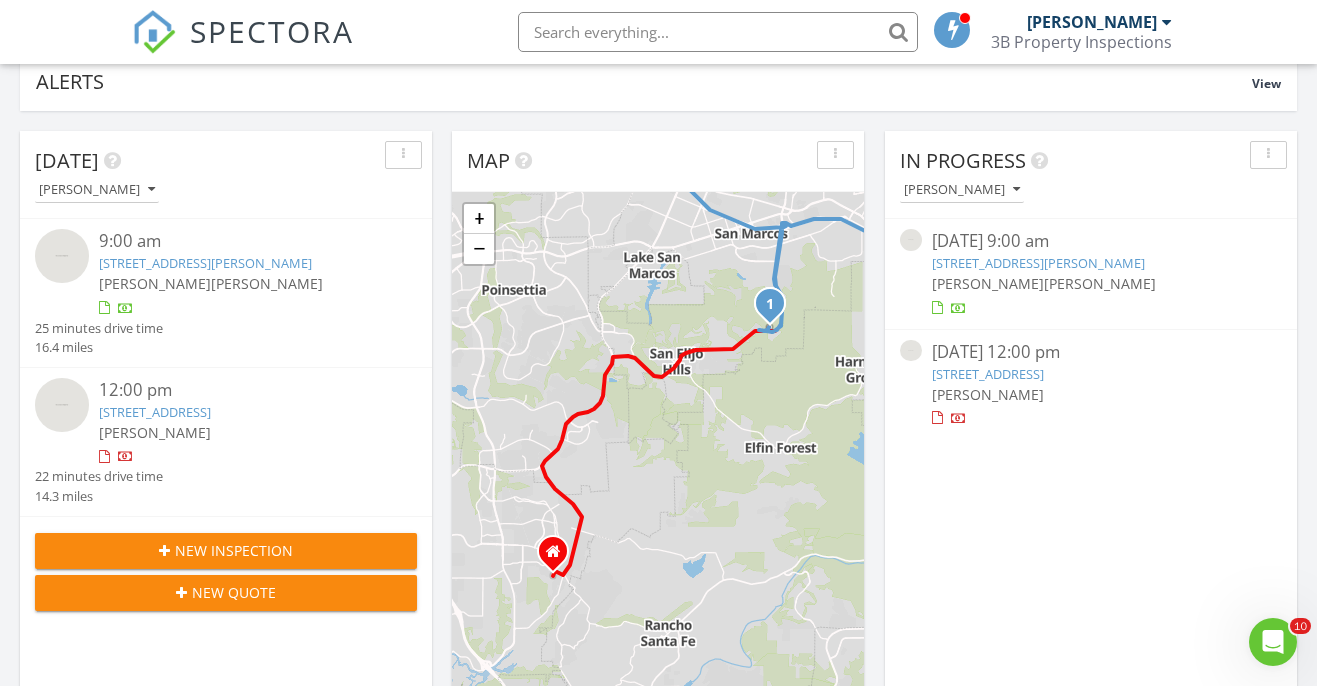 click on "1082 Duncan Ct, San Marcos, CA 92078" at bounding box center [205, 263] 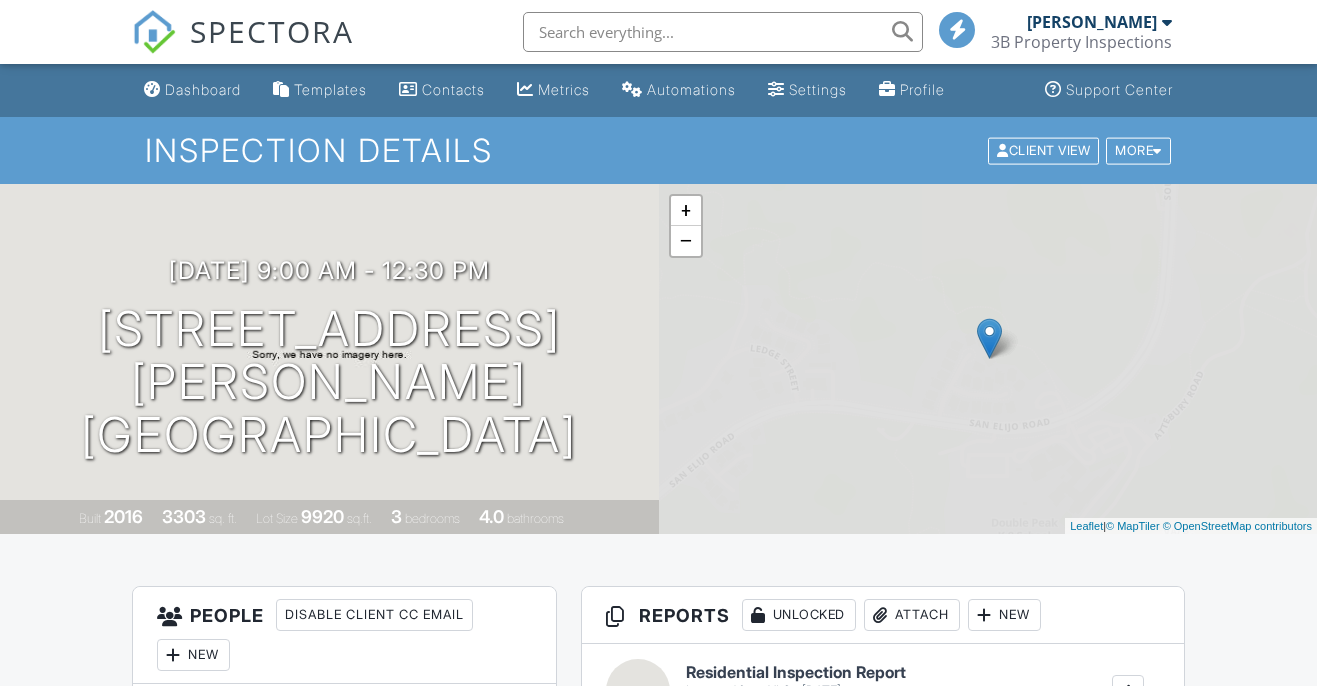 scroll, scrollTop: 0, scrollLeft: 0, axis: both 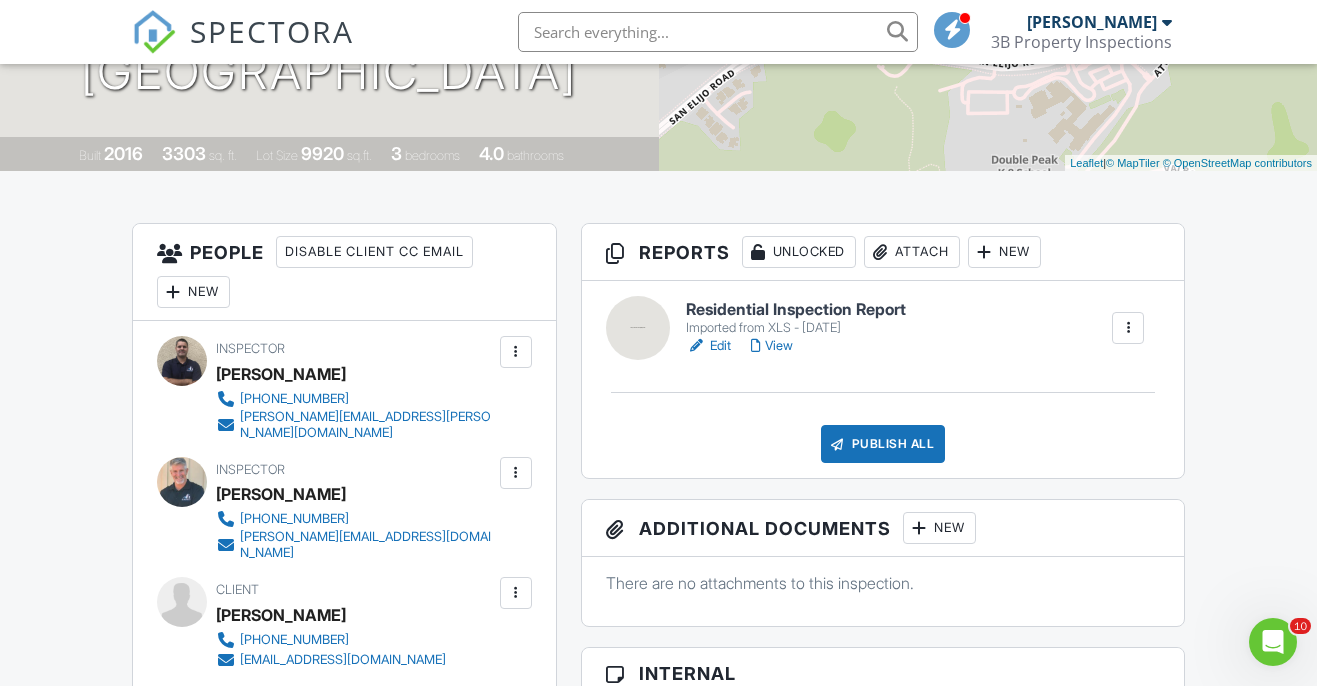 click on "Edit" at bounding box center (708, 346) 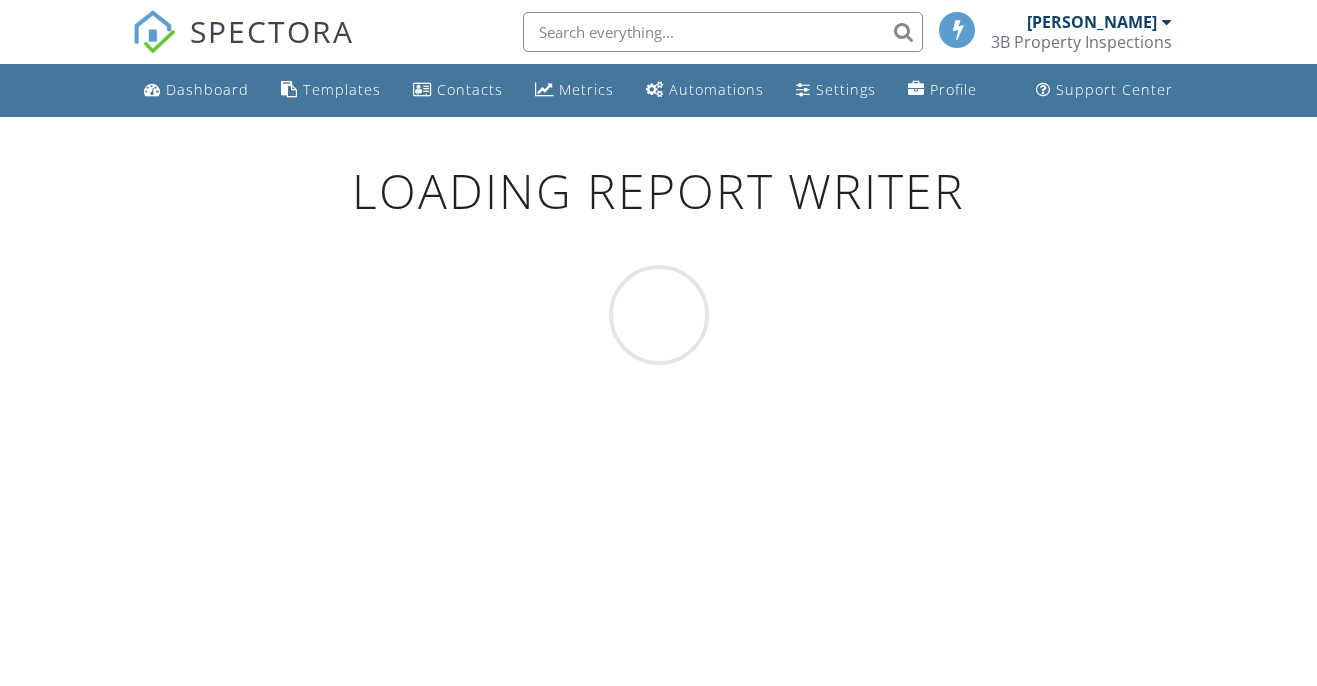 scroll, scrollTop: 0, scrollLeft: 0, axis: both 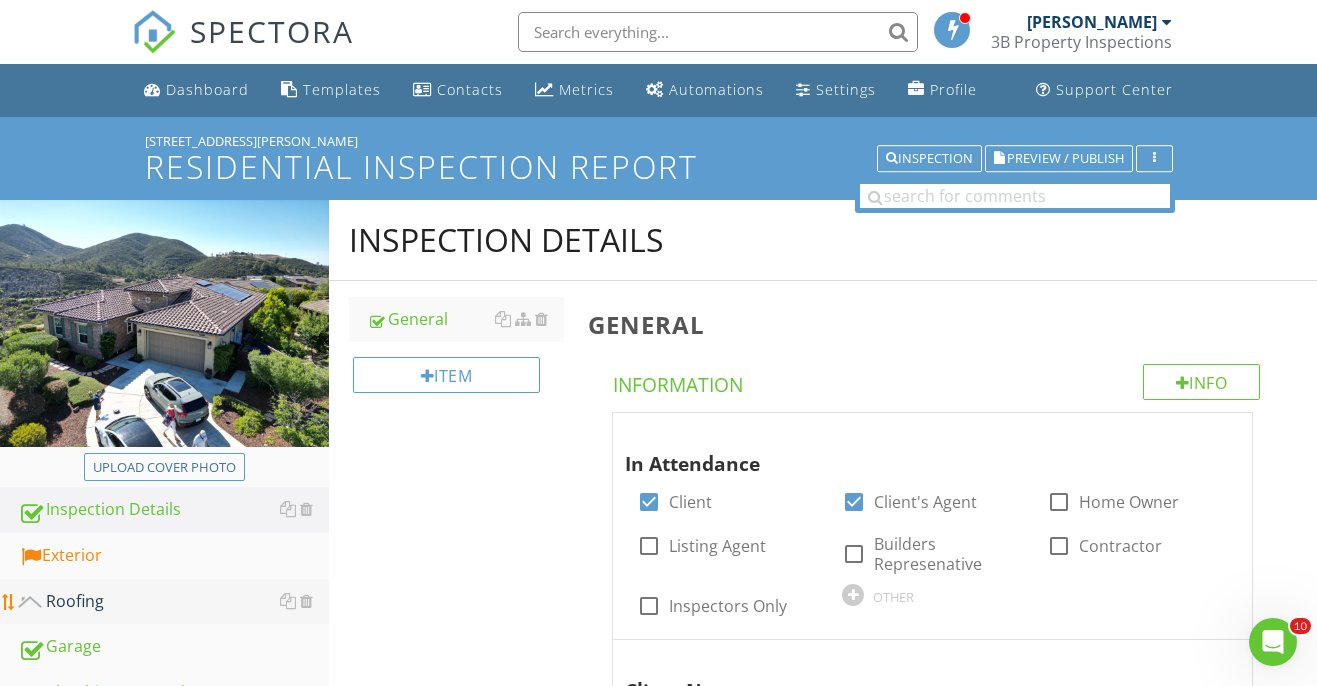 click on "Roofing" at bounding box center (173, 602) 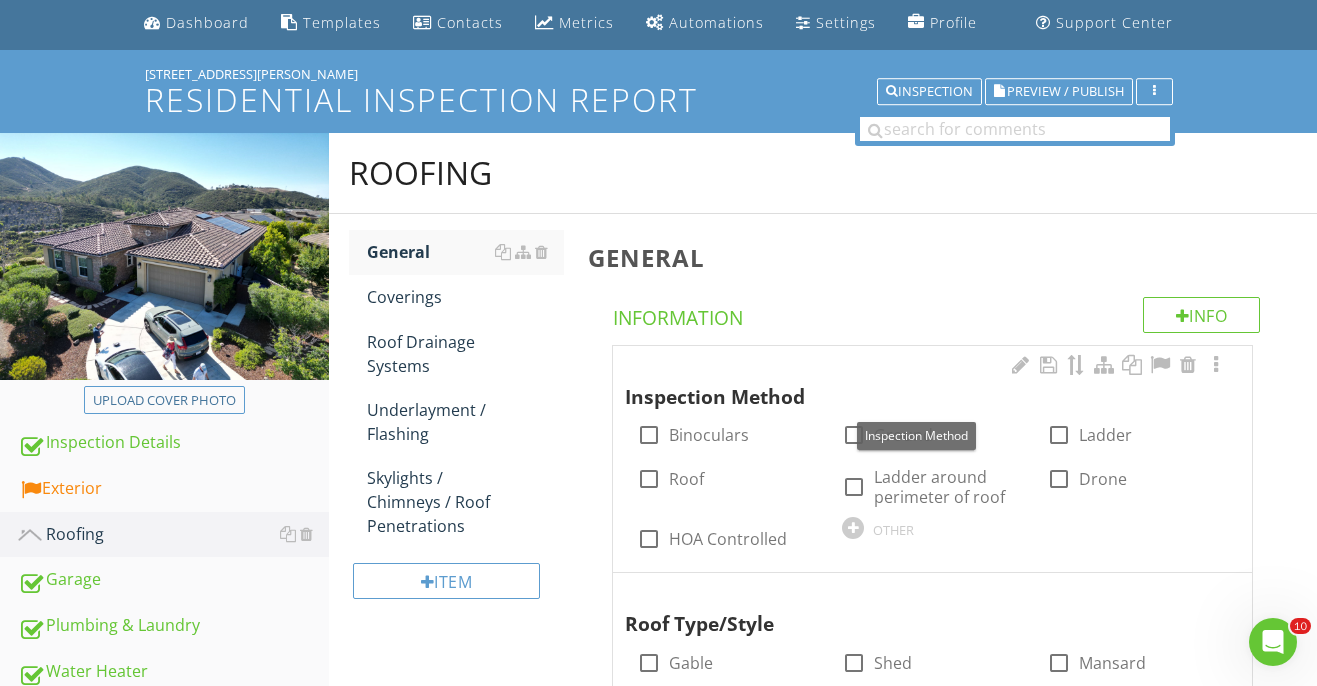 scroll, scrollTop: 70, scrollLeft: 0, axis: vertical 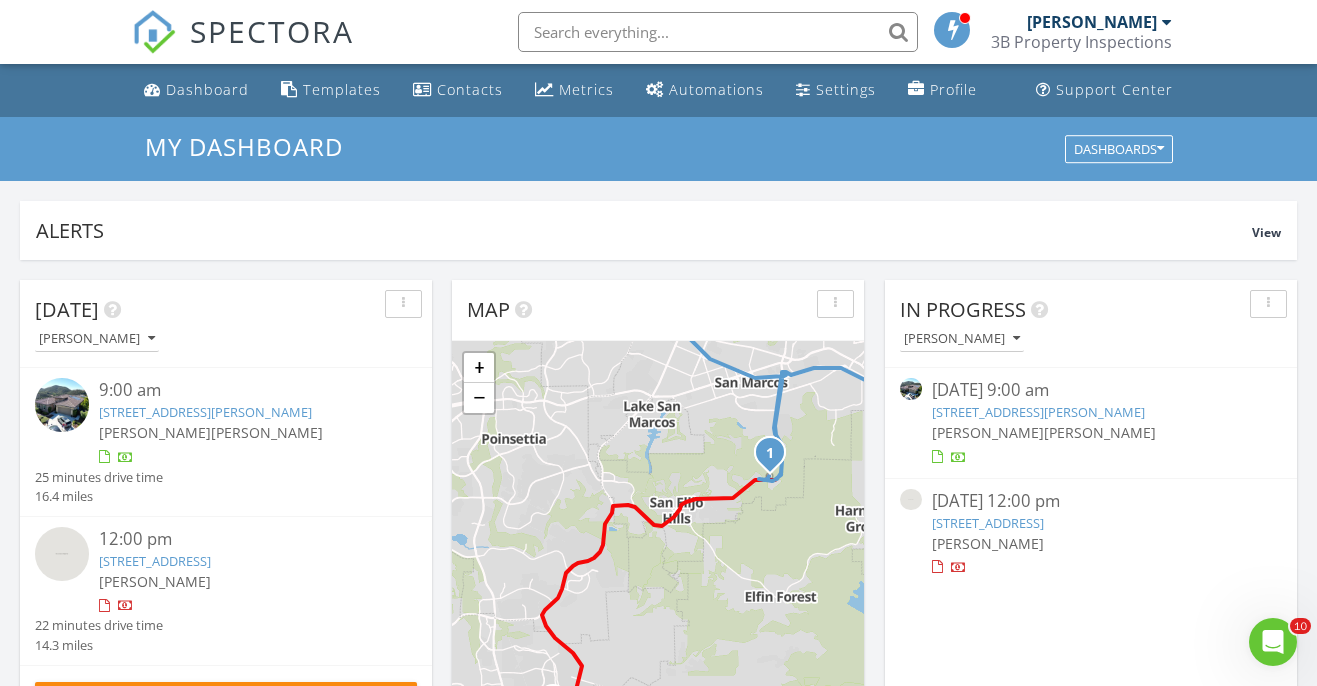 click on "[STREET_ADDRESS]" at bounding box center (155, 561) 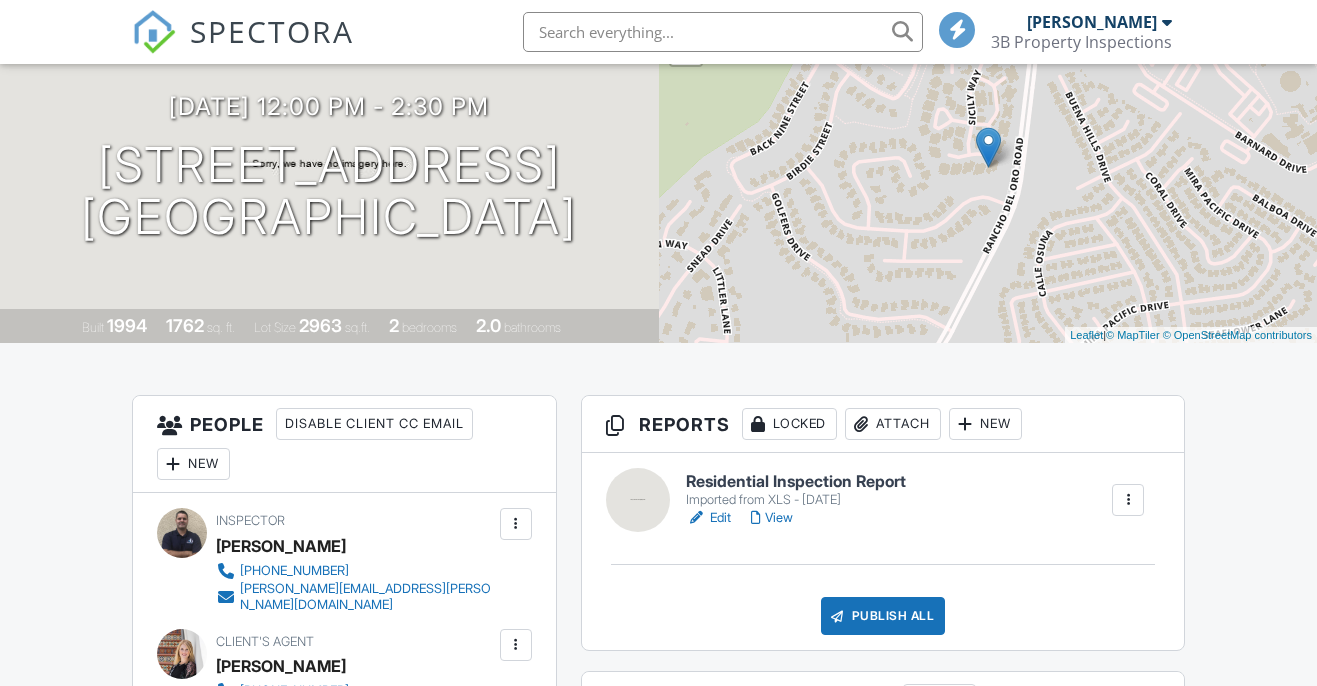 scroll, scrollTop: 274, scrollLeft: 0, axis: vertical 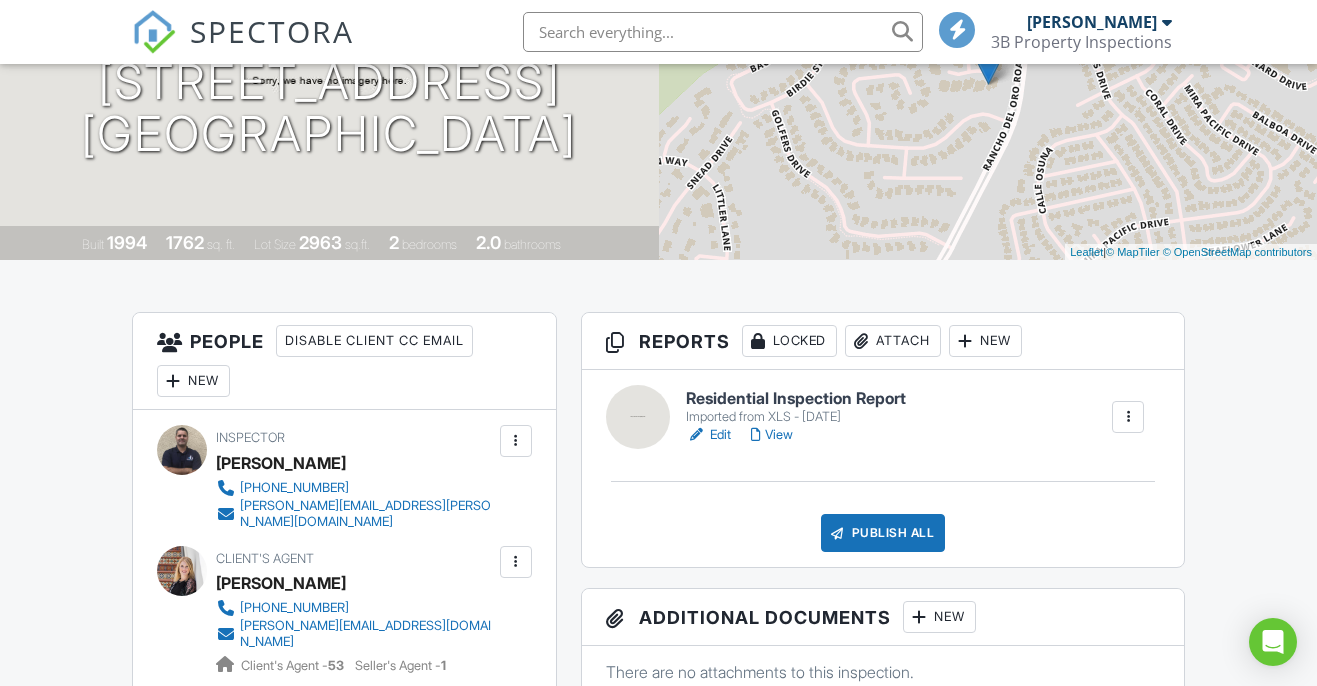 click on "Edit" at bounding box center [708, 435] 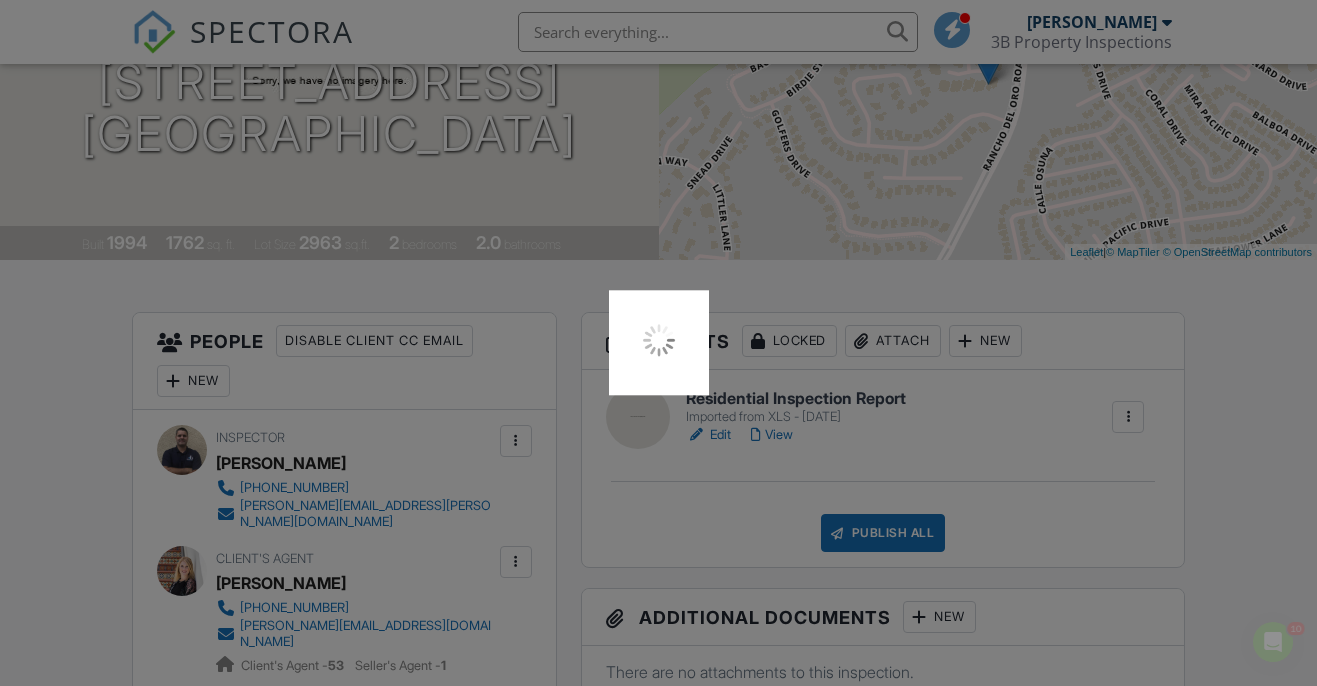 scroll, scrollTop: 0, scrollLeft: 0, axis: both 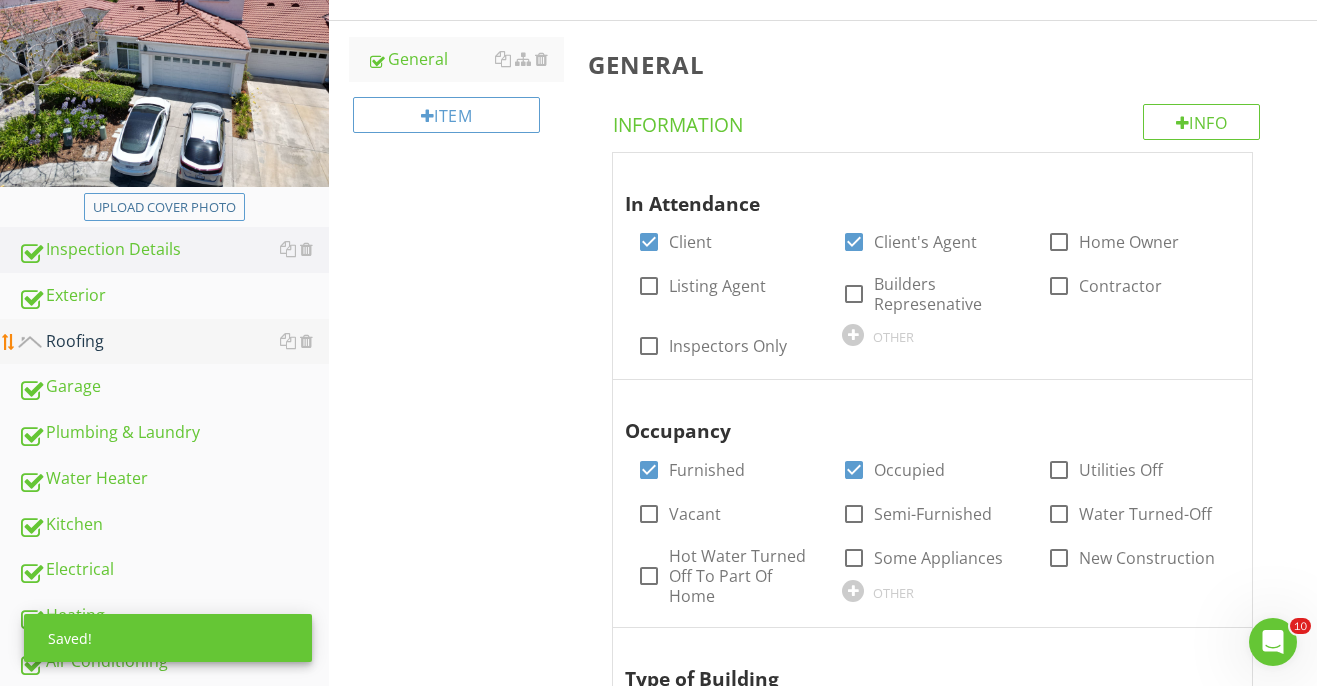 click on "Roofing" at bounding box center [173, 342] 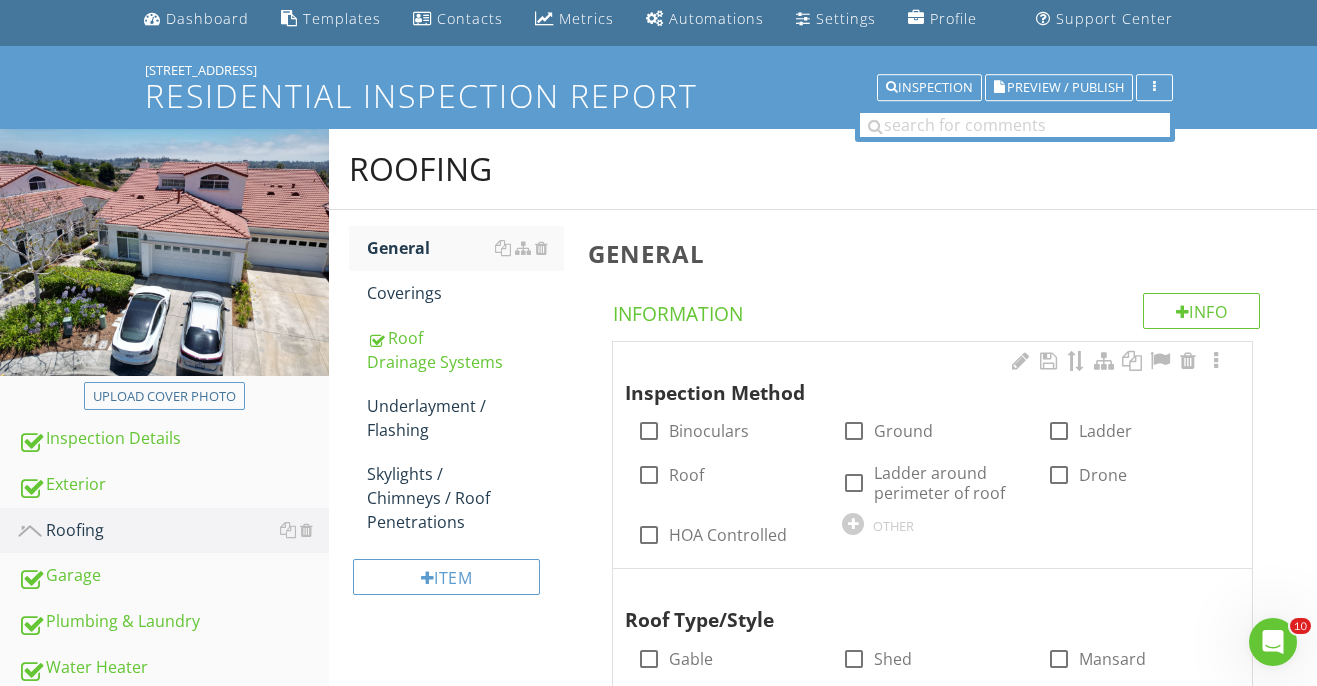 scroll, scrollTop: 0, scrollLeft: 0, axis: both 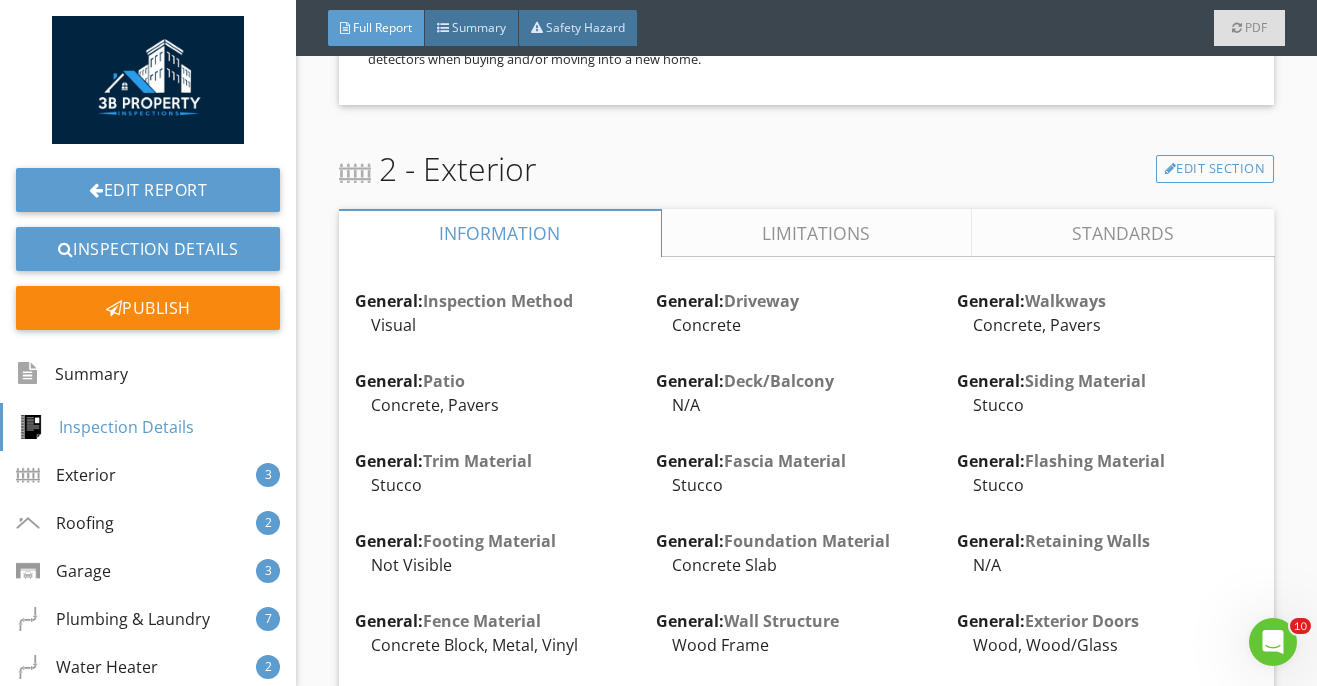 click on "Limitations" at bounding box center (817, 233) 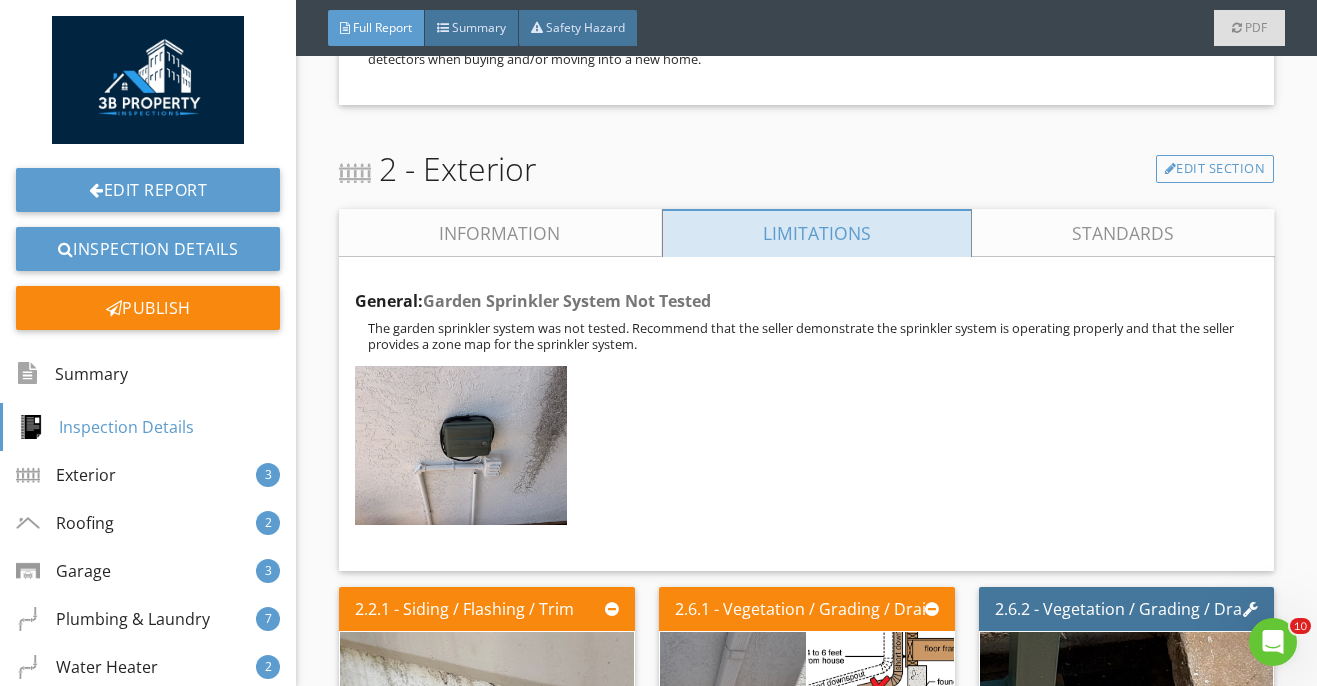 scroll, scrollTop: 1743, scrollLeft: 0, axis: vertical 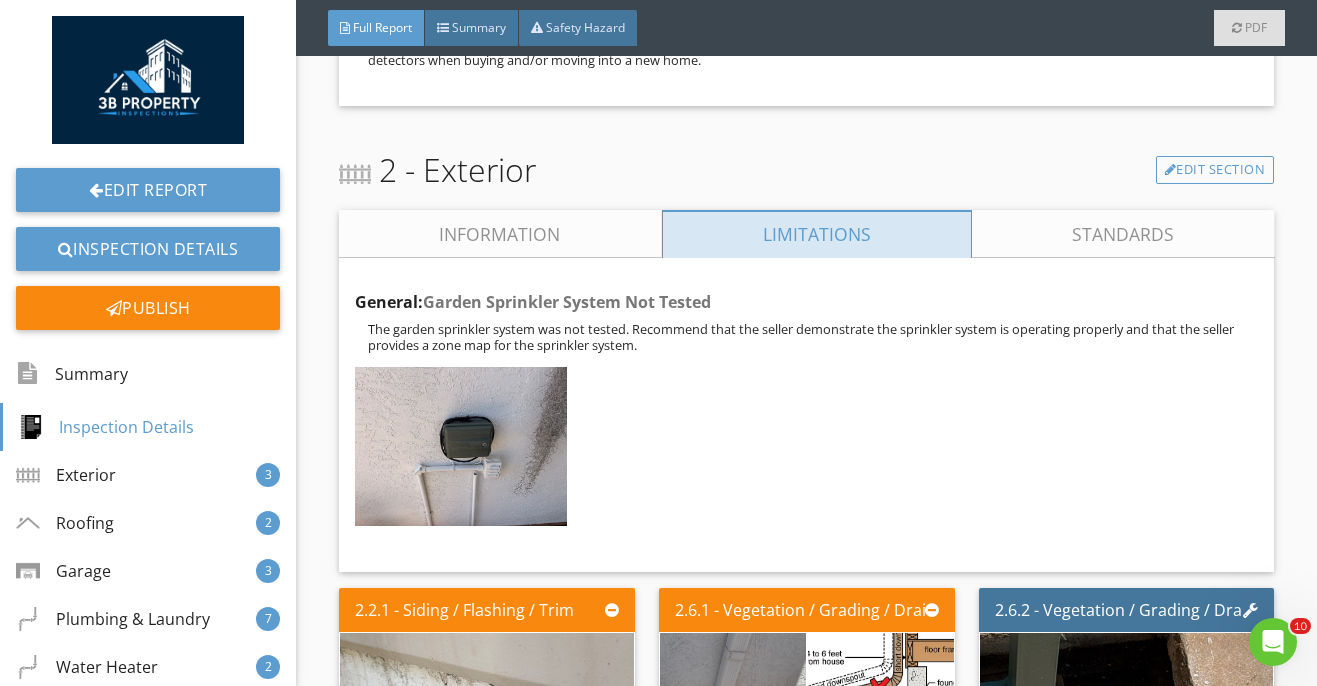click on "Limitations" at bounding box center [816, 234] 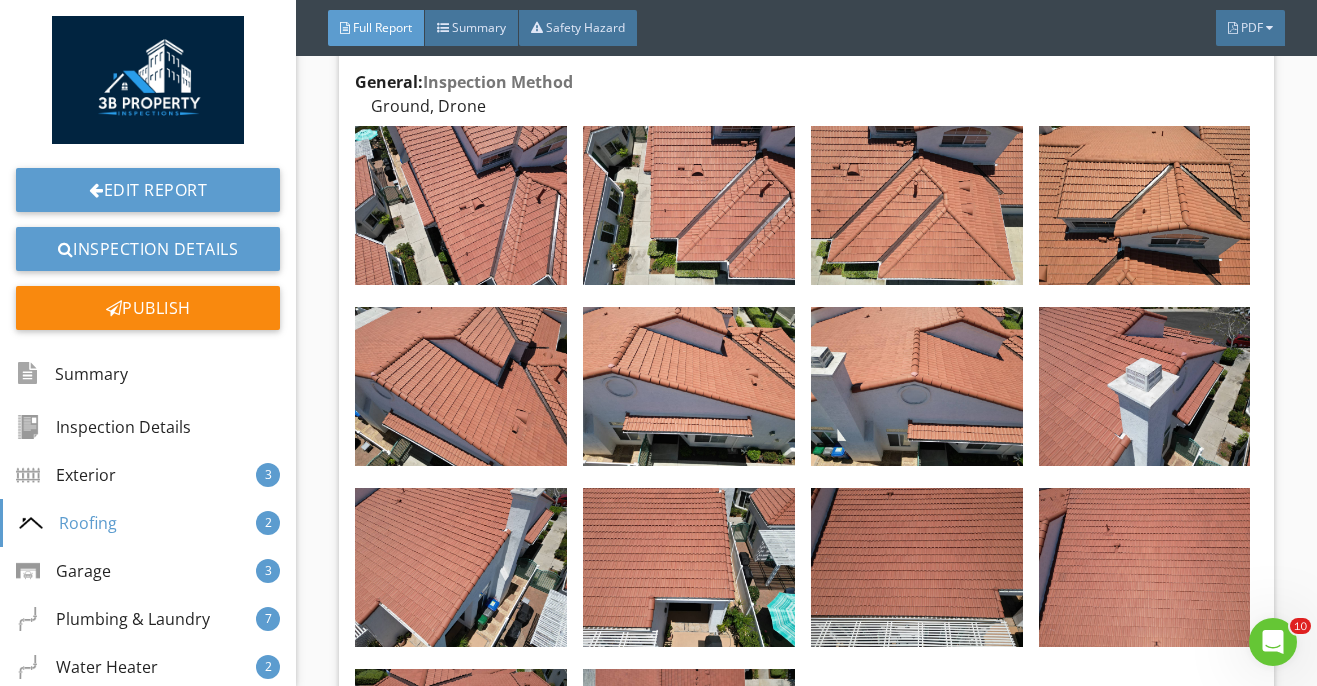 scroll, scrollTop: 4436, scrollLeft: 0, axis: vertical 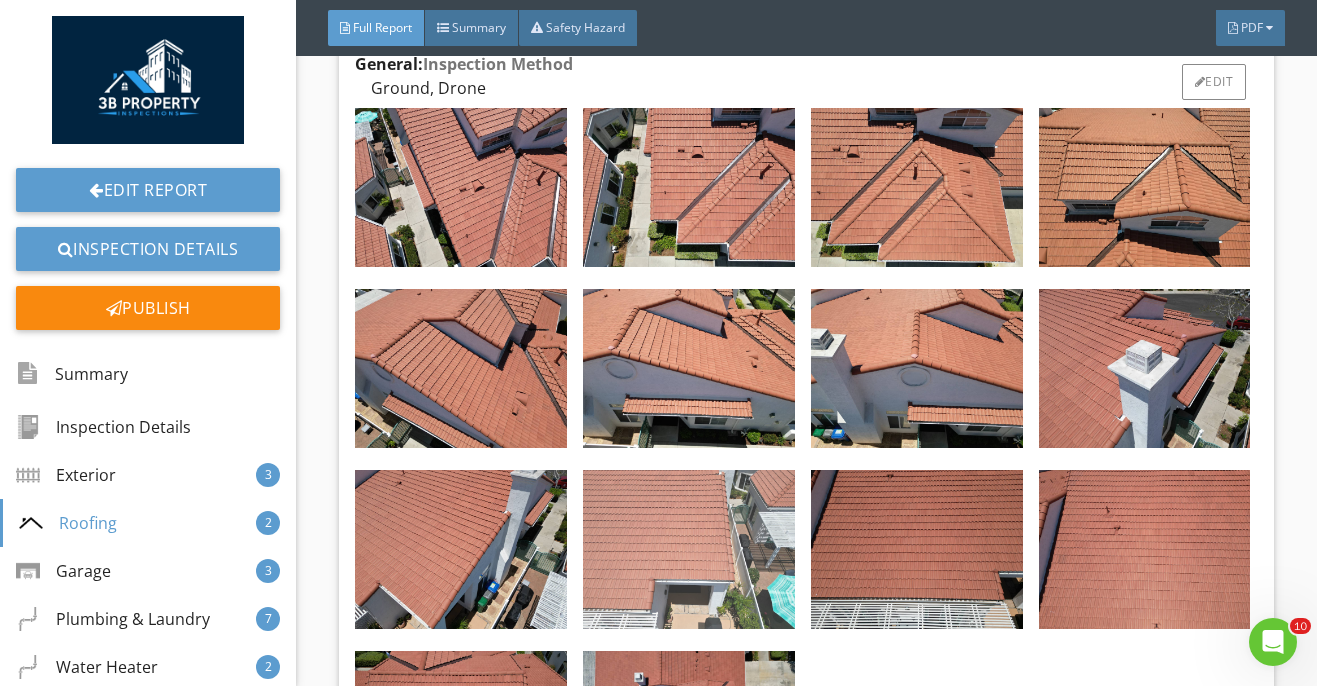 click at bounding box center (689, 549) 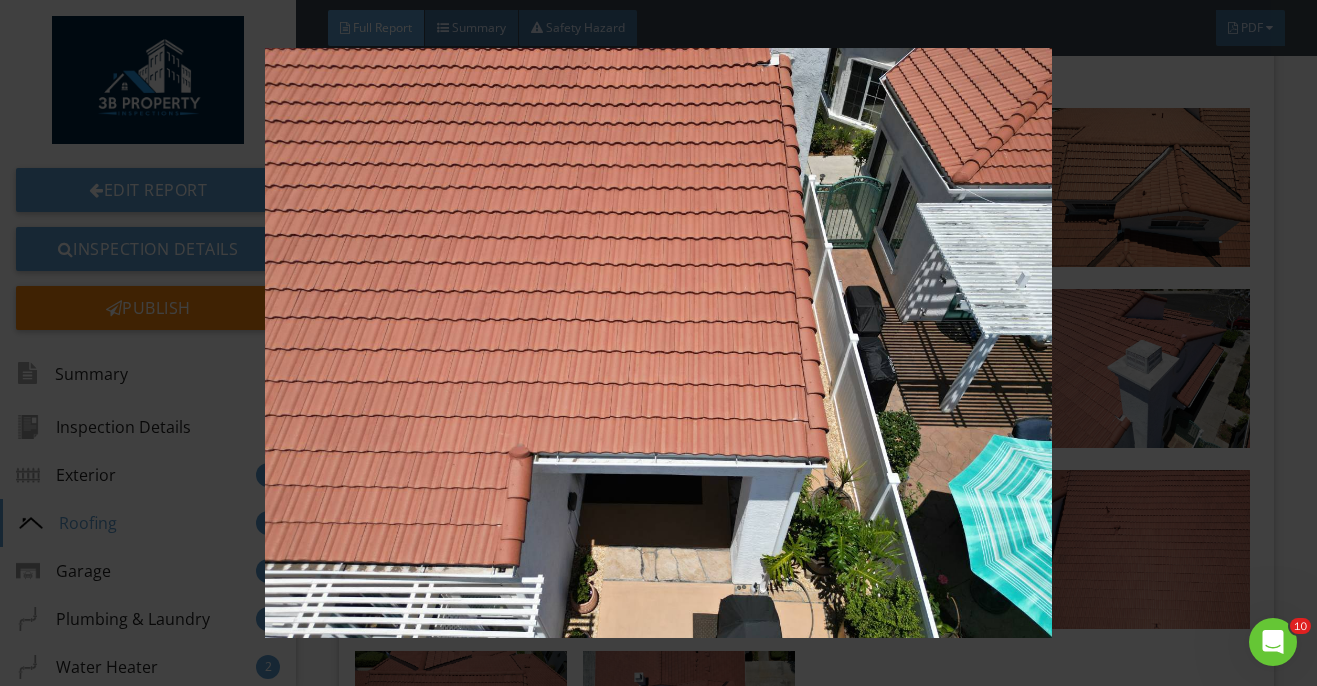click at bounding box center (658, 343) 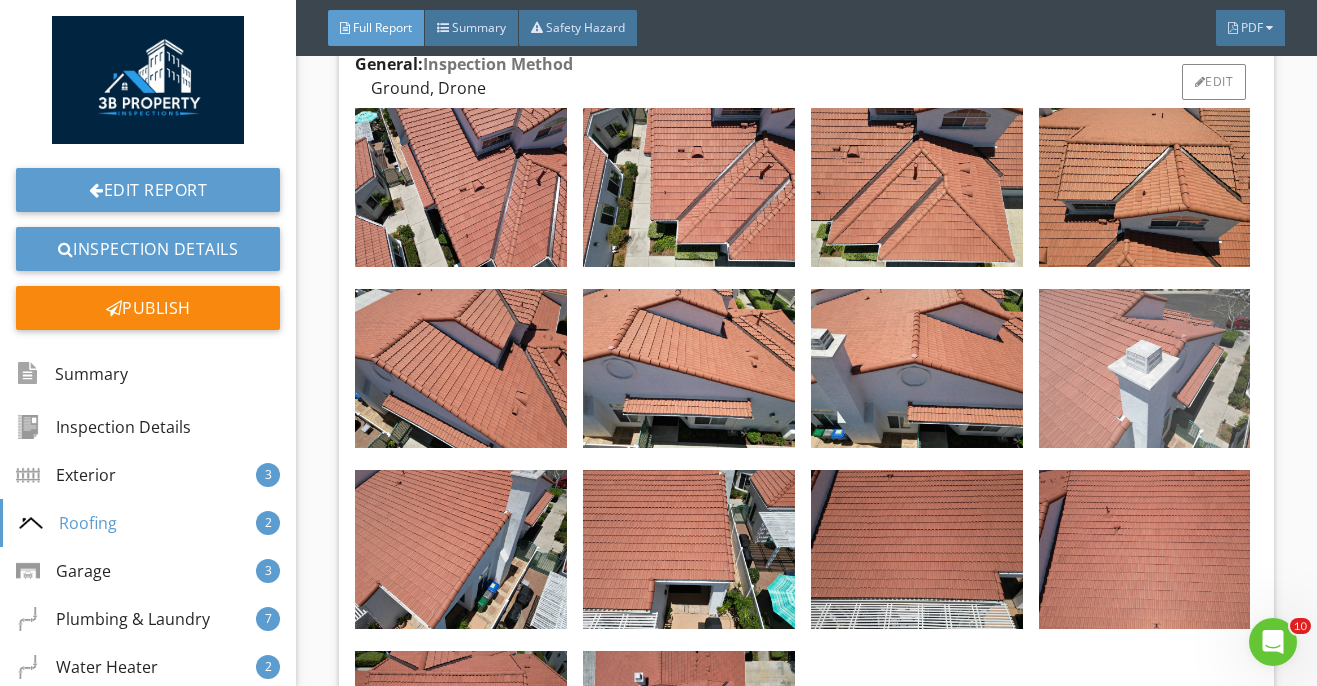 click at bounding box center (1145, 368) 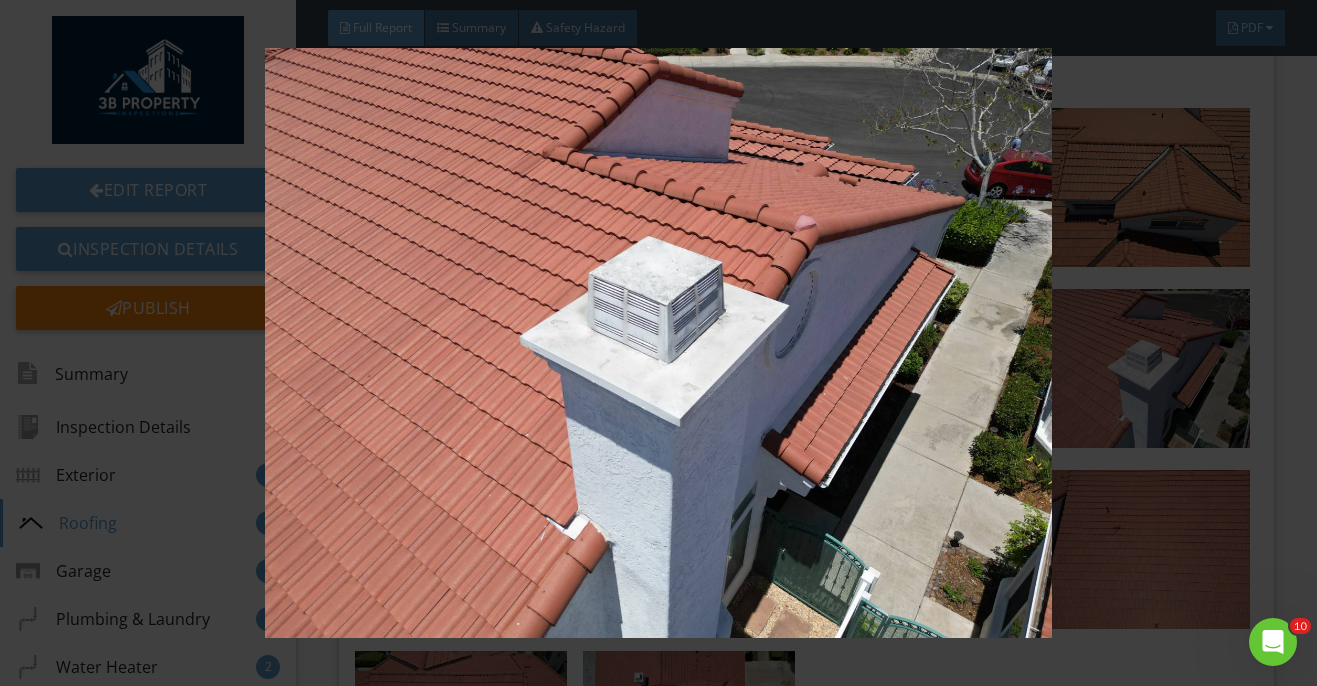 click at bounding box center (658, 343) 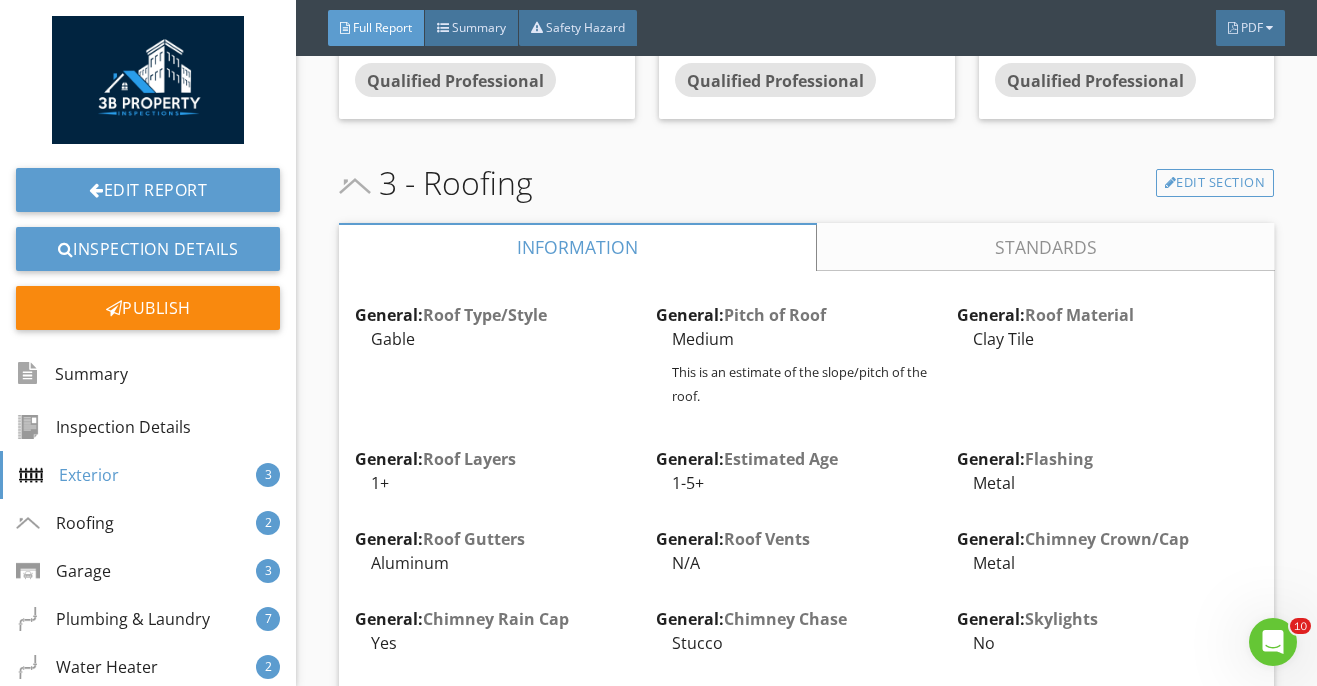 scroll, scrollTop: 3850, scrollLeft: 0, axis: vertical 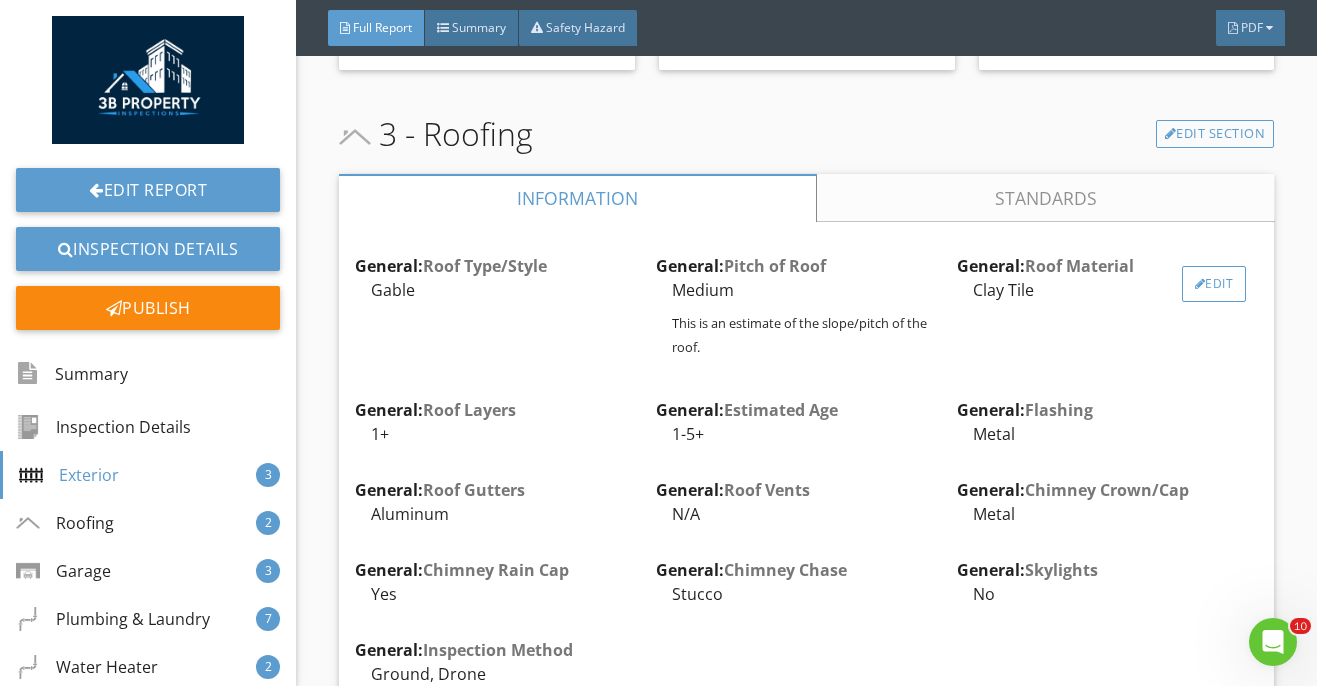 click on "Edit" at bounding box center (1214, 284) 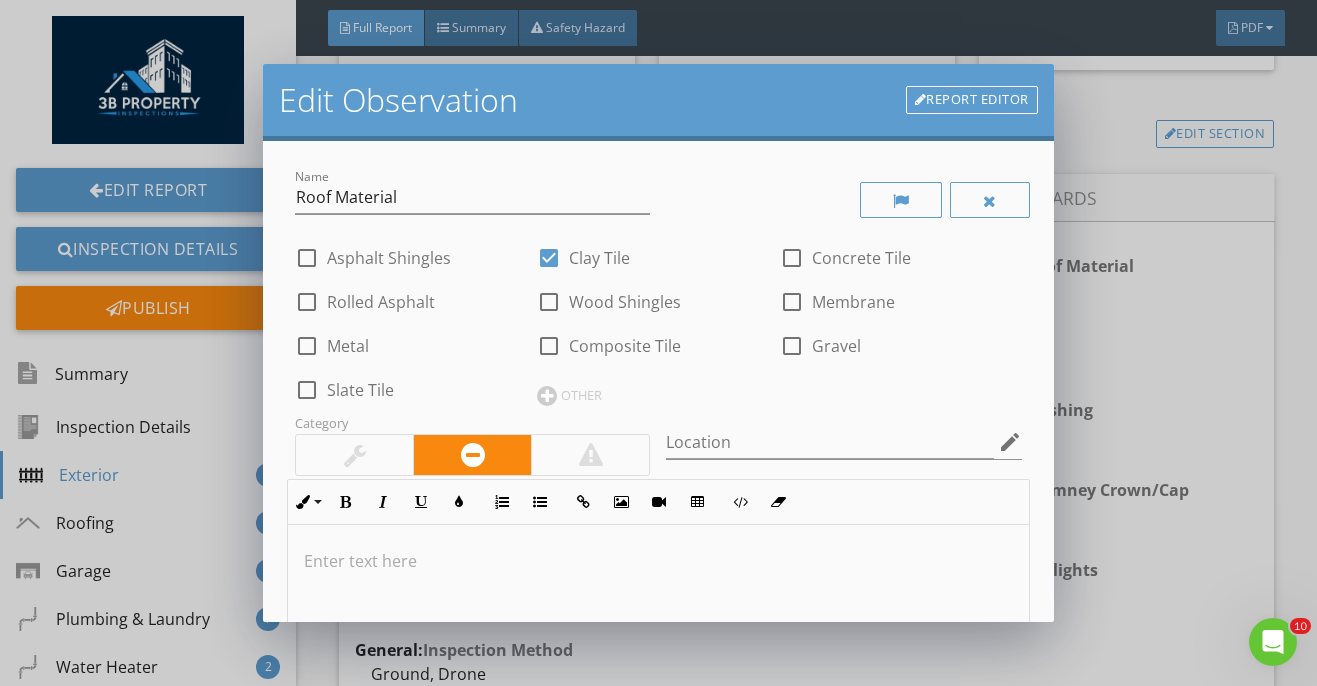 click on "Concrete Tile" at bounding box center (861, 258) 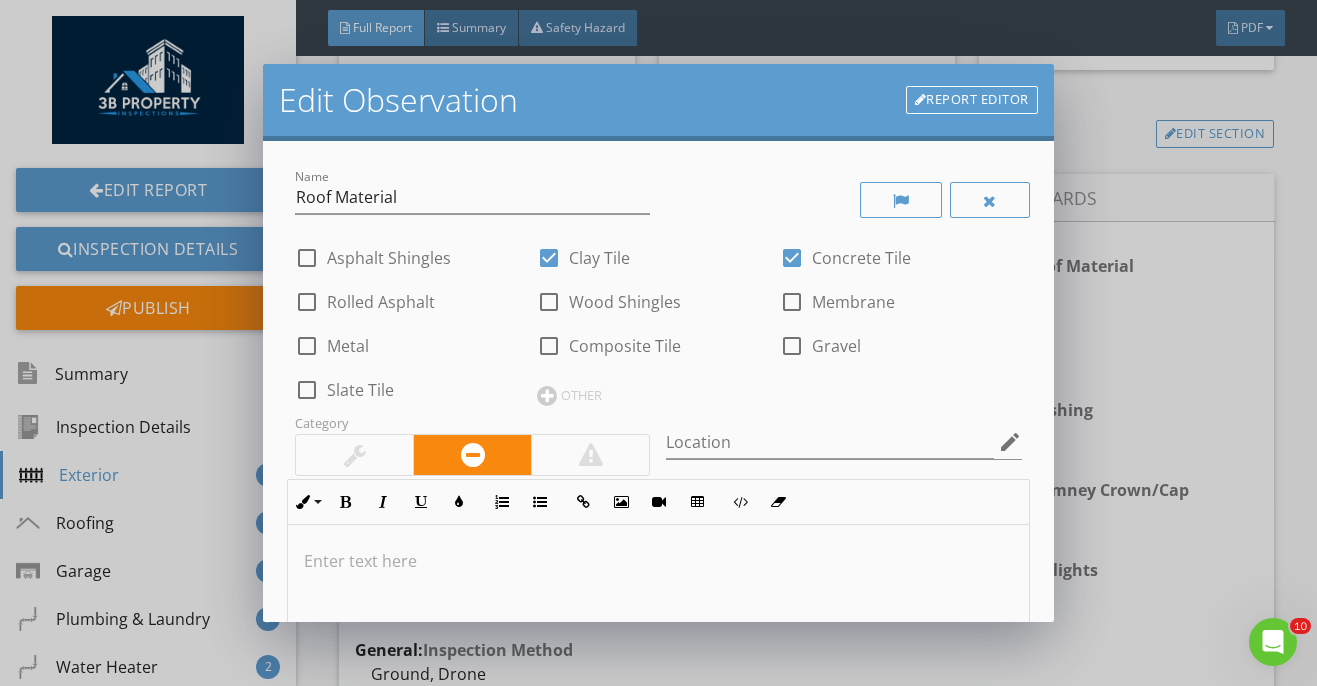 click on "Clay Tile" at bounding box center [599, 258] 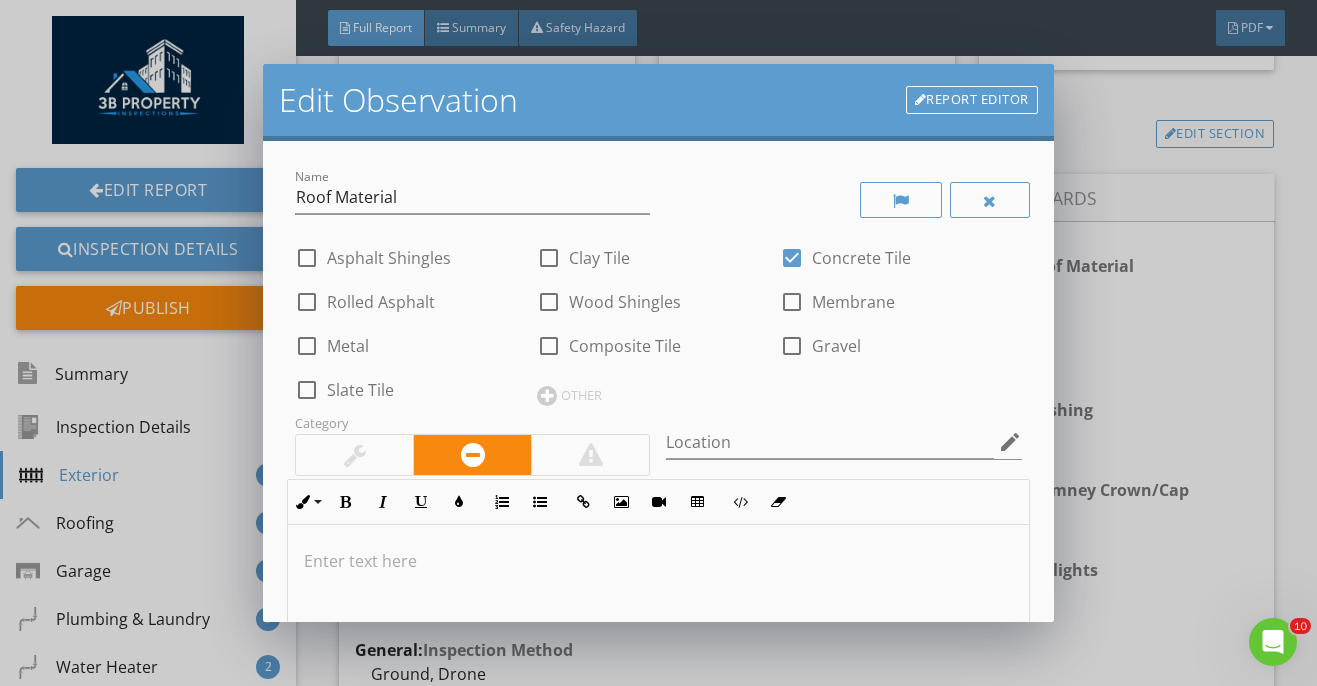 scroll, scrollTop: 483, scrollLeft: 0, axis: vertical 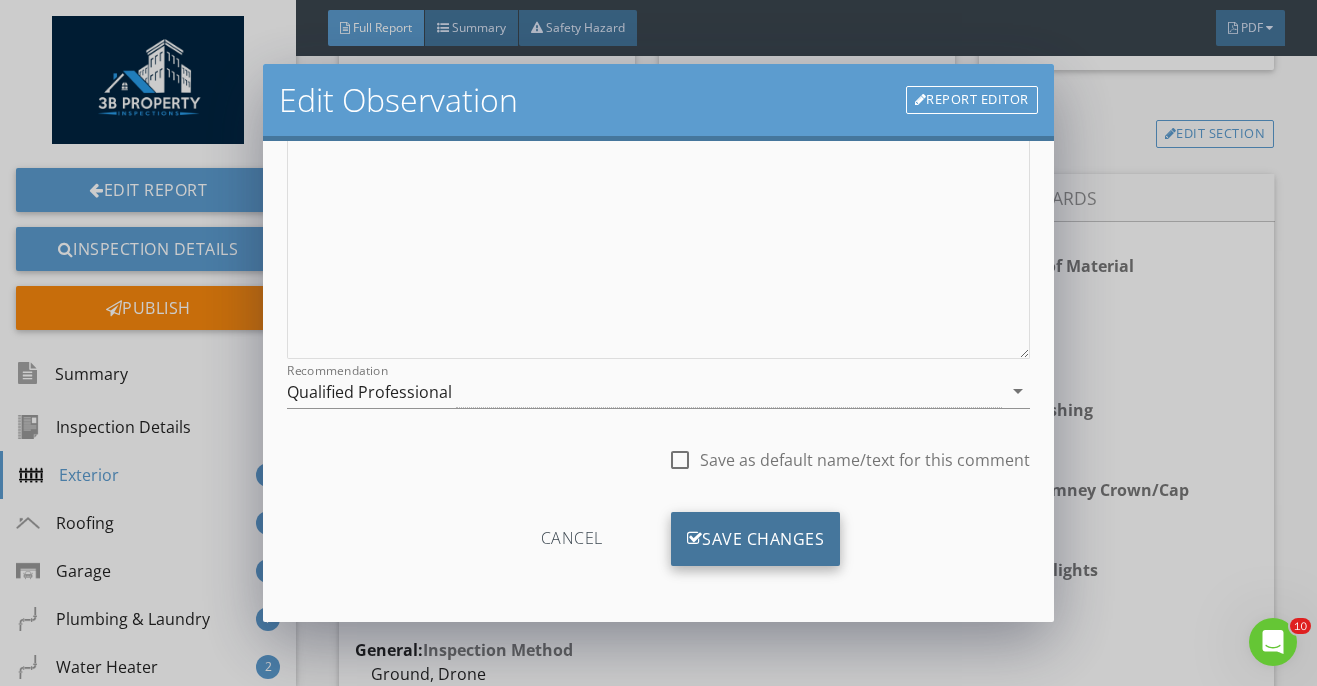 click on "Save Changes" at bounding box center (756, 539) 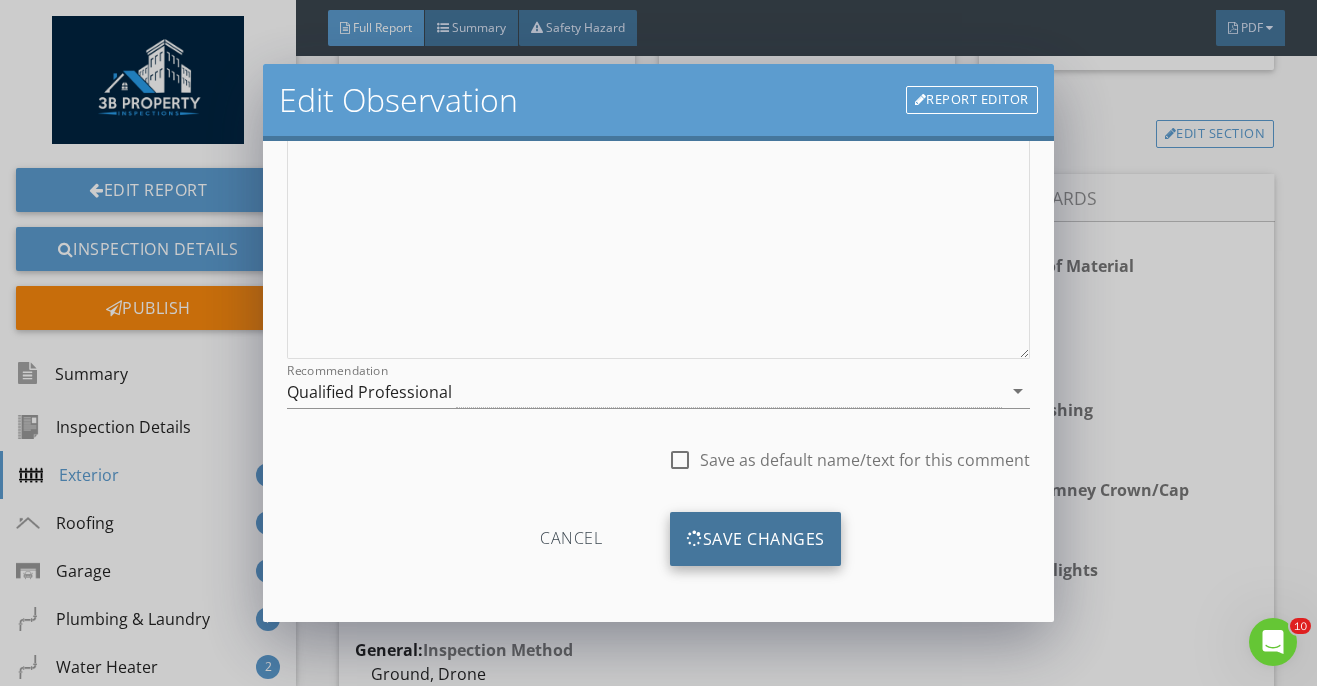 scroll, scrollTop: 246, scrollLeft: 0, axis: vertical 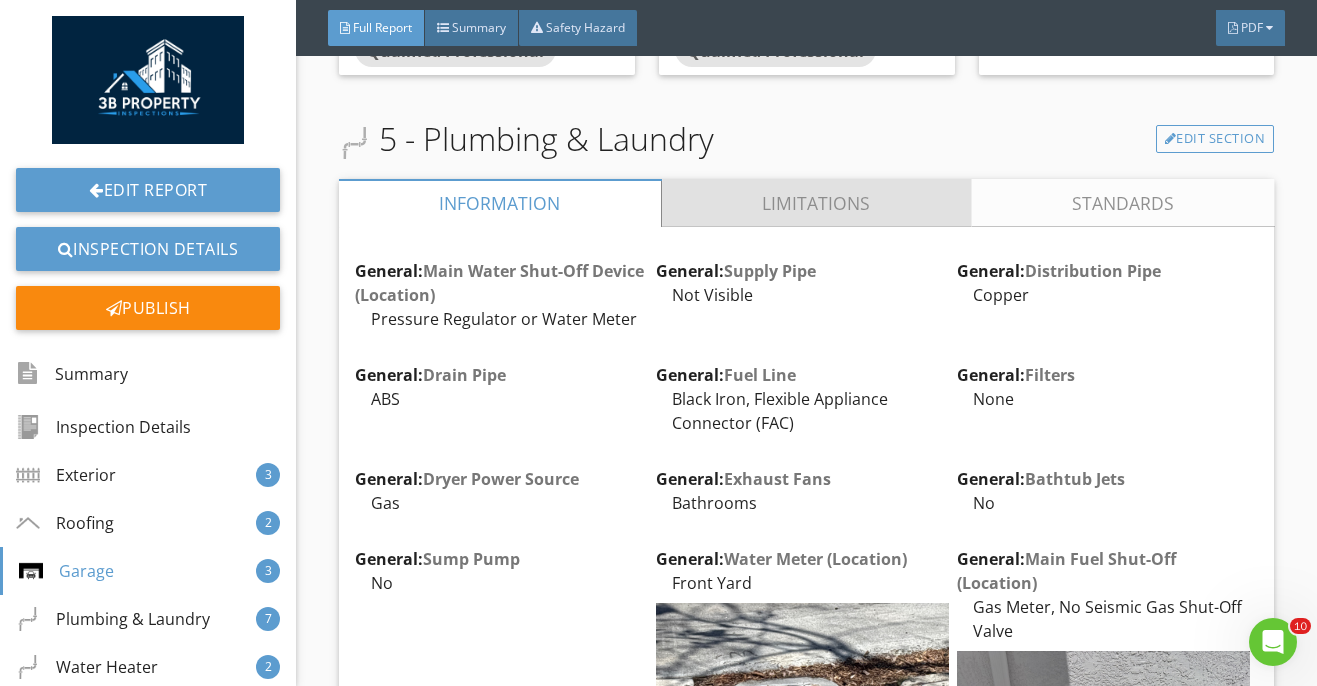 click on "Limitations" at bounding box center (817, 203) 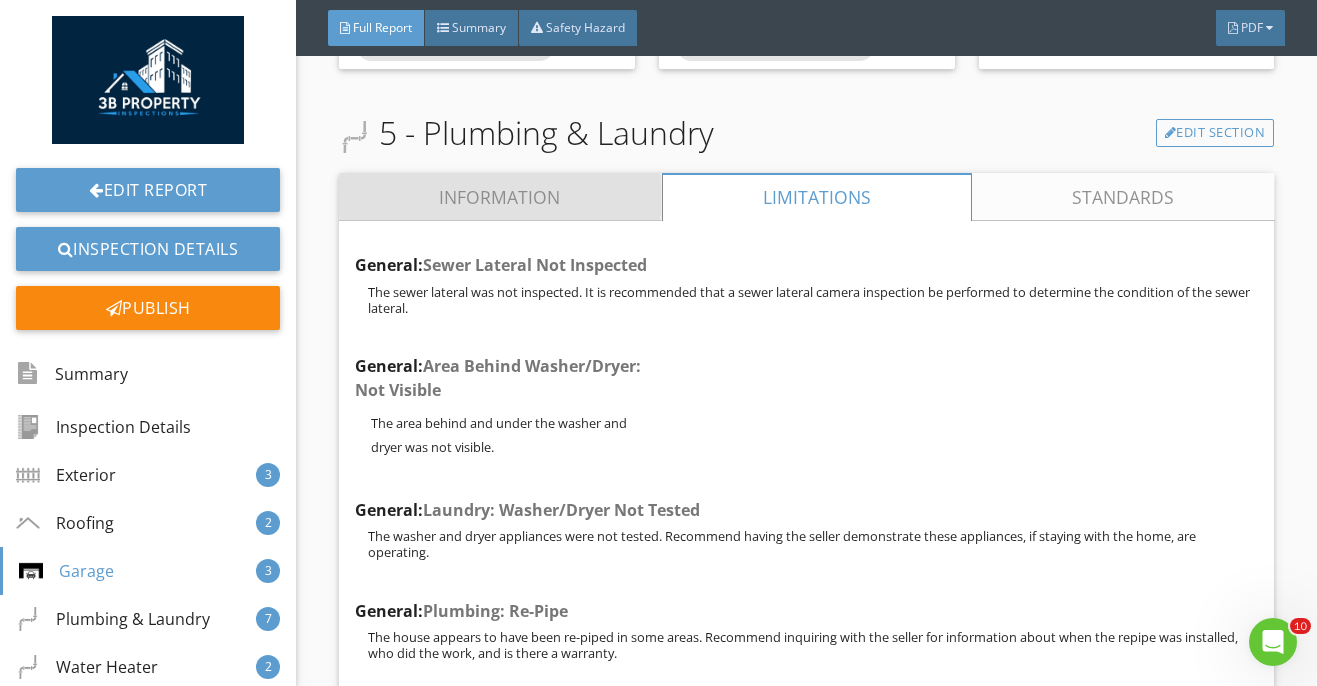 click on "Information" at bounding box center [500, 197] 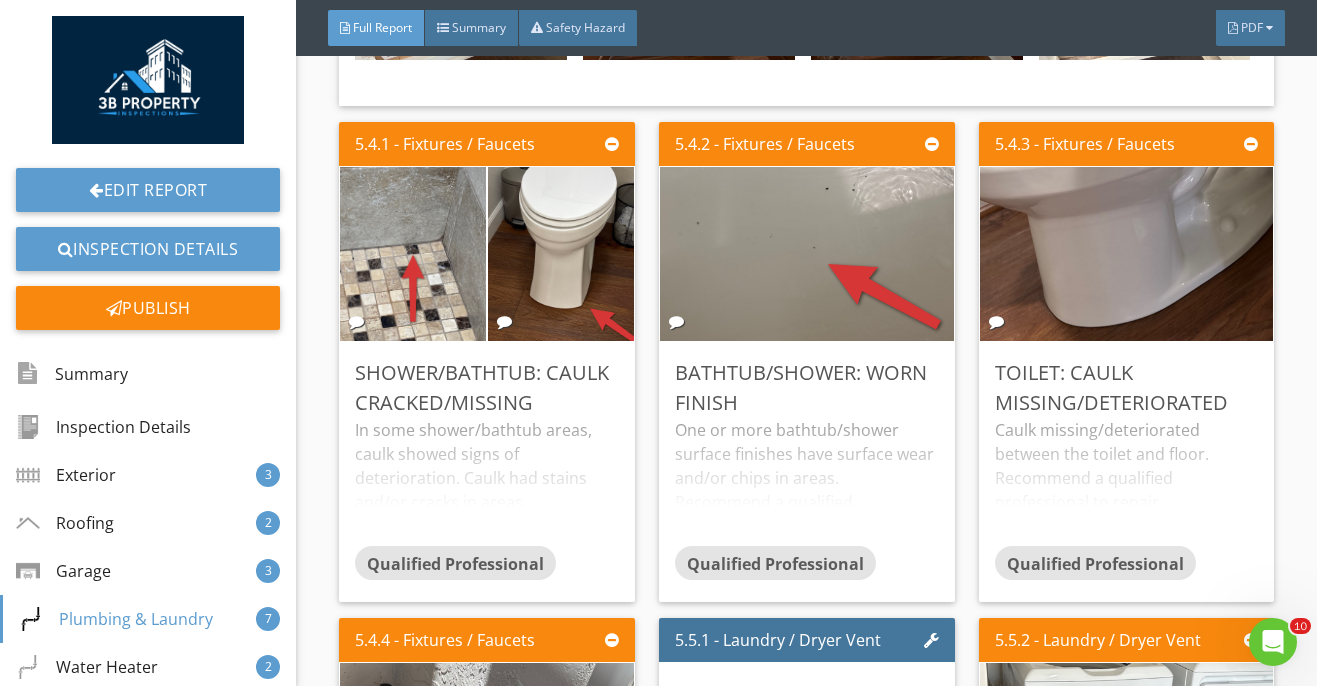 scroll, scrollTop: 9731, scrollLeft: 0, axis: vertical 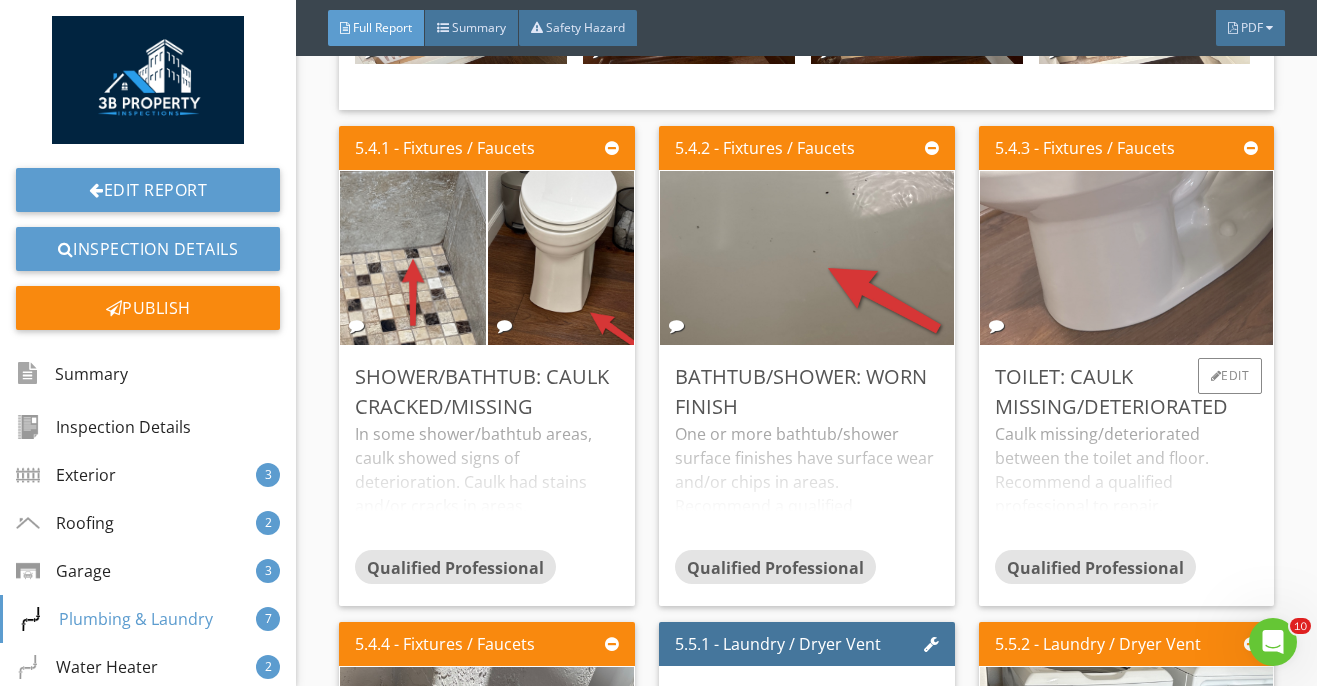 click at bounding box center [1126, 258] 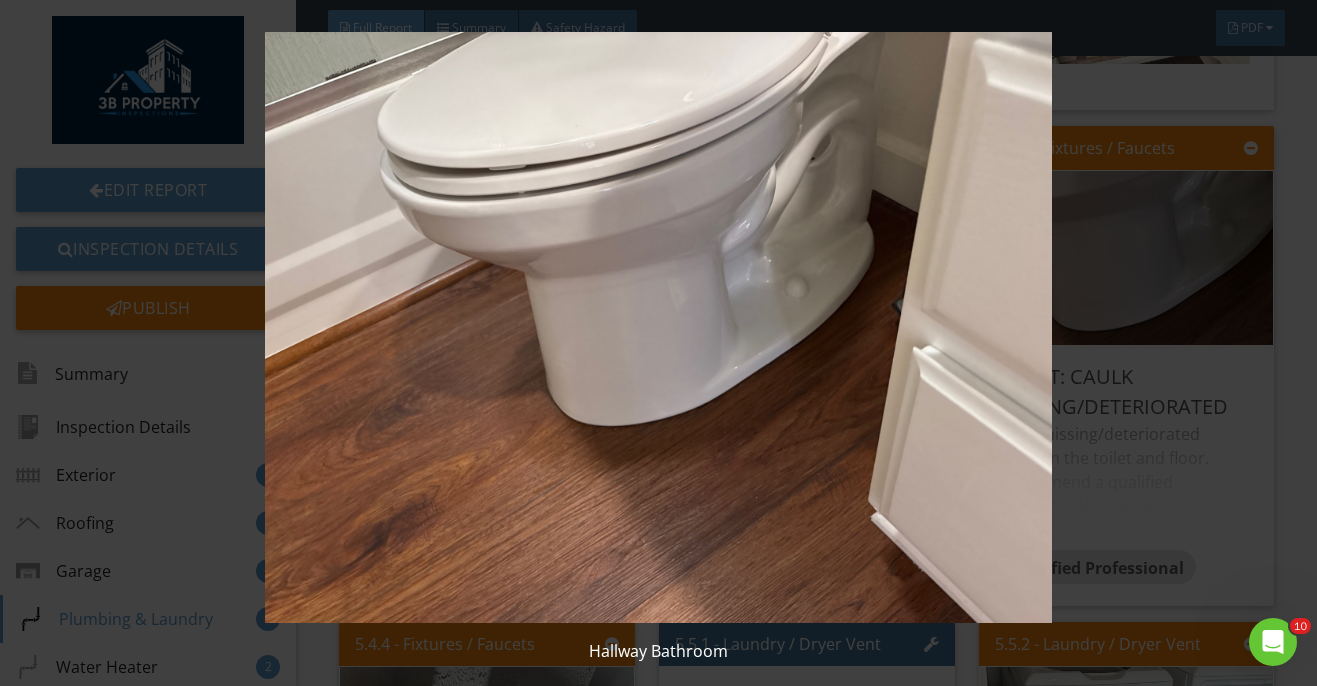 click at bounding box center [658, 327] 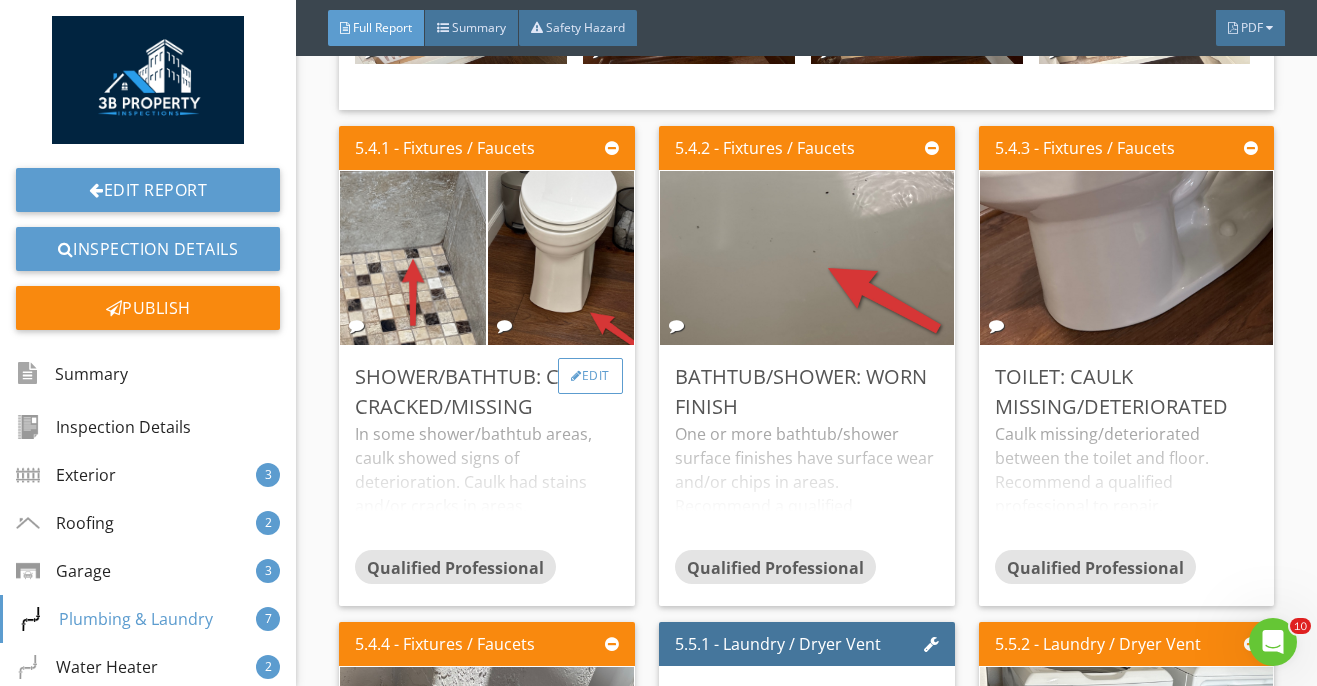 click on "Edit" at bounding box center [590, 376] 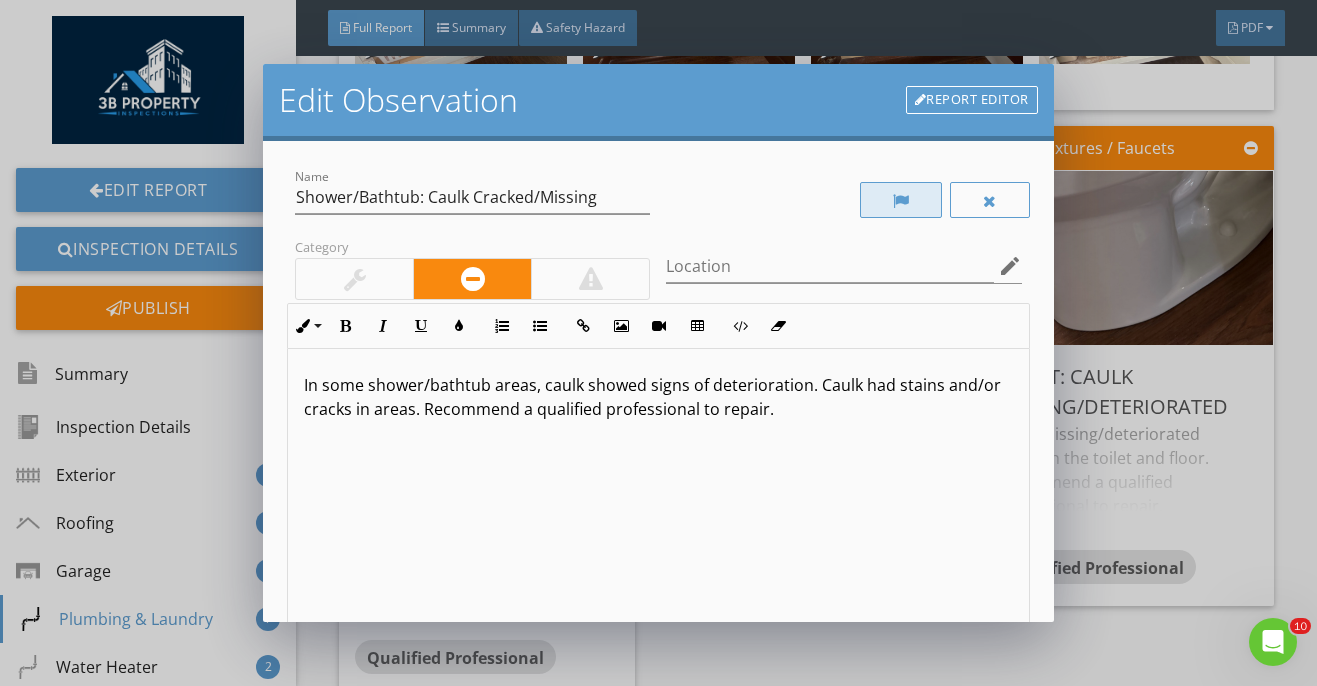 click at bounding box center [901, 200] 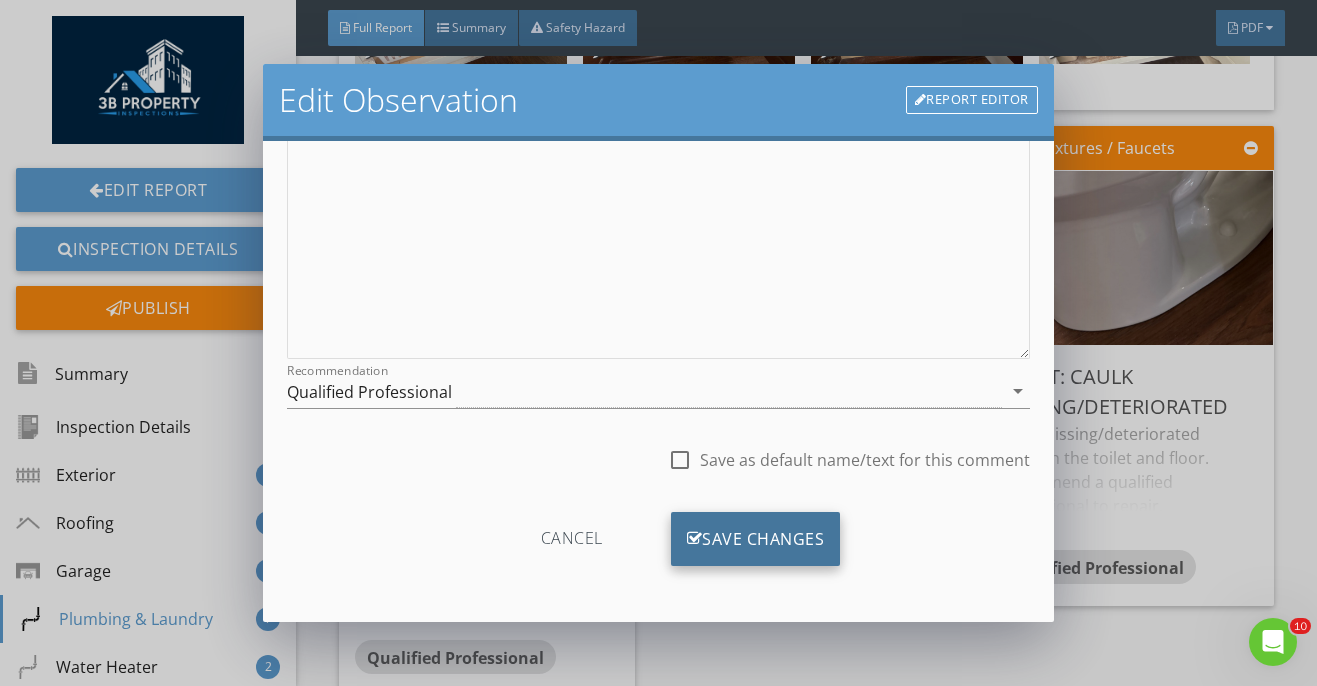click on "Save Changes" at bounding box center [756, 539] 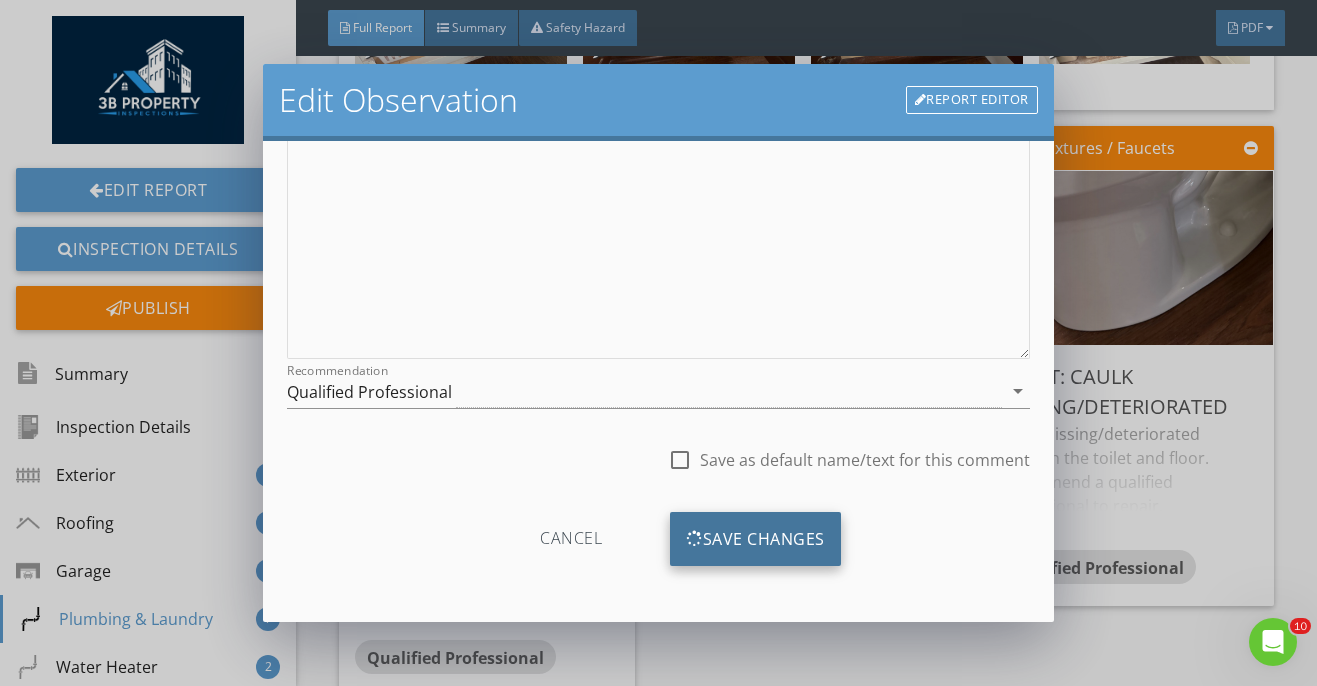 scroll, scrollTop: 70, scrollLeft: 0, axis: vertical 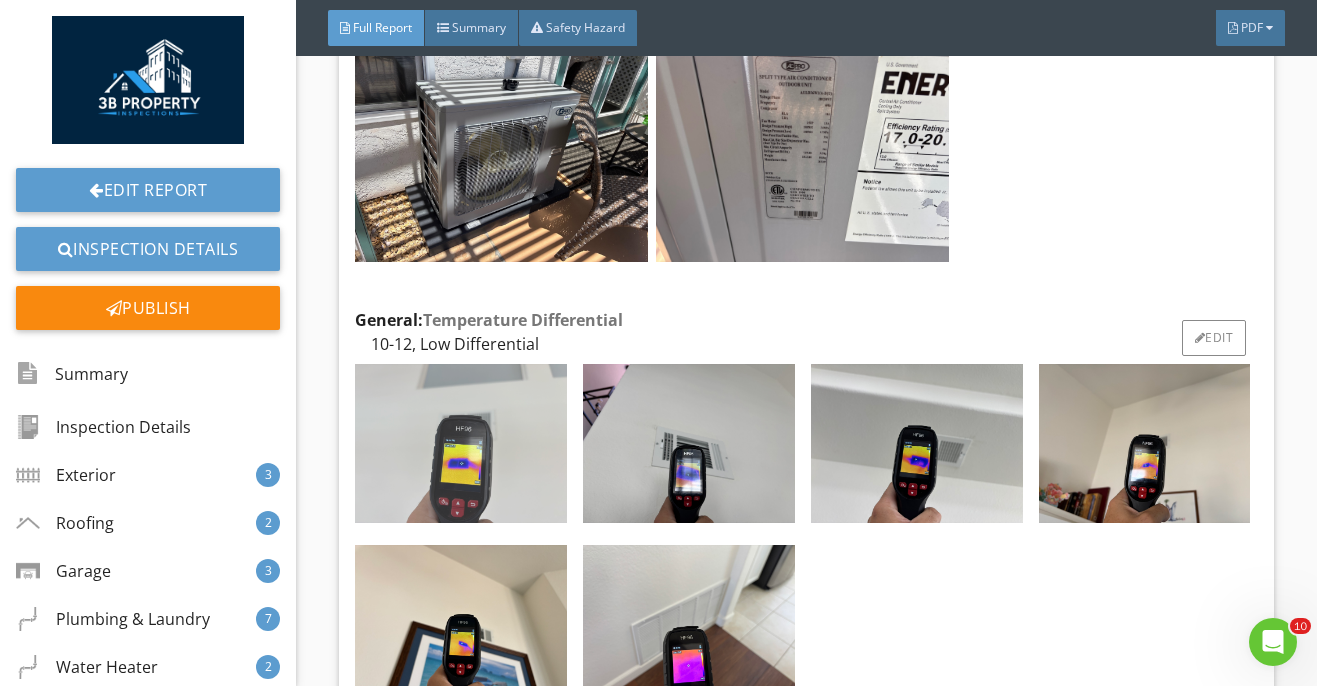 click at bounding box center [461, 443] 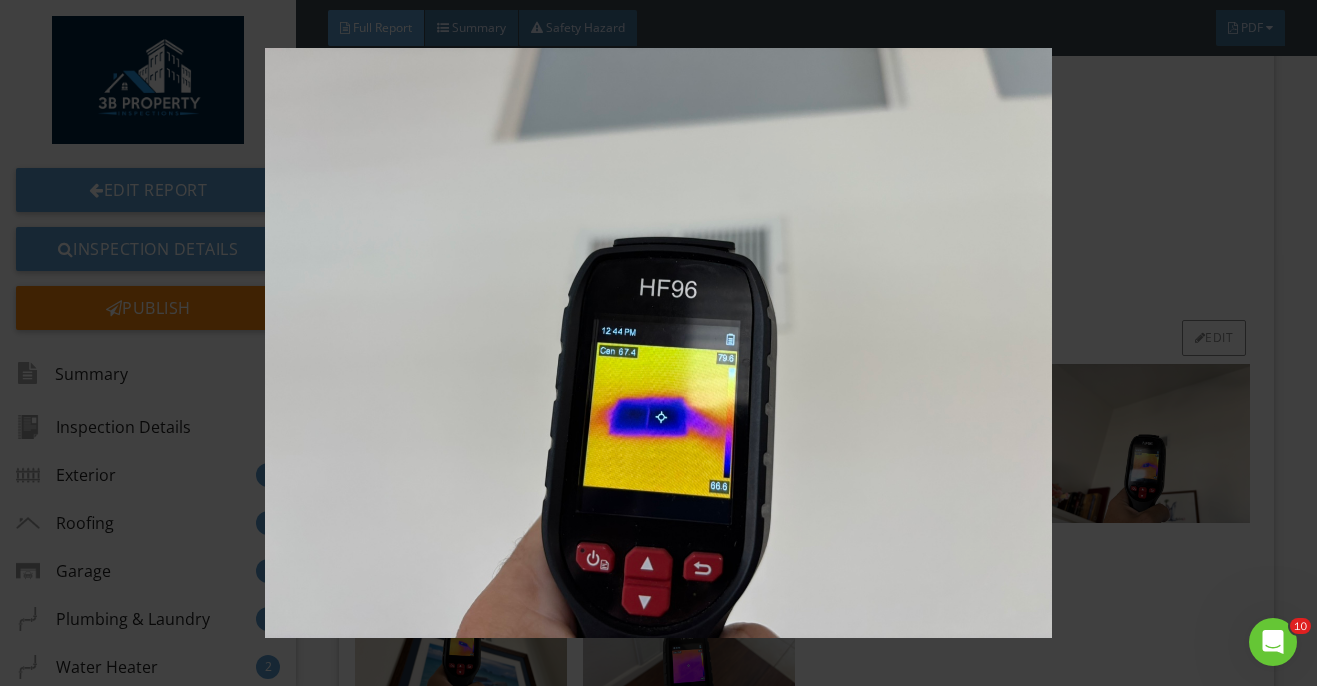 click at bounding box center (658, 343) 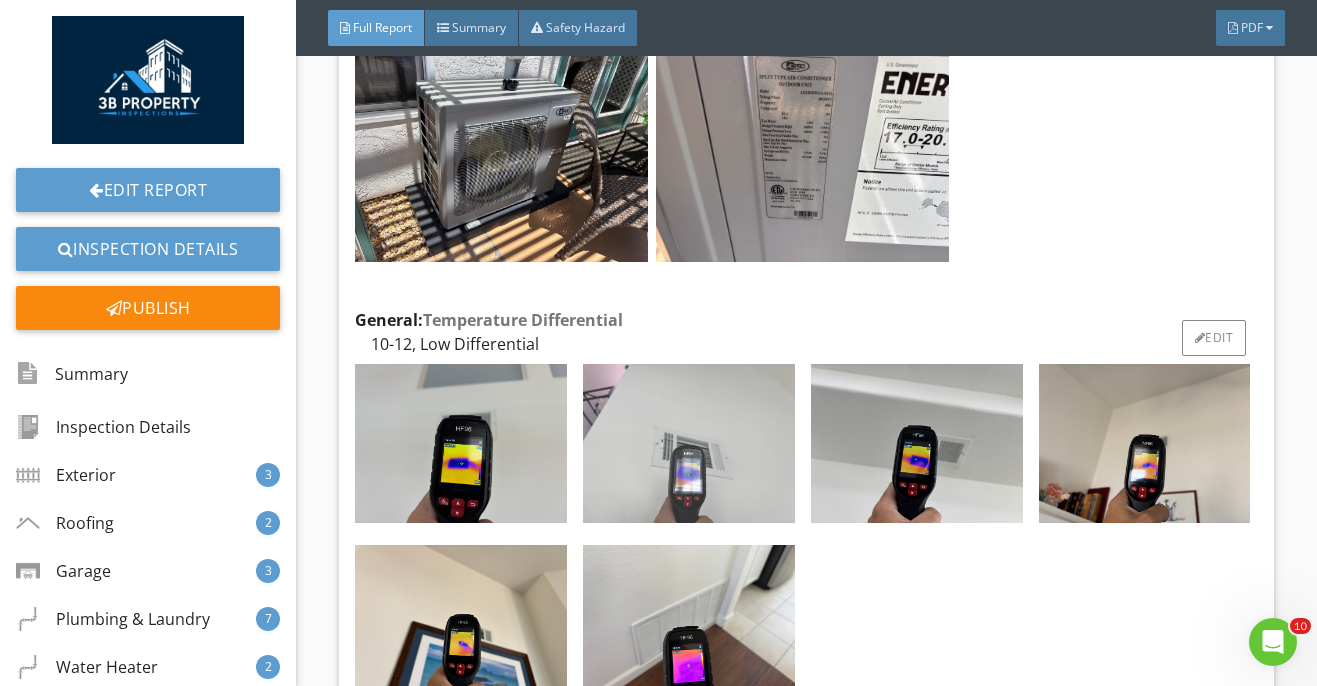 click at bounding box center [689, 443] 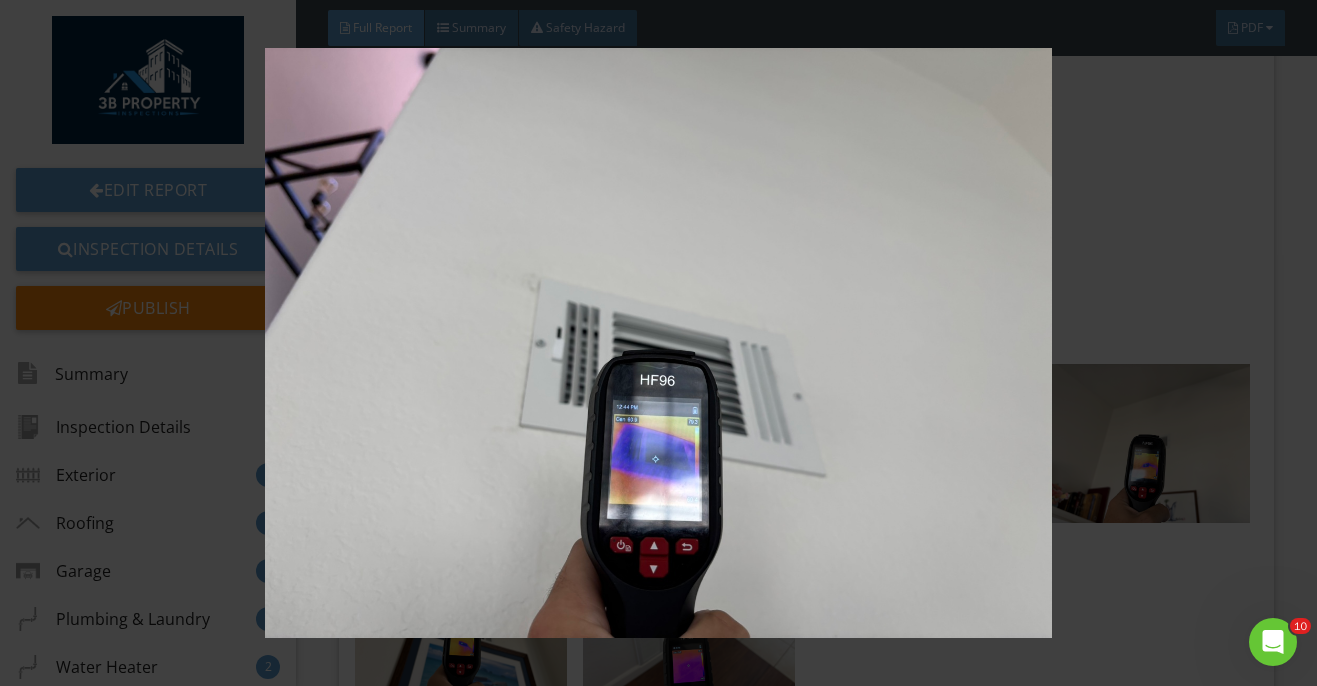 click at bounding box center [658, 343] 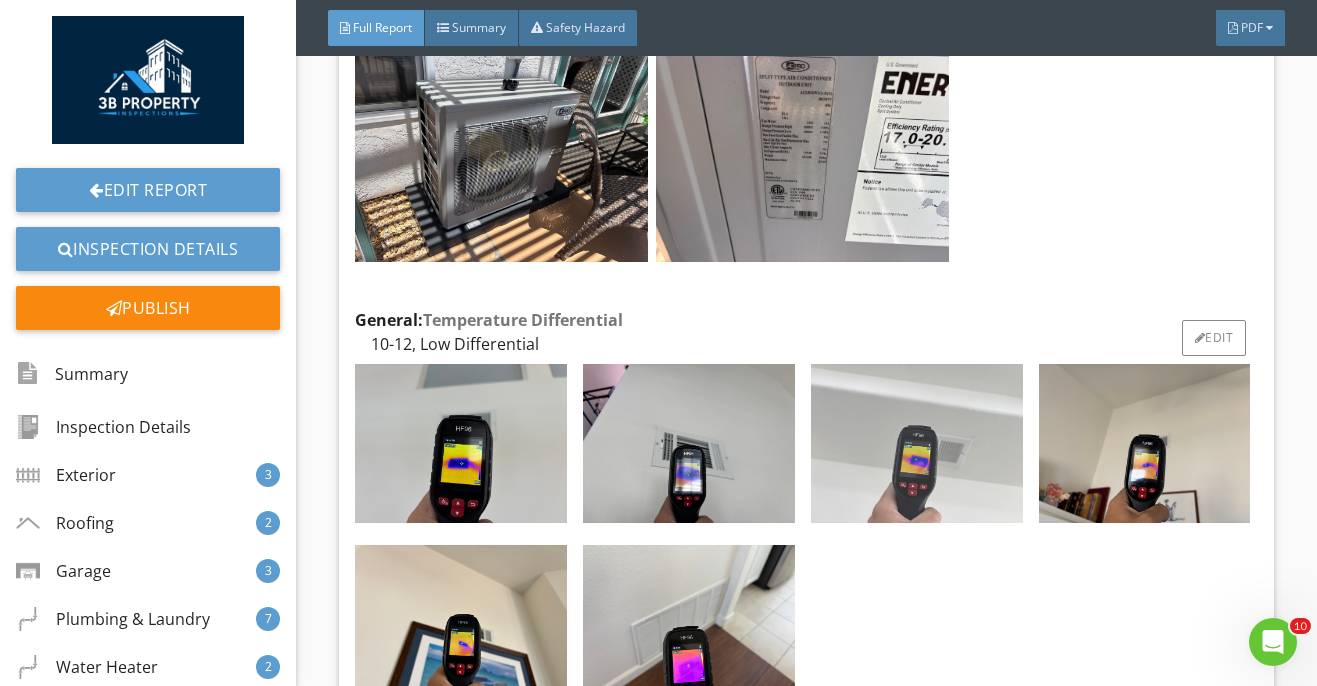 click at bounding box center [917, 443] 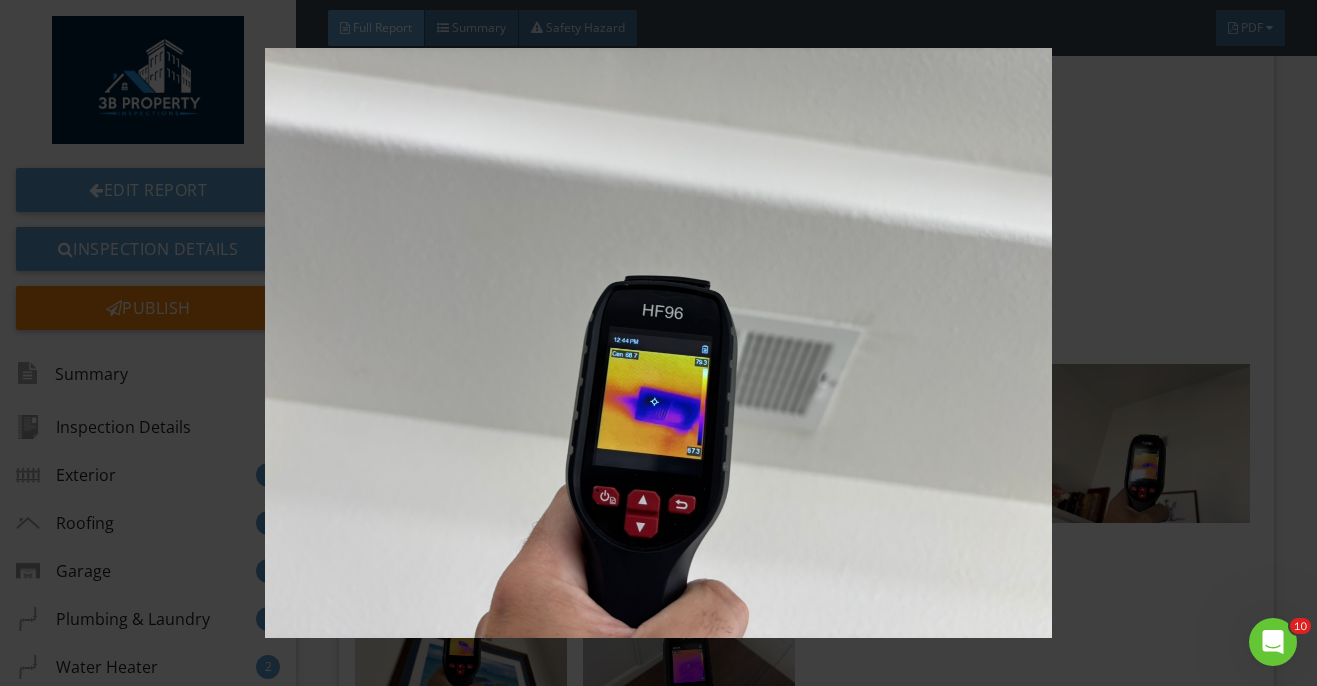 click at bounding box center (658, 343) 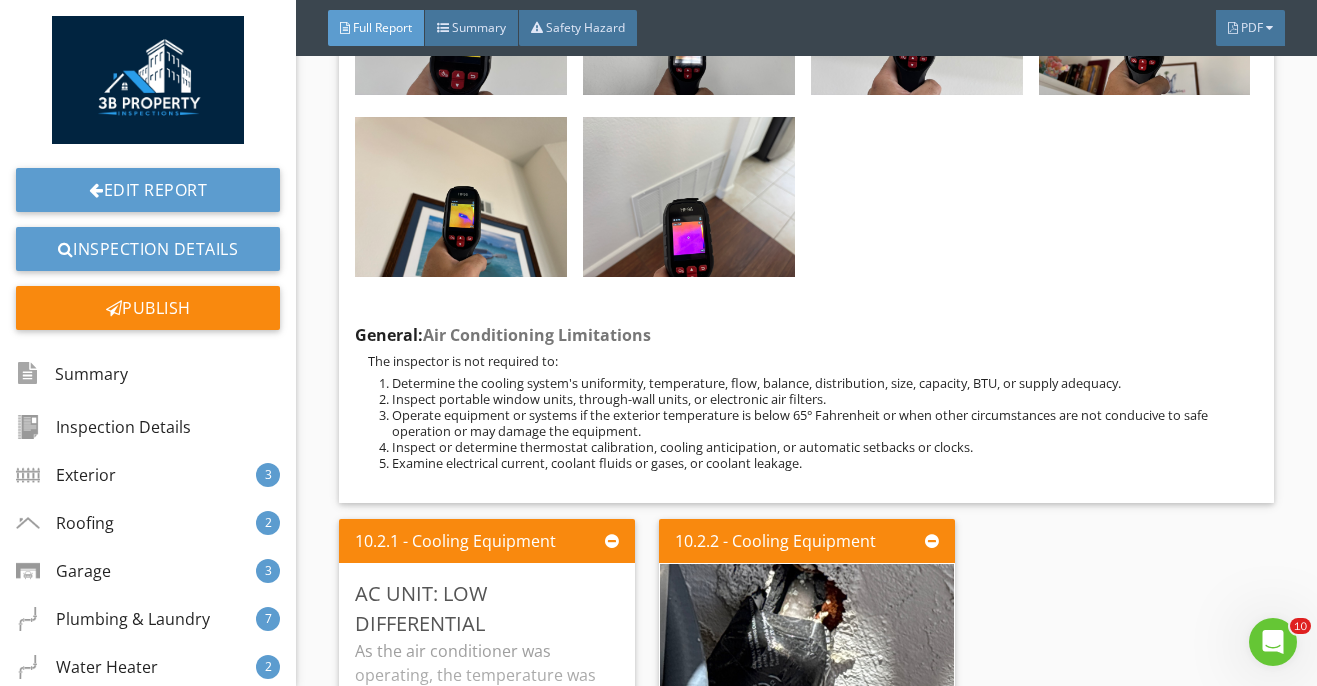 scroll, scrollTop: 21678, scrollLeft: 0, axis: vertical 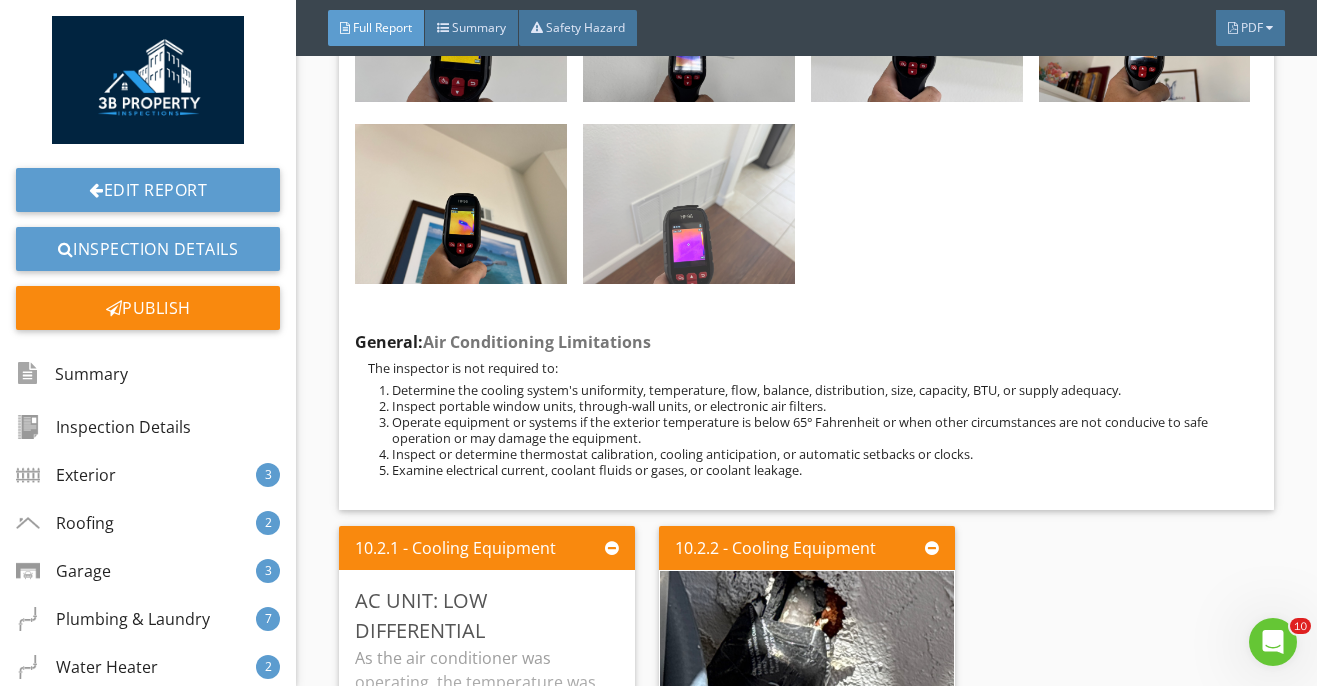 click at bounding box center [689, 203] 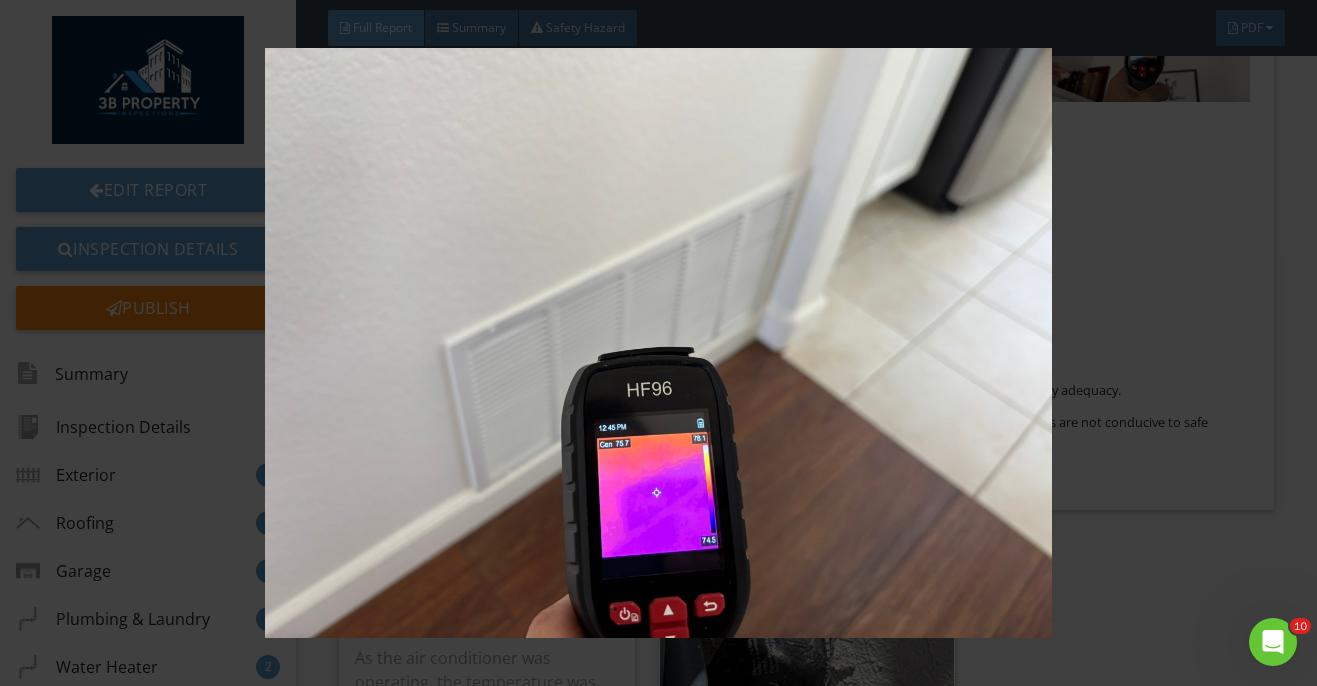 click at bounding box center [658, 343] 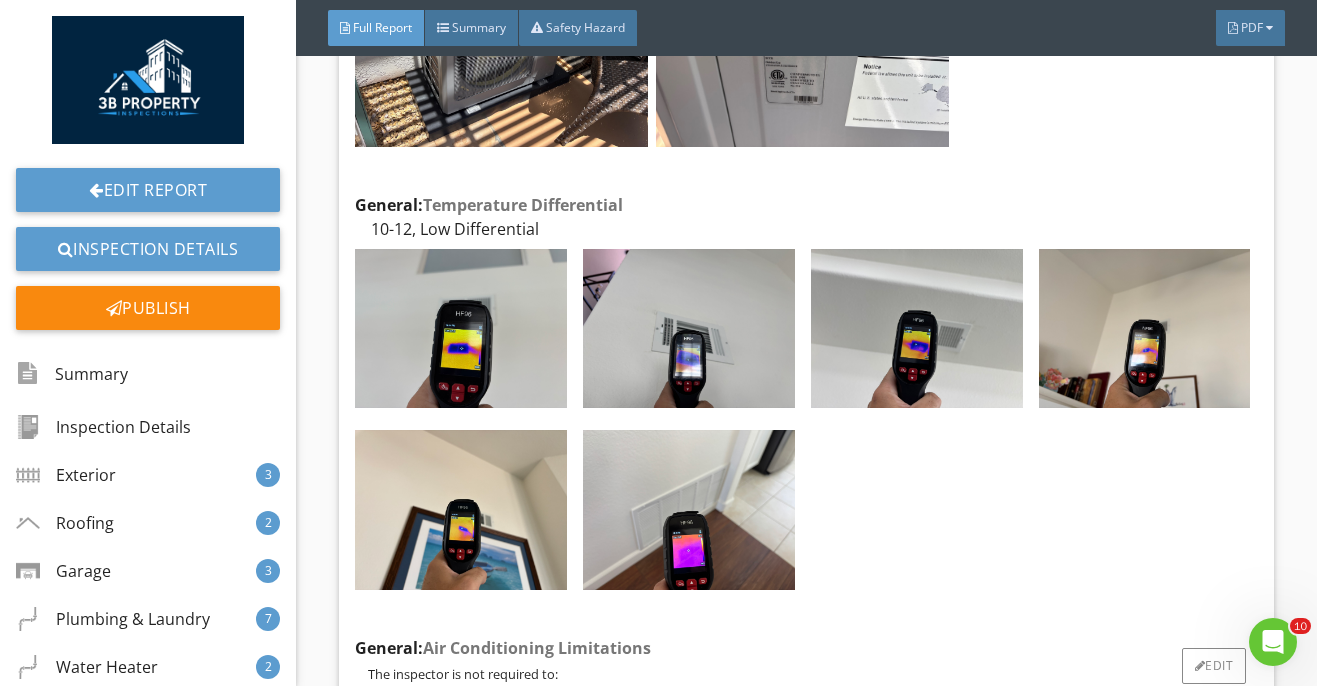 scroll, scrollTop: 21353, scrollLeft: 0, axis: vertical 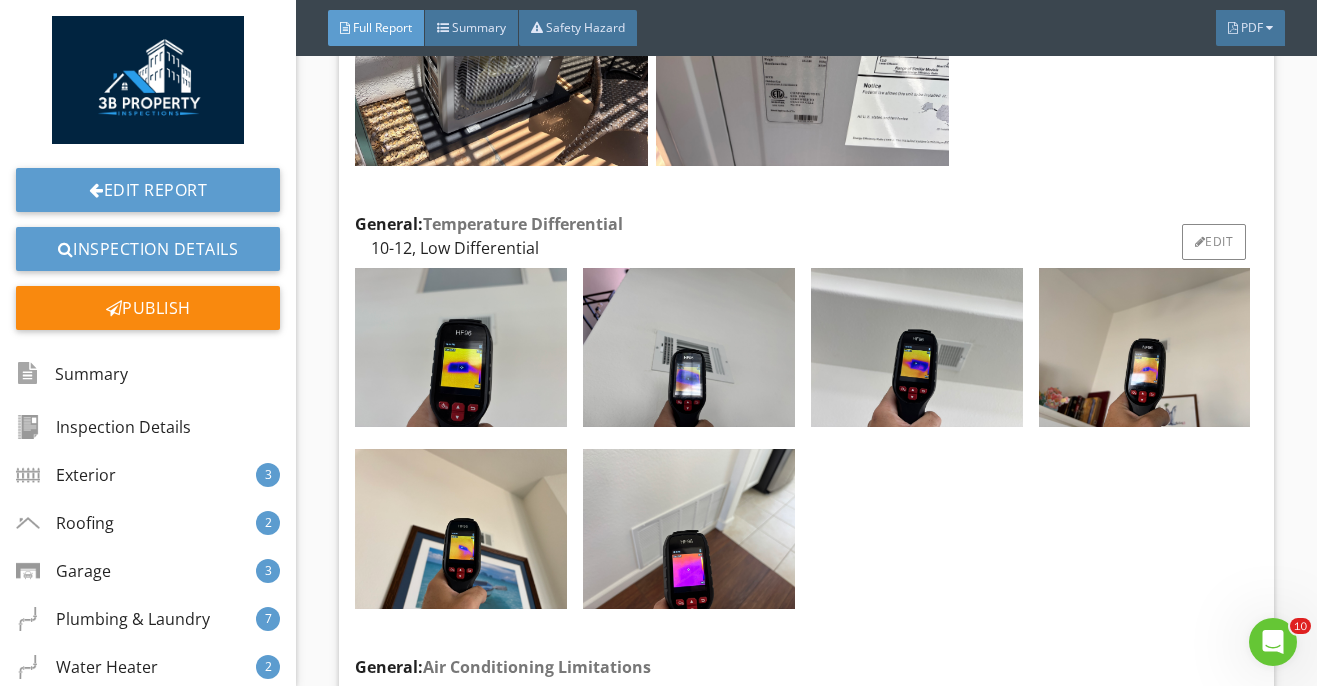 click at bounding box center [689, 531] 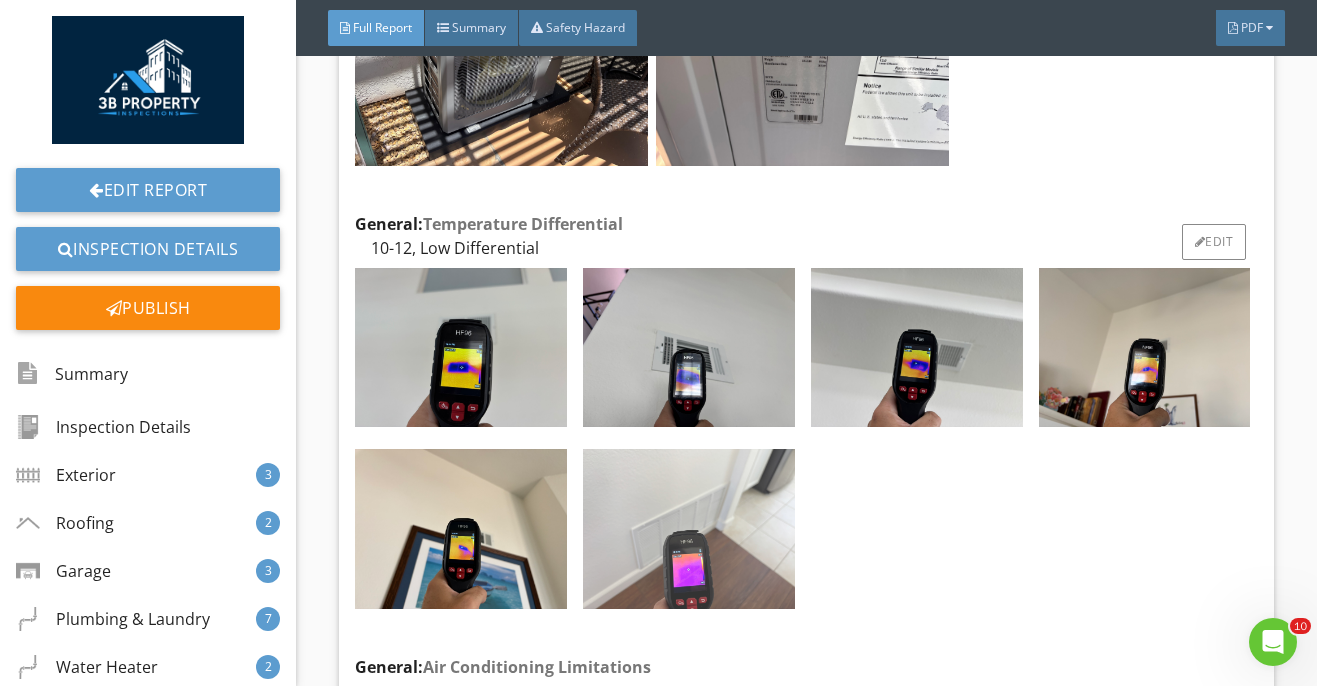 click at bounding box center [689, 528] 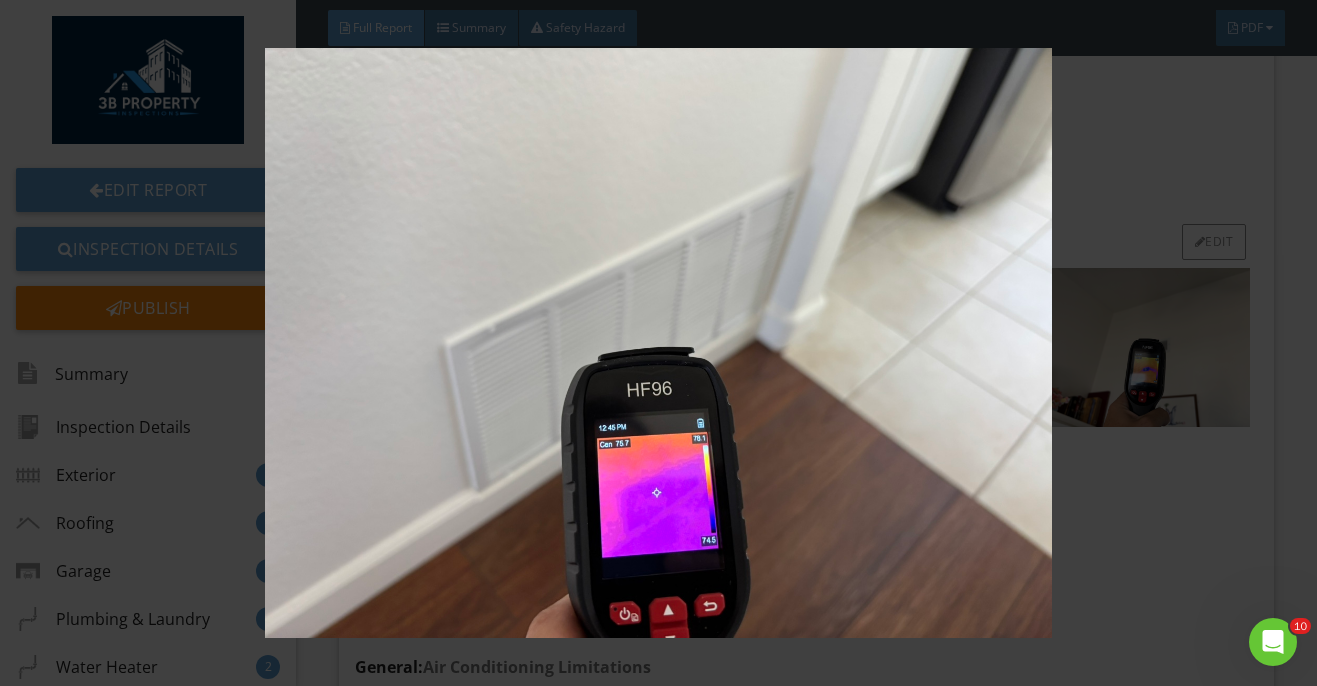 click at bounding box center (658, 343) 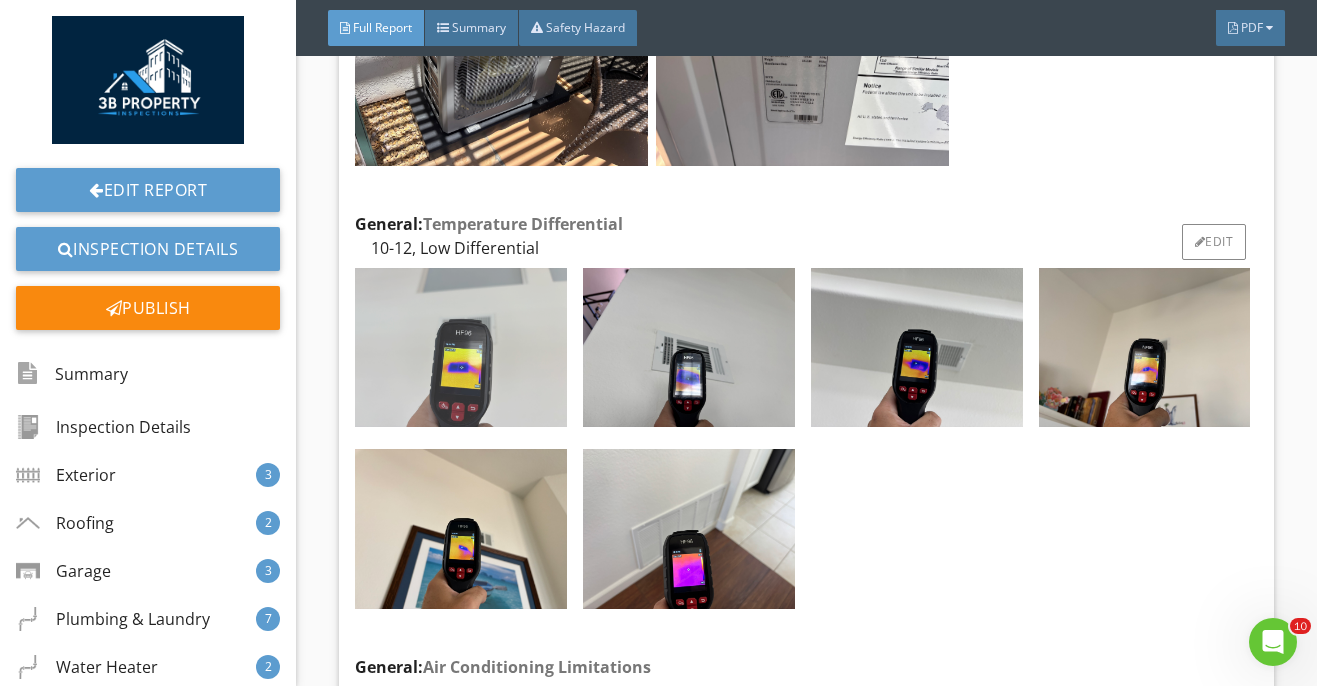 click at bounding box center [461, 347] 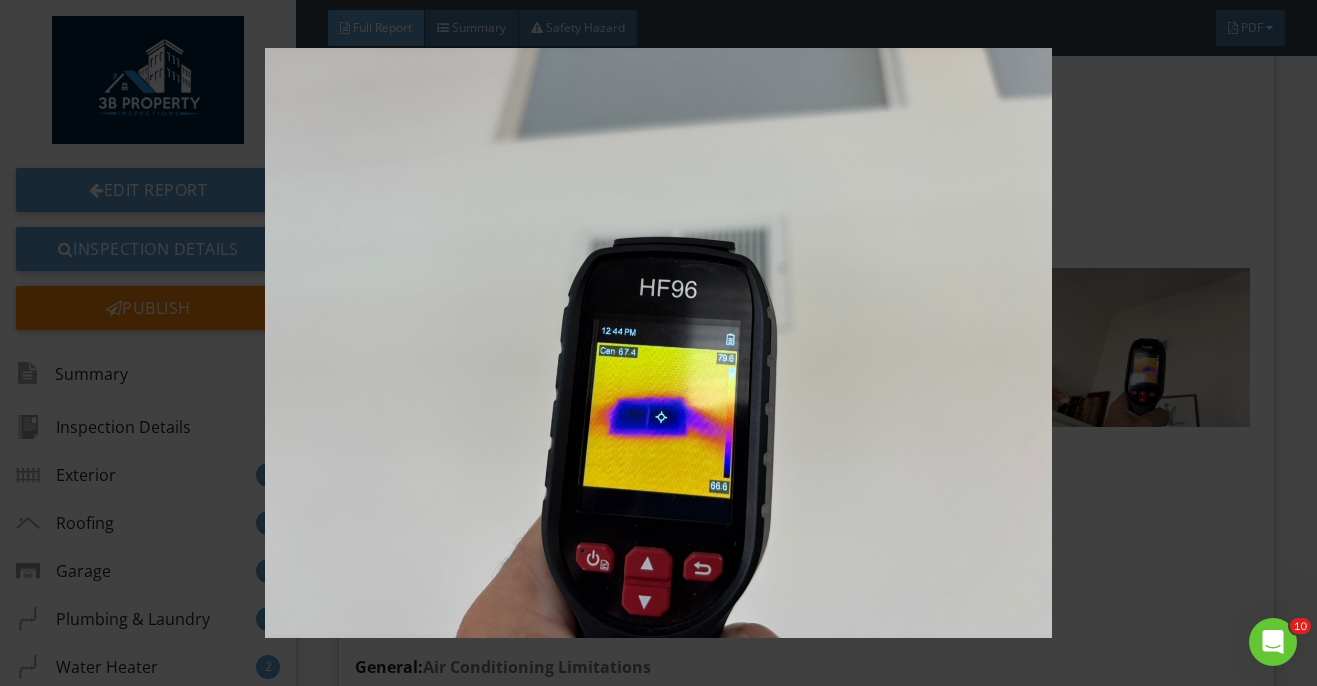 click at bounding box center [658, 343] 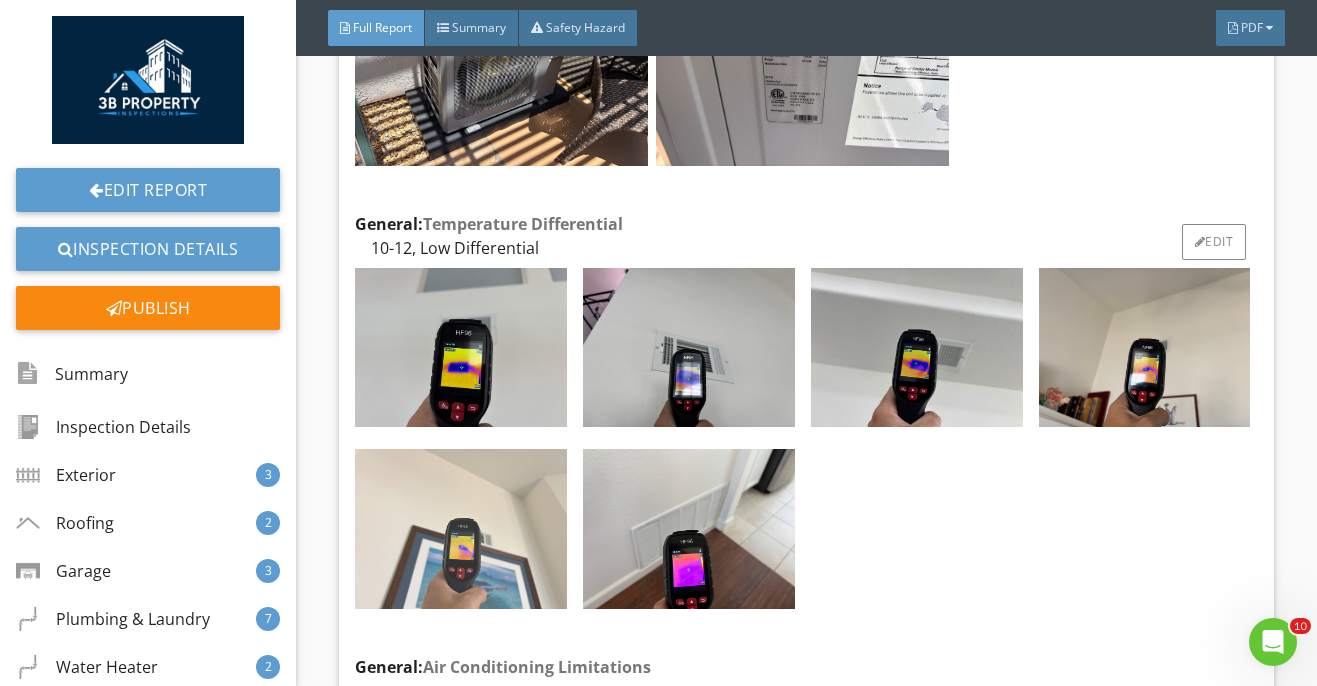 click at bounding box center (461, 528) 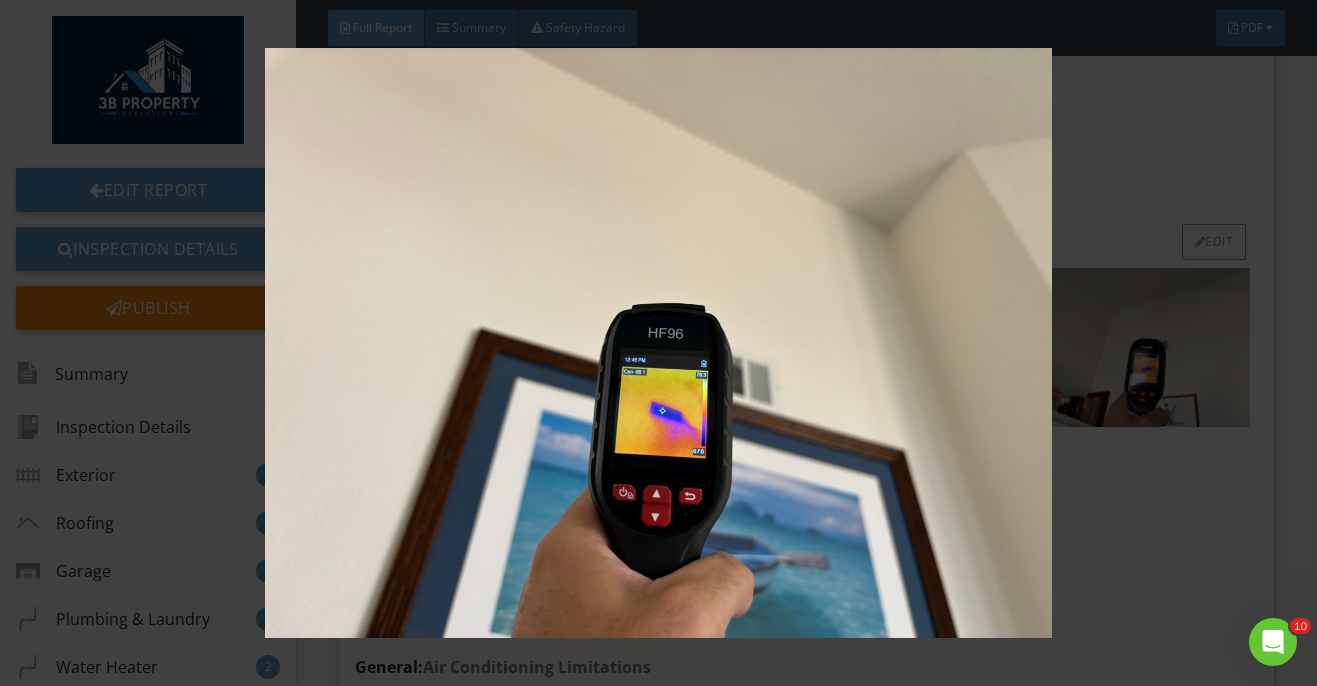 click at bounding box center (658, 343) 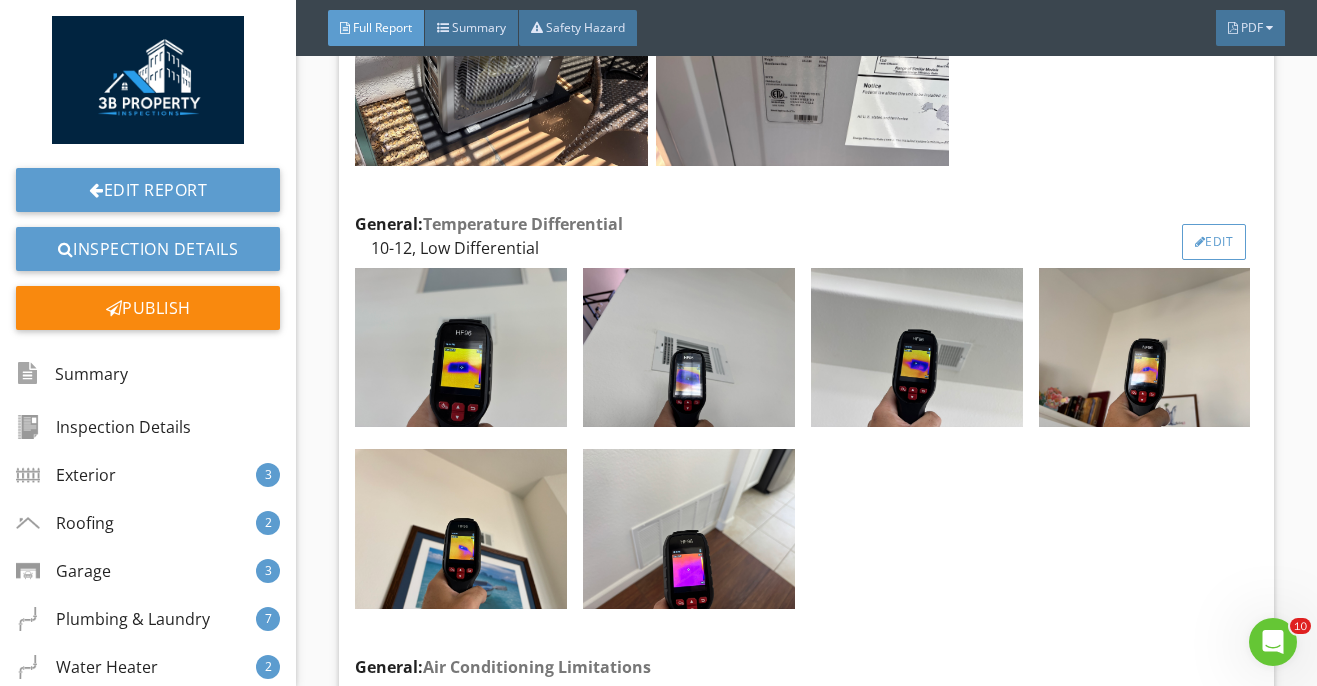 click on "Edit" at bounding box center [1214, 242] 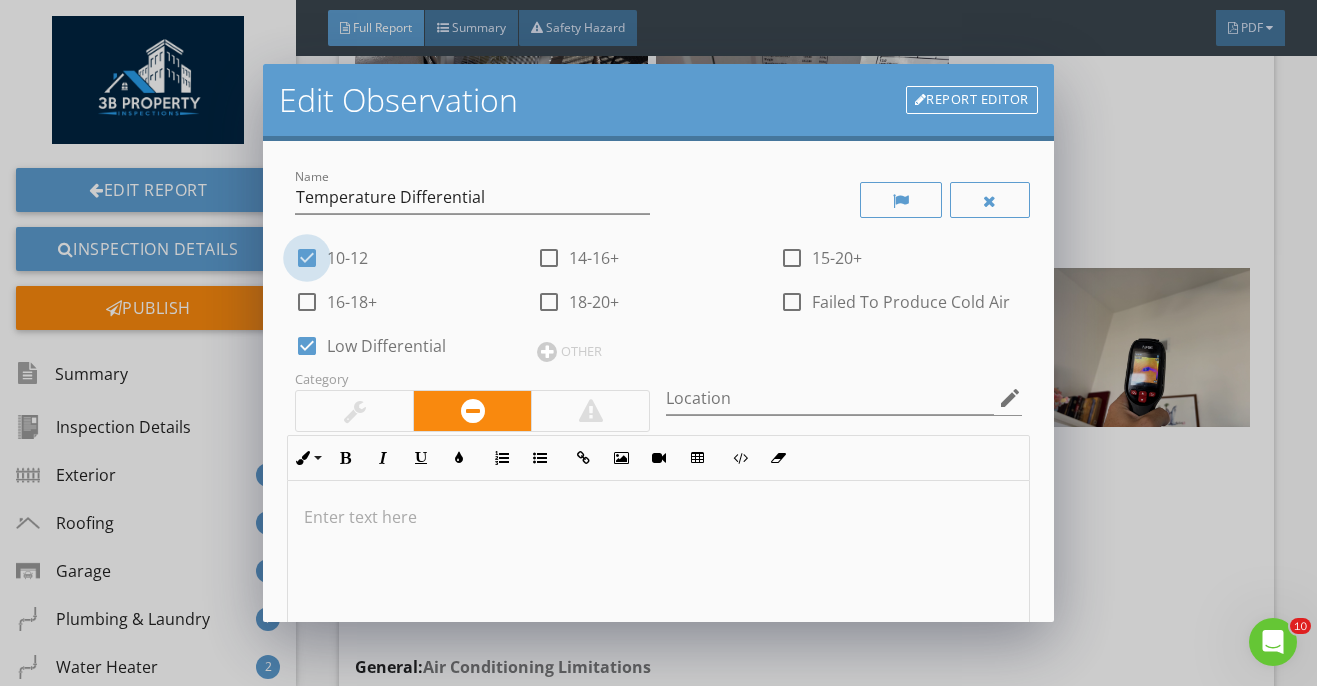 click at bounding box center (307, 258) 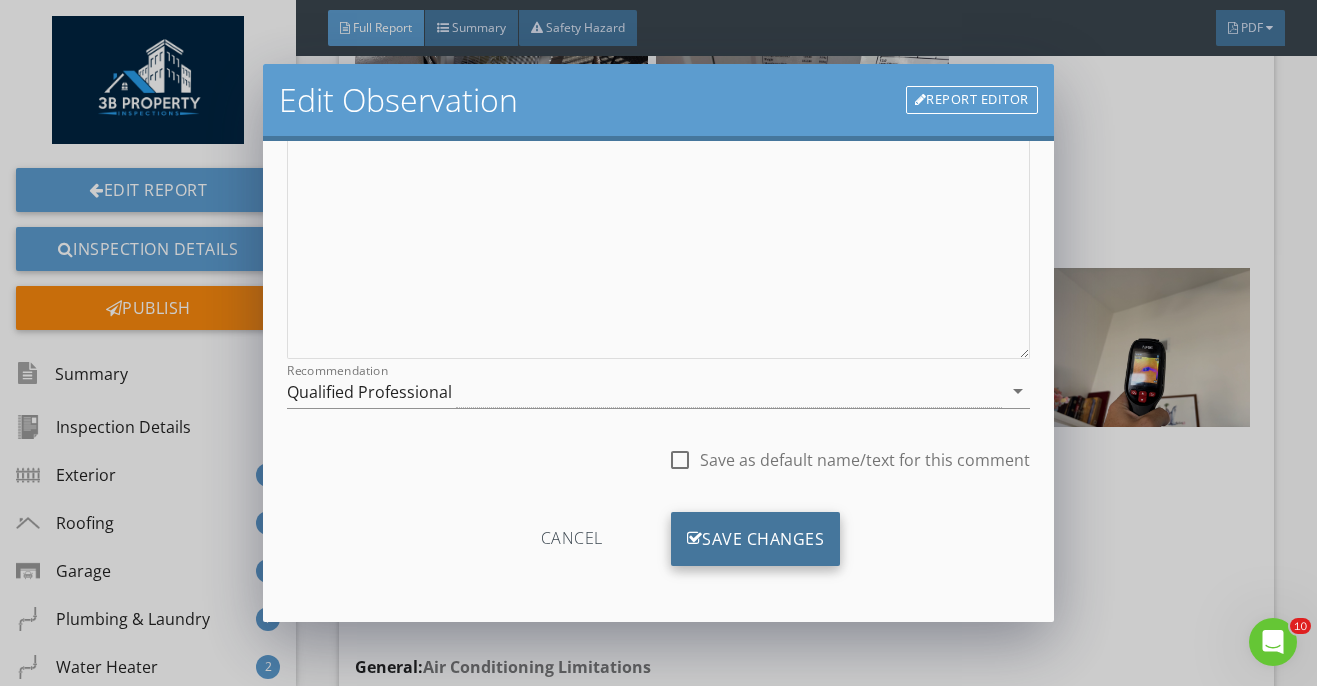 click on "Save Changes" at bounding box center (756, 539) 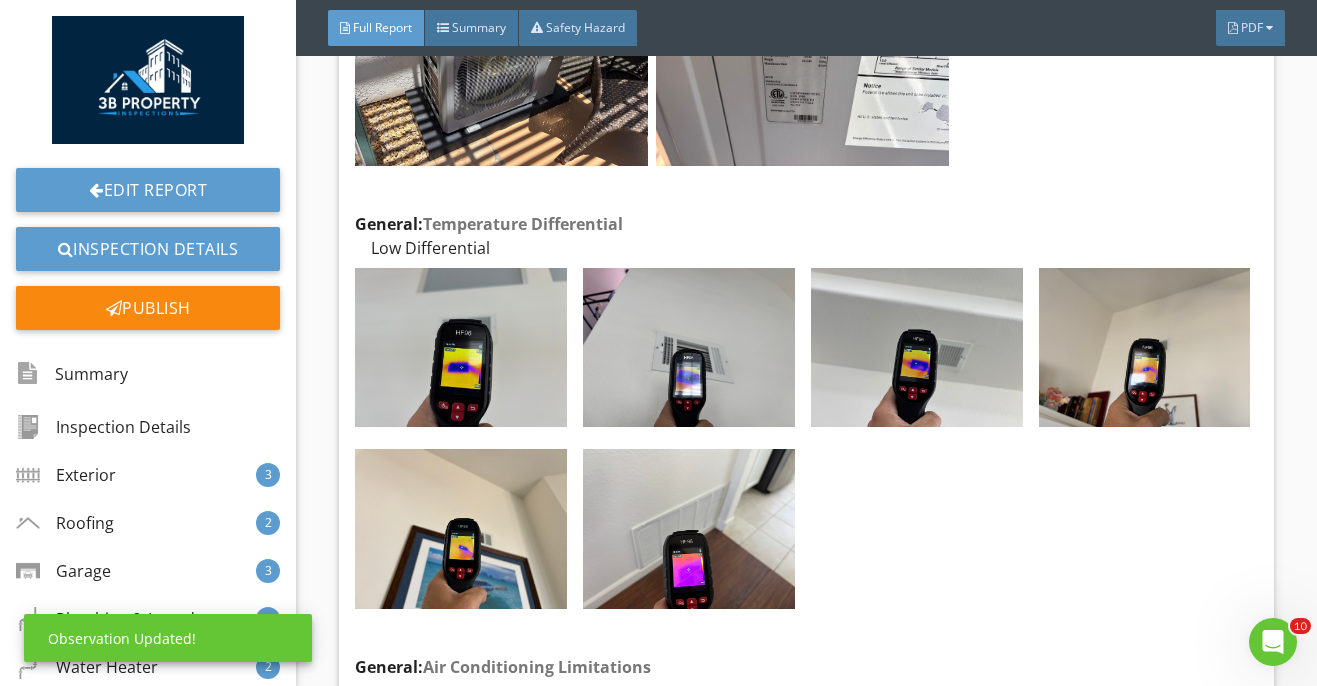 scroll, scrollTop: 202, scrollLeft: 0, axis: vertical 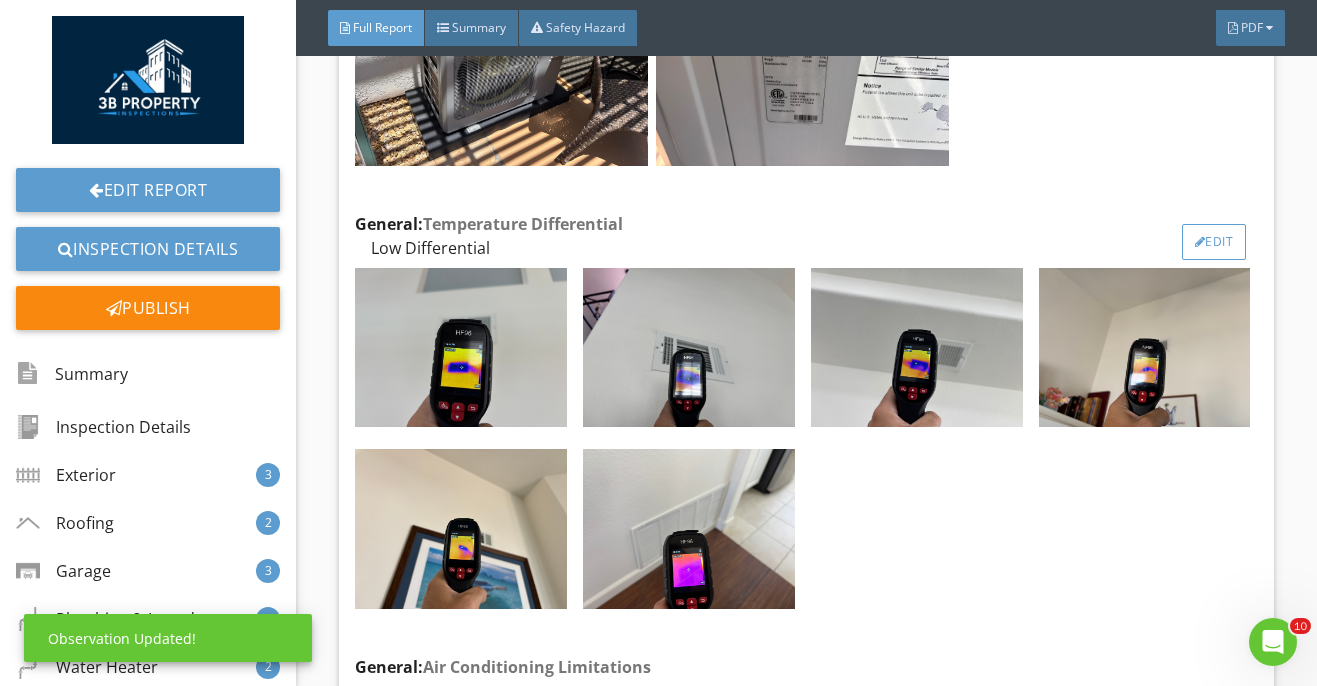 click on "Edit" at bounding box center (1214, 242) 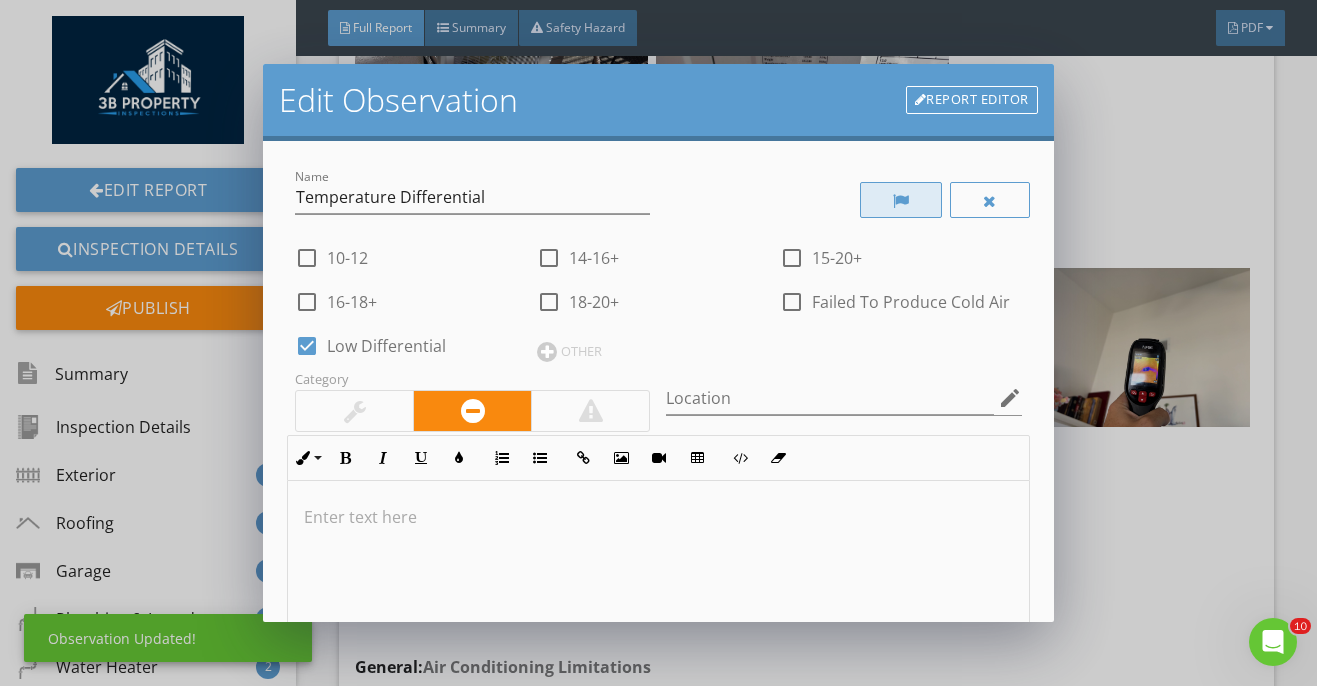 click at bounding box center [901, 200] 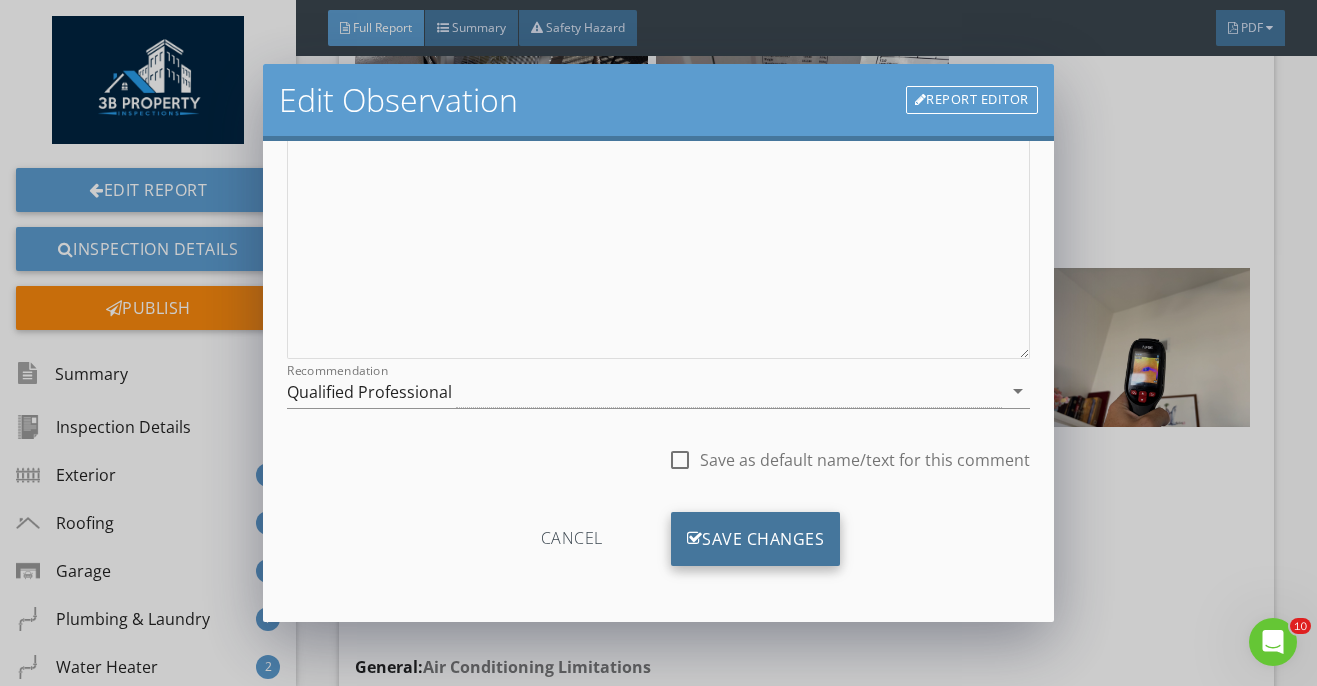 click on "Save Changes" at bounding box center [756, 539] 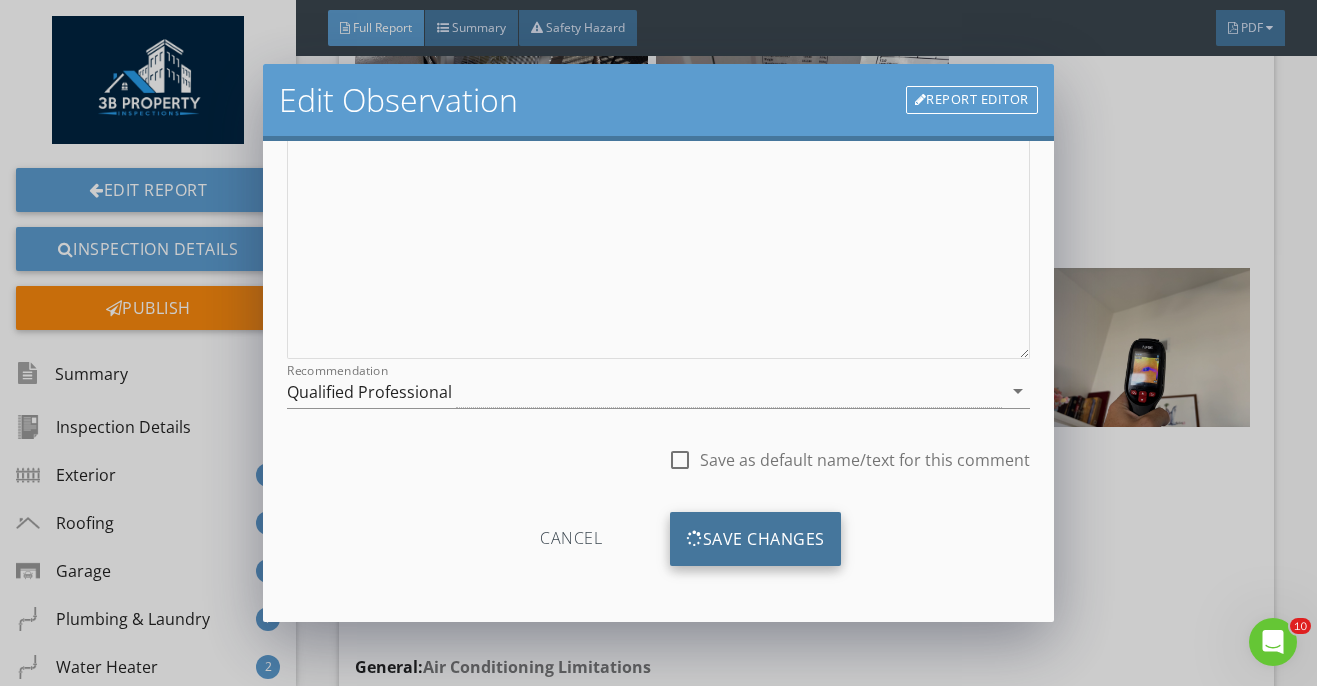 scroll, scrollTop: 202, scrollLeft: 0, axis: vertical 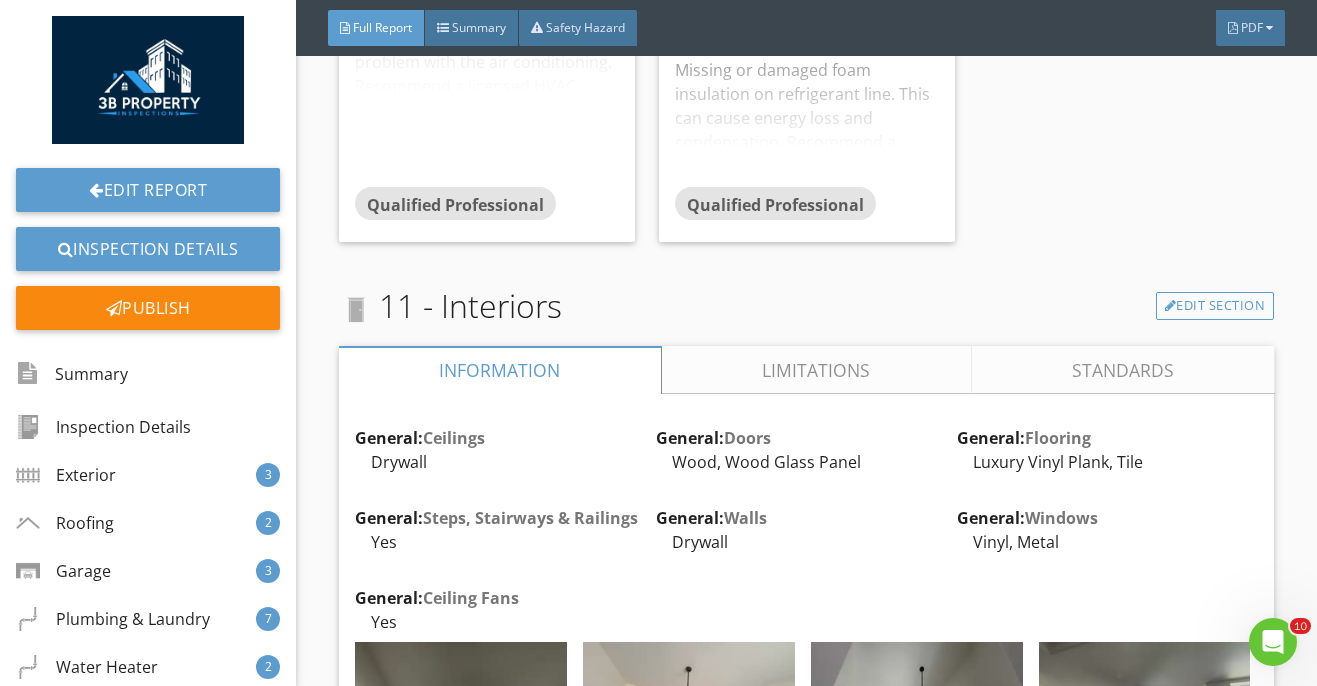 click on "Limitations" at bounding box center [817, 370] 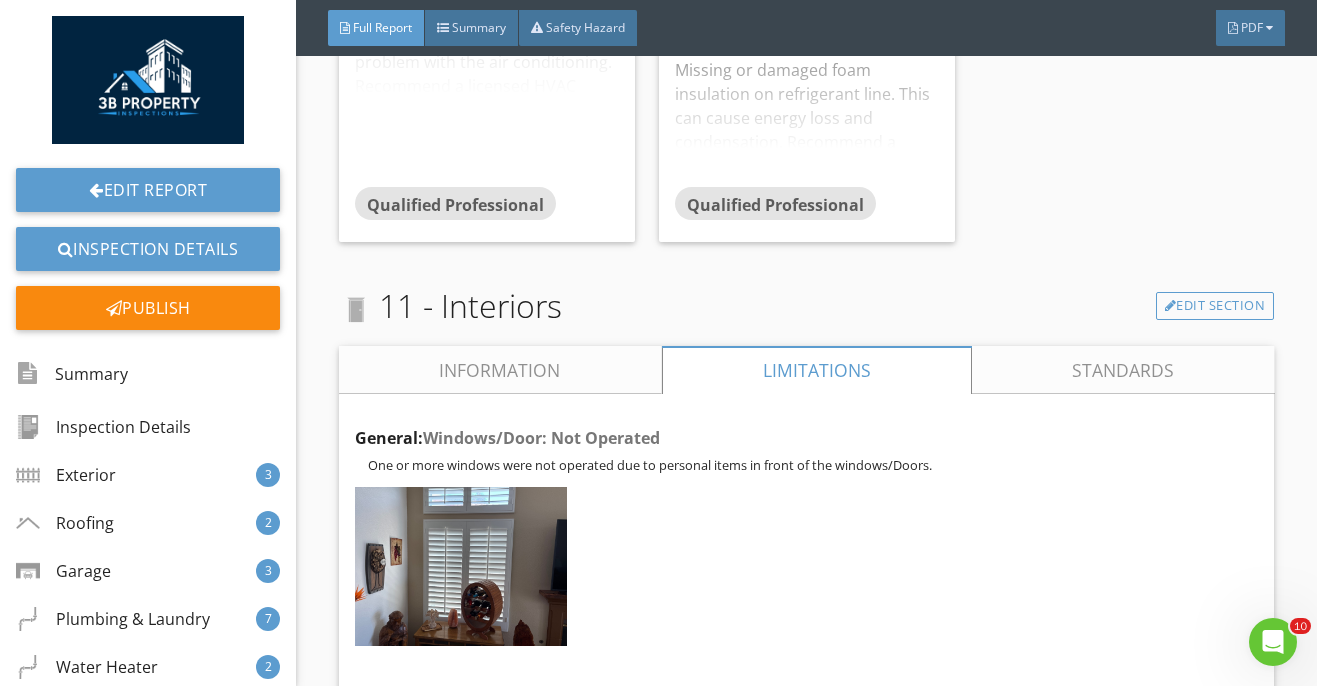 click on "Information" at bounding box center [500, 370] 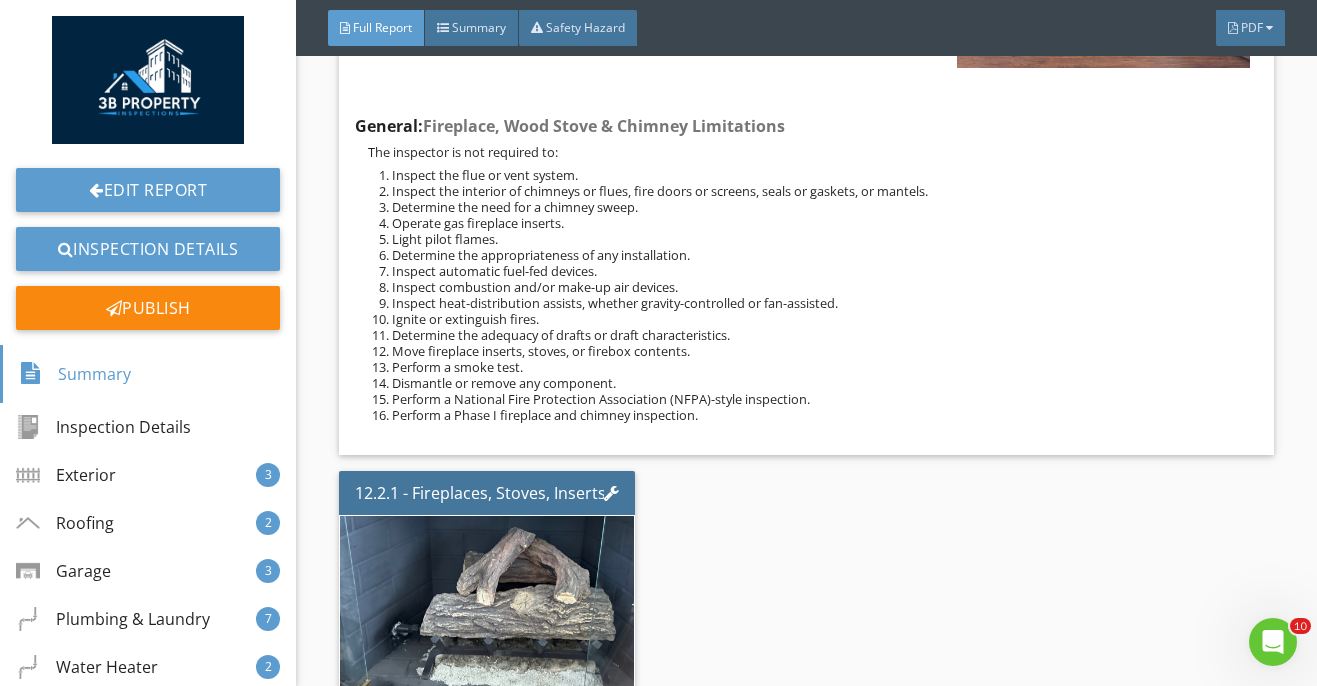 scroll, scrollTop: 26807, scrollLeft: 0, axis: vertical 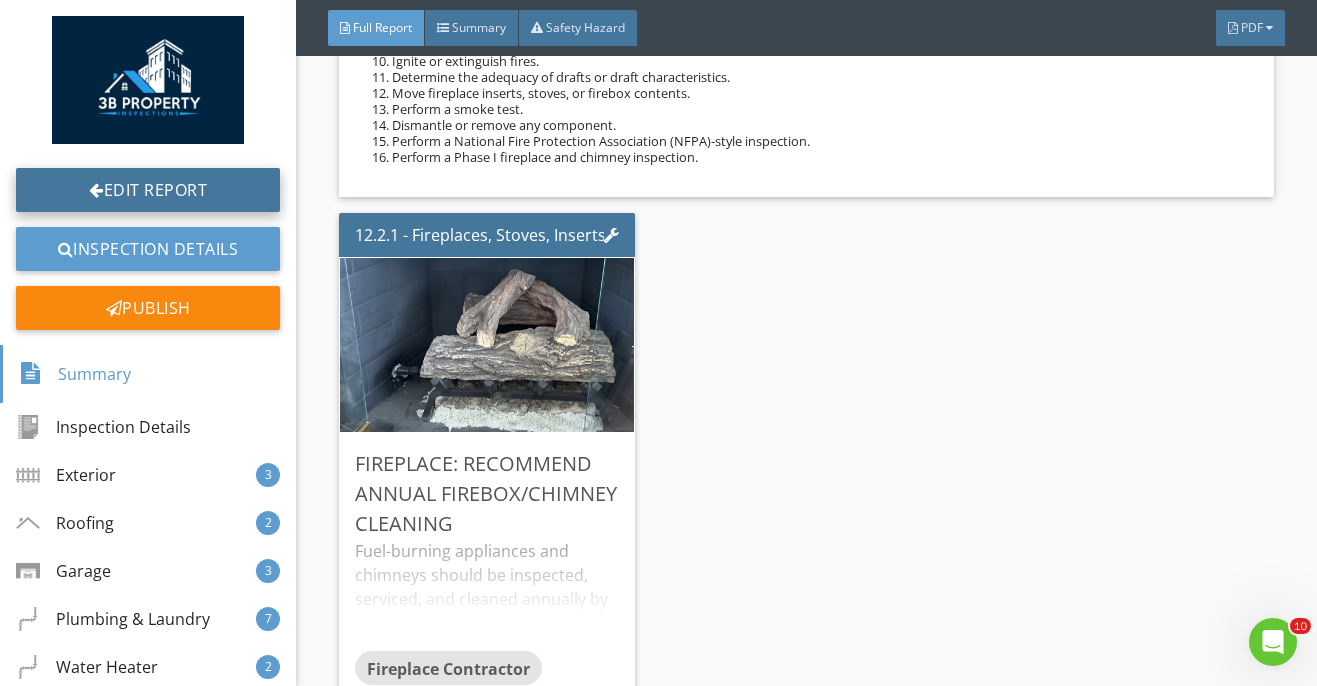 click on "Edit Report" at bounding box center (148, 190) 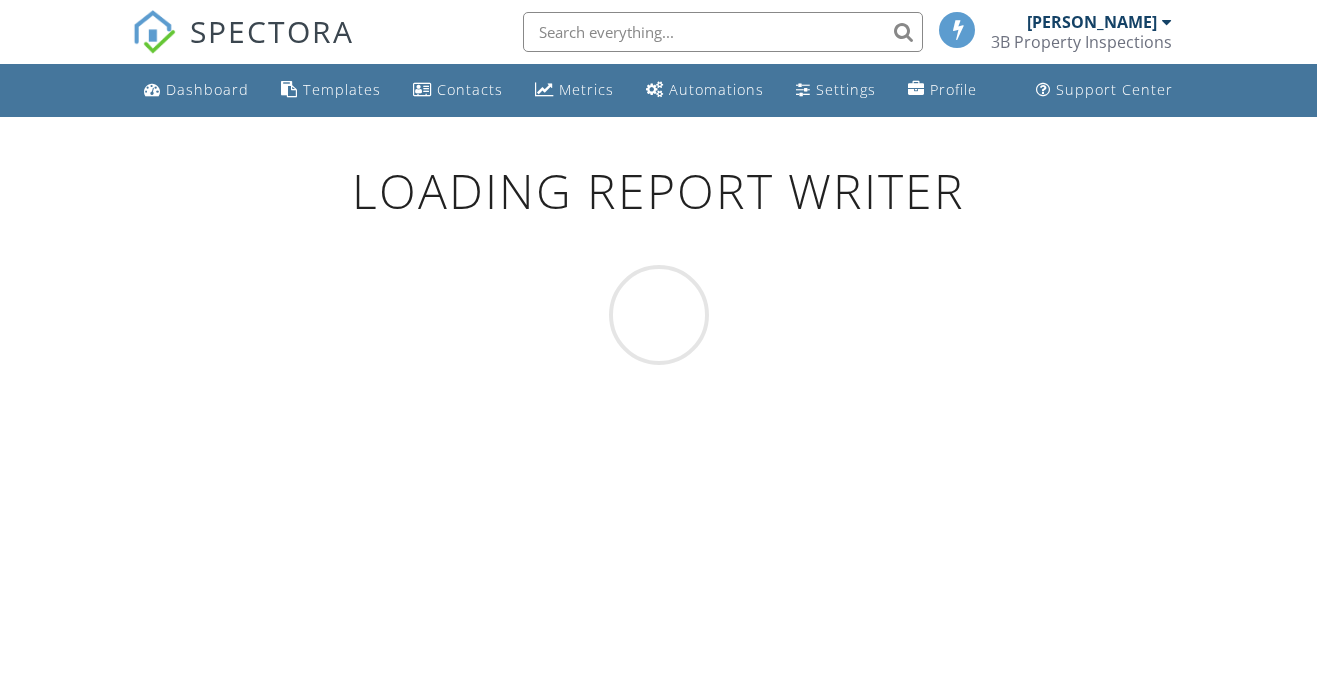 scroll, scrollTop: 0, scrollLeft: 0, axis: both 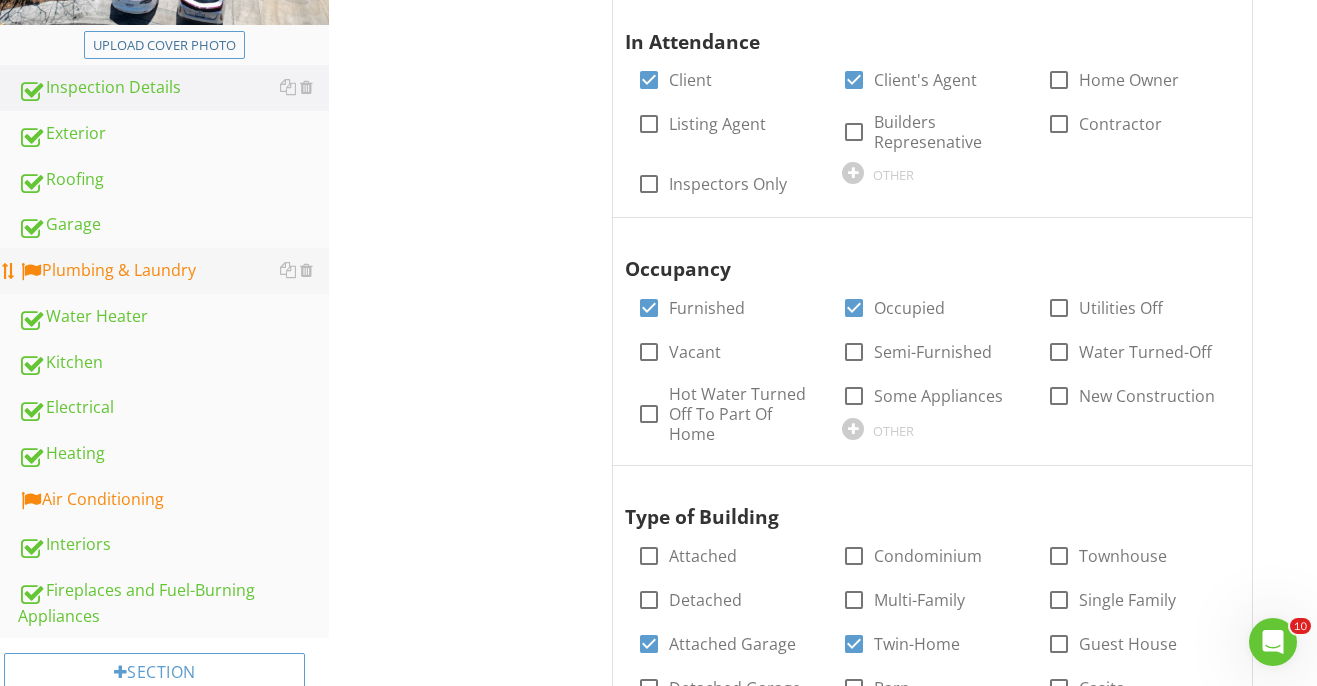 click on "Plumbing & Laundry" at bounding box center [173, 271] 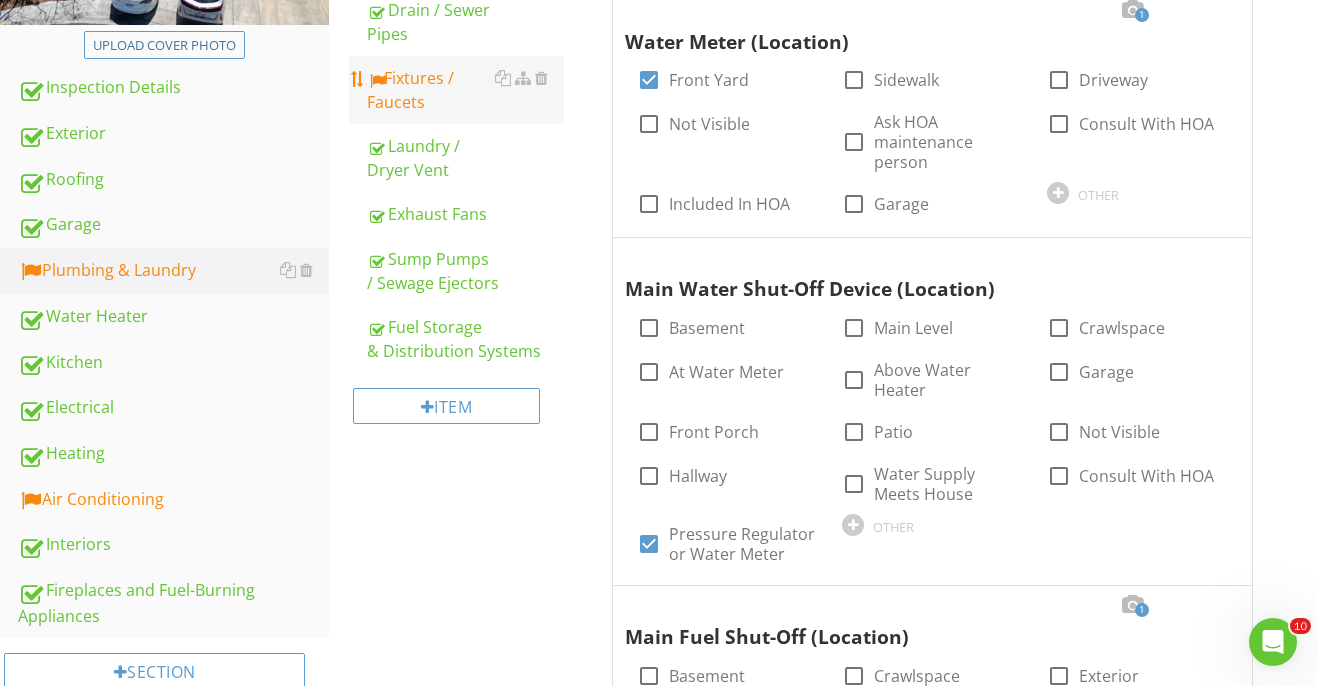 click on "Fixtures / Faucets" at bounding box center [465, 90] 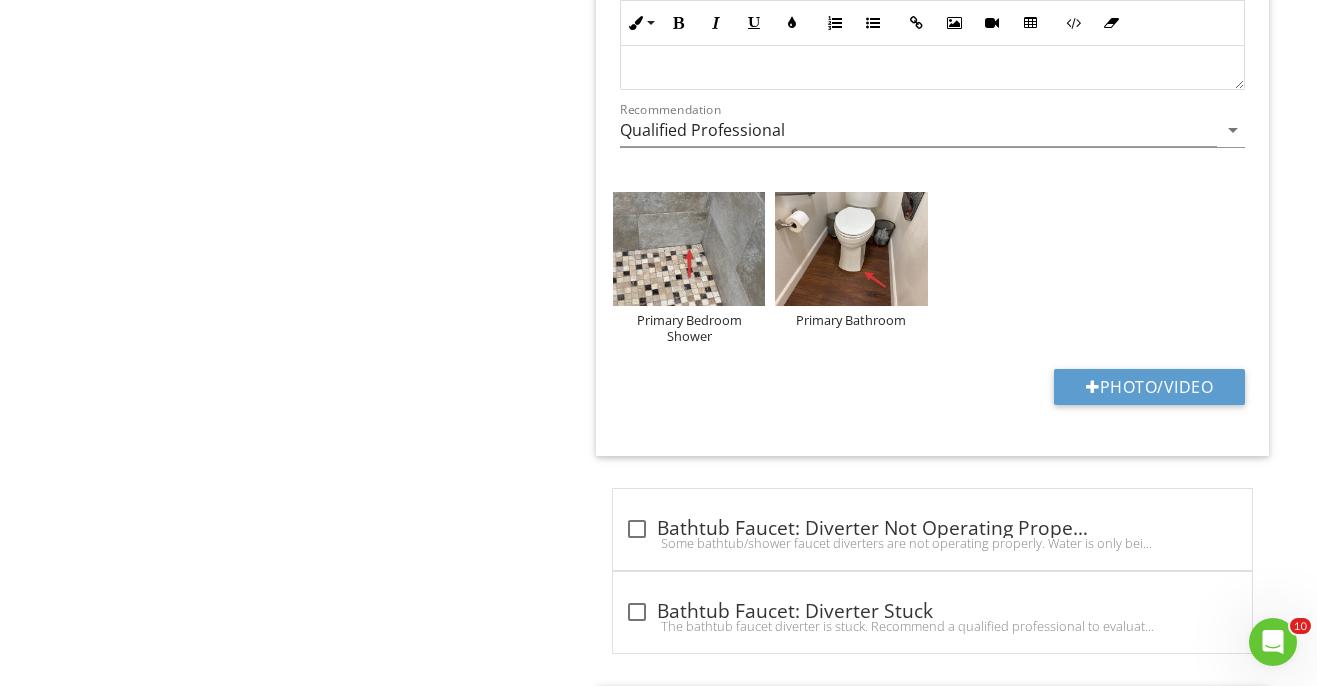 scroll, scrollTop: 1886, scrollLeft: 0, axis: vertical 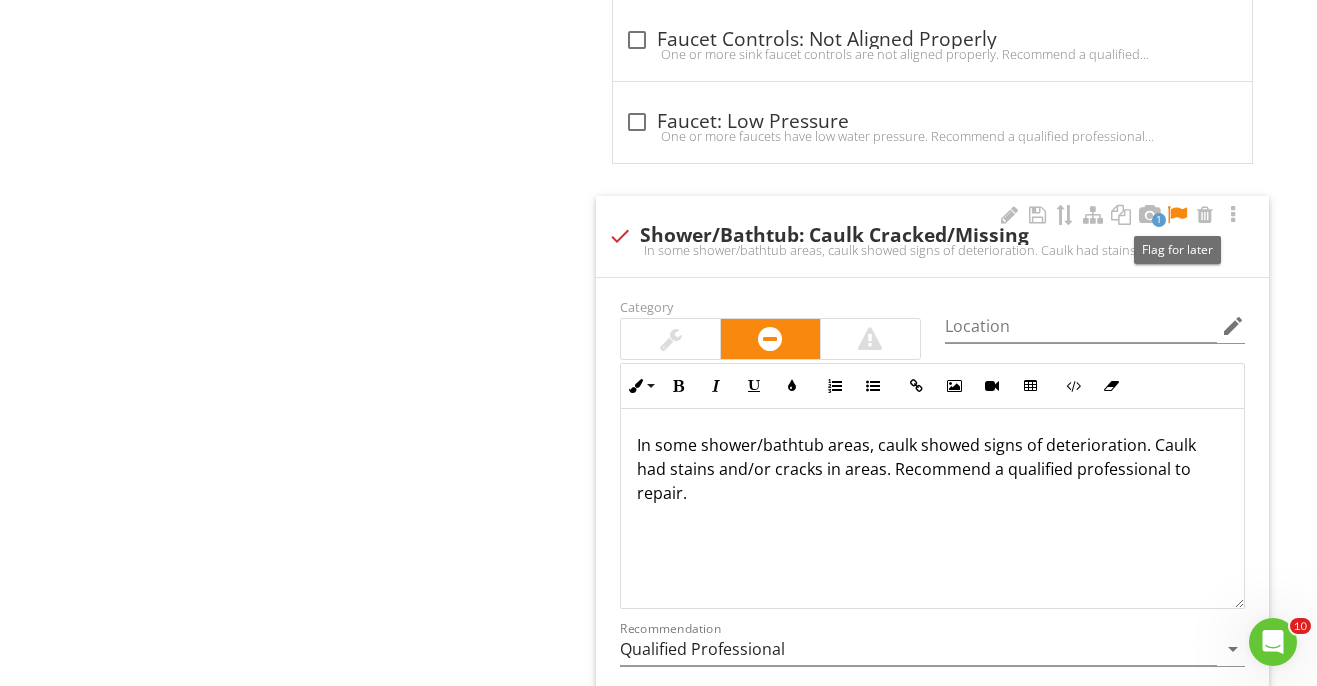 click at bounding box center [1177, 215] 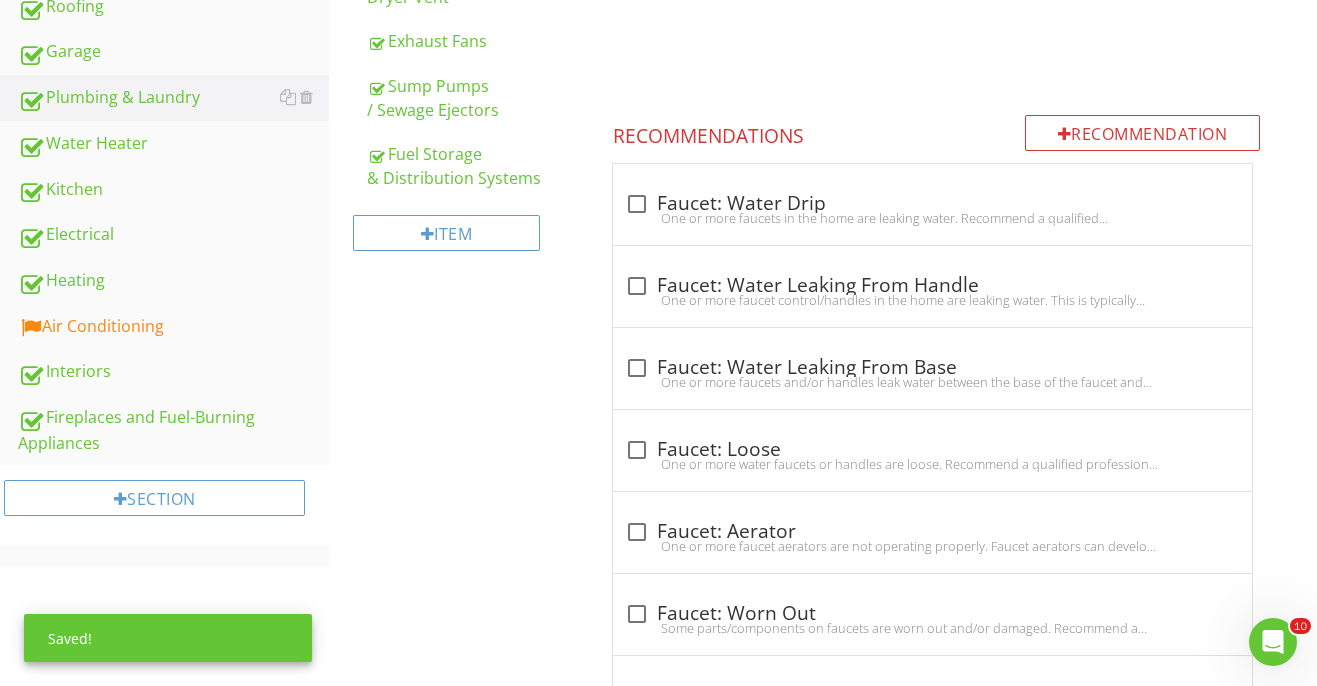 scroll, scrollTop: 632, scrollLeft: 0, axis: vertical 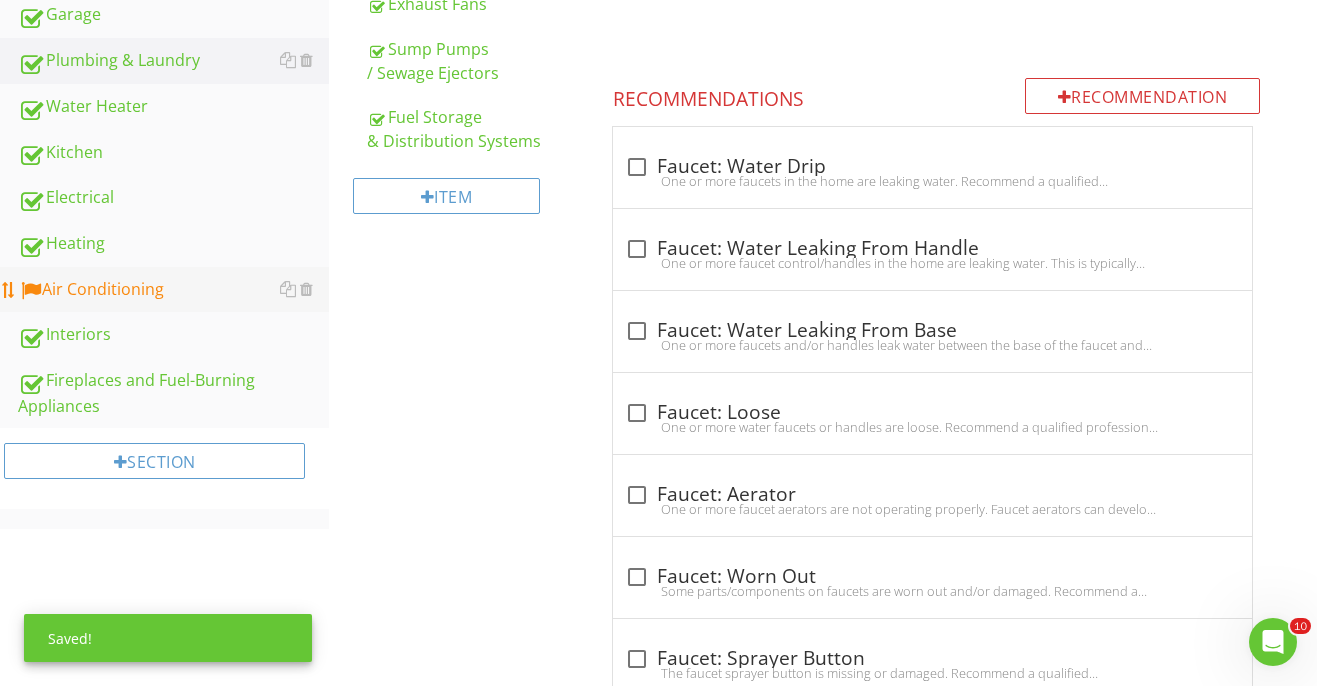 click on "Air Conditioning" at bounding box center [173, 290] 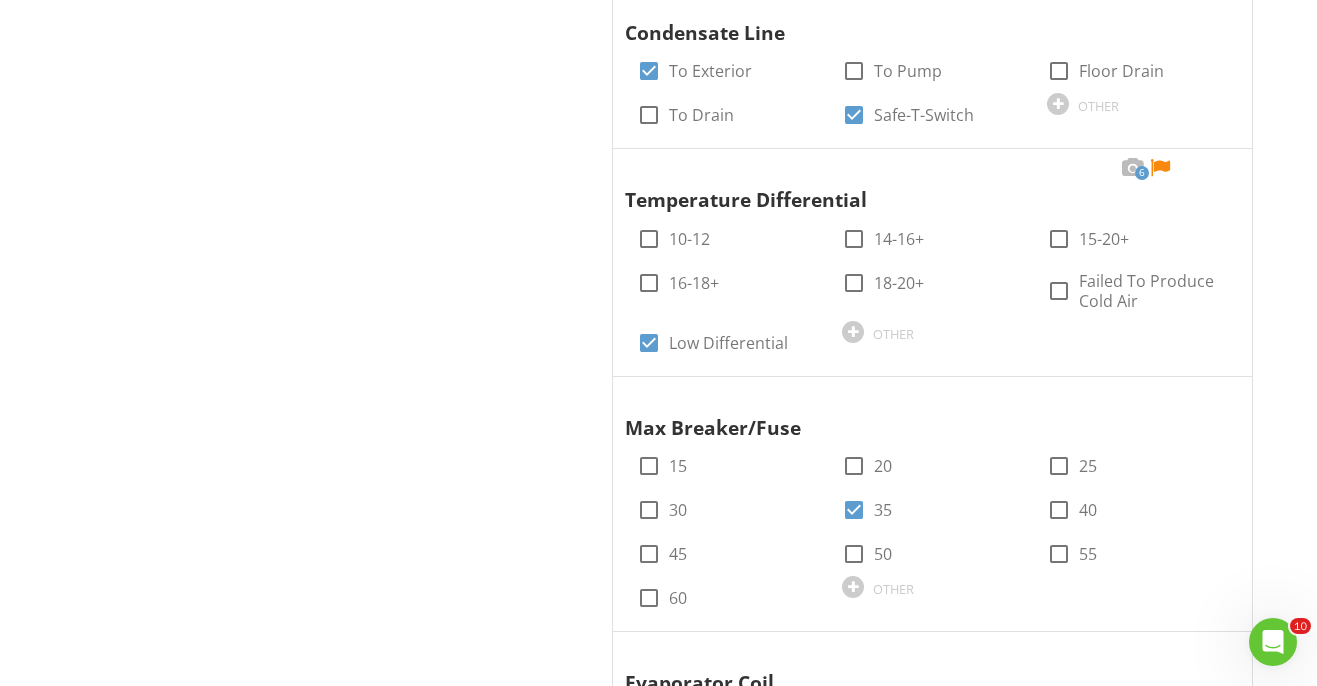 scroll, scrollTop: 1861, scrollLeft: 0, axis: vertical 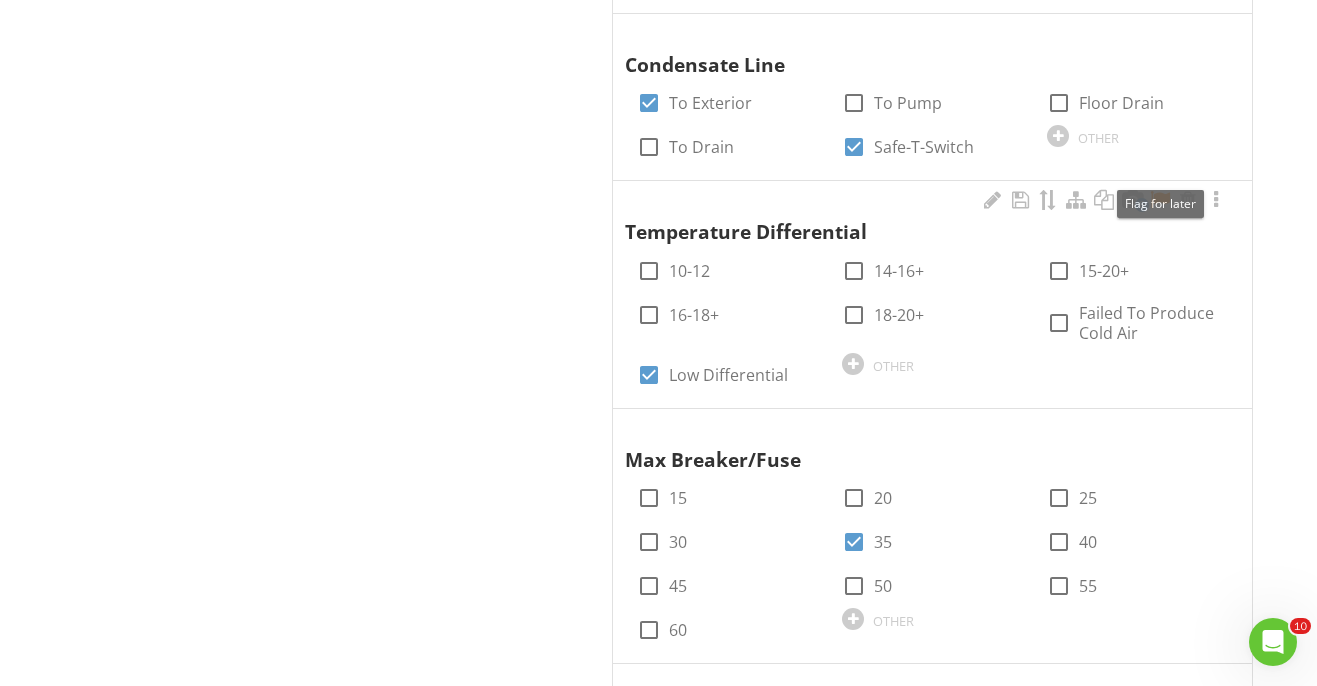 click at bounding box center (1160, 200) 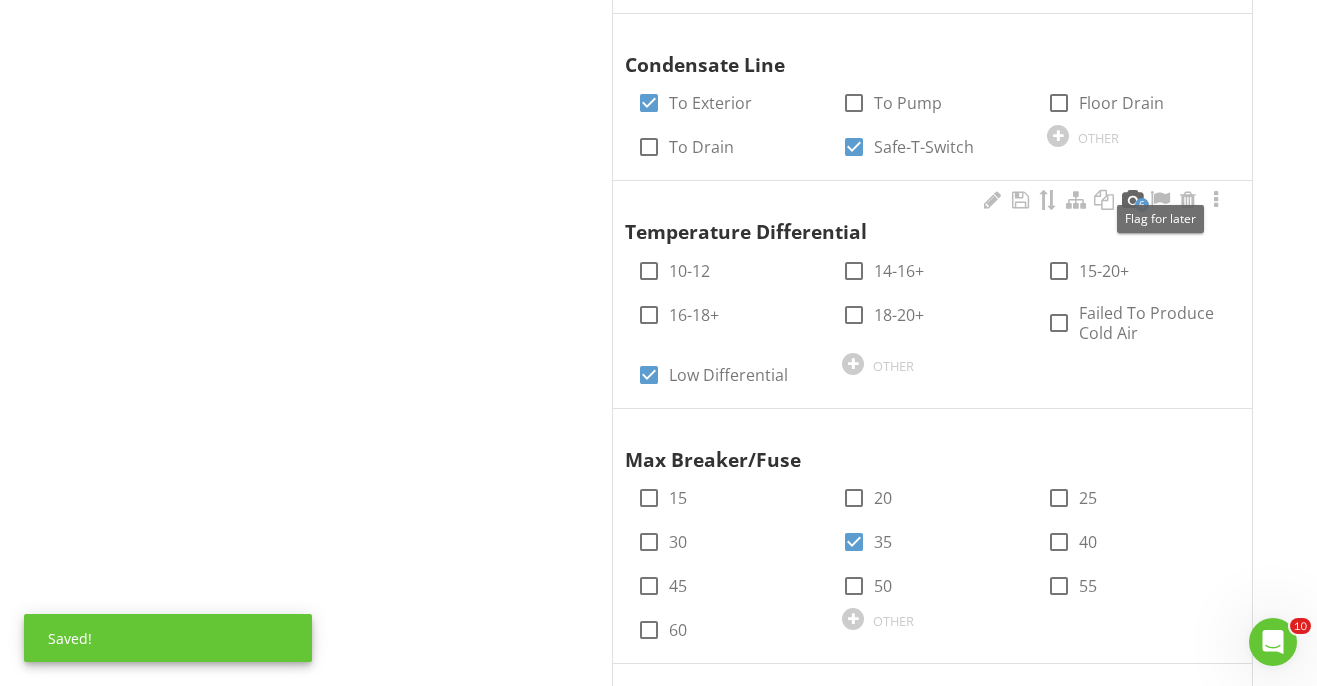 click at bounding box center (1132, 200) 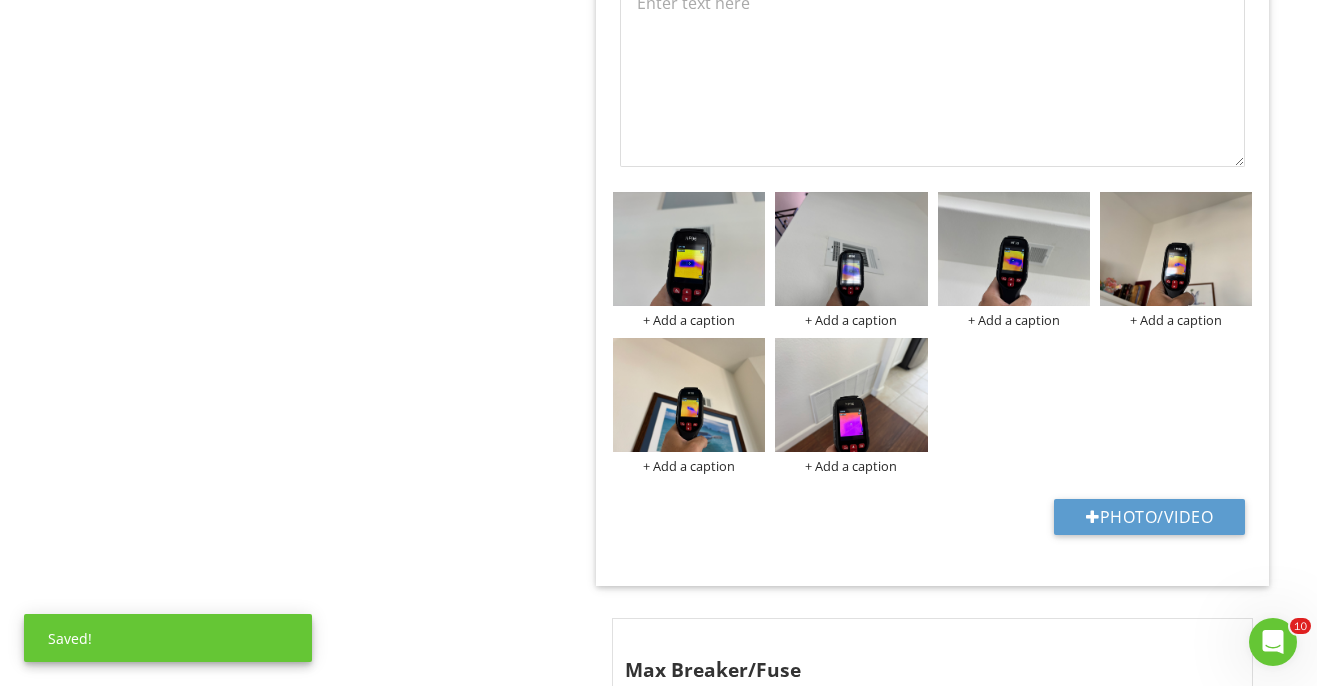 scroll, scrollTop: 2613, scrollLeft: 0, axis: vertical 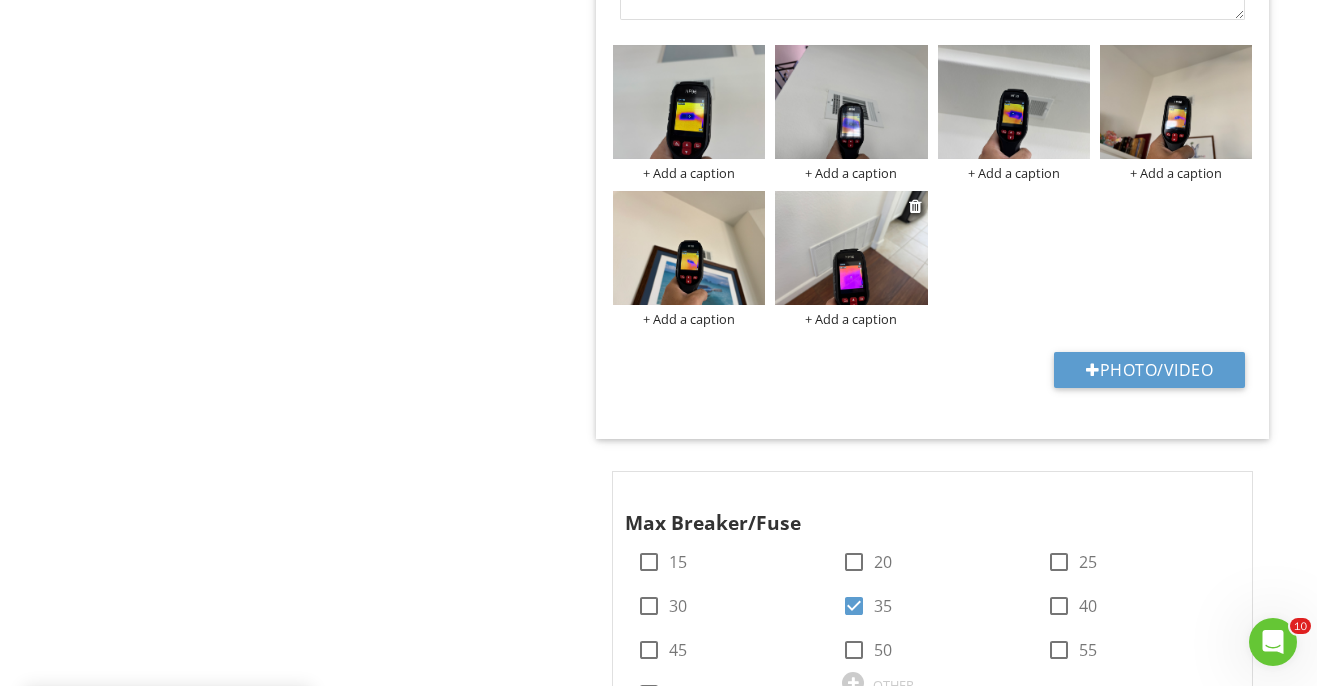 click on "+ Add a caption" at bounding box center (851, 319) 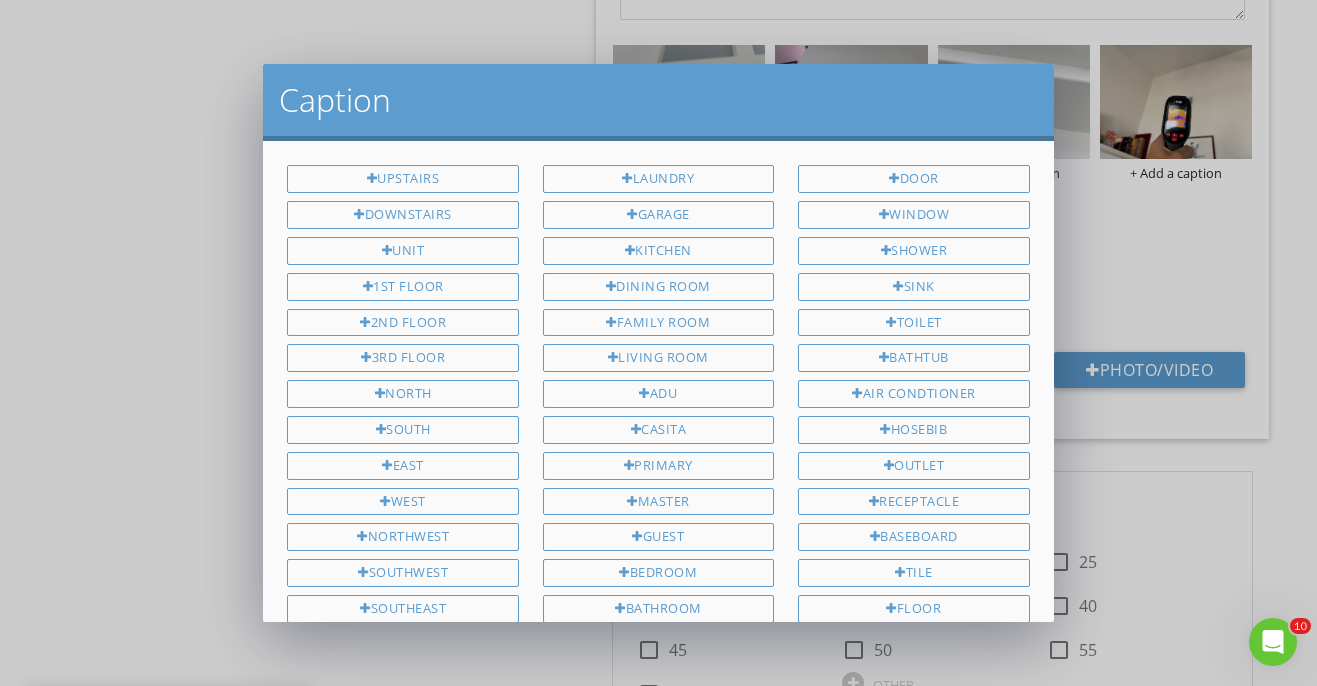 scroll, scrollTop: 451, scrollLeft: 0, axis: vertical 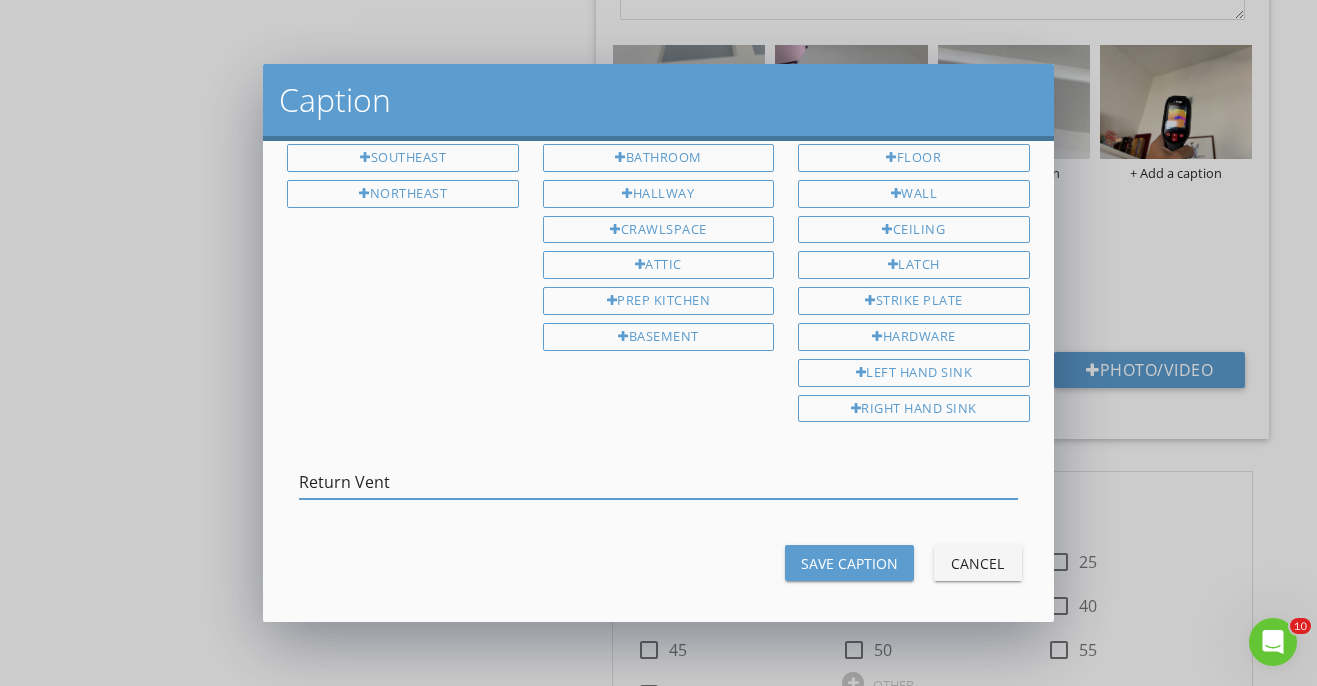 type on "Return Vent" 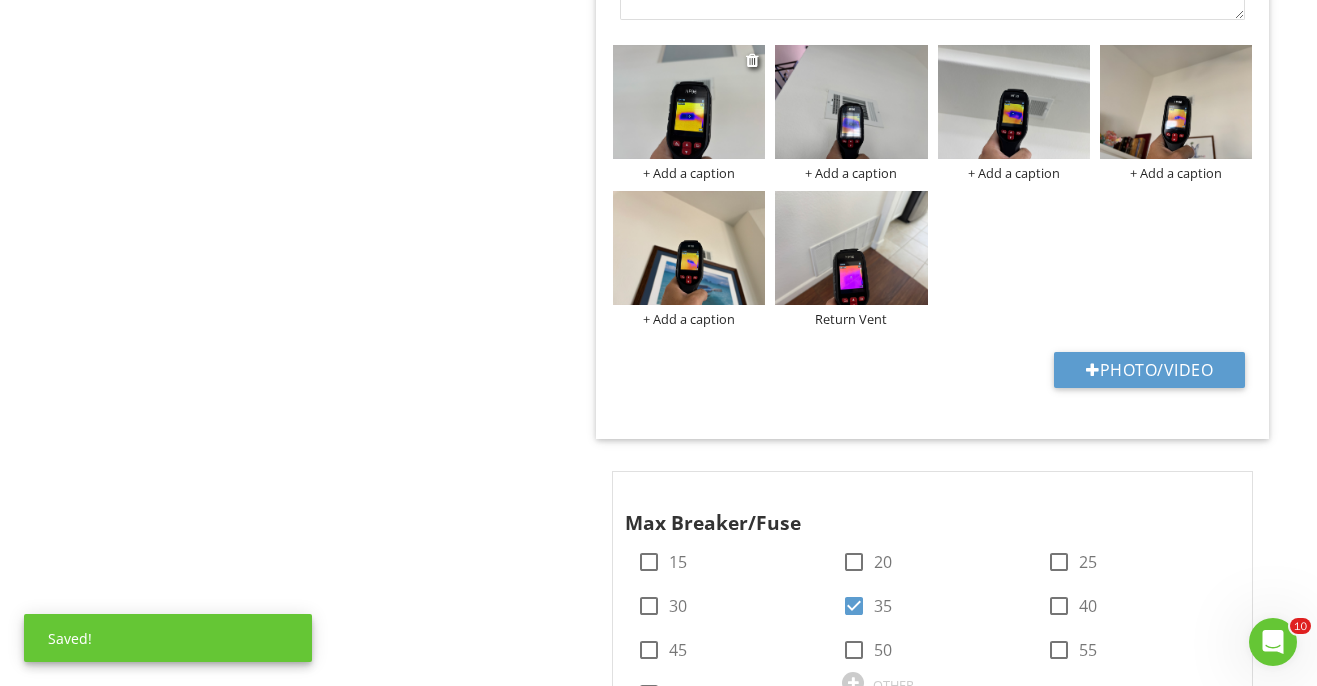 click on "+ Add a caption" at bounding box center (689, 173) 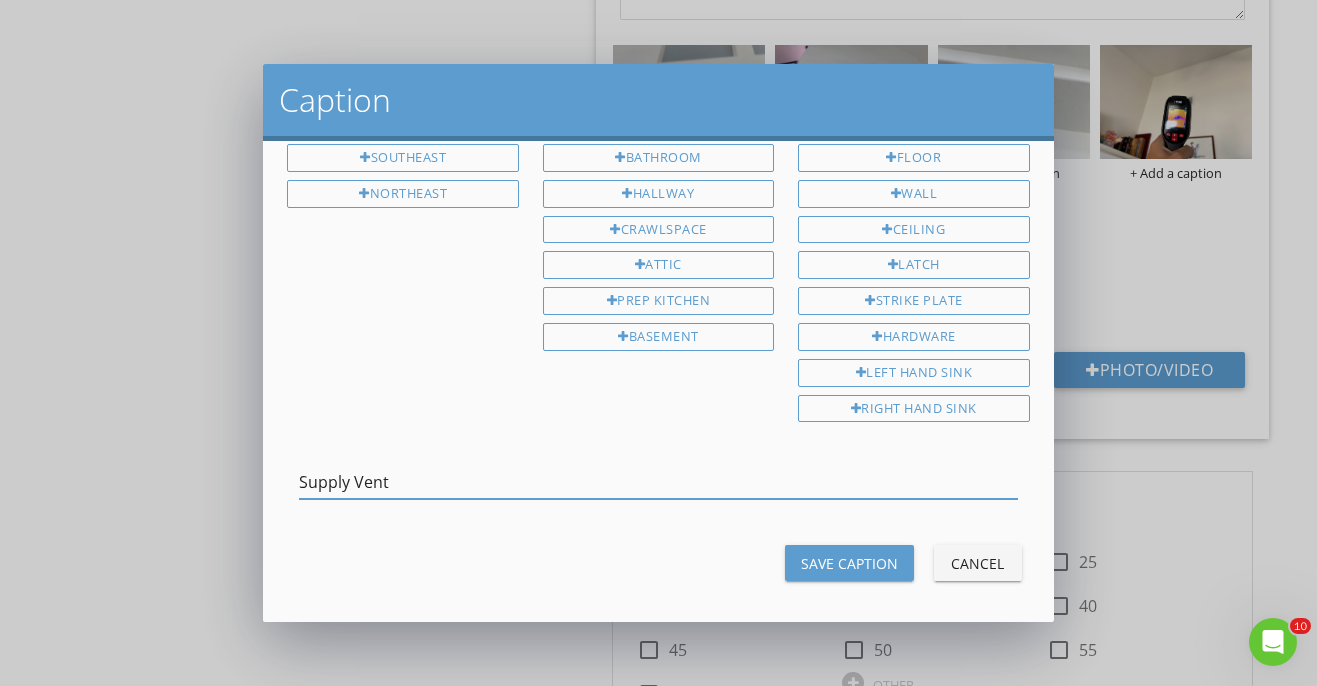 drag, startPoint x: 396, startPoint y: 475, endPoint x: 127, endPoint y: 472, distance: 269.01672 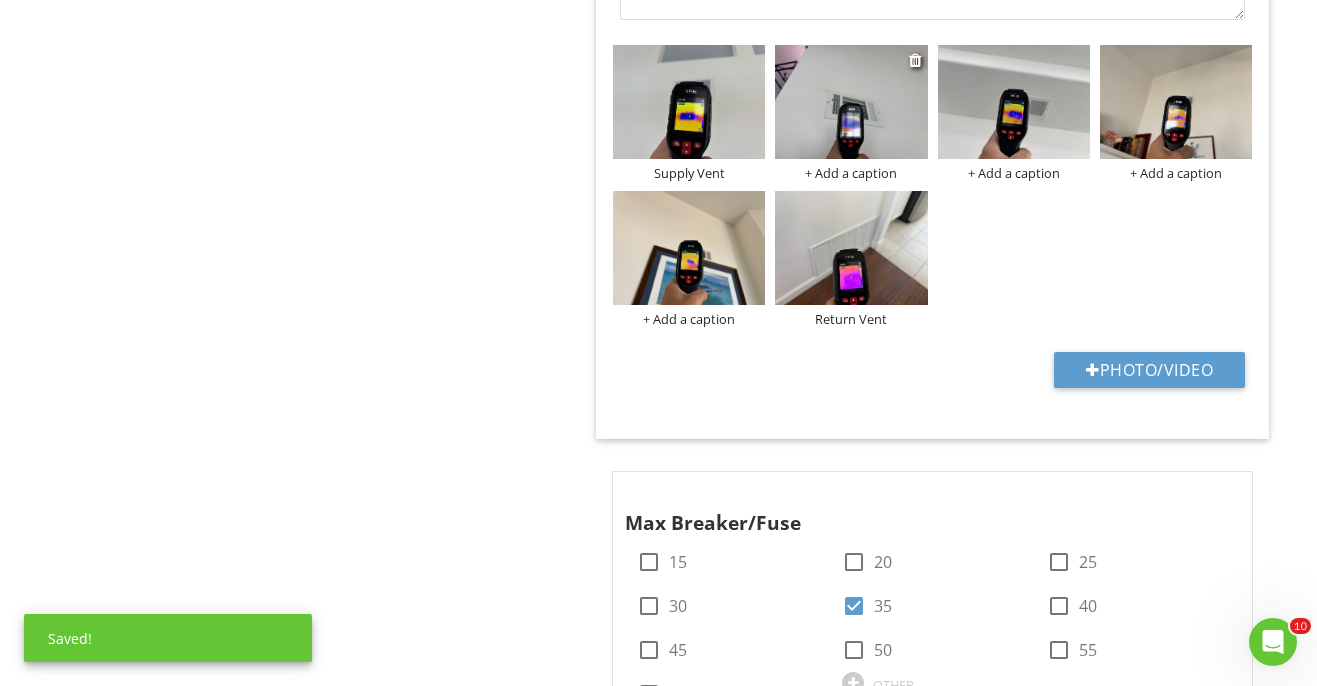click on "+ Add a caption" at bounding box center [851, 173] 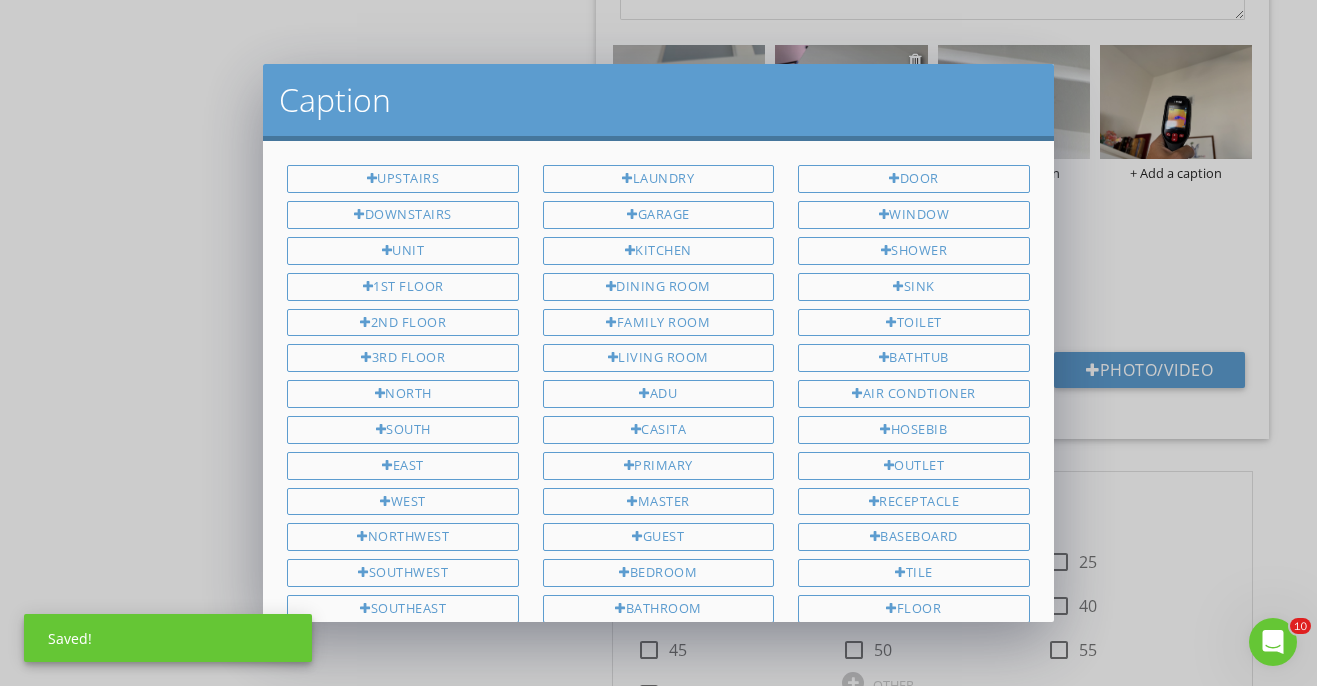 scroll, scrollTop: 451, scrollLeft: 0, axis: vertical 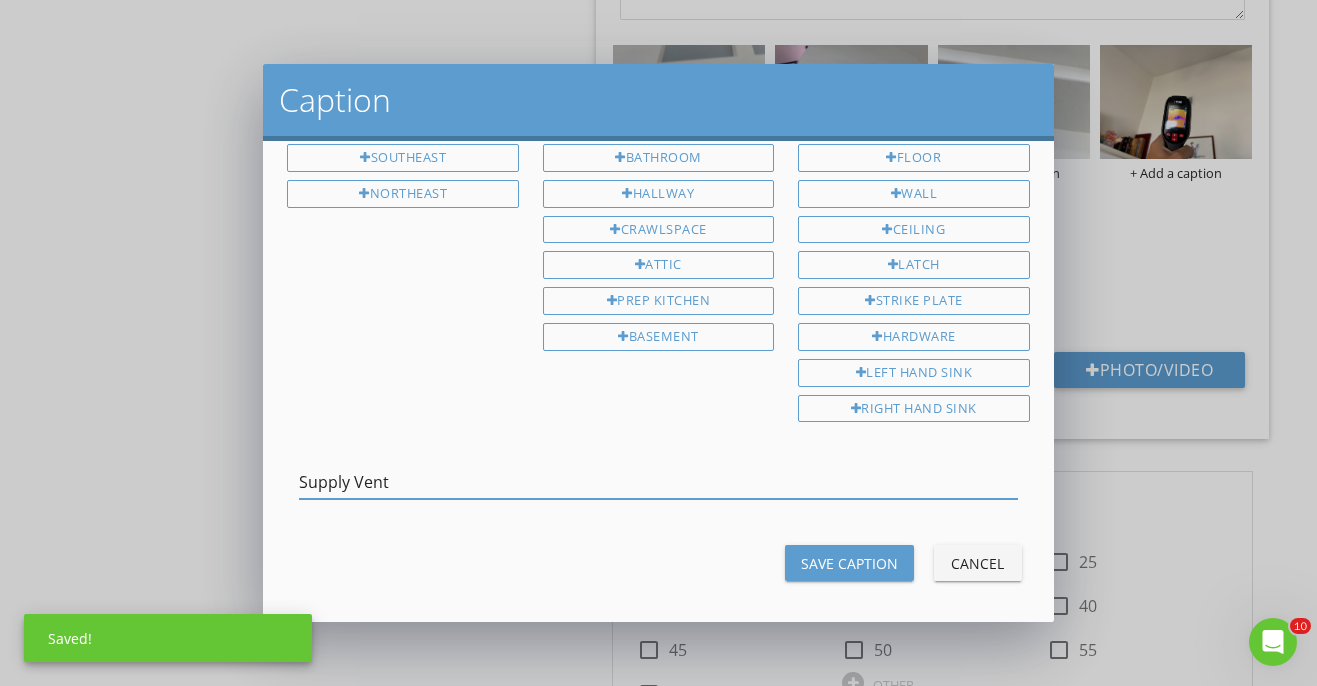 type on "Supply Vent" 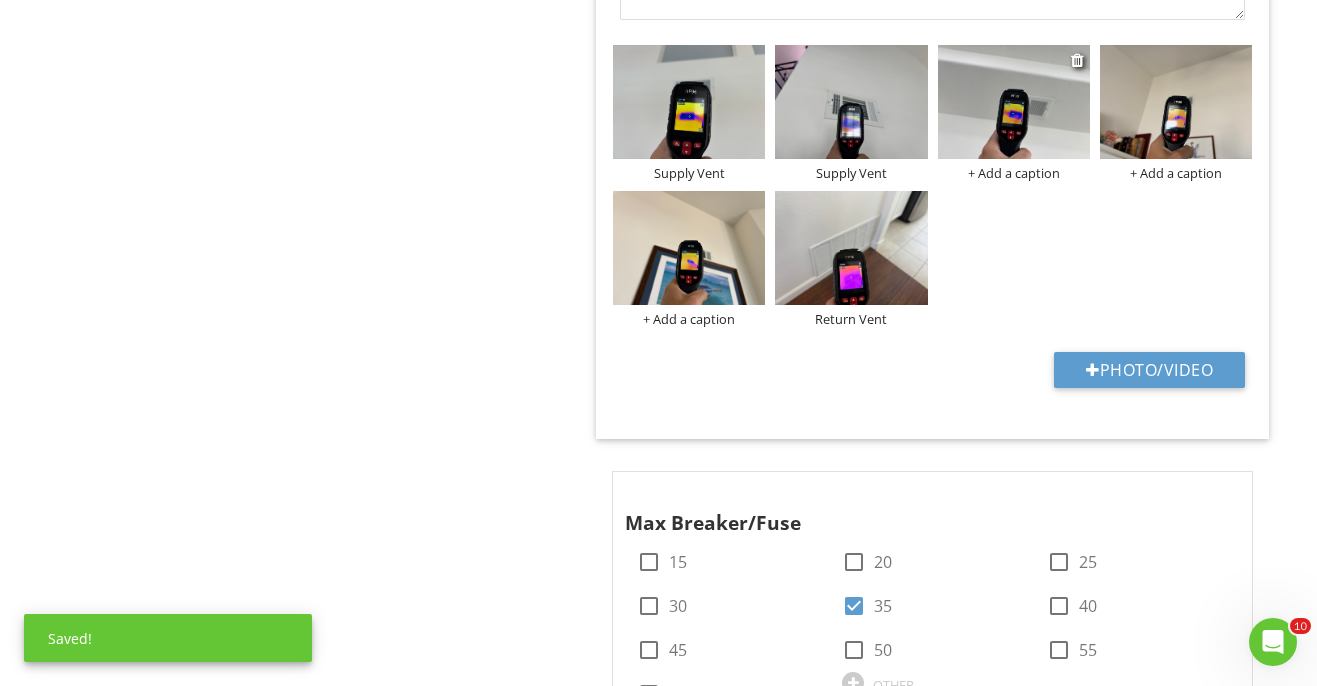 click on "+ Add a caption" at bounding box center [1014, 173] 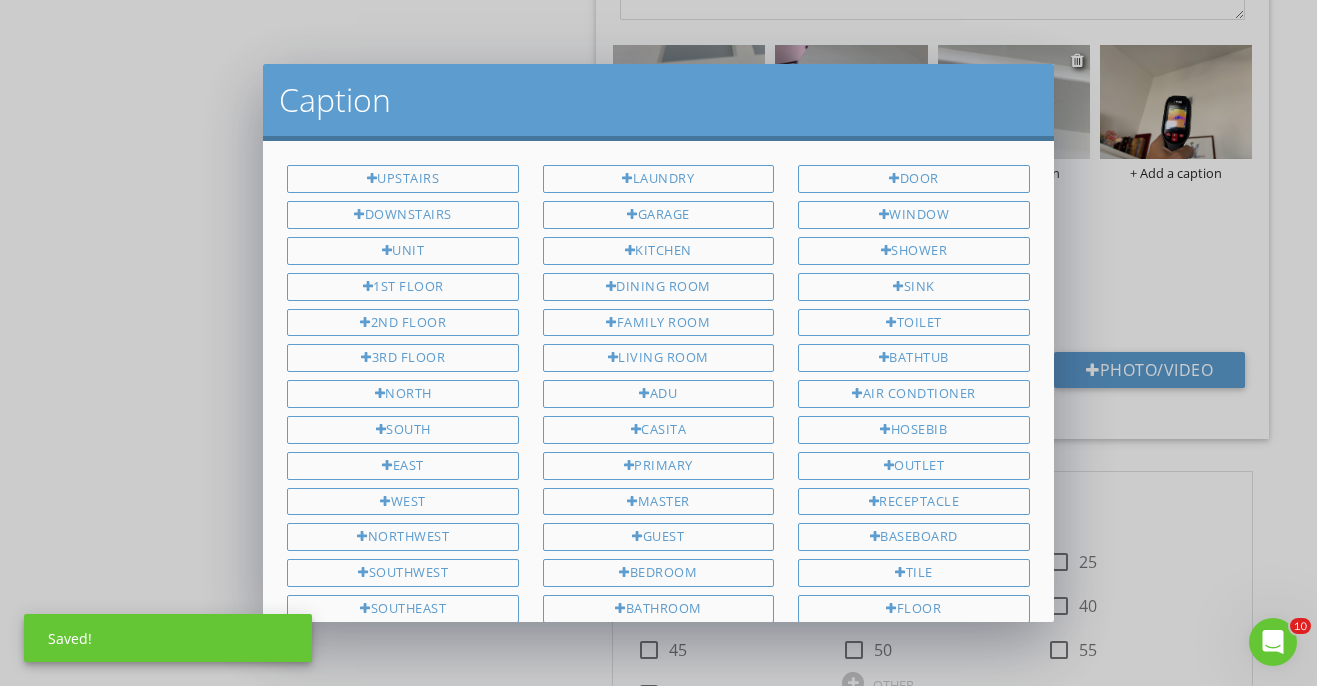 scroll, scrollTop: 451, scrollLeft: 0, axis: vertical 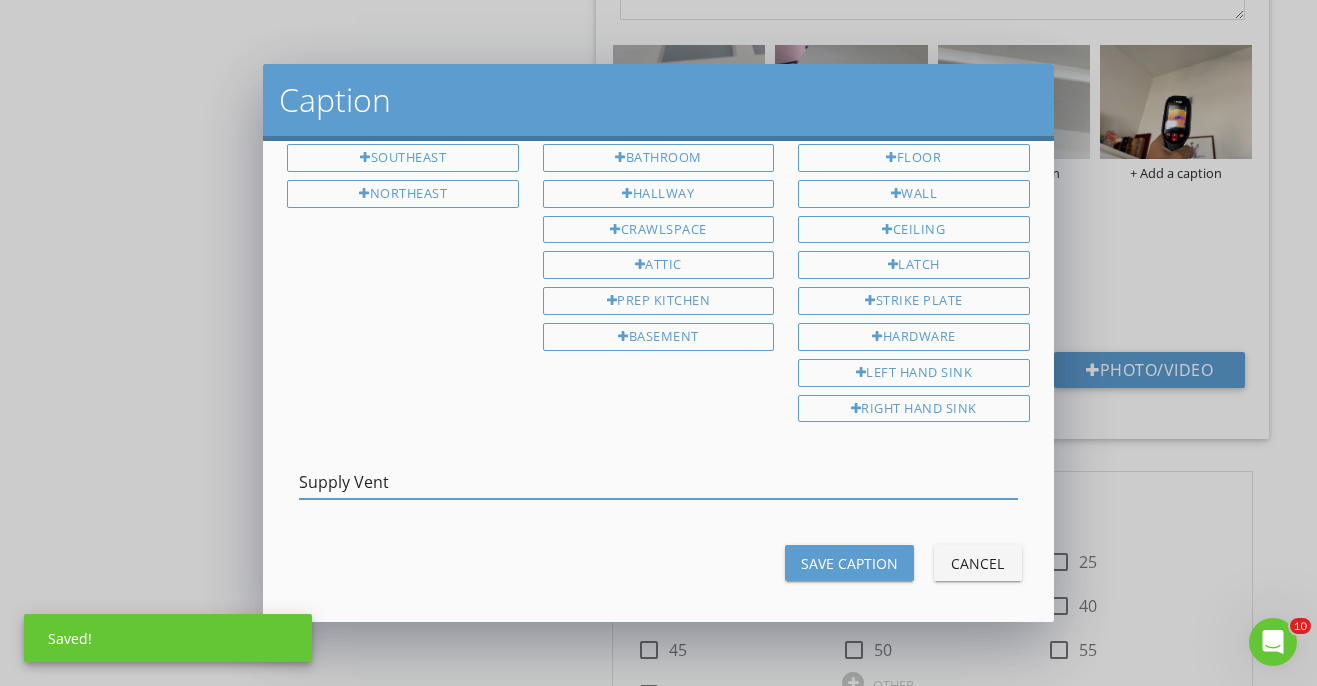 type on "Supply Vent" 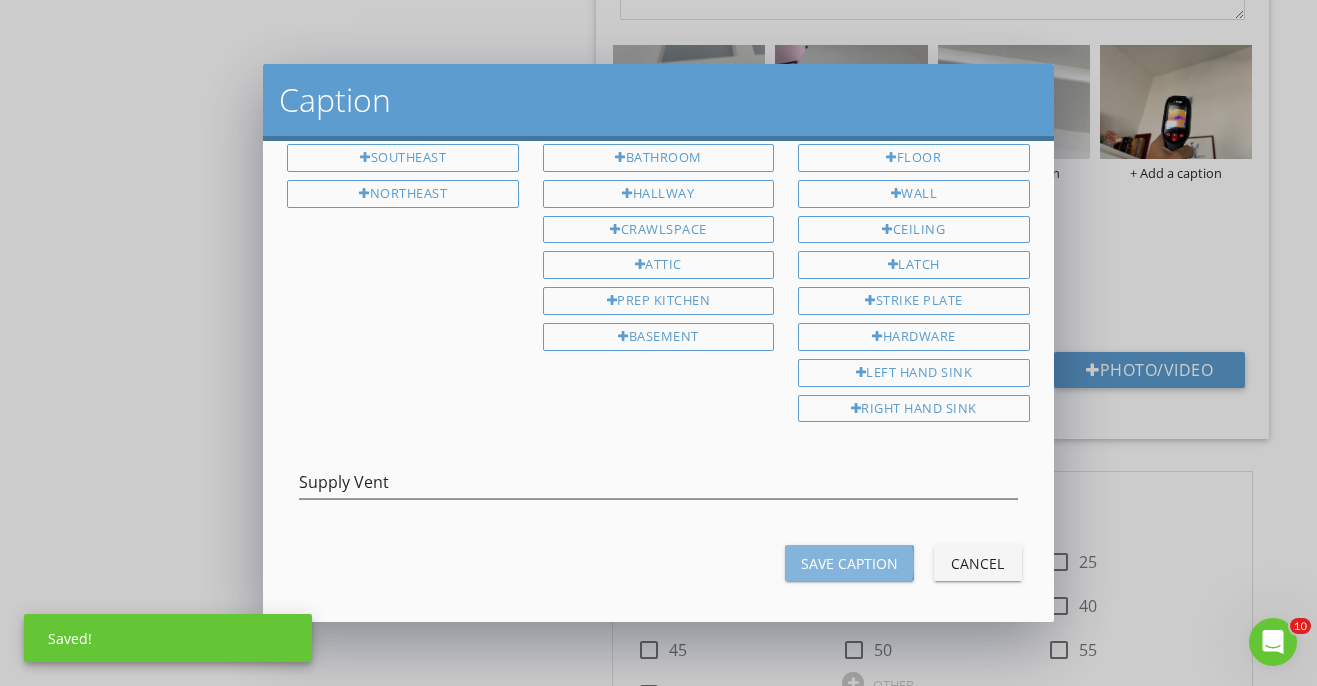 click on "Save Caption" at bounding box center (849, 563) 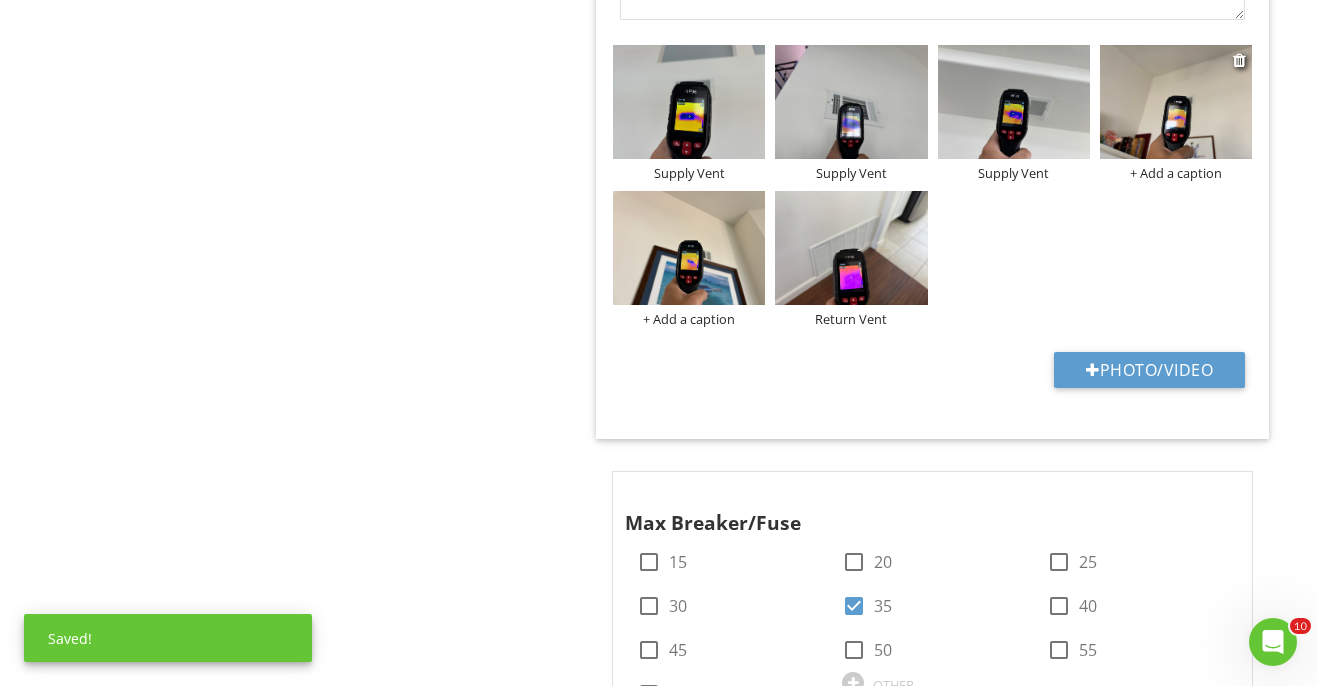 click on "+ Add a caption" at bounding box center [1176, 173] 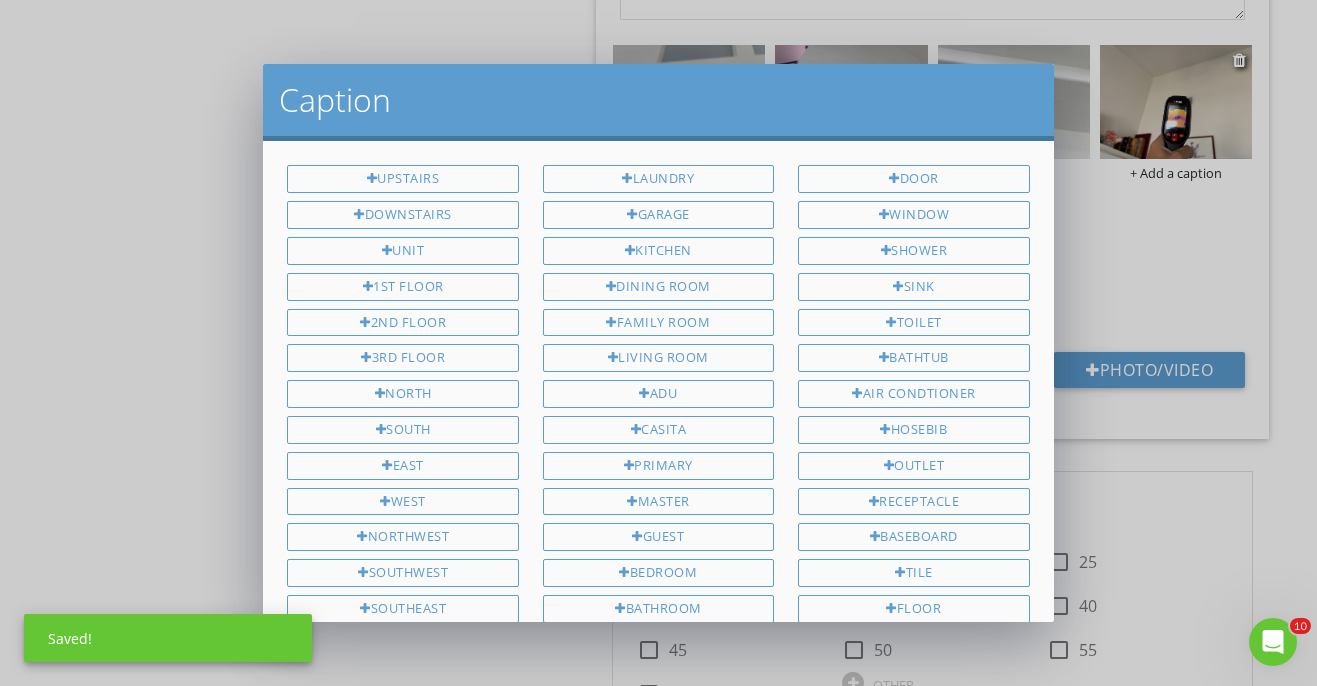 scroll, scrollTop: 451, scrollLeft: 0, axis: vertical 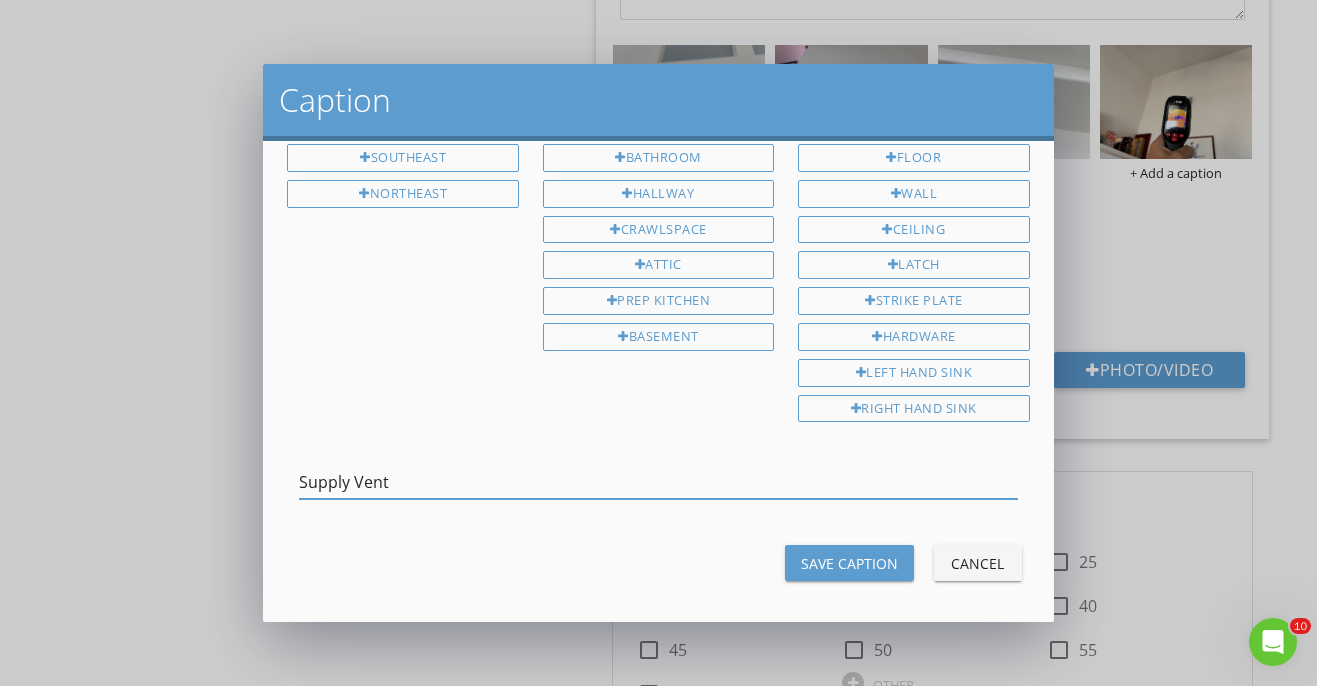 type on "Supply Vent" 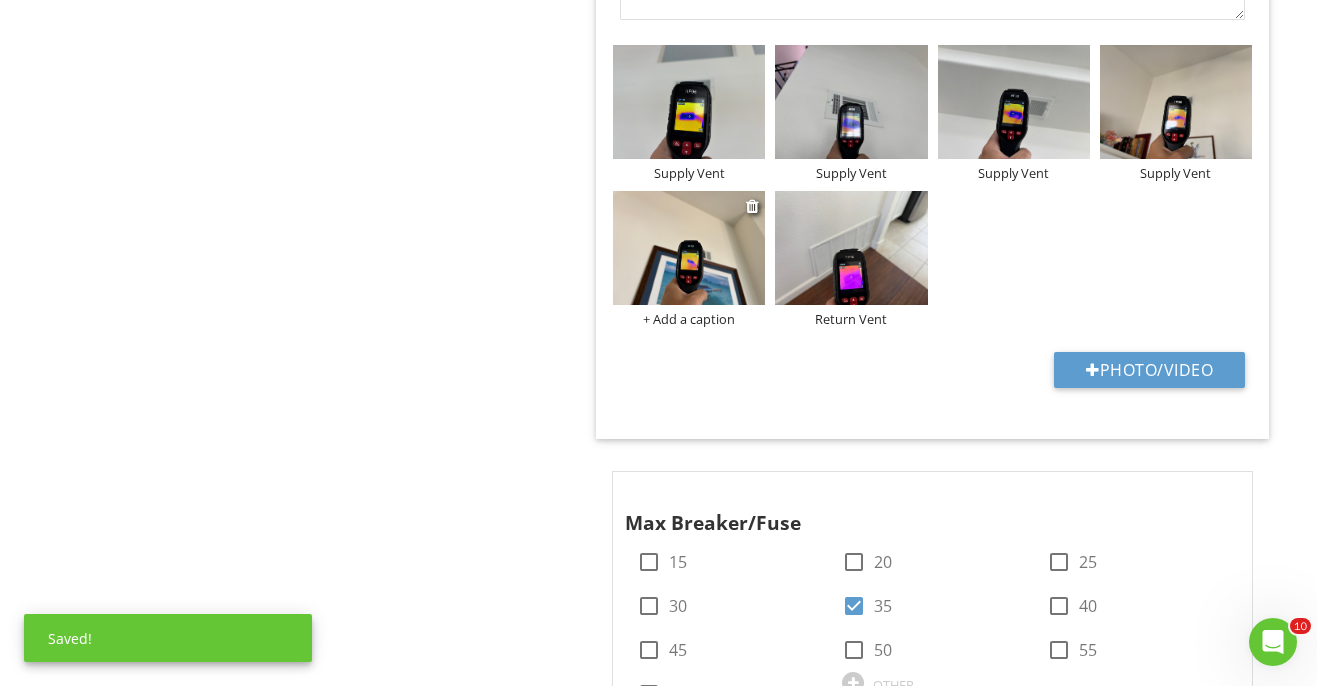 click on "+ Add a caption" at bounding box center (689, 319) 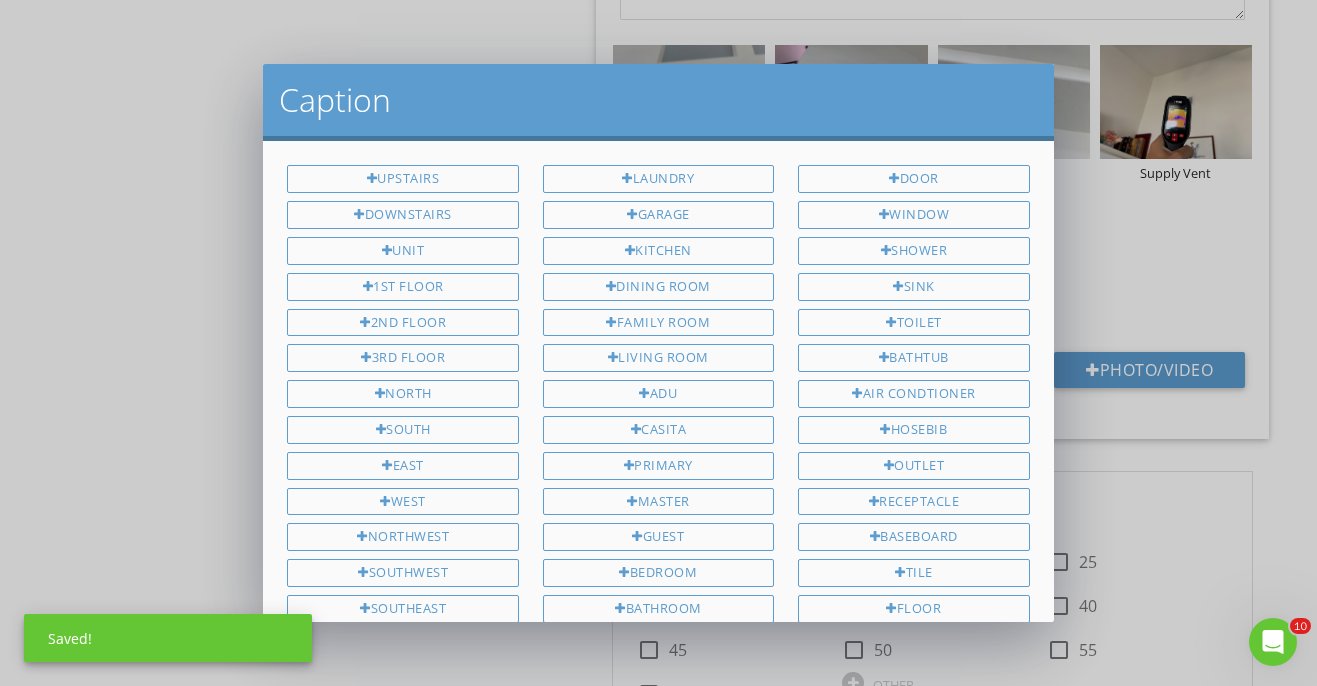 scroll, scrollTop: 0, scrollLeft: 0, axis: both 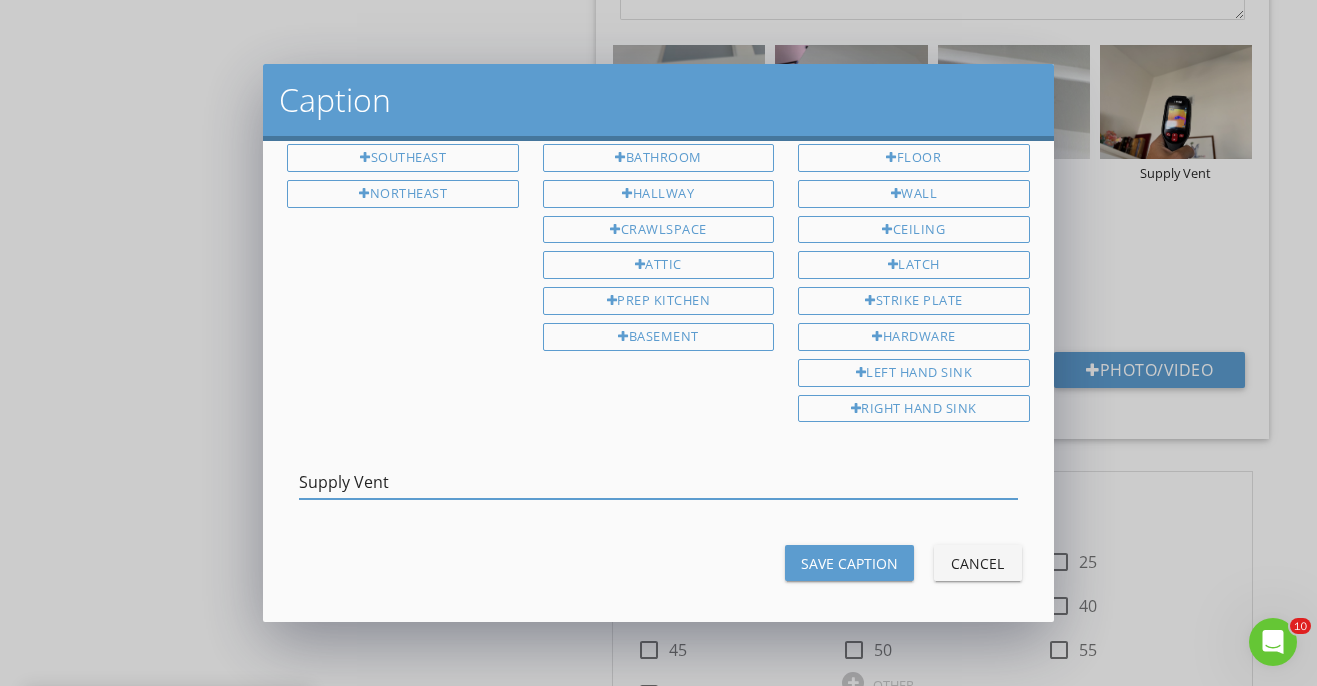 type on "Supply Vent" 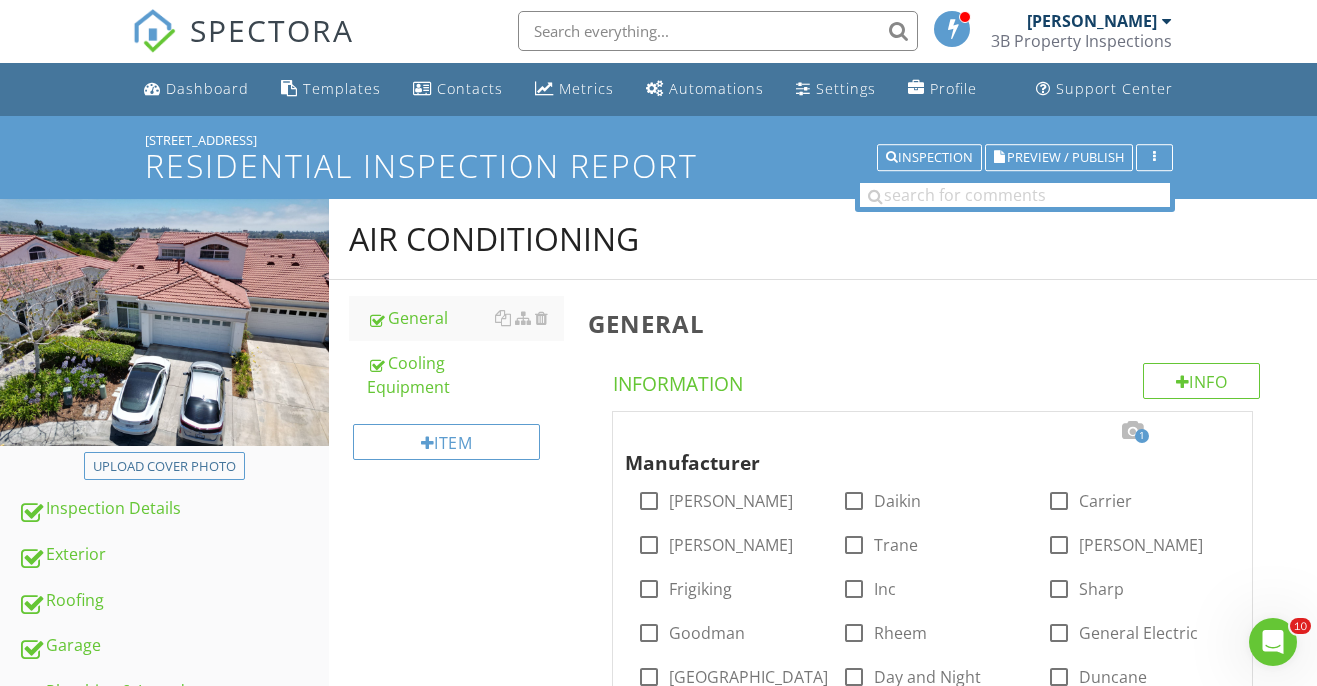 scroll, scrollTop: 73, scrollLeft: 0, axis: vertical 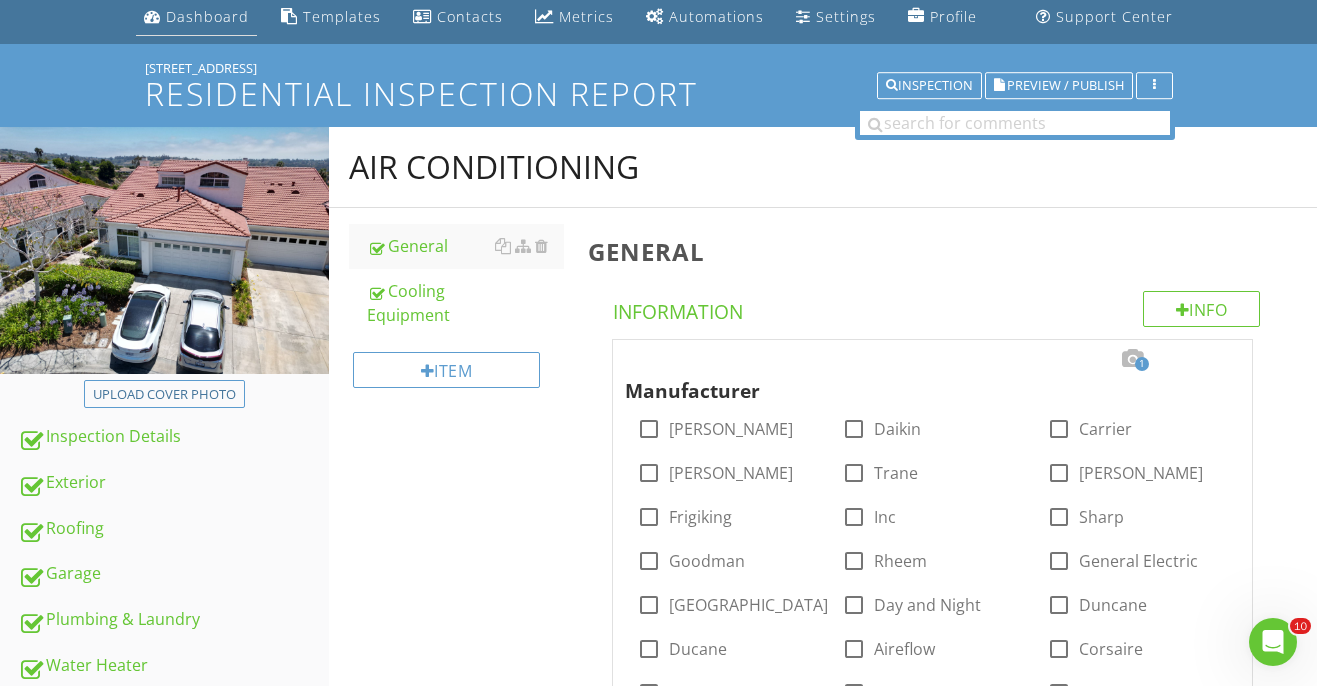 click on "Dashboard" at bounding box center (207, 16) 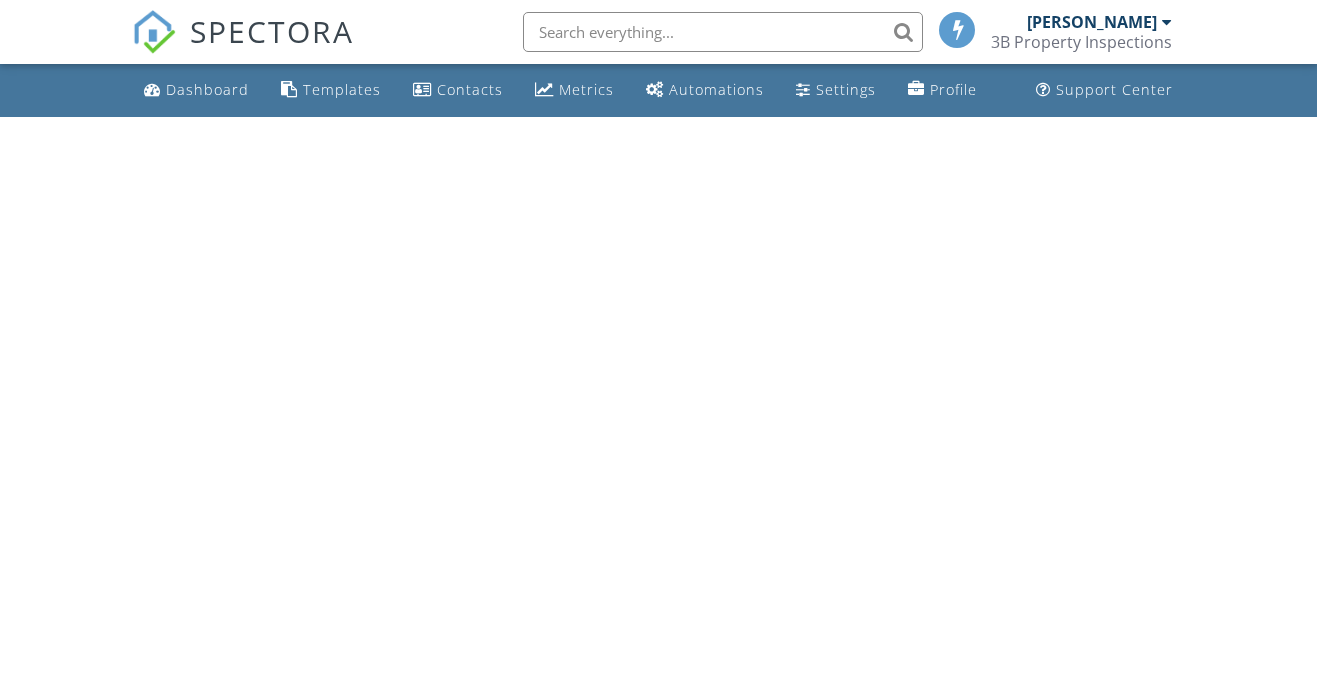 scroll, scrollTop: 0, scrollLeft: 0, axis: both 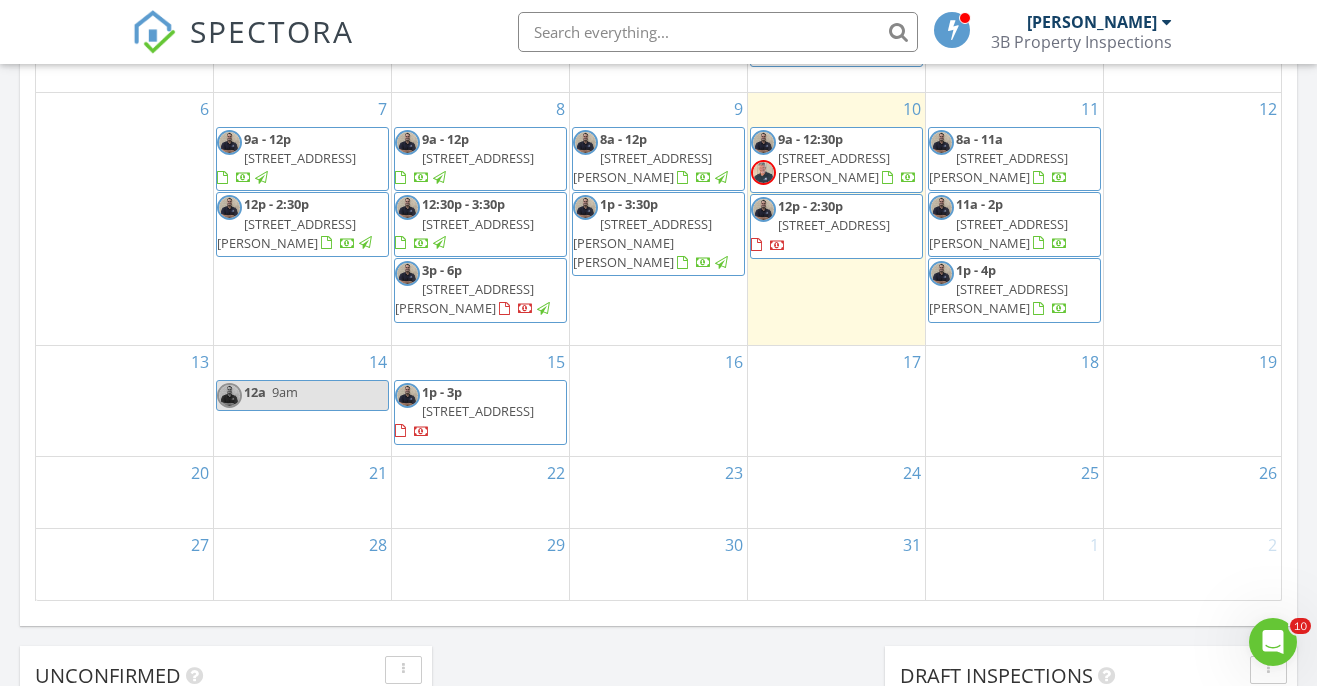 click on "1082 Duncan Ct, San Marcos 92078" at bounding box center (834, 167) 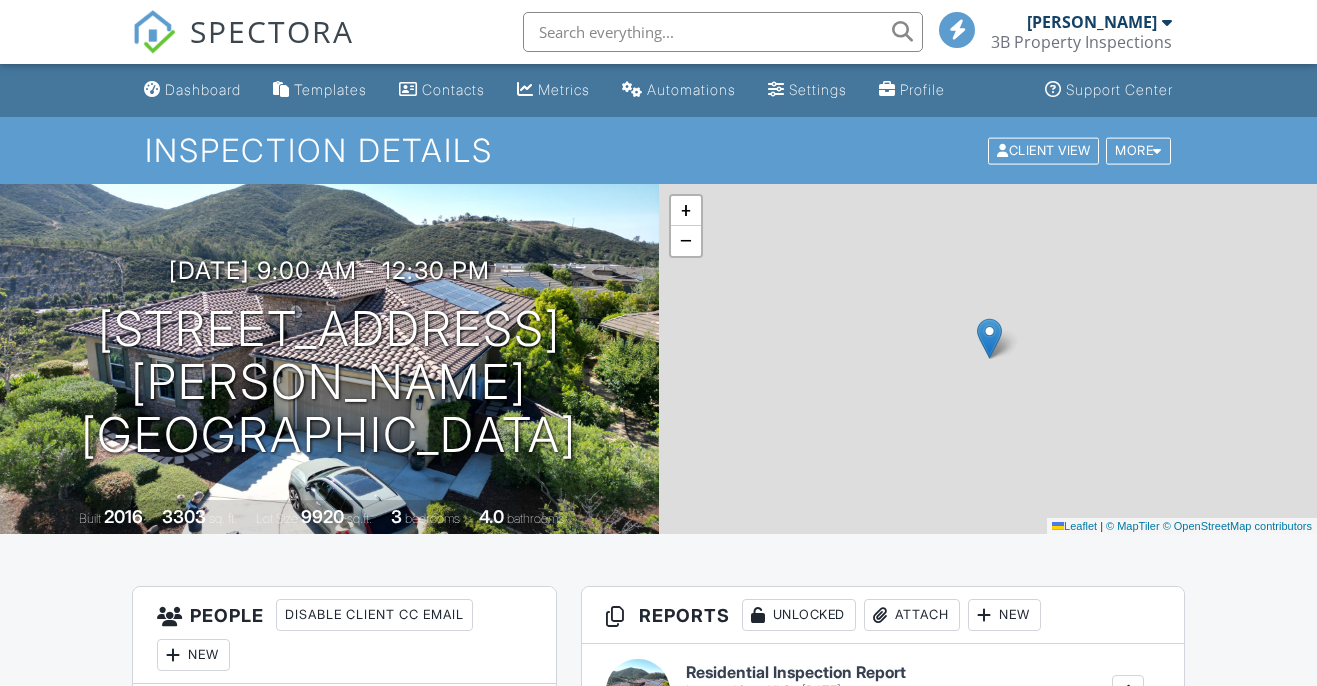 scroll, scrollTop: 0, scrollLeft: 0, axis: both 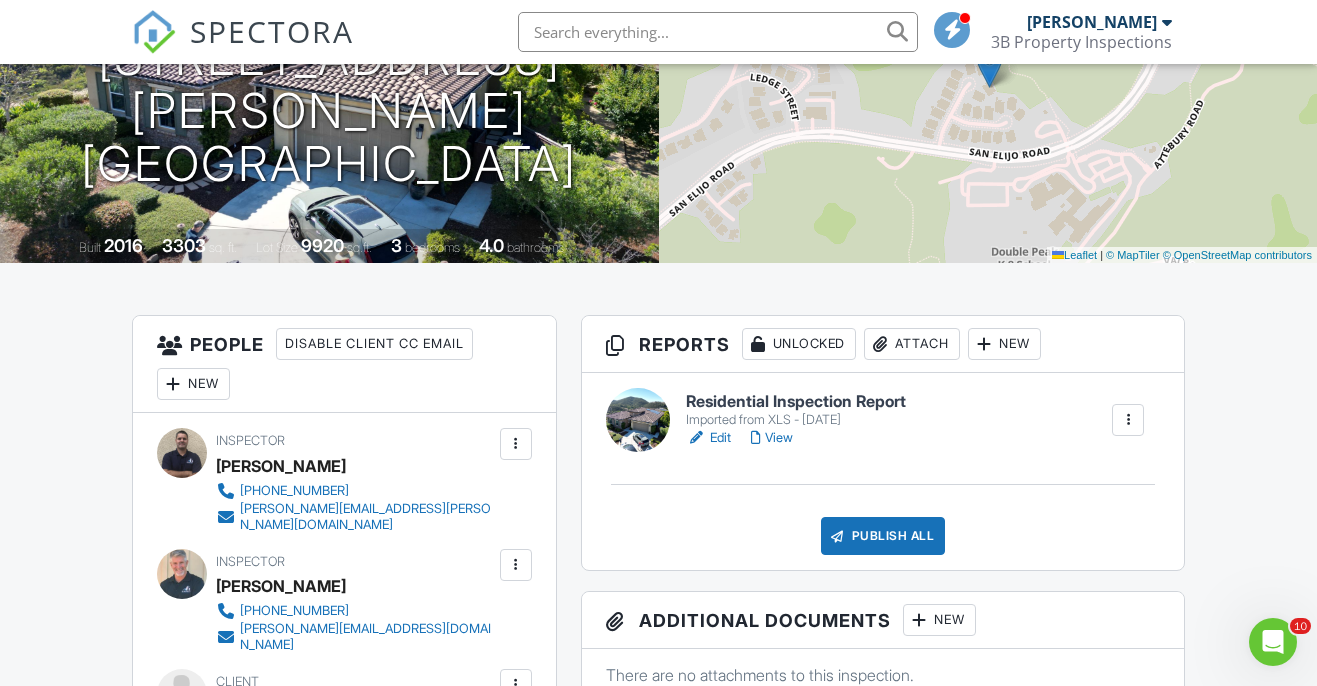 click on "Edit" at bounding box center [708, 438] 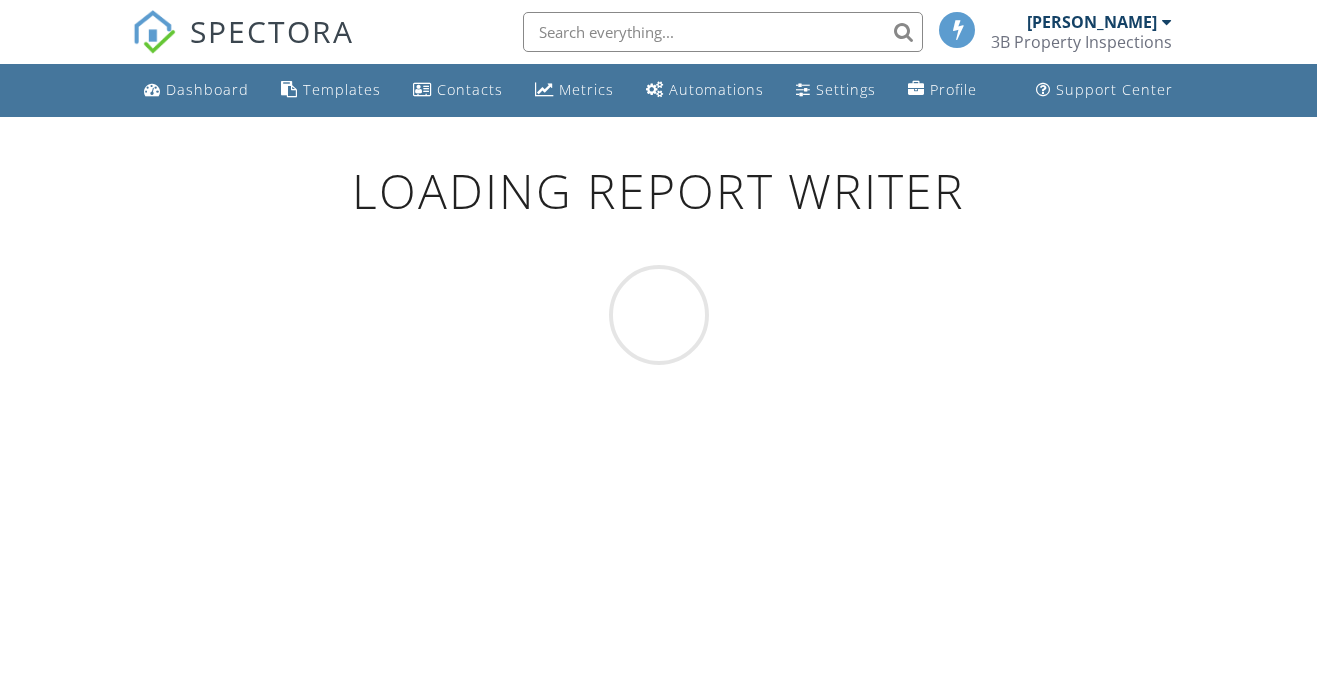 scroll, scrollTop: 0, scrollLeft: 0, axis: both 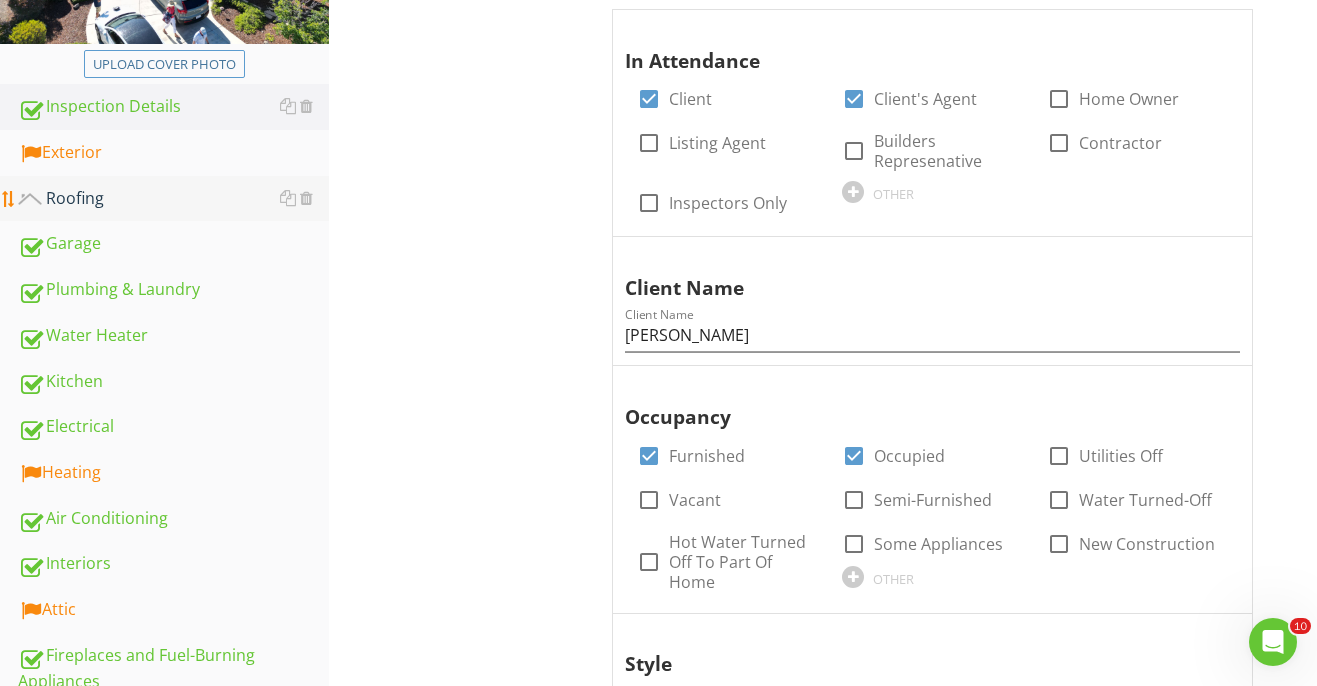 click on "Roofing" at bounding box center (173, 199) 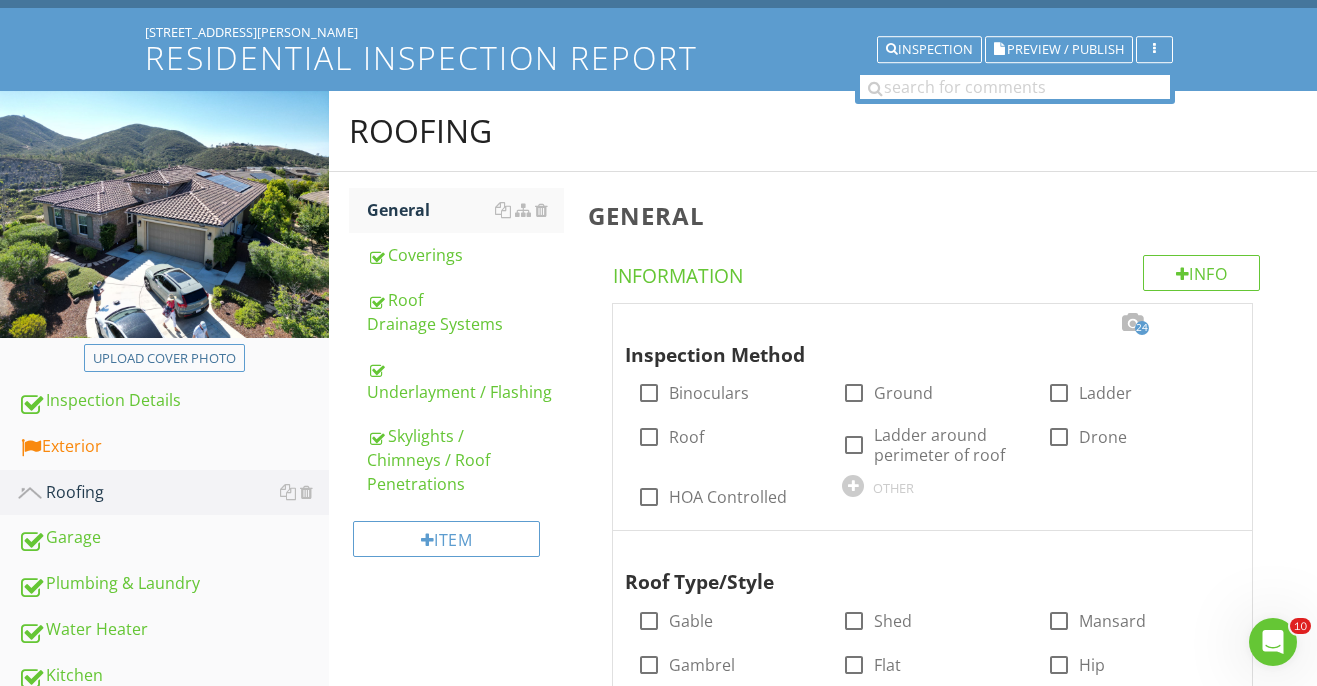 scroll, scrollTop: 95, scrollLeft: 0, axis: vertical 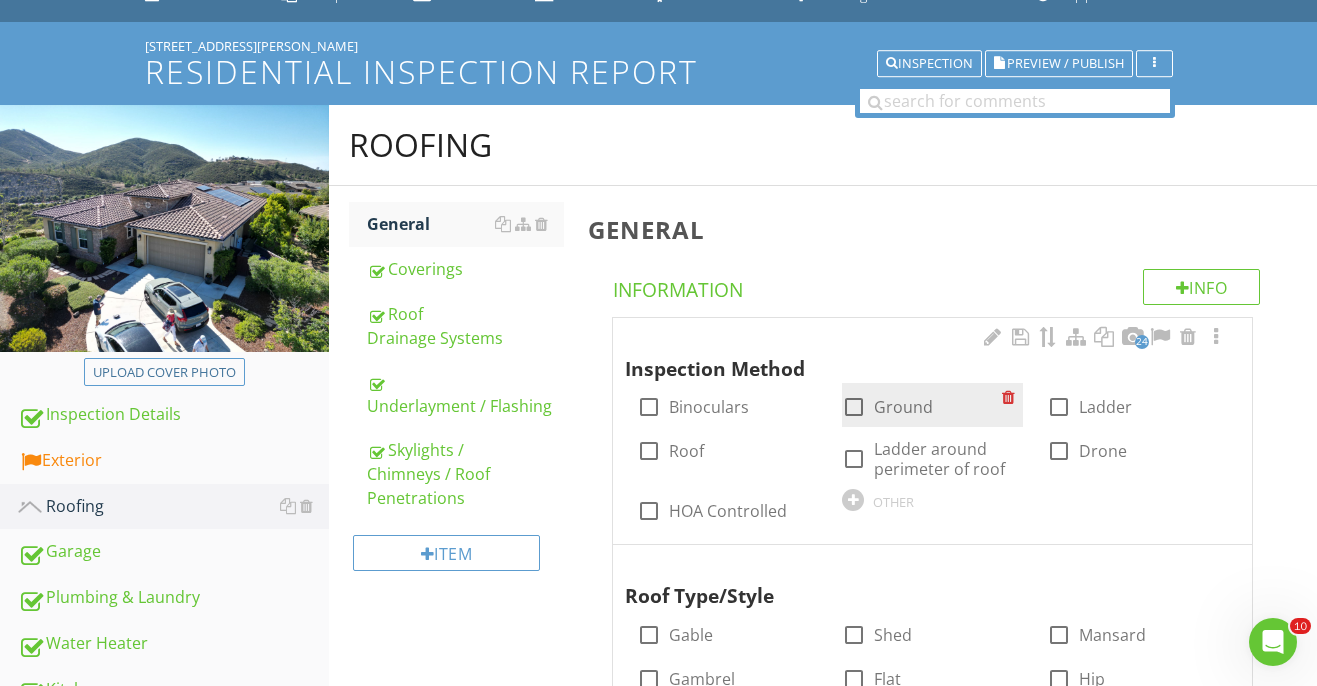 click at bounding box center [854, 407] 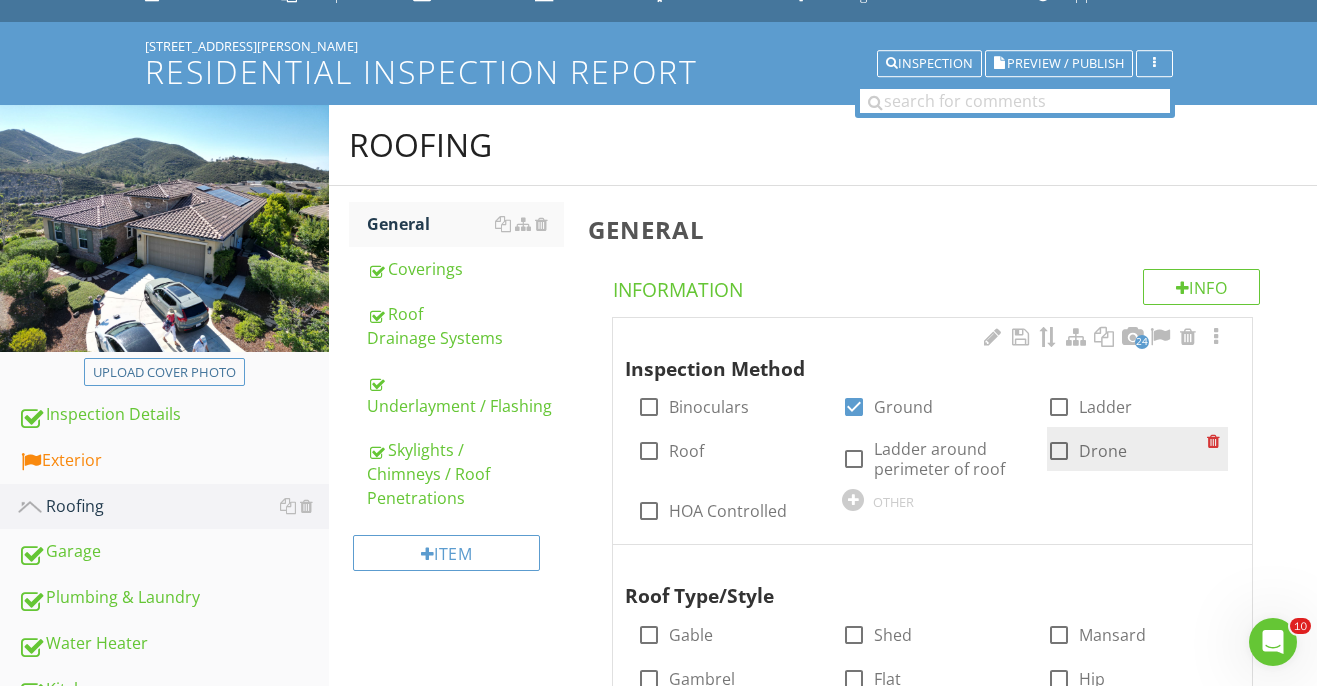 click at bounding box center (1059, 451) 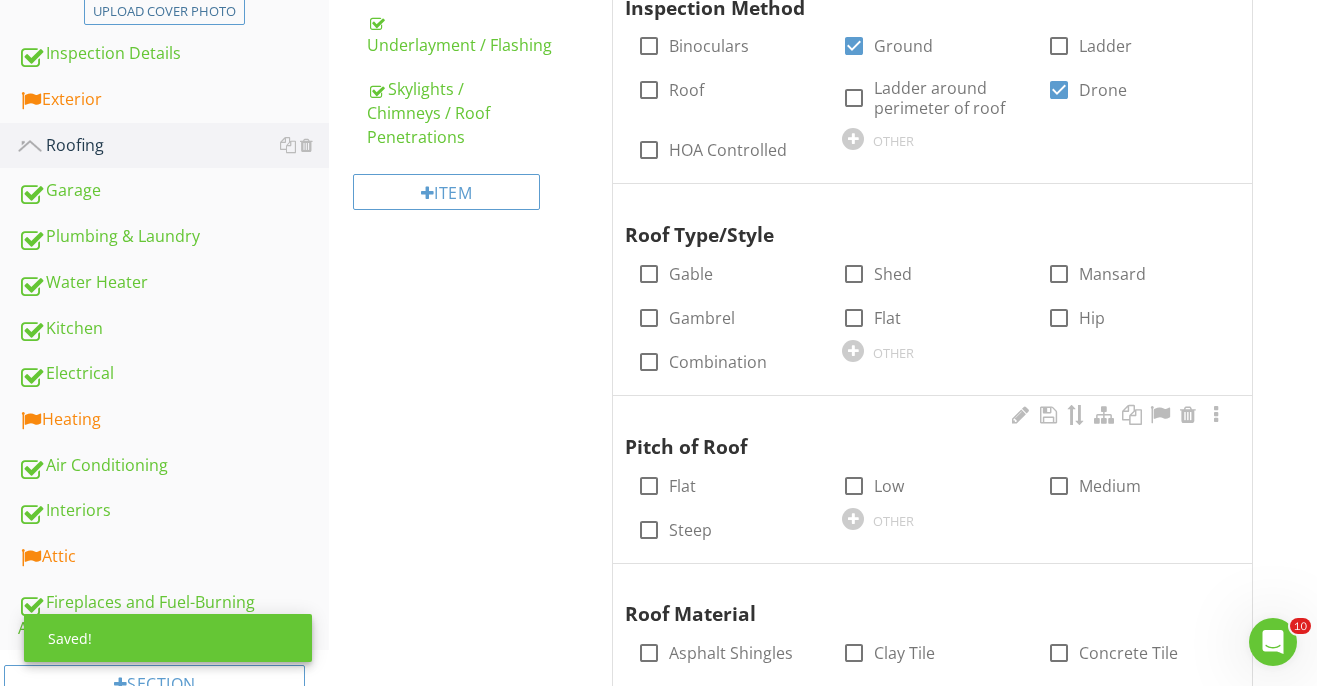 scroll, scrollTop: 464, scrollLeft: 0, axis: vertical 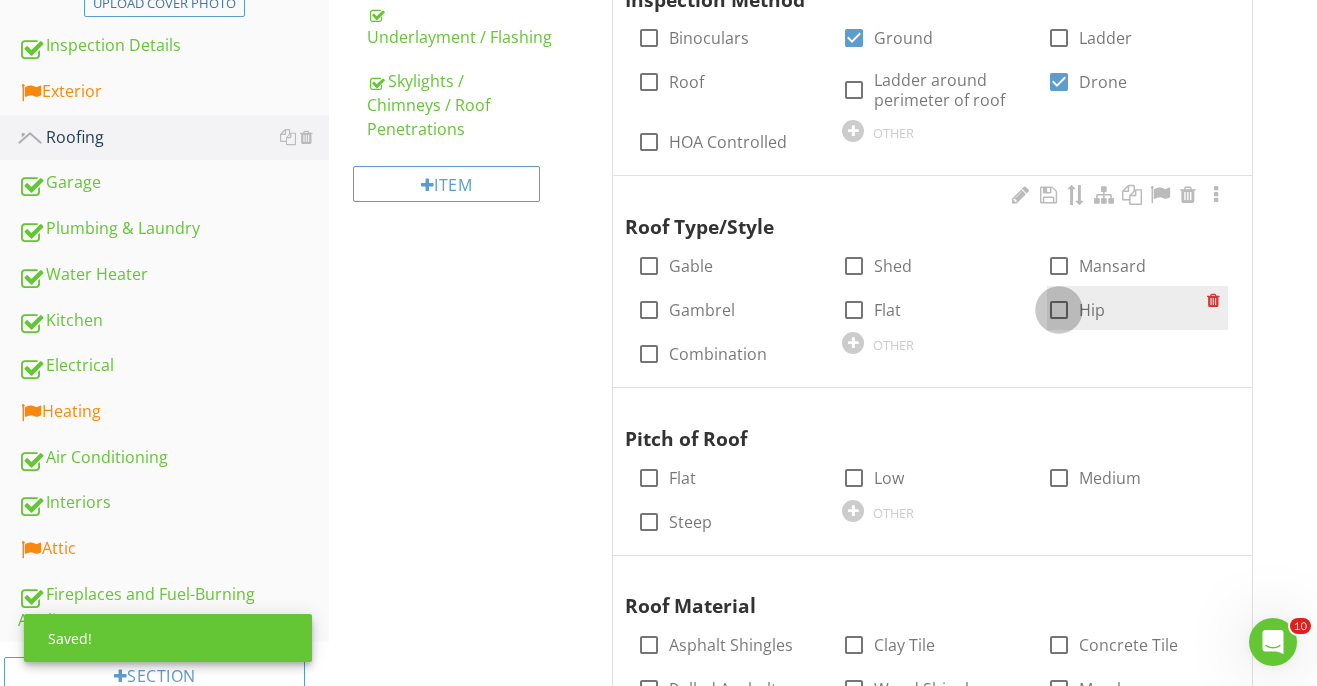 click at bounding box center [1059, 310] 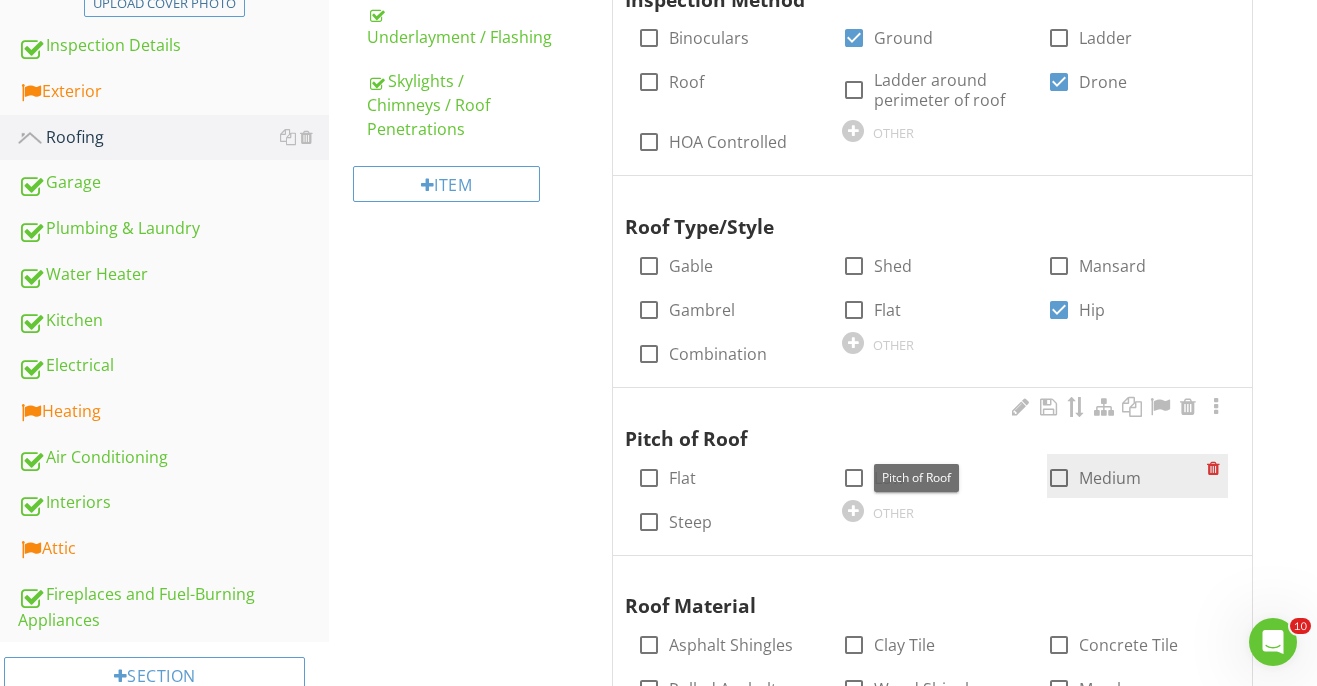 click at bounding box center [1059, 478] 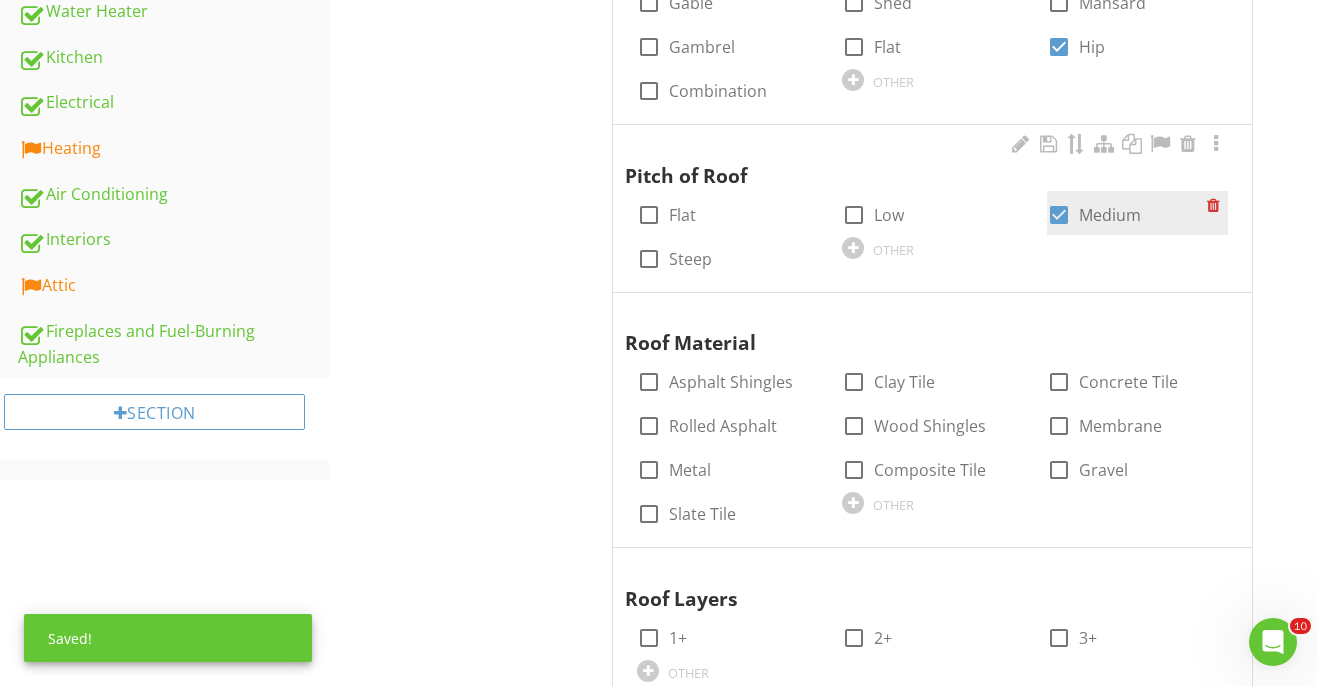 scroll, scrollTop: 906, scrollLeft: 0, axis: vertical 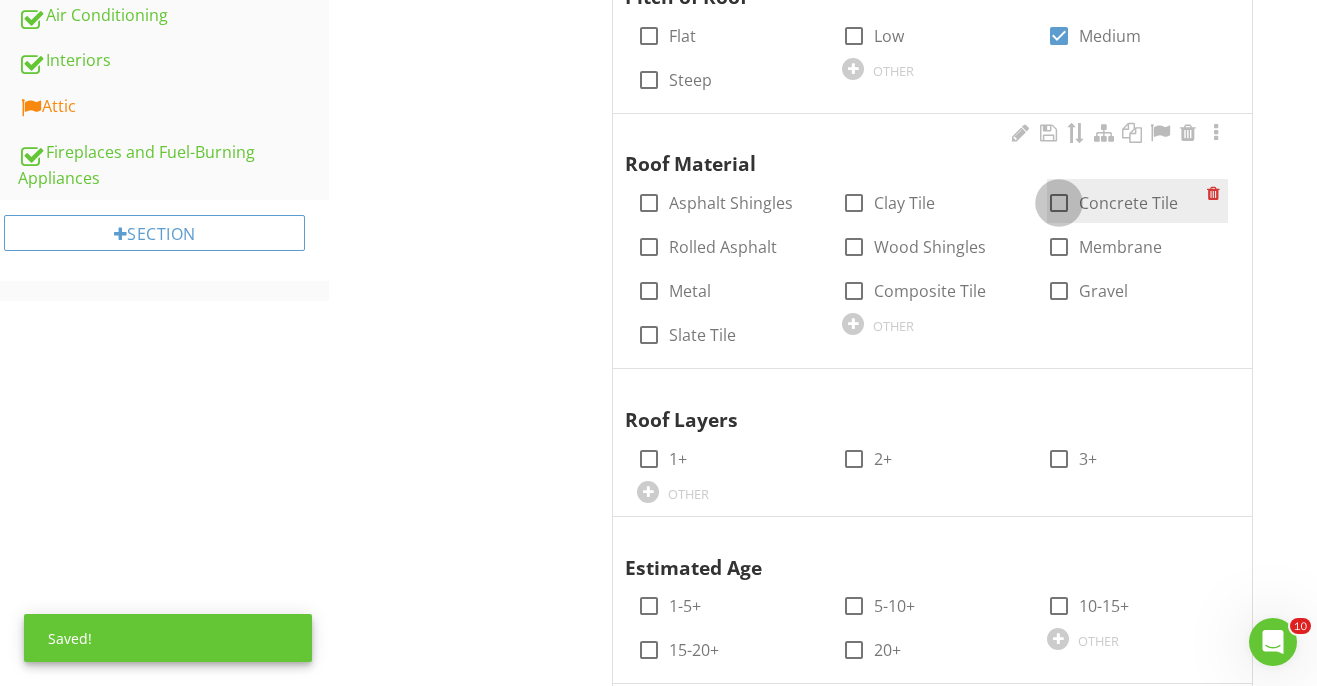 click at bounding box center (1059, 203) 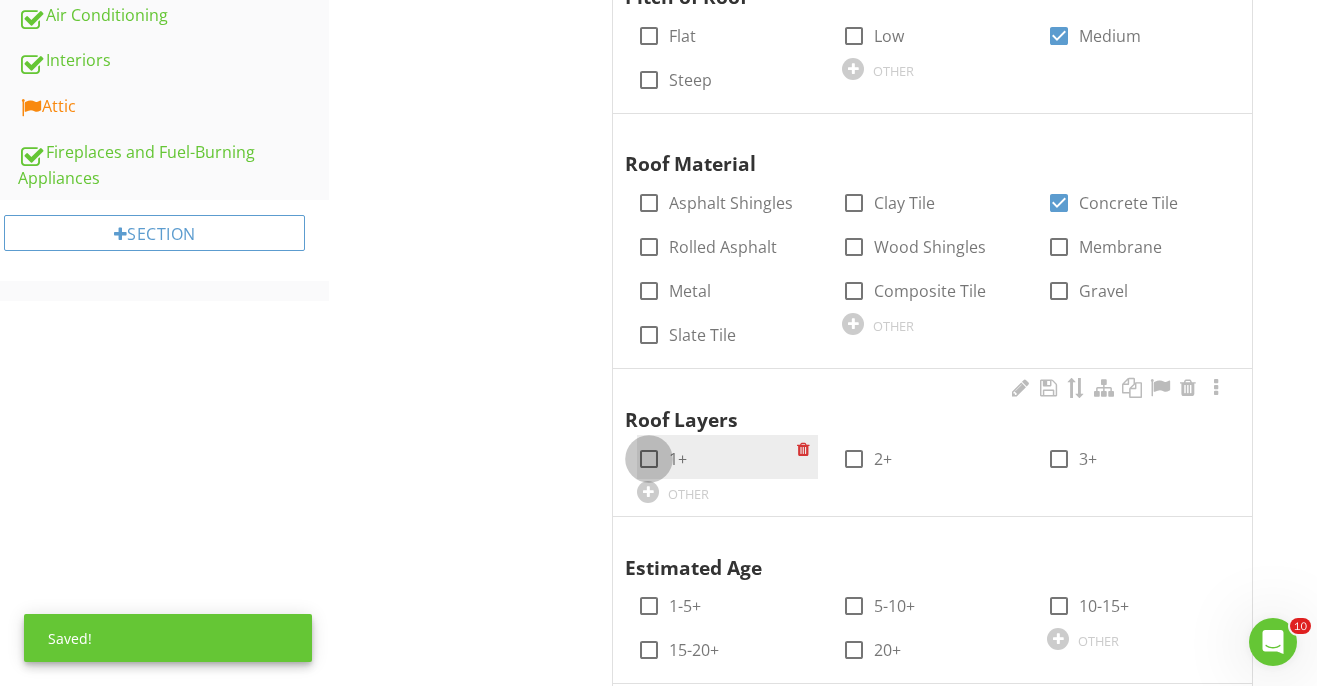 click at bounding box center (649, 459) 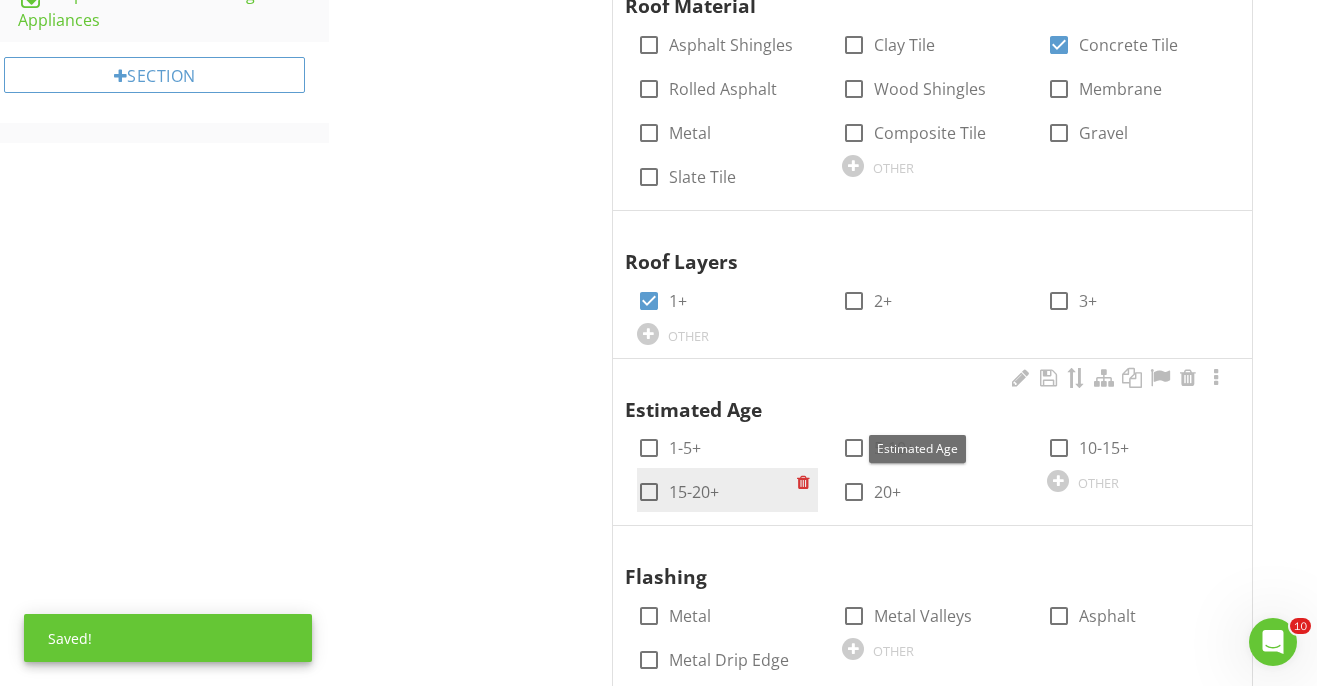 scroll, scrollTop: 1079, scrollLeft: 0, axis: vertical 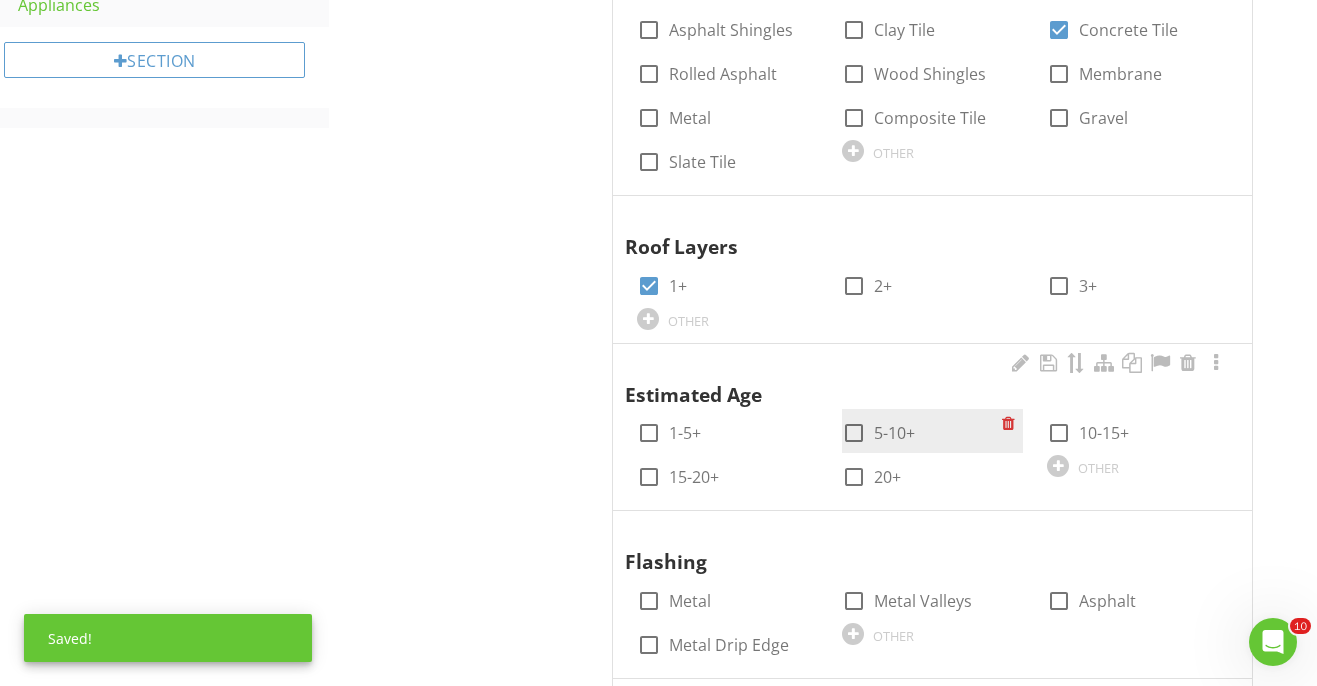 click at bounding box center (854, 433) 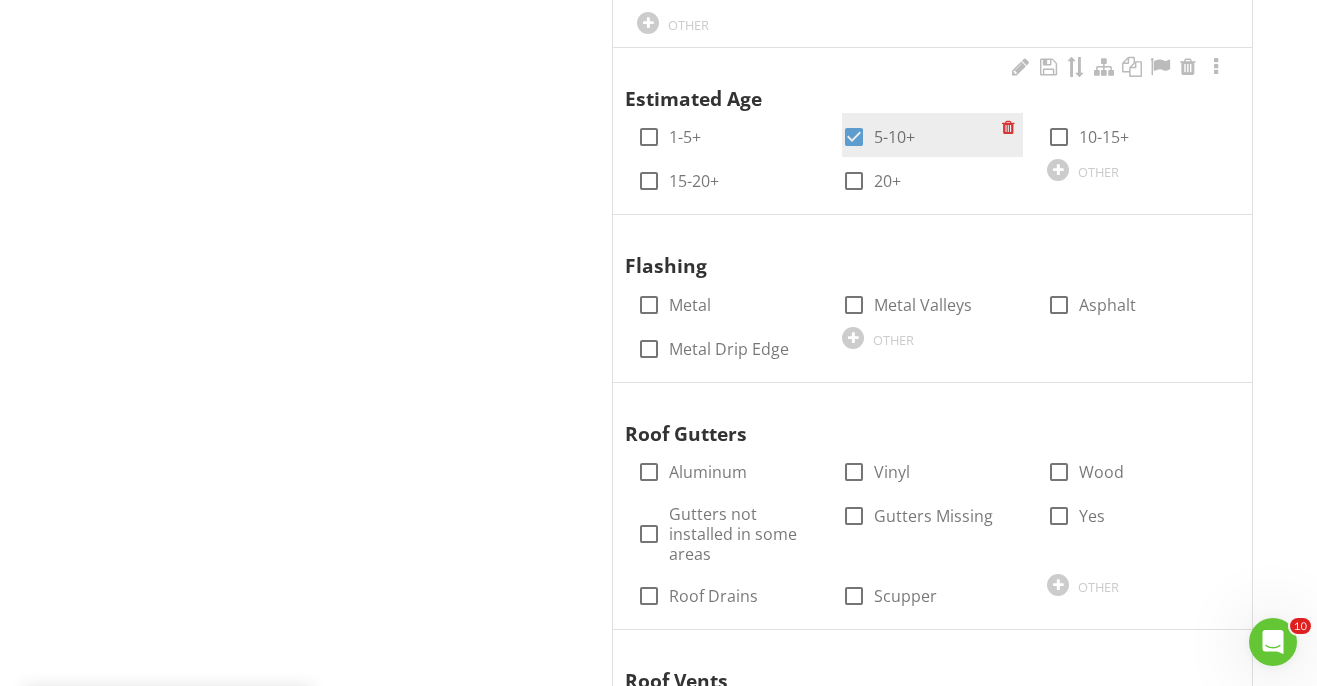 scroll, scrollTop: 1386, scrollLeft: 0, axis: vertical 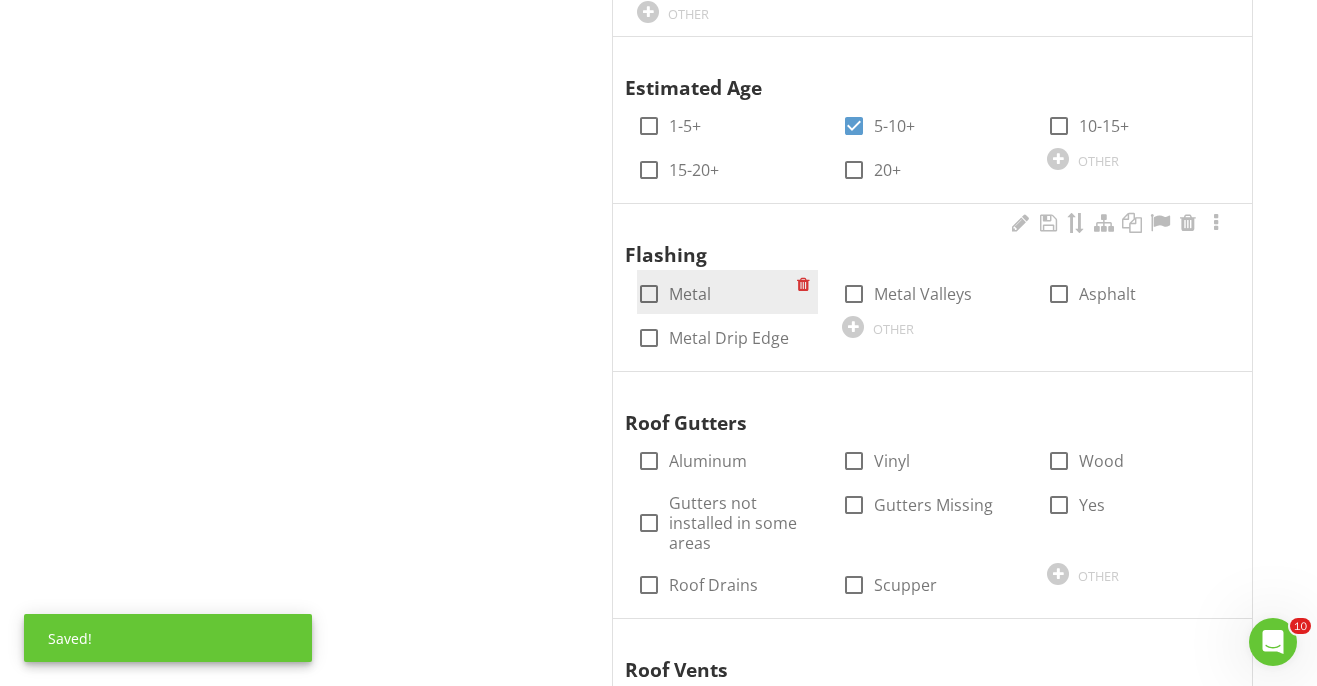 click at bounding box center (649, 294) 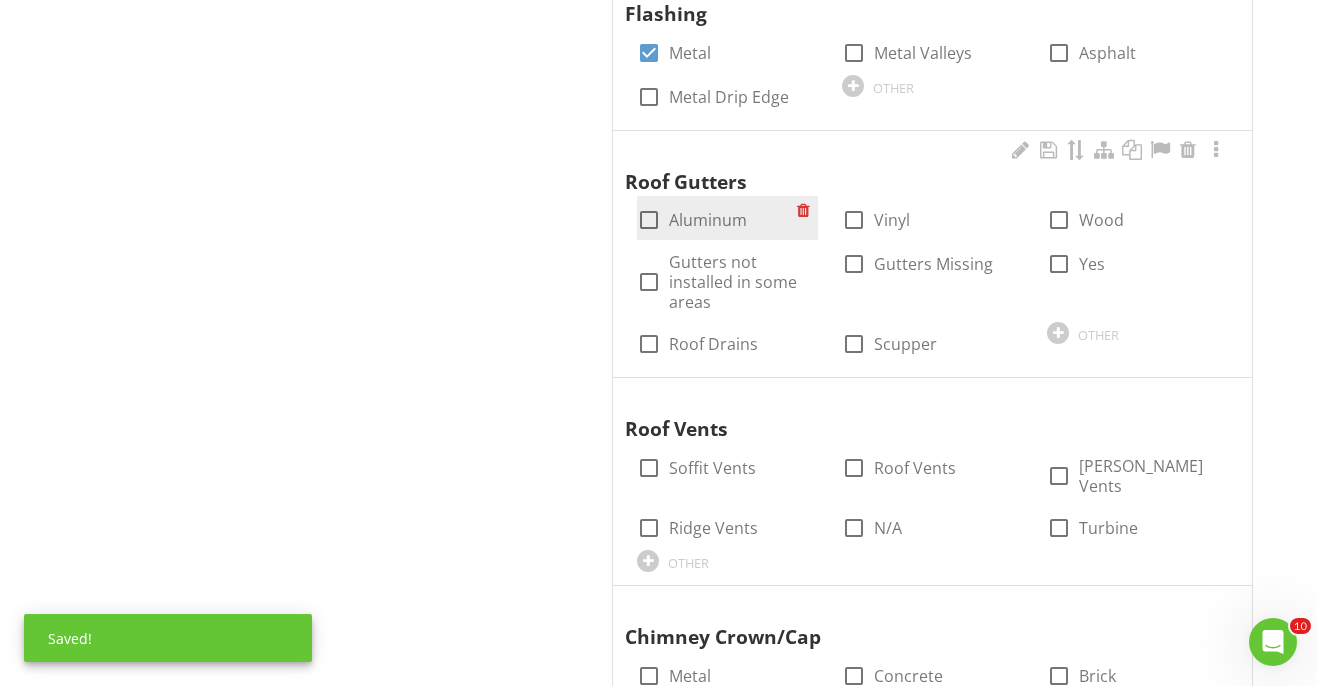 click at bounding box center (649, 220) 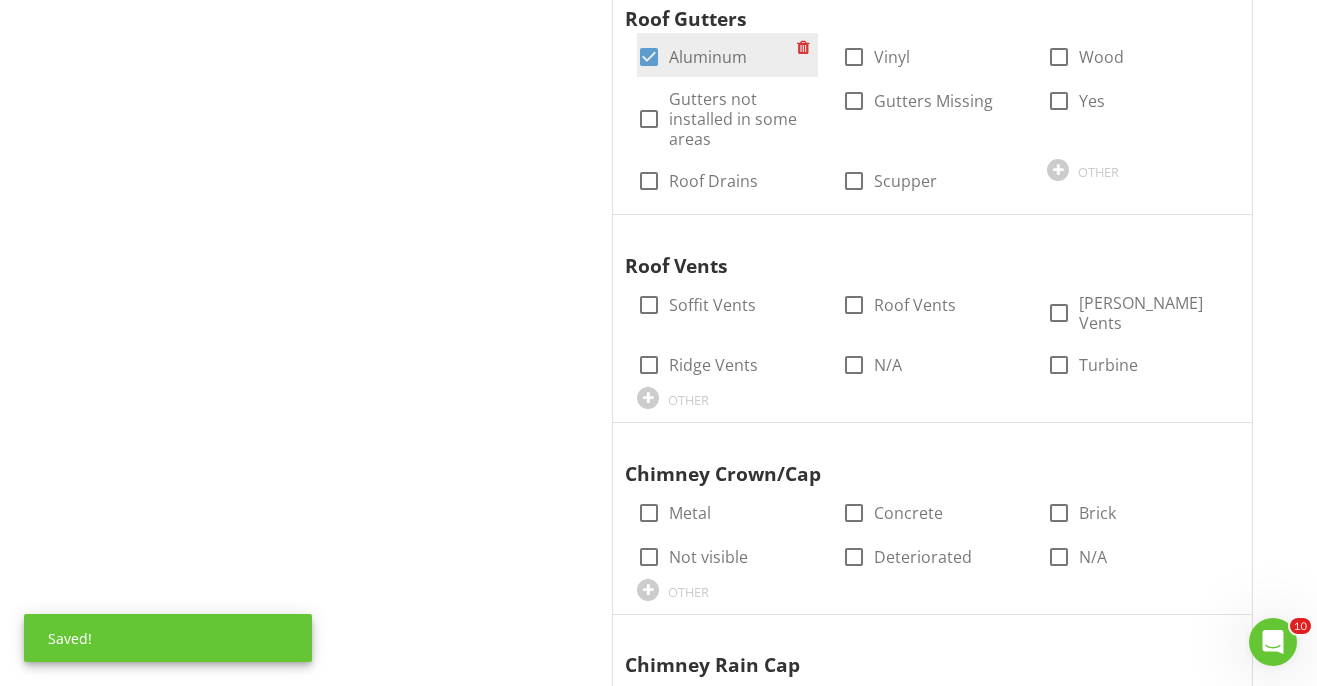 scroll, scrollTop: 1896, scrollLeft: 0, axis: vertical 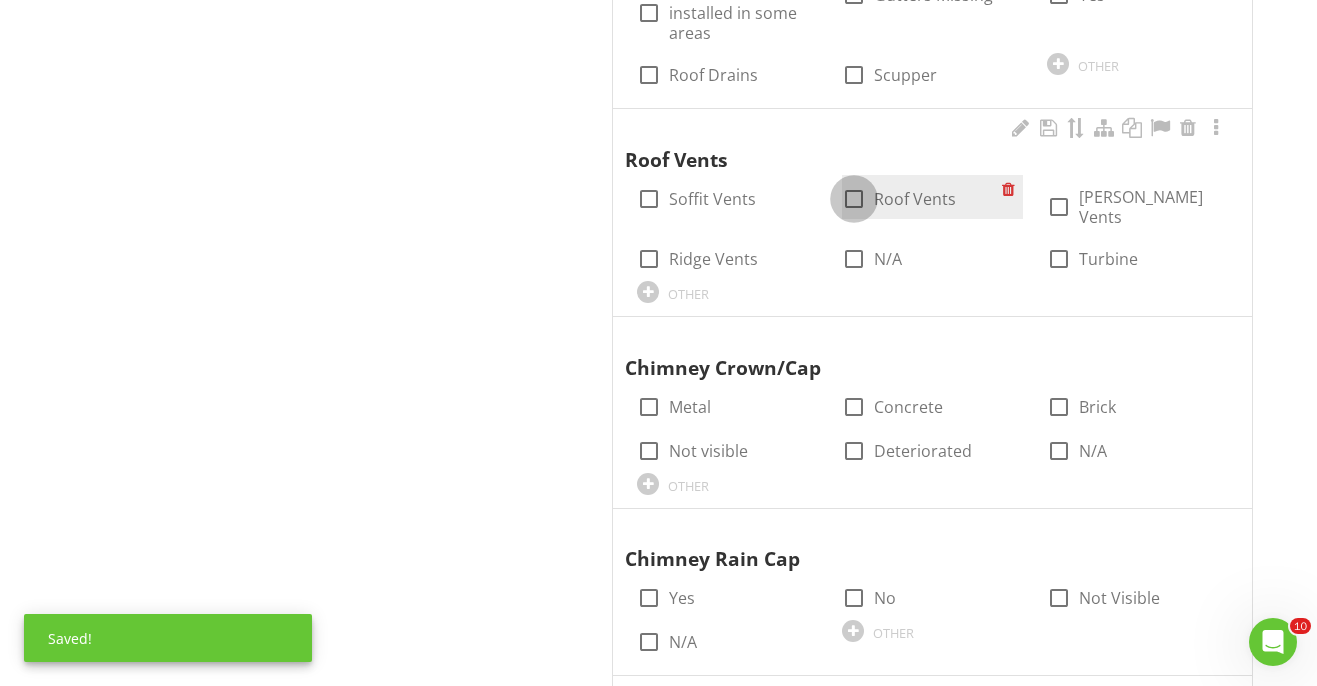 click at bounding box center (854, 199) 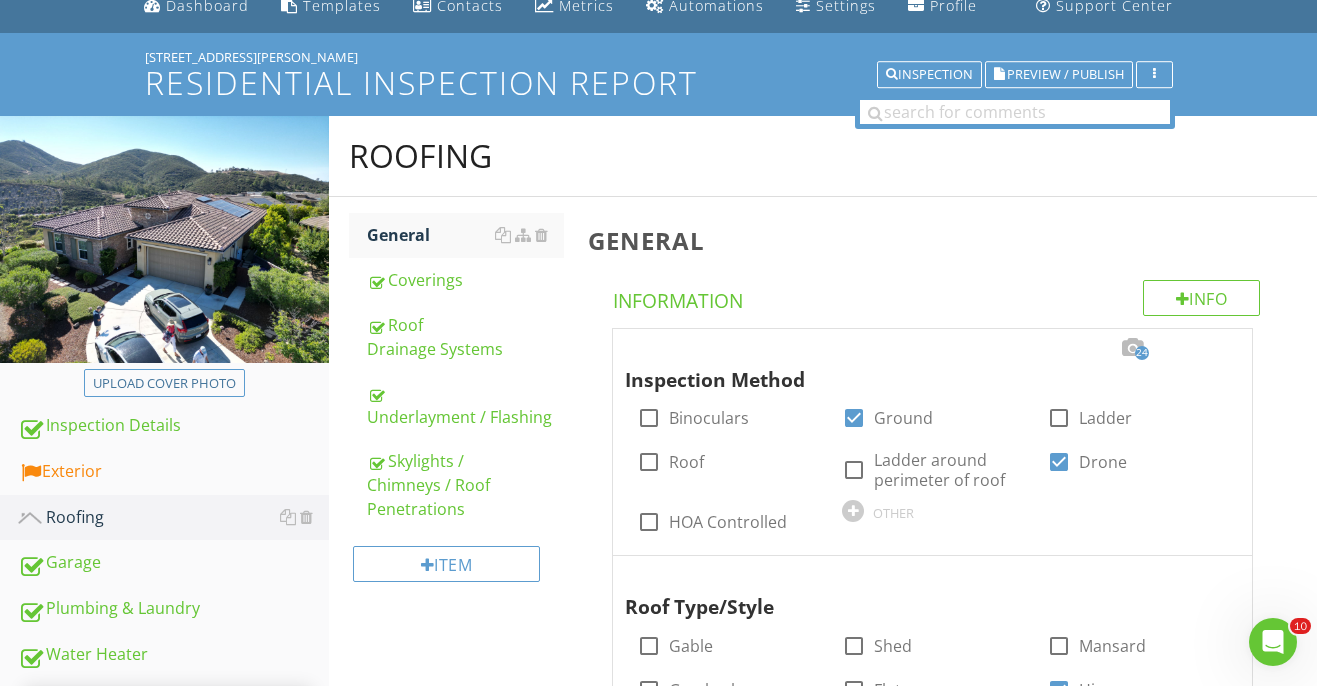 scroll, scrollTop: 0, scrollLeft: 0, axis: both 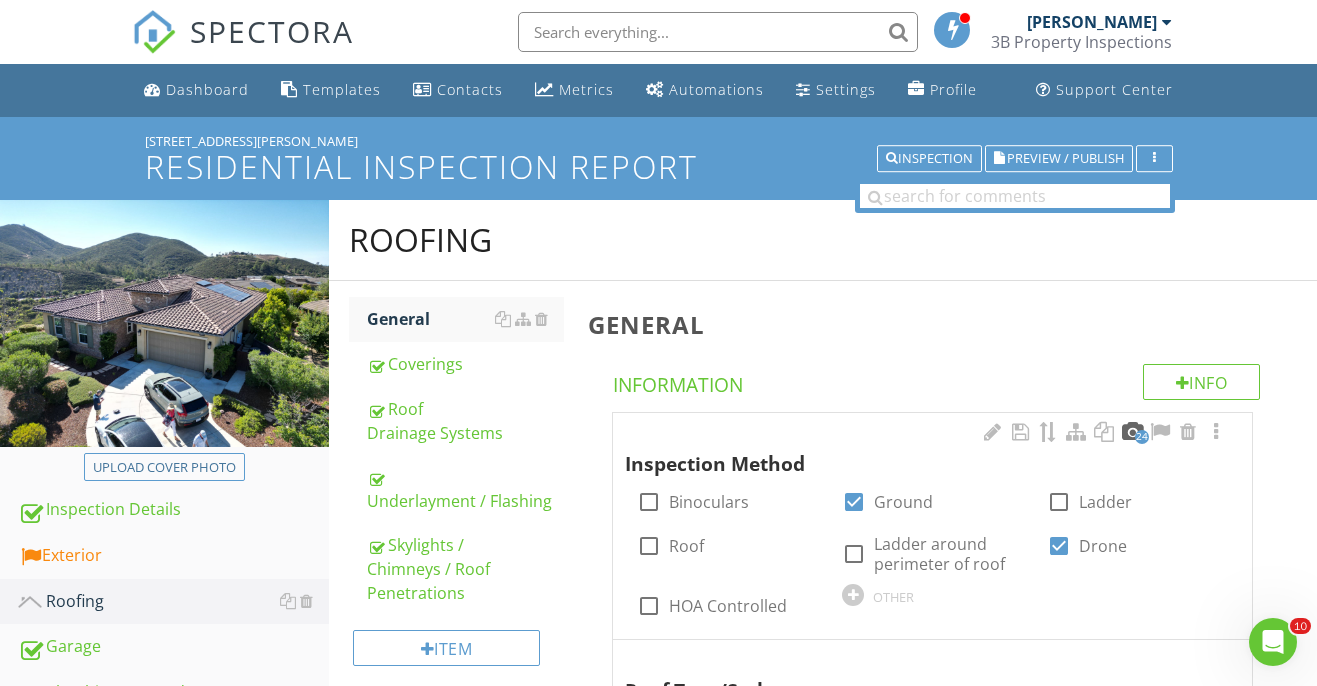 click at bounding box center [1132, 432] 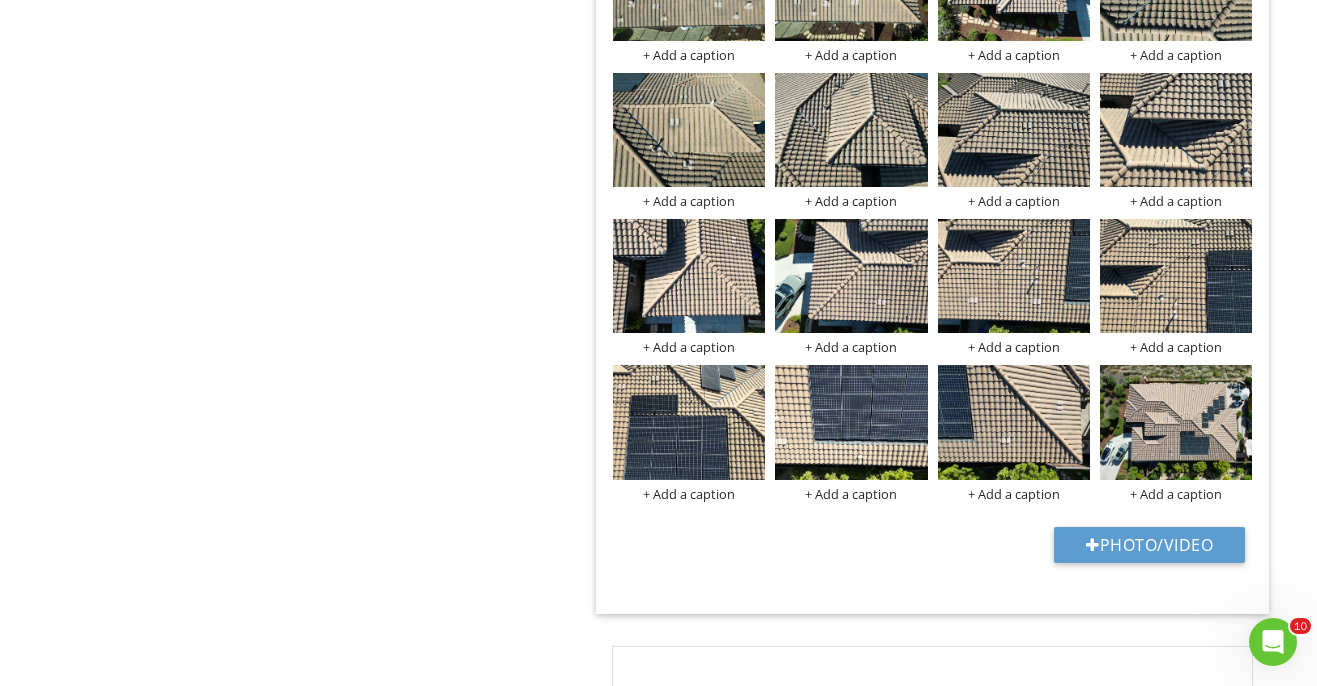 scroll, scrollTop: 1377, scrollLeft: 0, axis: vertical 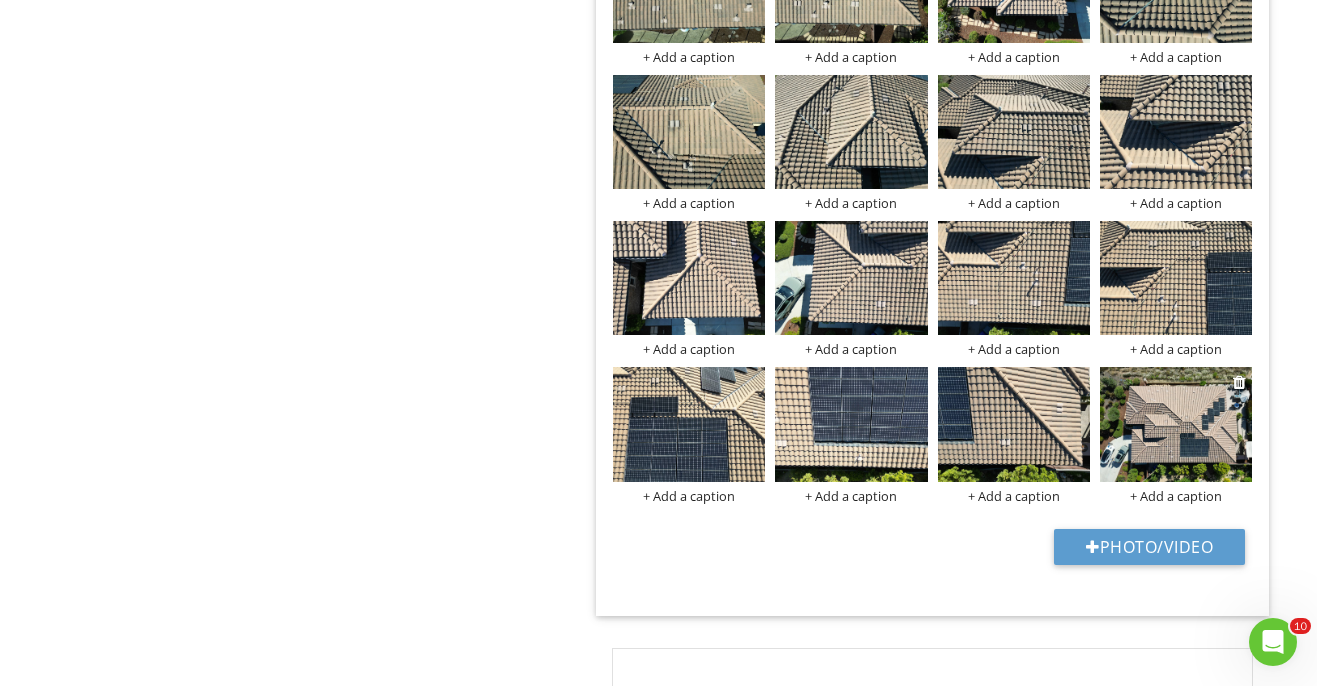 click at bounding box center [1176, 424] 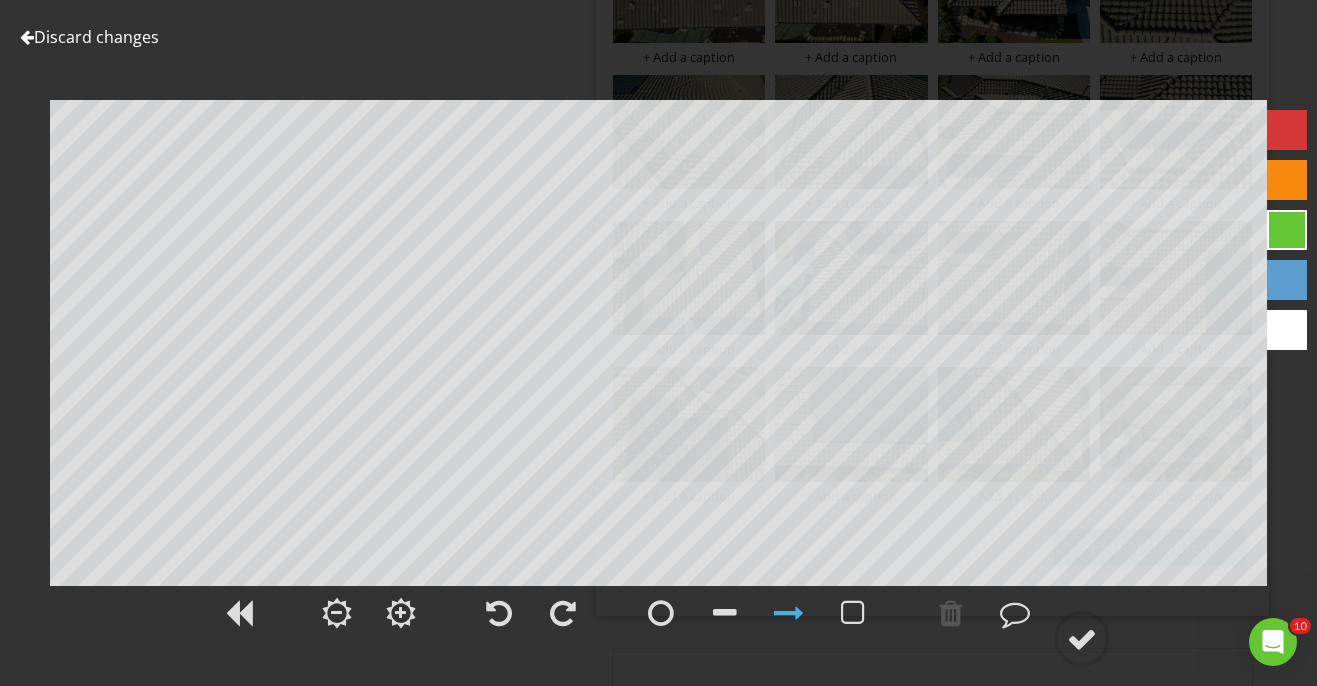 click on "Discard changes" at bounding box center (89, 37) 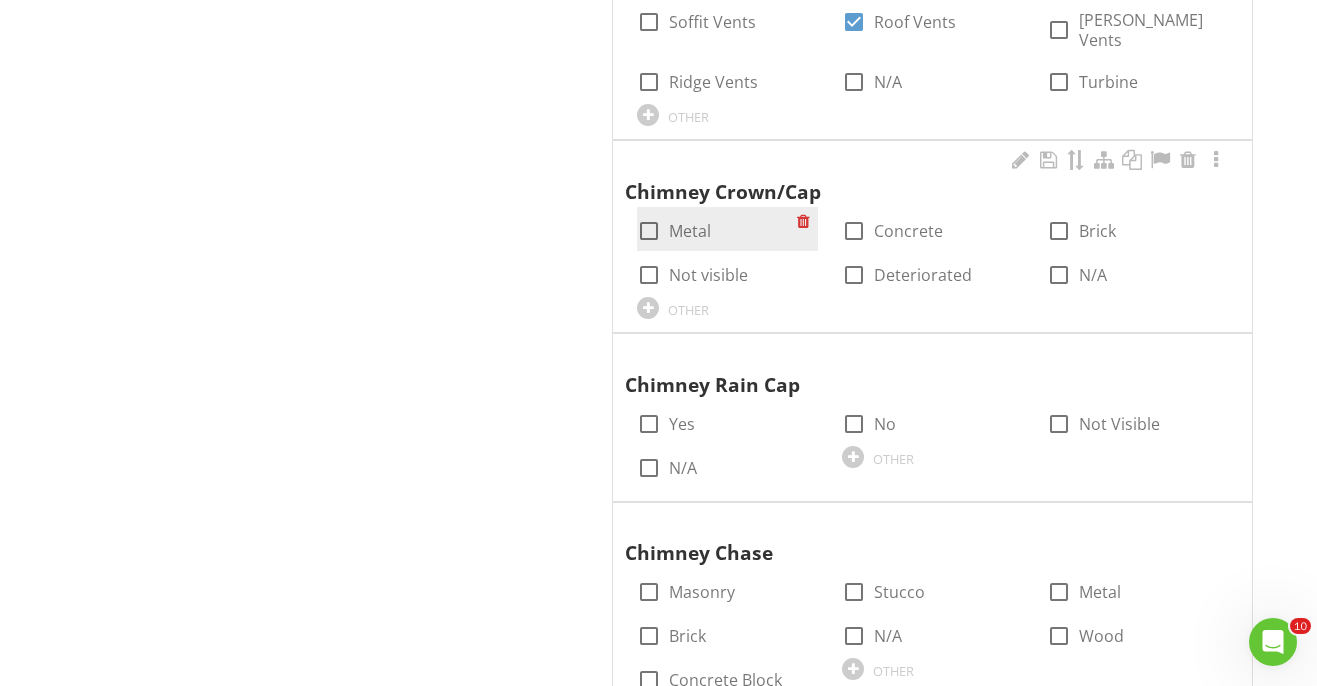scroll, scrollTop: 3490, scrollLeft: 0, axis: vertical 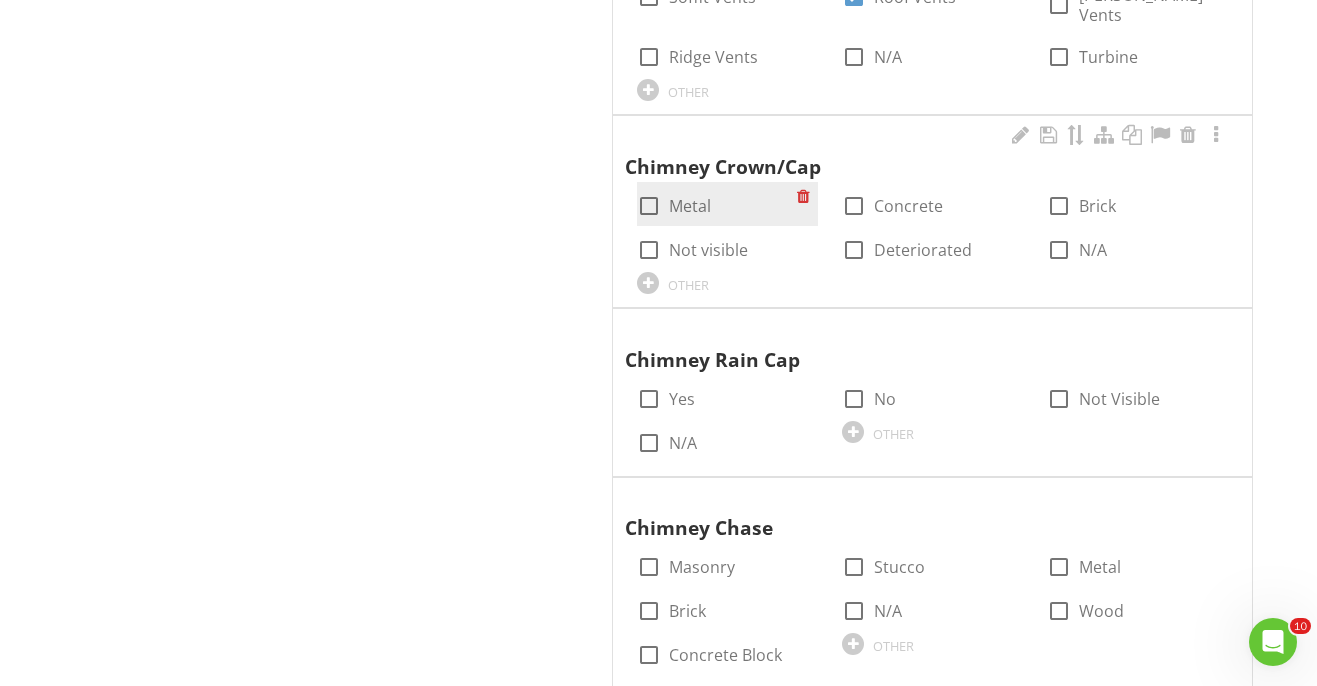 click on "Metal" at bounding box center [690, 206] 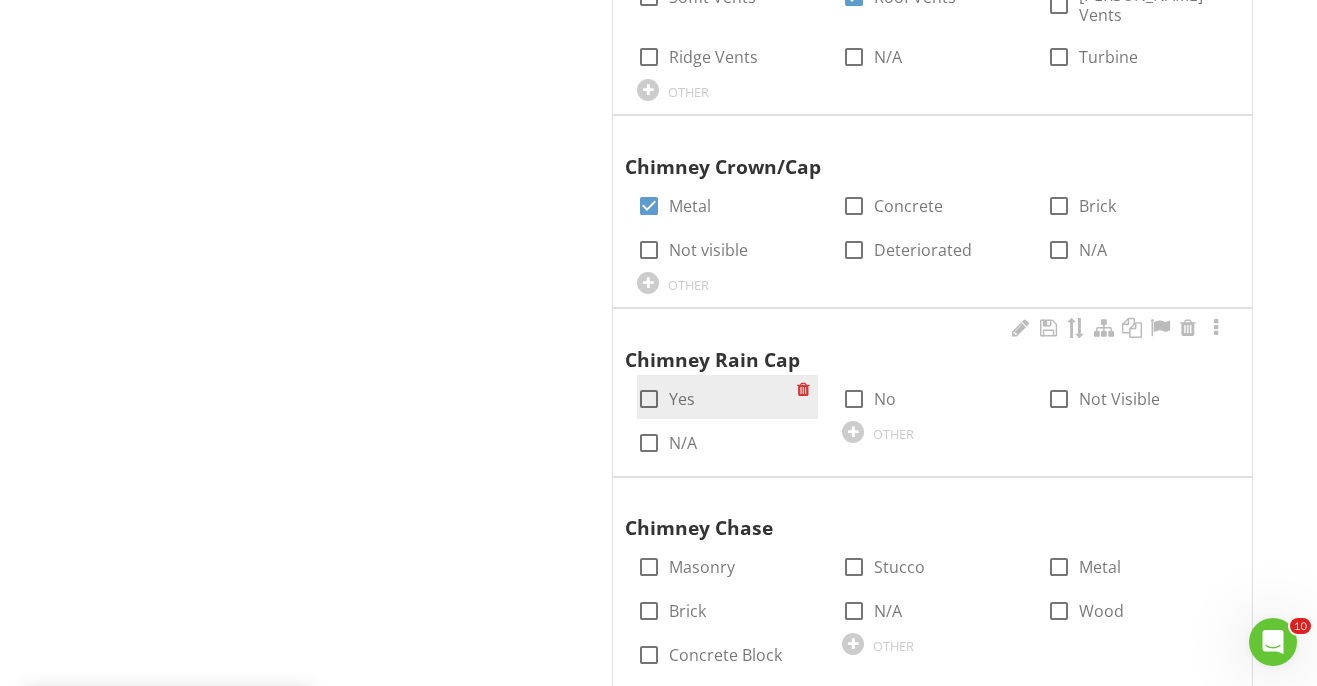 click on "Yes" at bounding box center [682, 399] 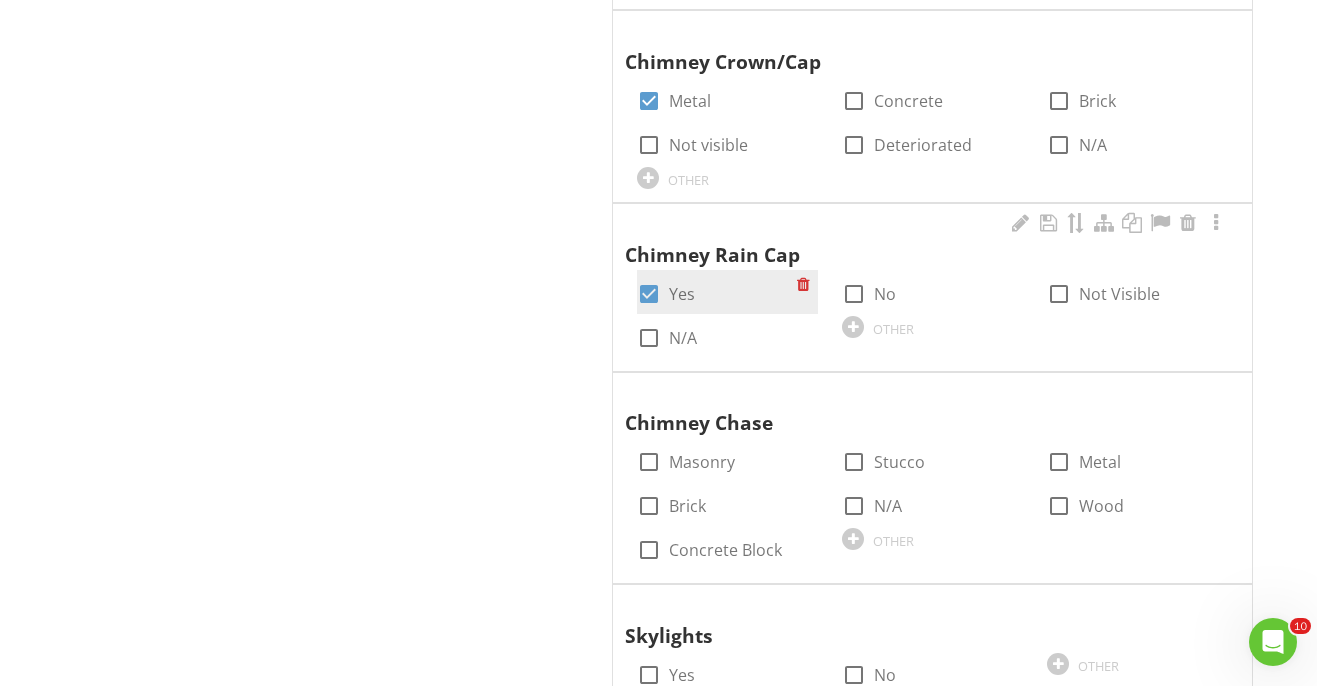 scroll, scrollTop: 3600, scrollLeft: 0, axis: vertical 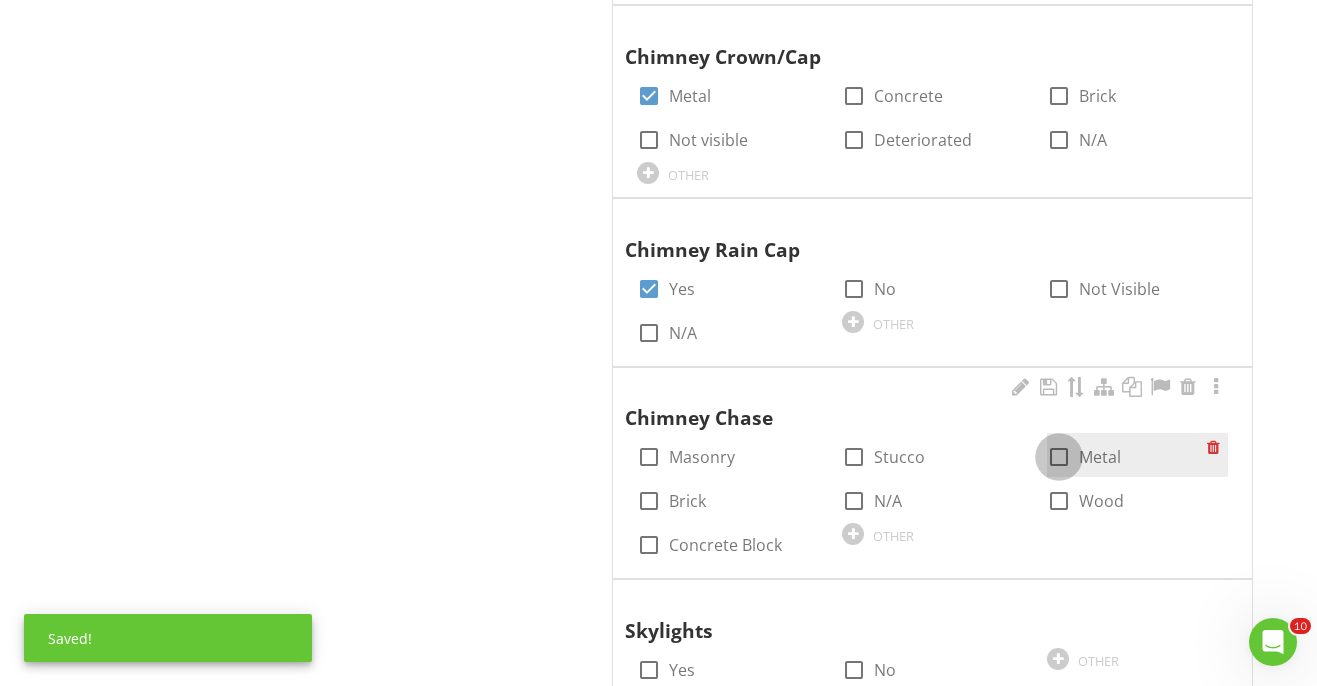 click at bounding box center (1059, 457) 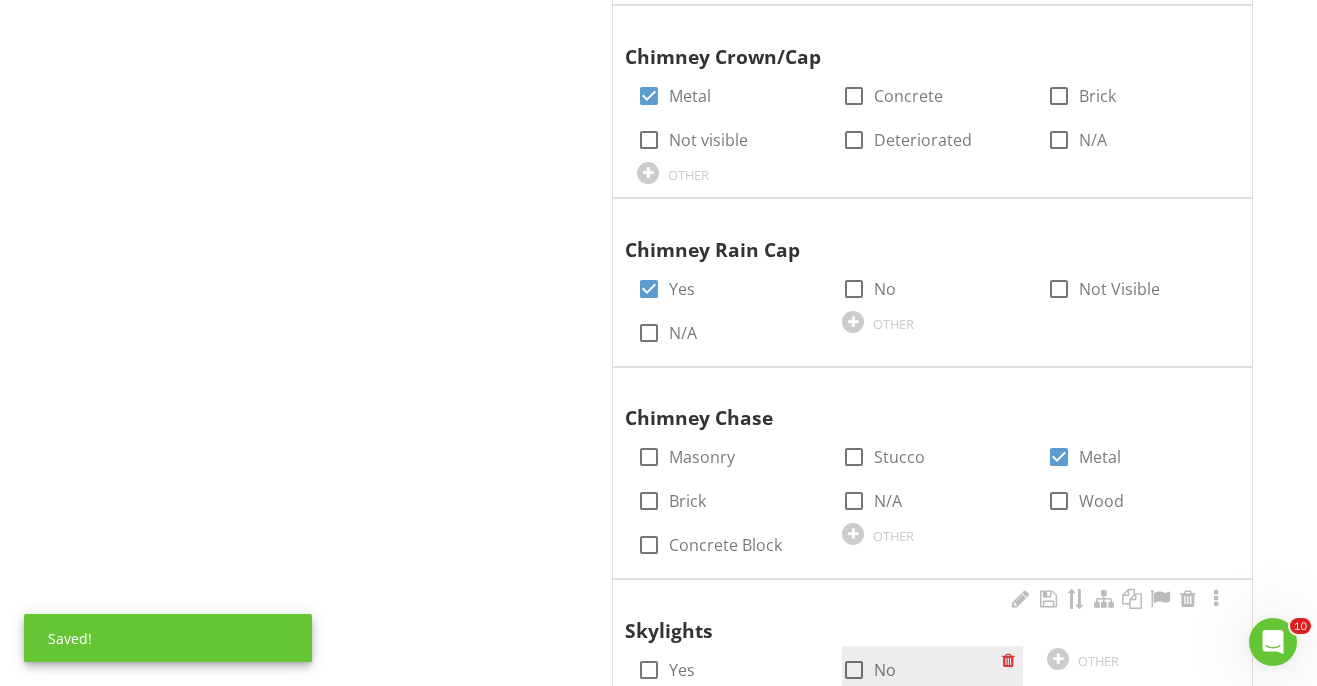 click at bounding box center [854, 670] 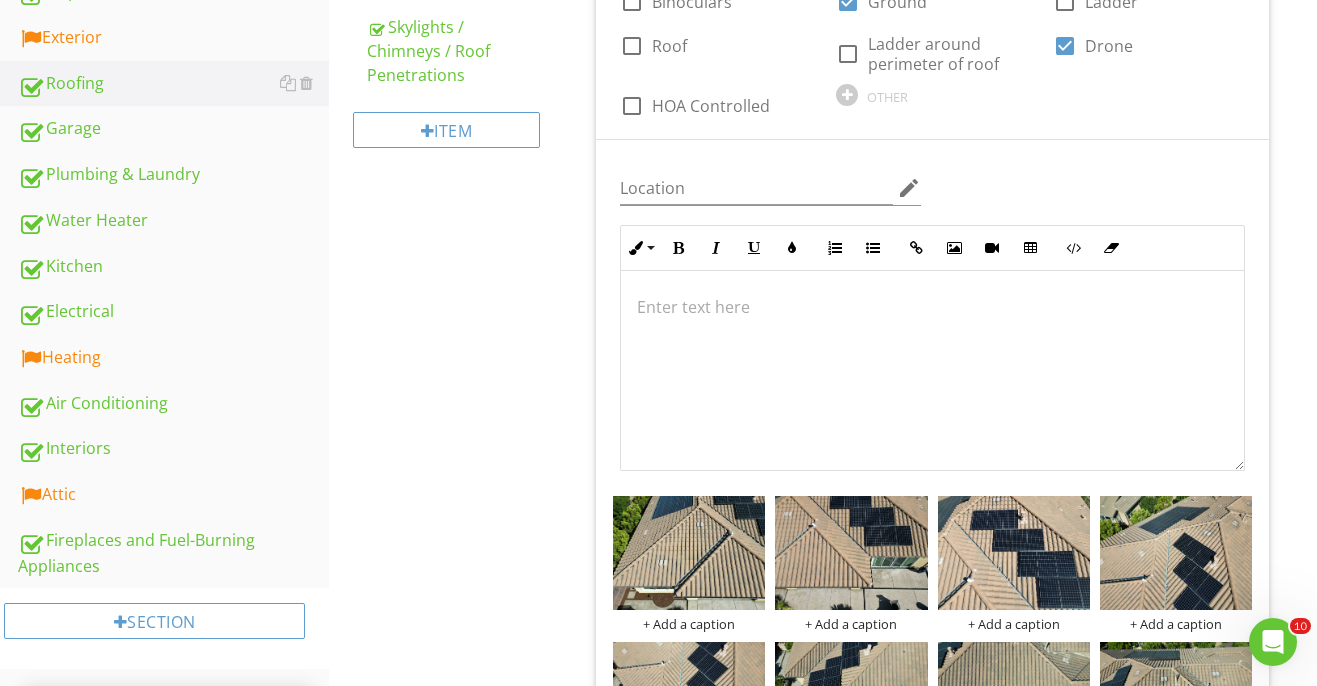 scroll, scrollTop: 519, scrollLeft: 0, axis: vertical 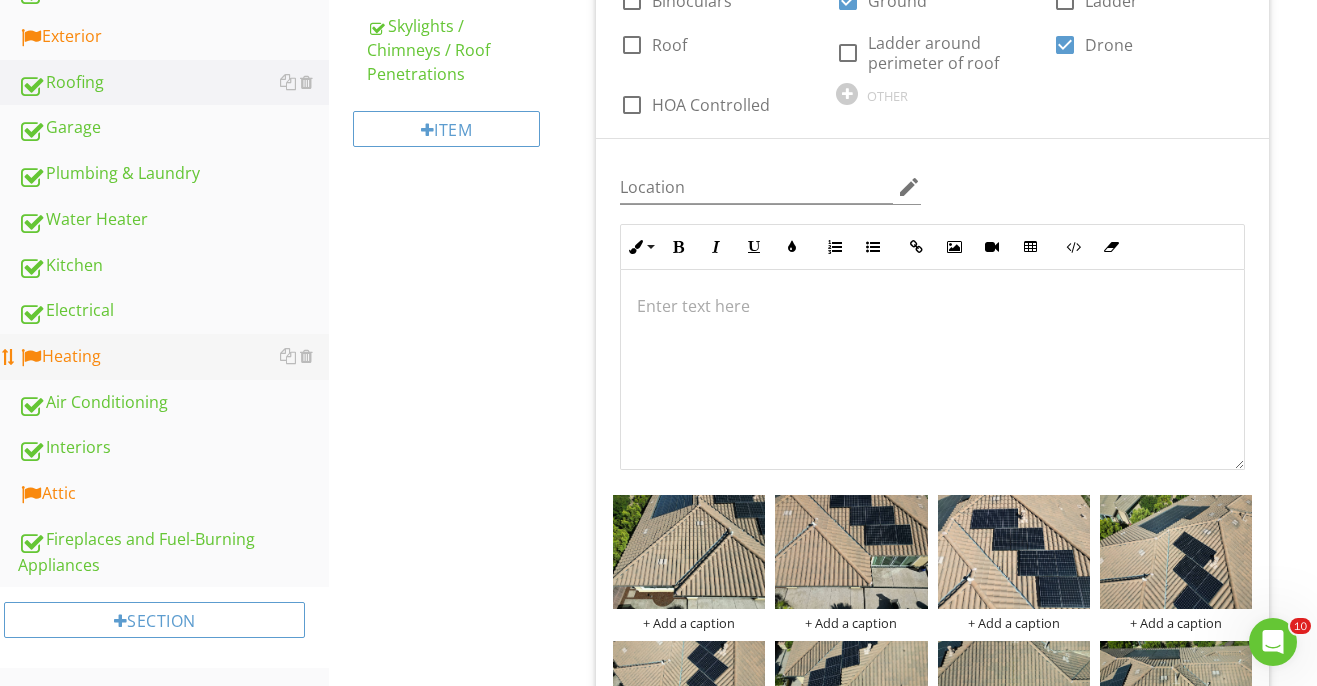 click on "Heating" at bounding box center [173, 357] 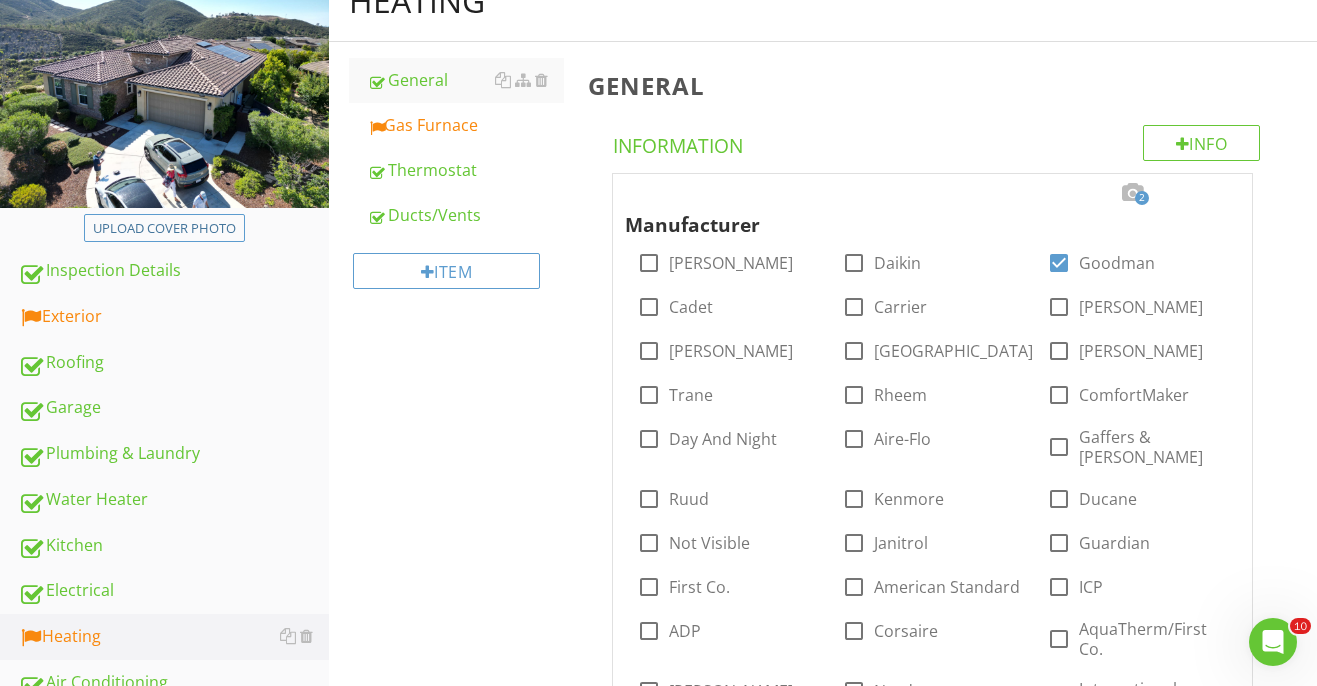 scroll, scrollTop: 0, scrollLeft: 0, axis: both 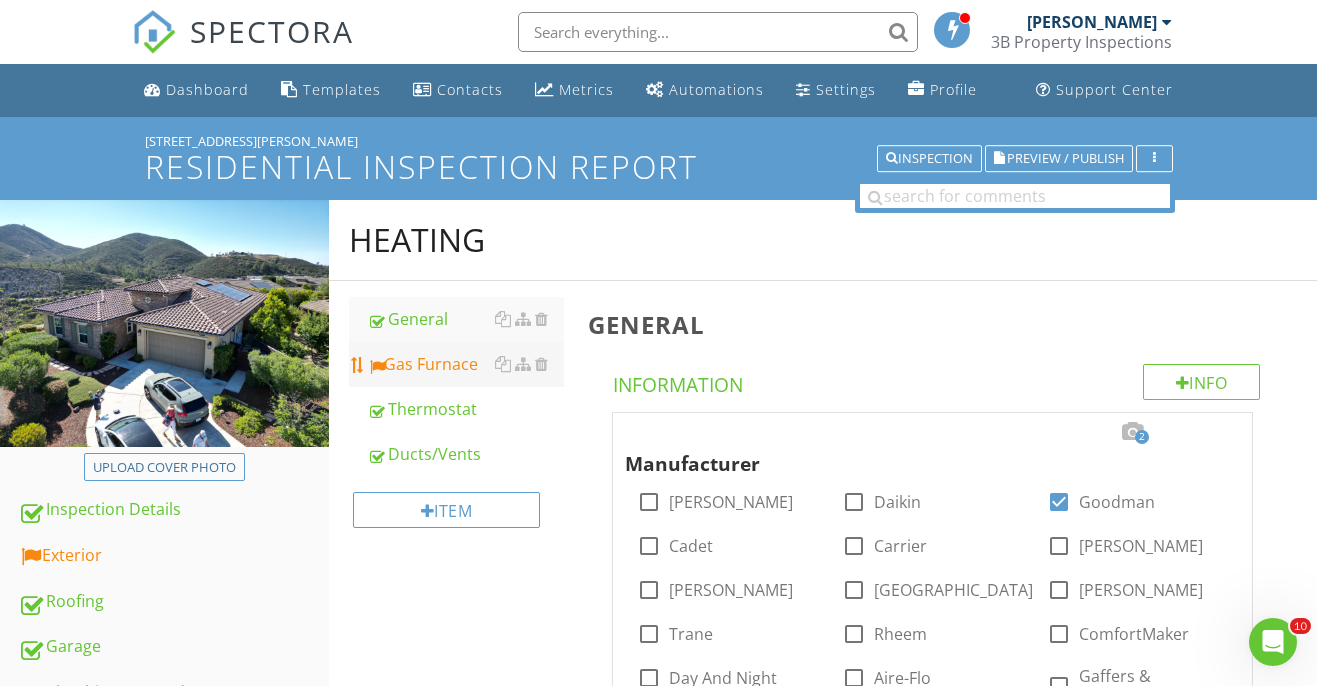 click on "Gas Furnace" at bounding box center (465, 364) 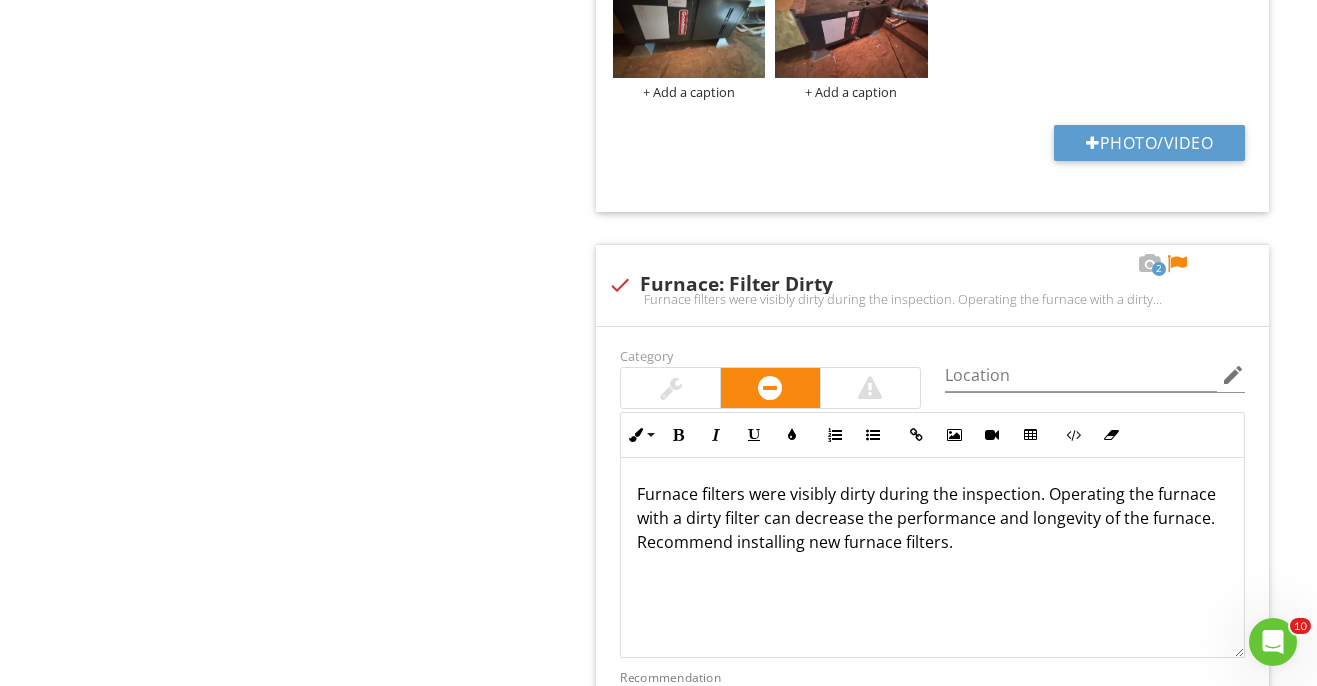 scroll, scrollTop: 1409, scrollLeft: 0, axis: vertical 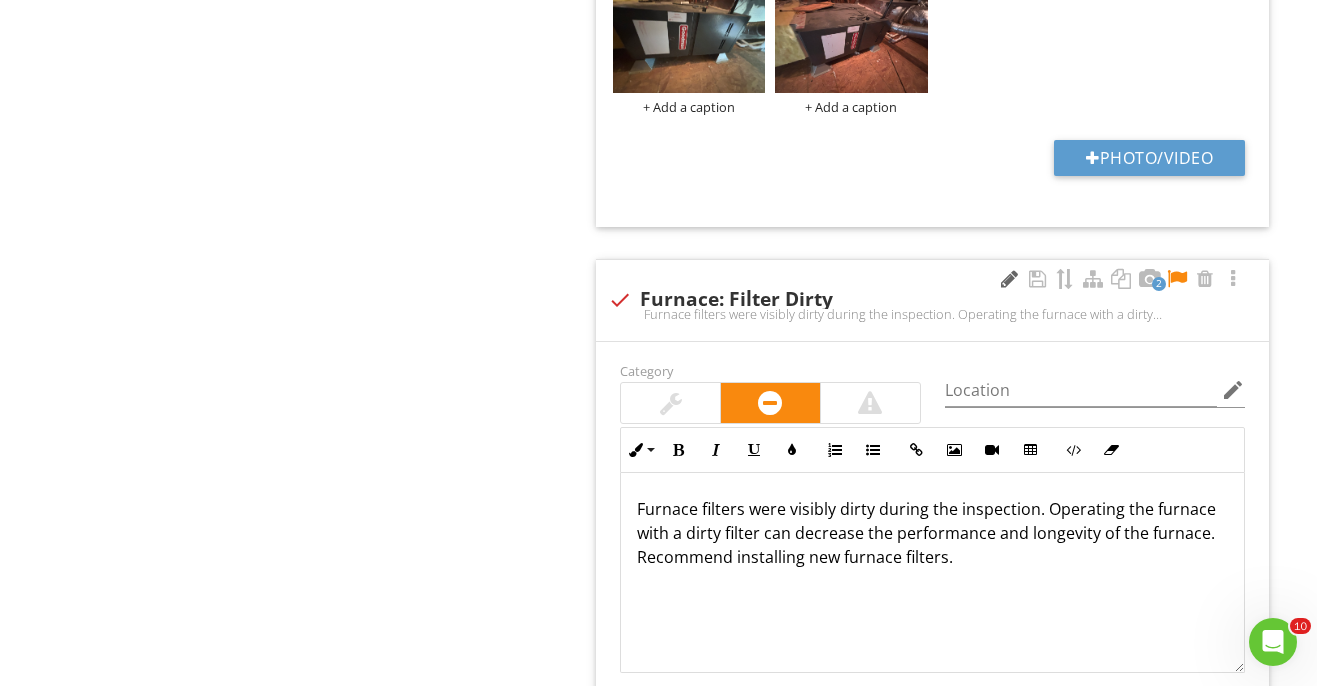 click at bounding box center (1009, 279) 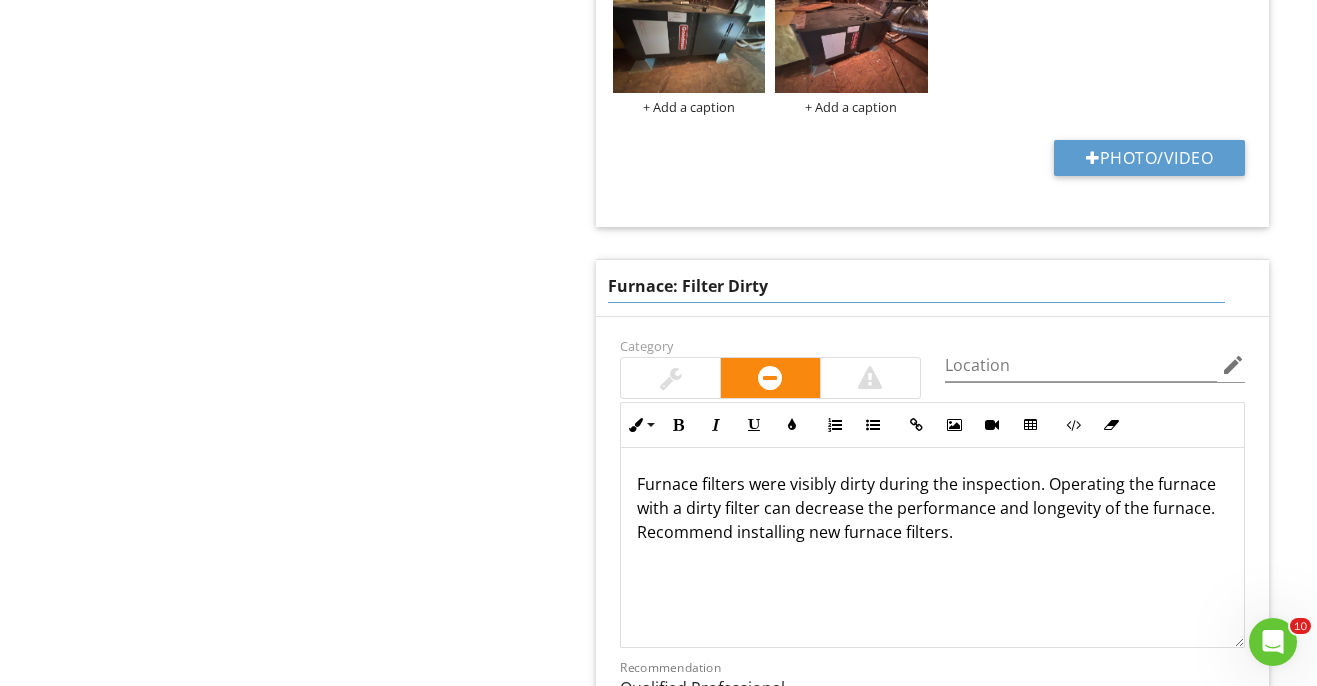 drag, startPoint x: 728, startPoint y: 286, endPoint x: 817, endPoint y: 286, distance: 89 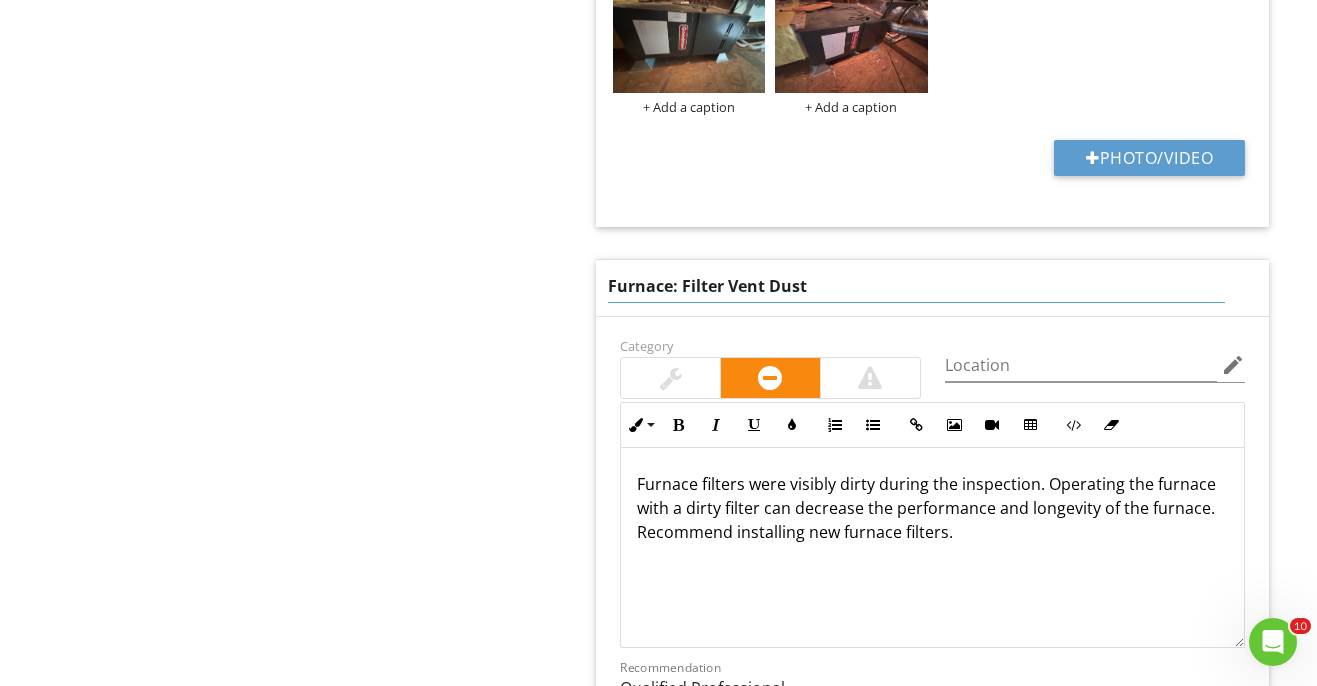 type on "Furnace: Filter Vent Dusty" 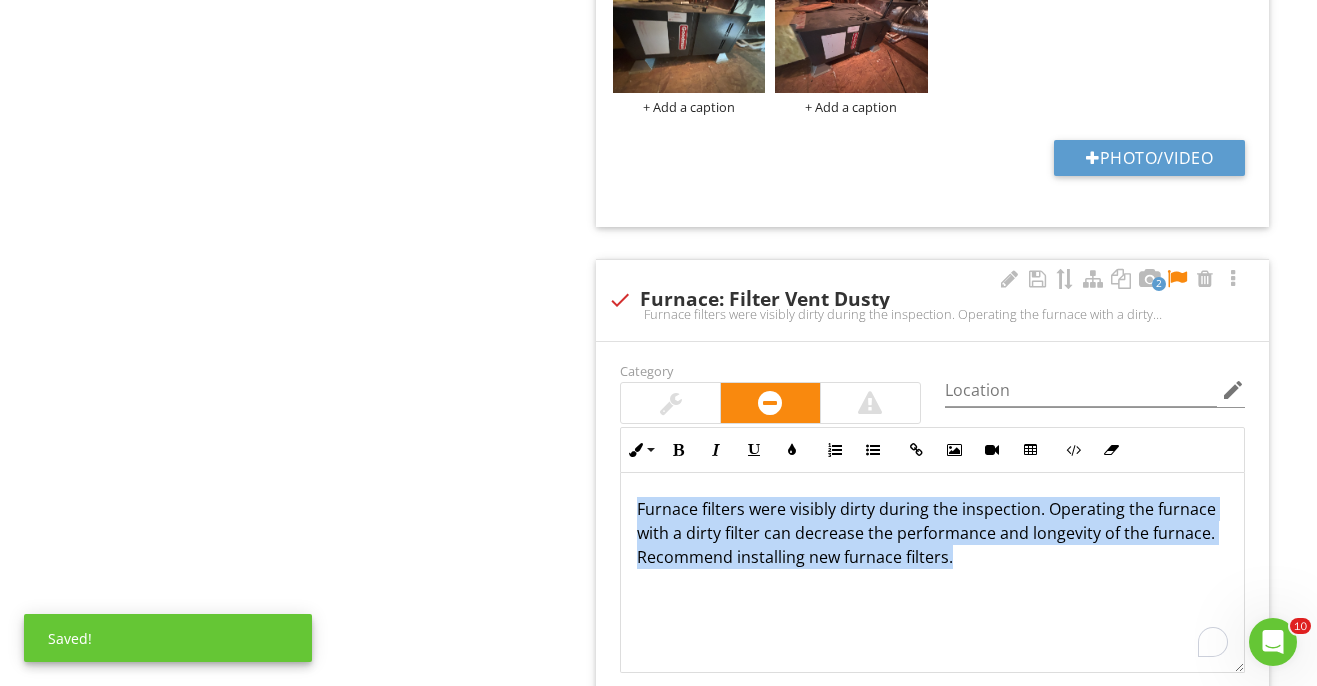 drag, startPoint x: 637, startPoint y: 480, endPoint x: 1048, endPoint y: 580, distance: 422.99054 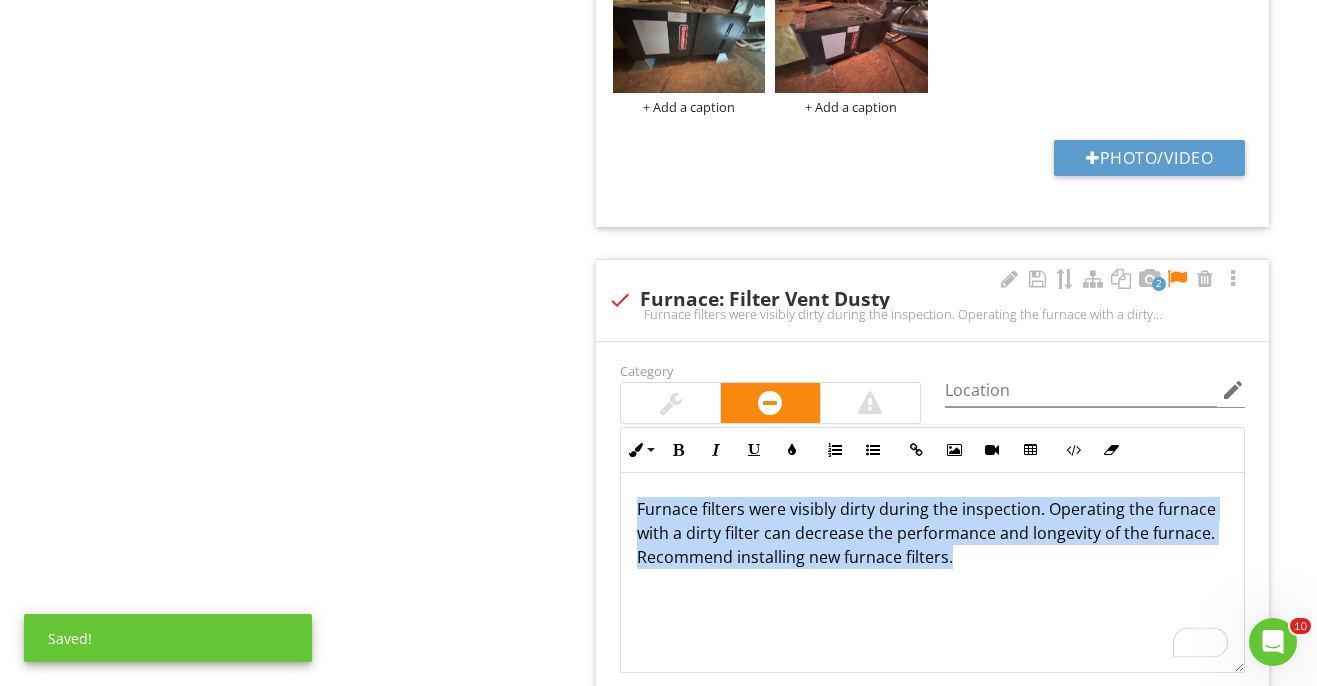 type 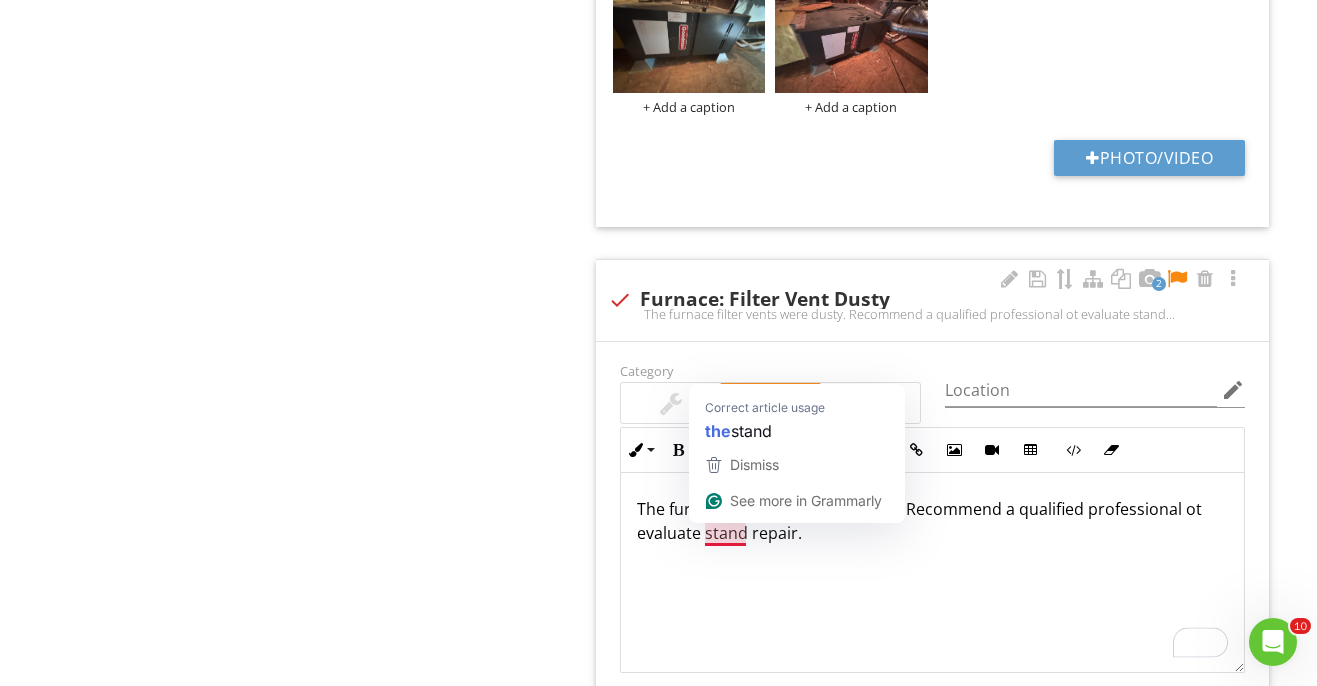 click on "The furnace filter vents were dusty. Recommend a qualified professional ot evaluate stand repair." at bounding box center [932, 521] 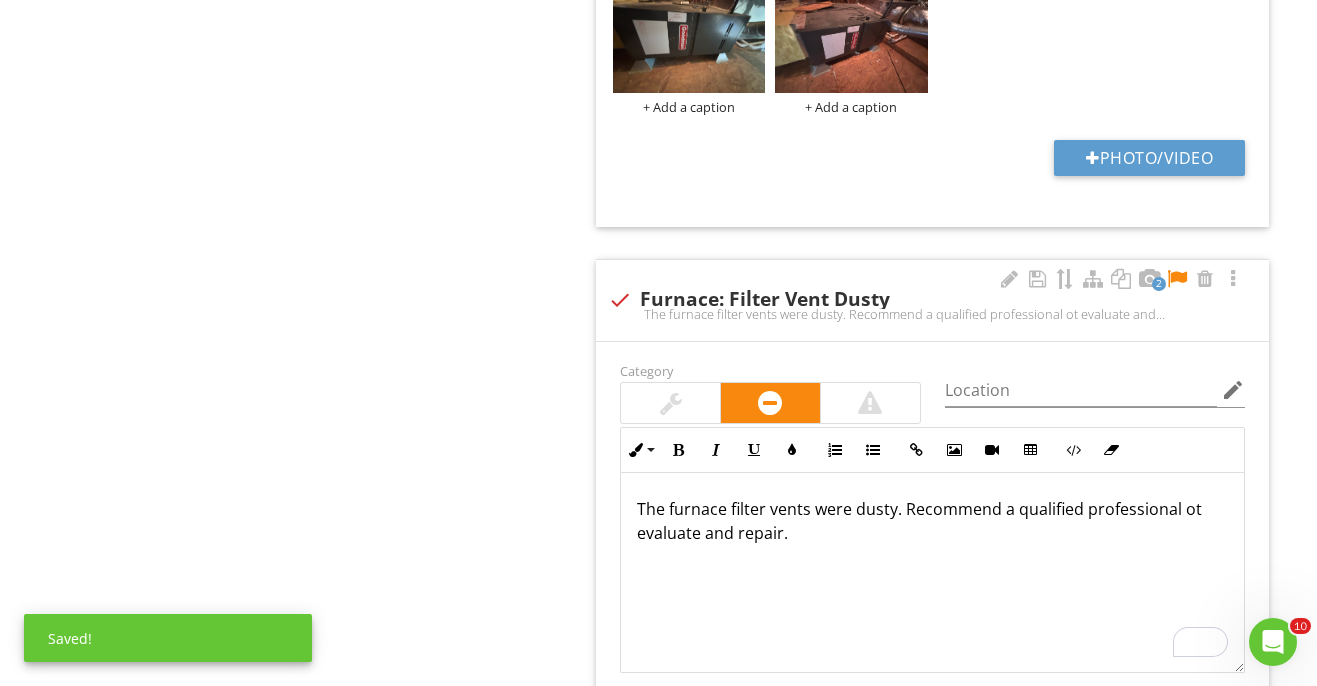 click at bounding box center [1177, 279] 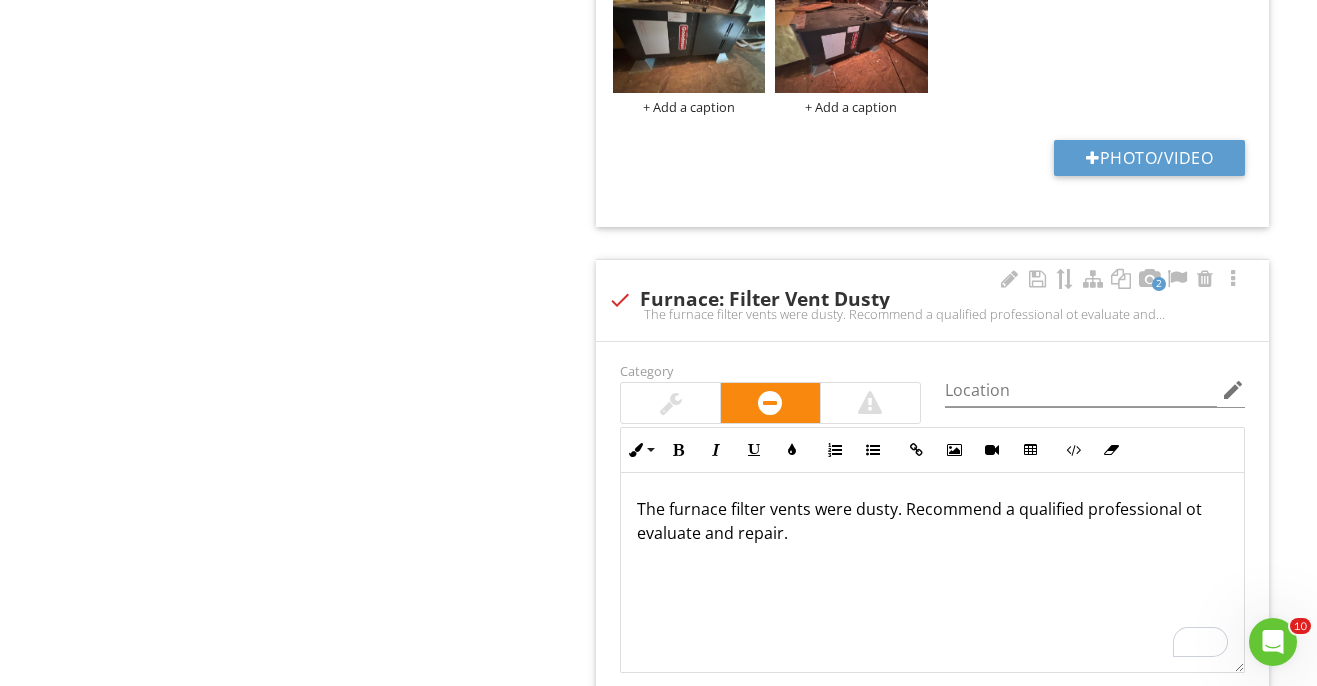 click on "The furnace filter vents were dusty. Recommend a qualified professional ot evaluate and repair." at bounding box center [932, 521] 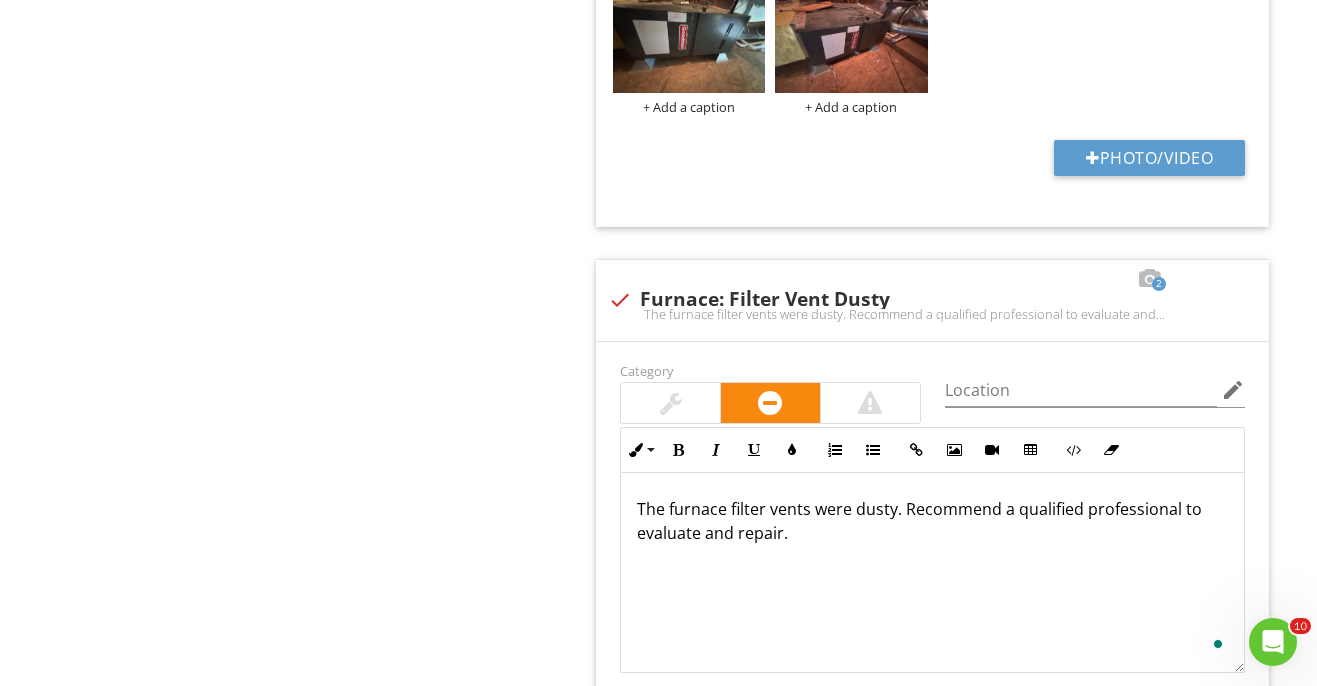 click on "Heating
General
Gas Furnace
Thermostat
Ducts/Vents
Item
Gas Furnace
Info
Information
Limitations
Limitations
Recommendation
Recommendations
check_box_outline_blank
Furnace: Age / Service / Maintenance
2         check
Furnace: Annual Service
Category                 Location edit       Inline Style XLarge Large Normal Small Light Small/Light Bold Italic Underline Colors Ordered List Unordered List Insert Link Insert Image Insert Video Insert Table Code View" at bounding box center (823, 1101) 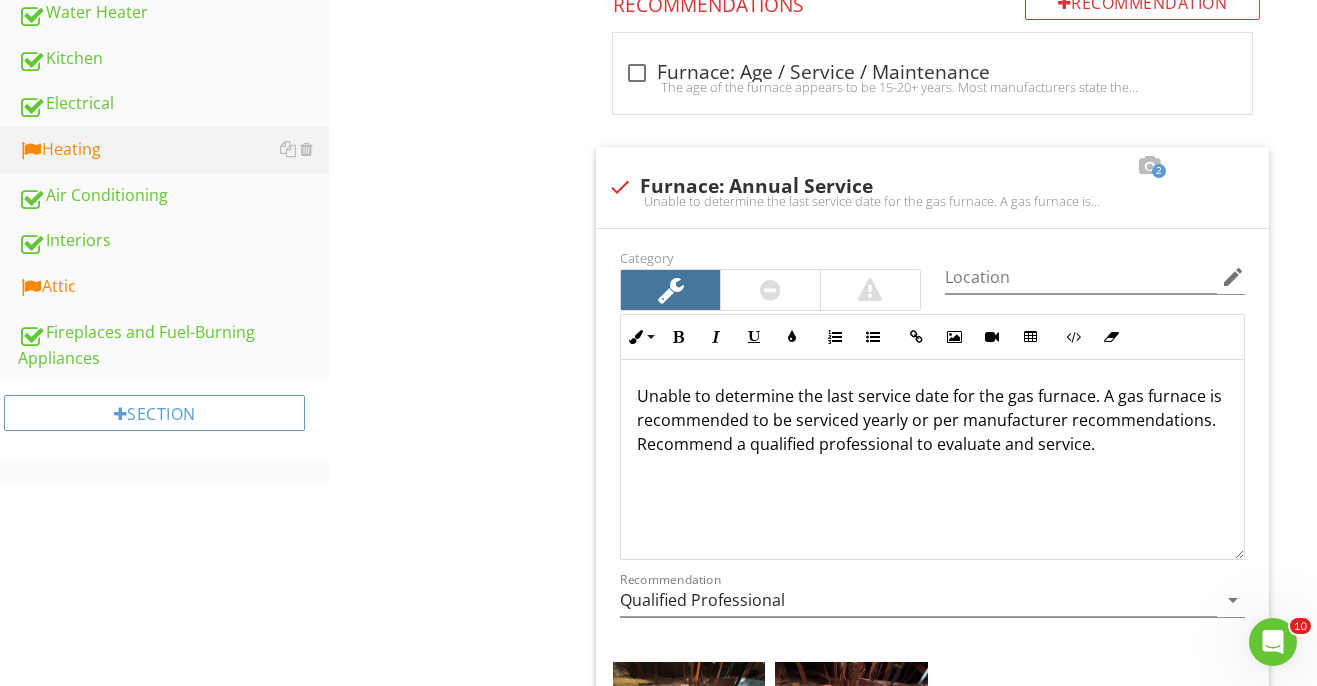 scroll, scrollTop: 728, scrollLeft: 0, axis: vertical 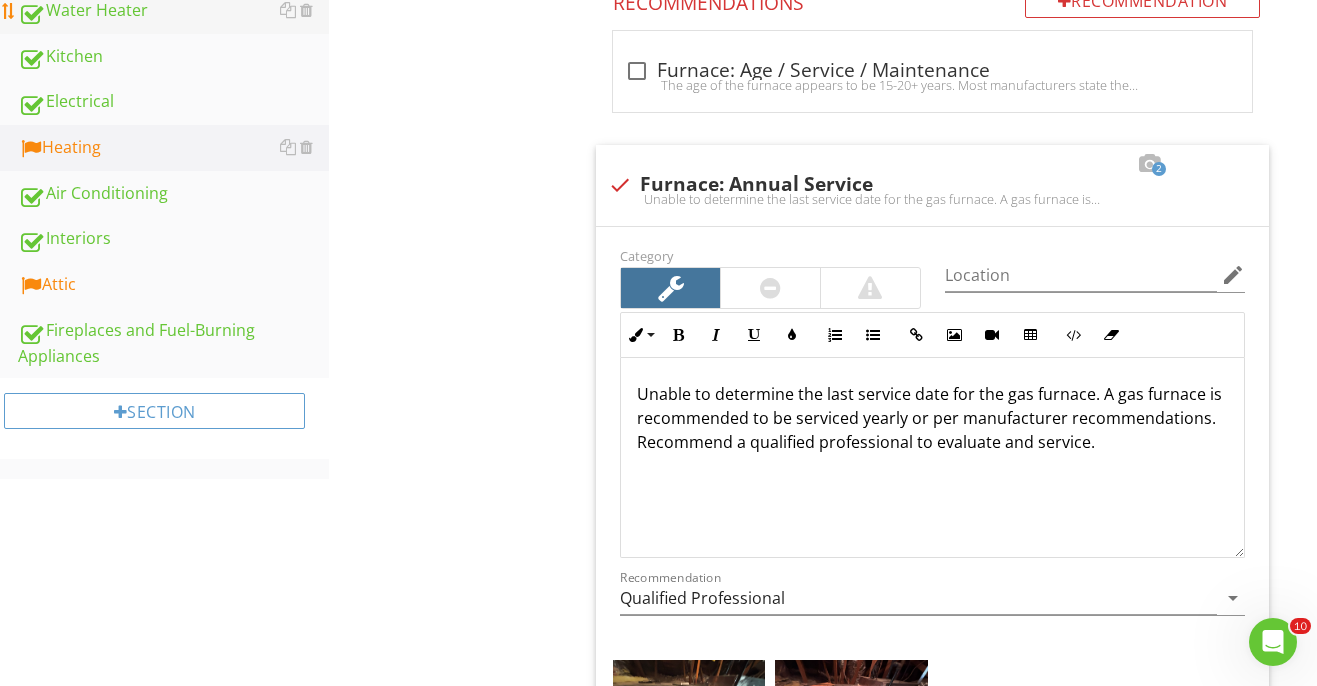 click on "Water Heater" at bounding box center [173, 11] 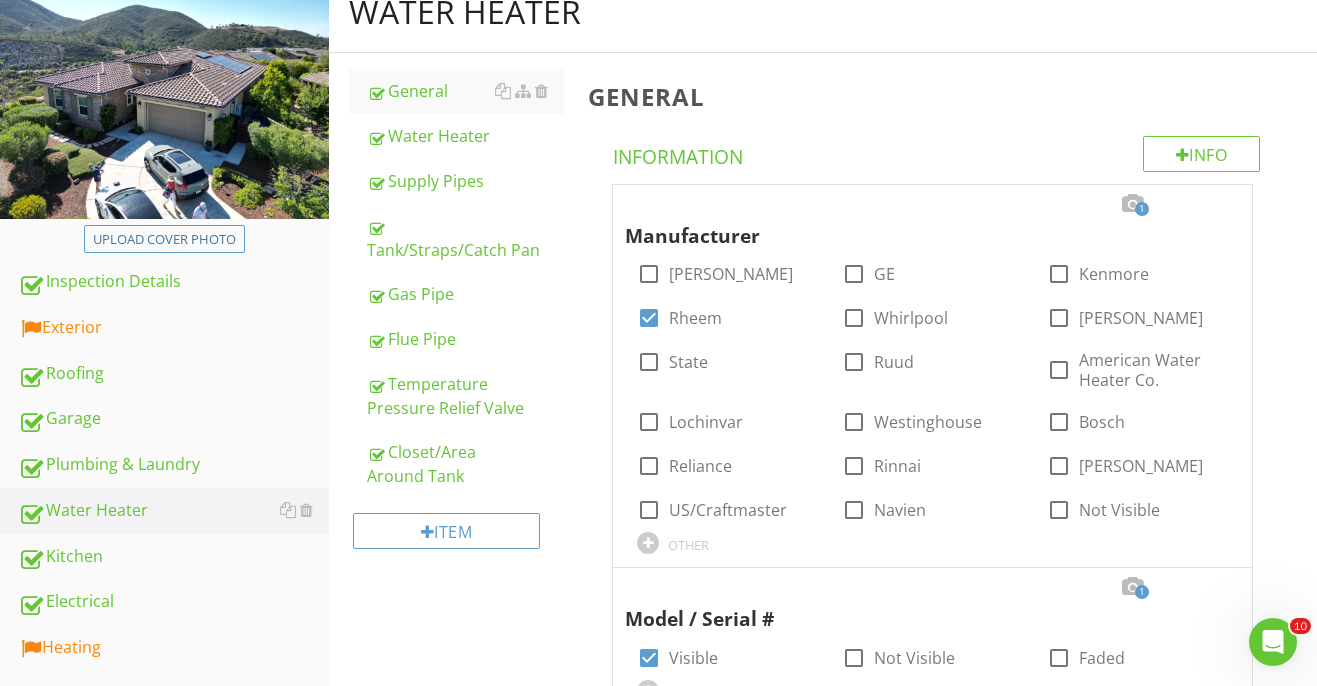 scroll, scrollTop: 56, scrollLeft: 0, axis: vertical 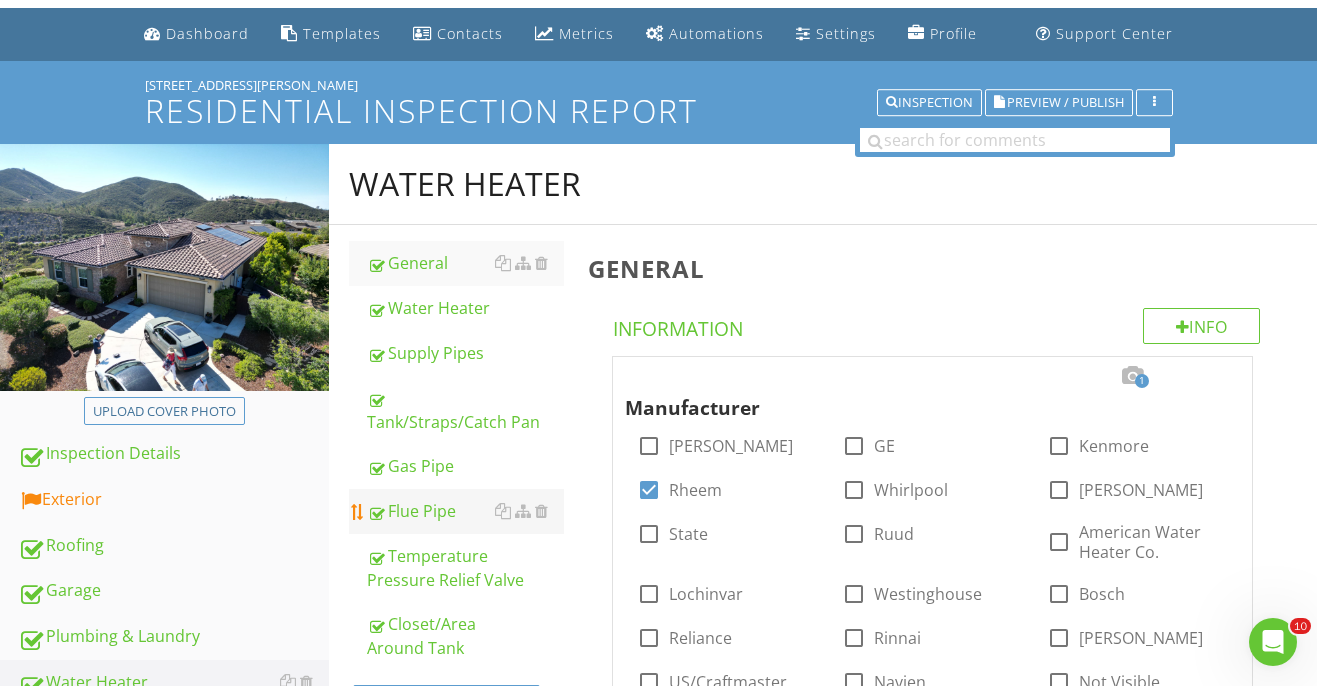 click on "Flue Pipe" at bounding box center [465, 511] 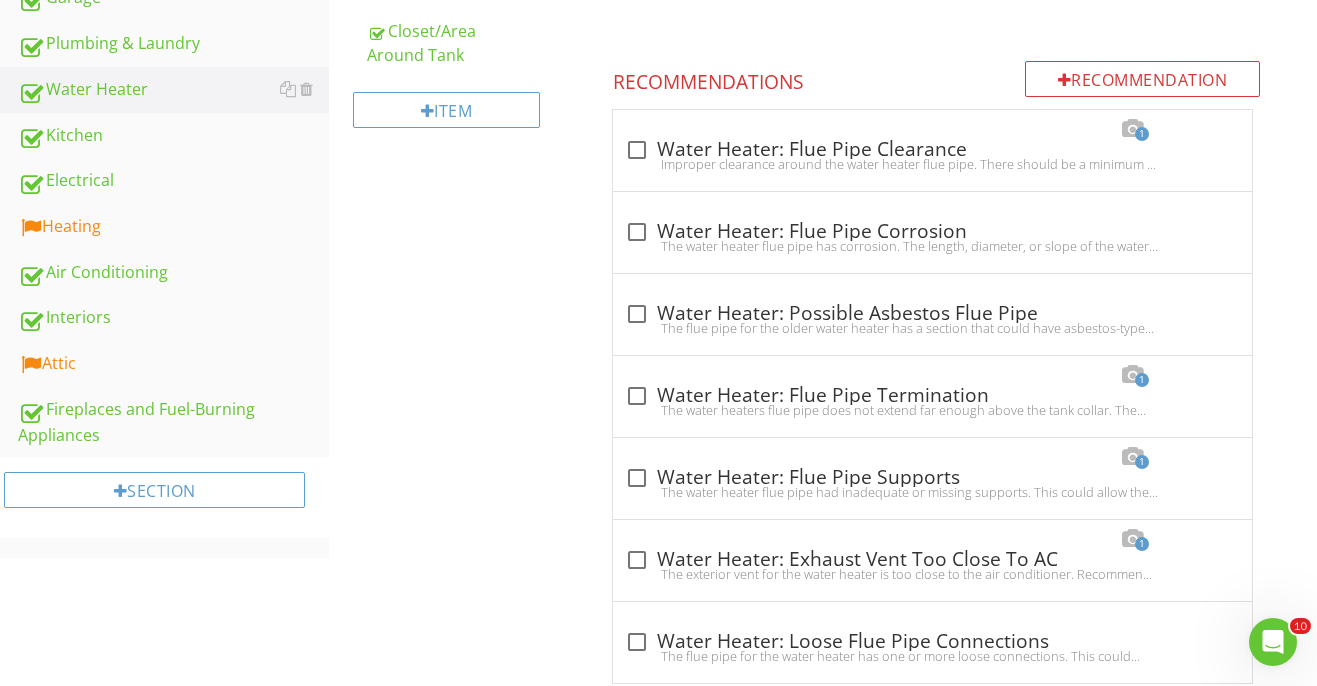 scroll, scrollTop: 697, scrollLeft: 0, axis: vertical 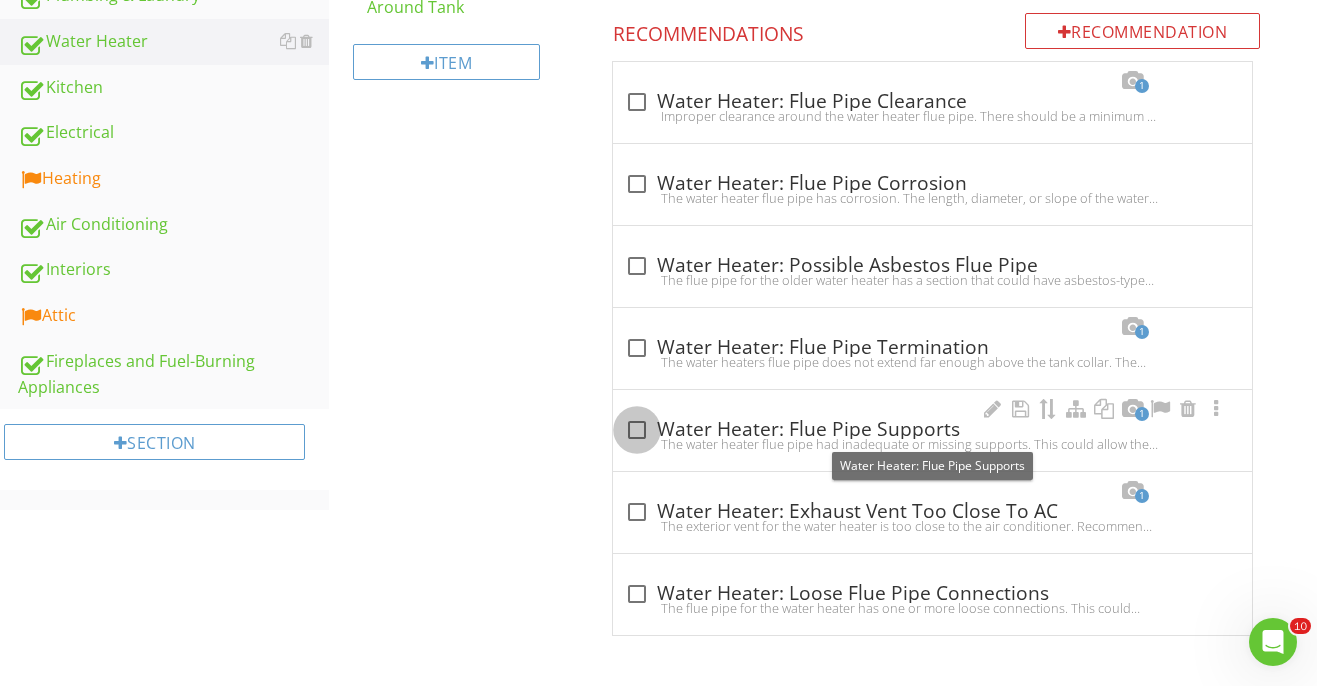 click at bounding box center (637, 430) 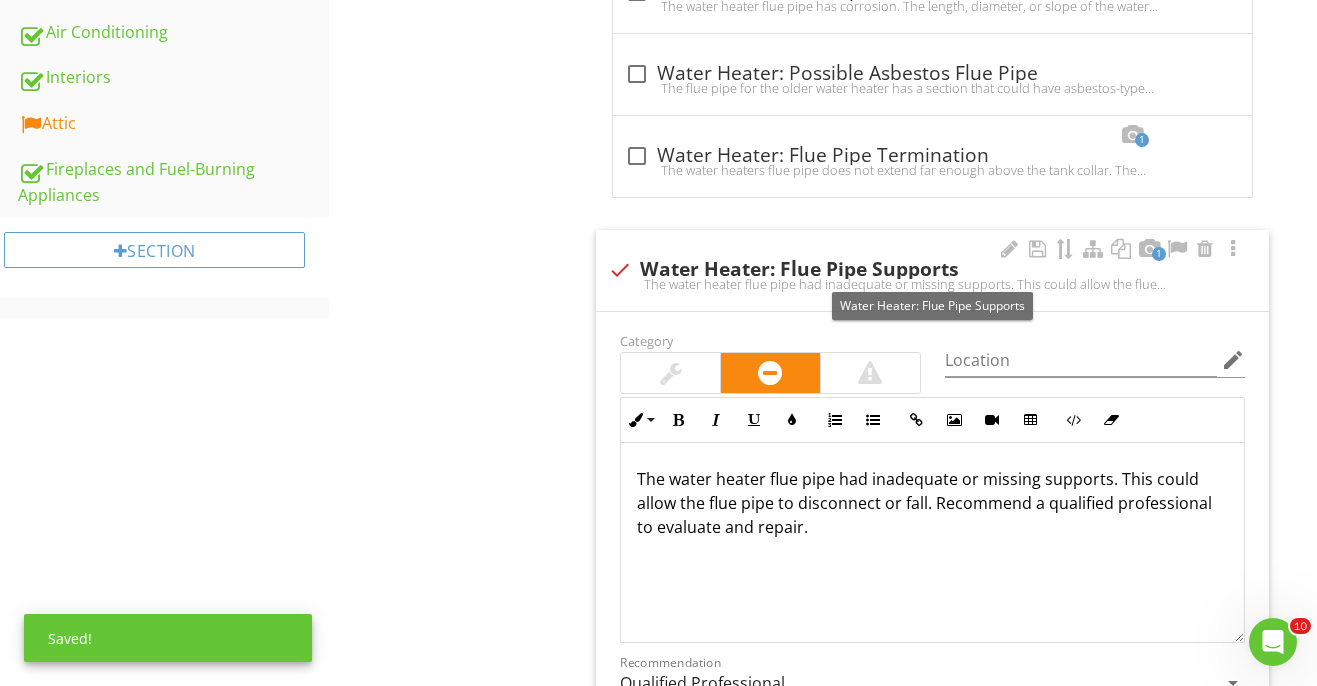 scroll, scrollTop: 947, scrollLeft: 0, axis: vertical 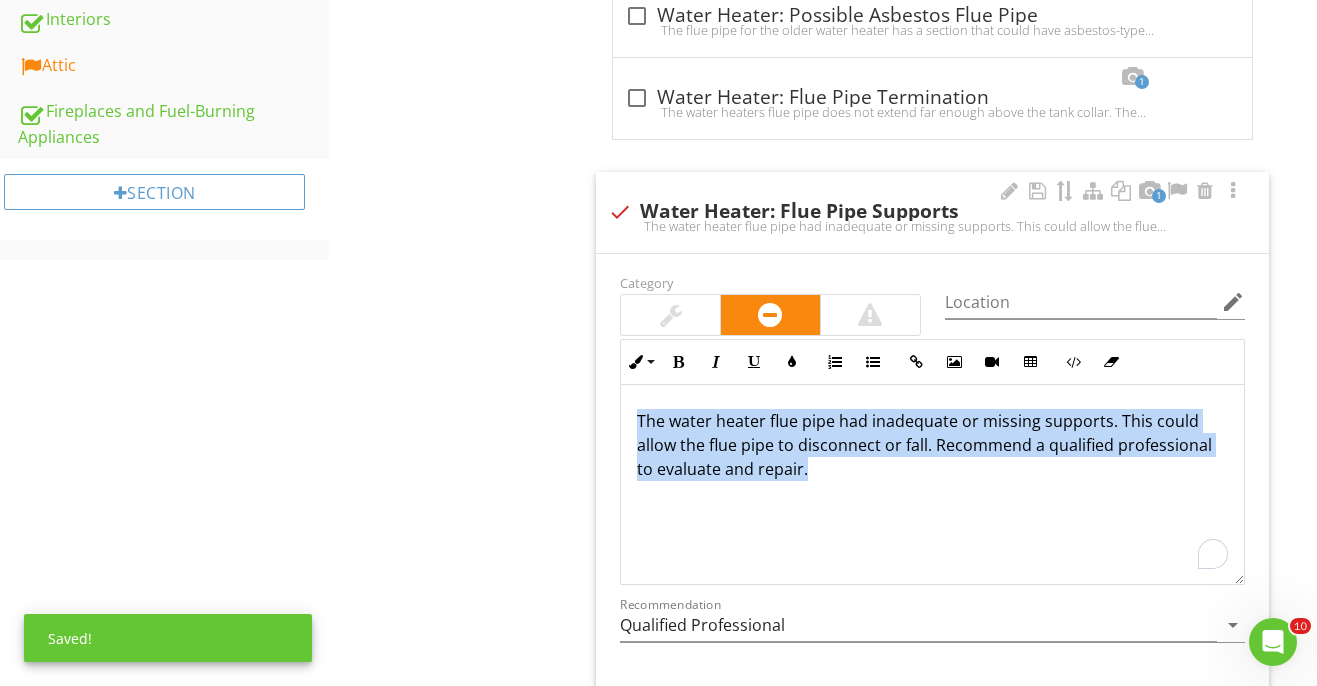 drag, startPoint x: 797, startPoint y: 464, endPoint x: 600, endPoint y: 400, distance: 207.13522 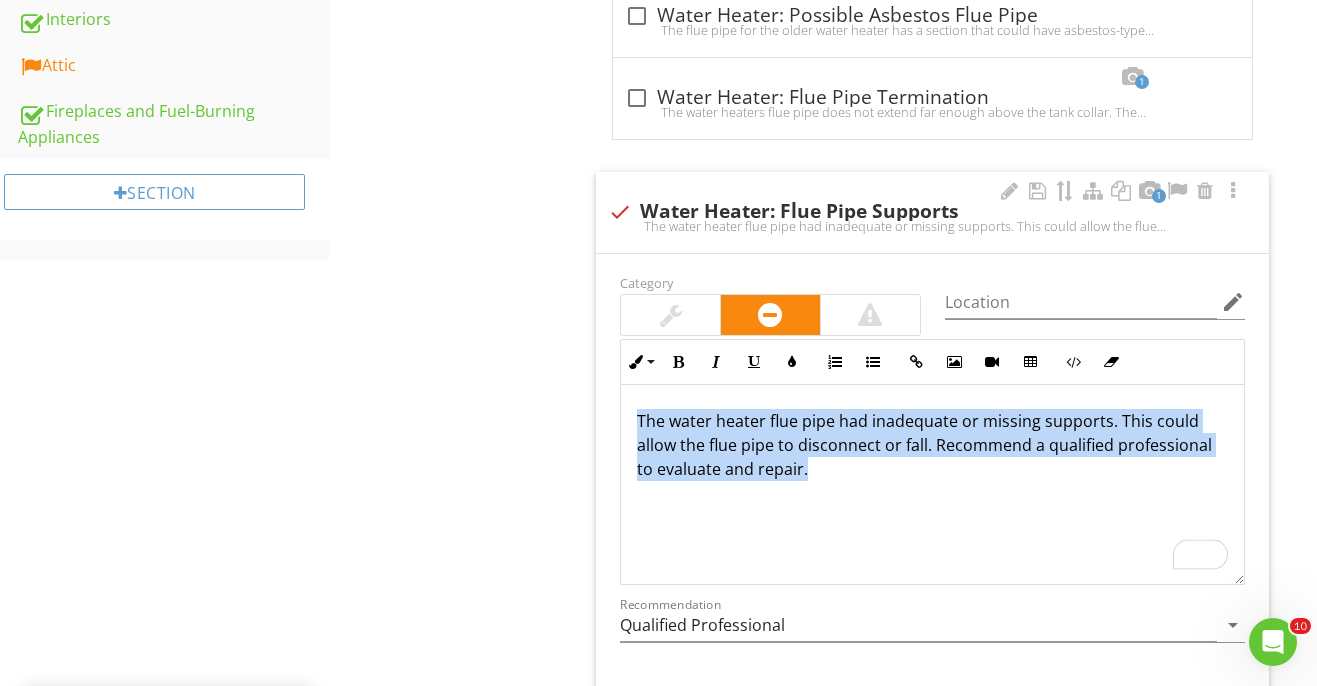 copy on "The water heater flue pipe had inadequate or missing supports. This could allow the flue pipe to disconnect or fall. Recommend a qualified professional to evaluate and repair." 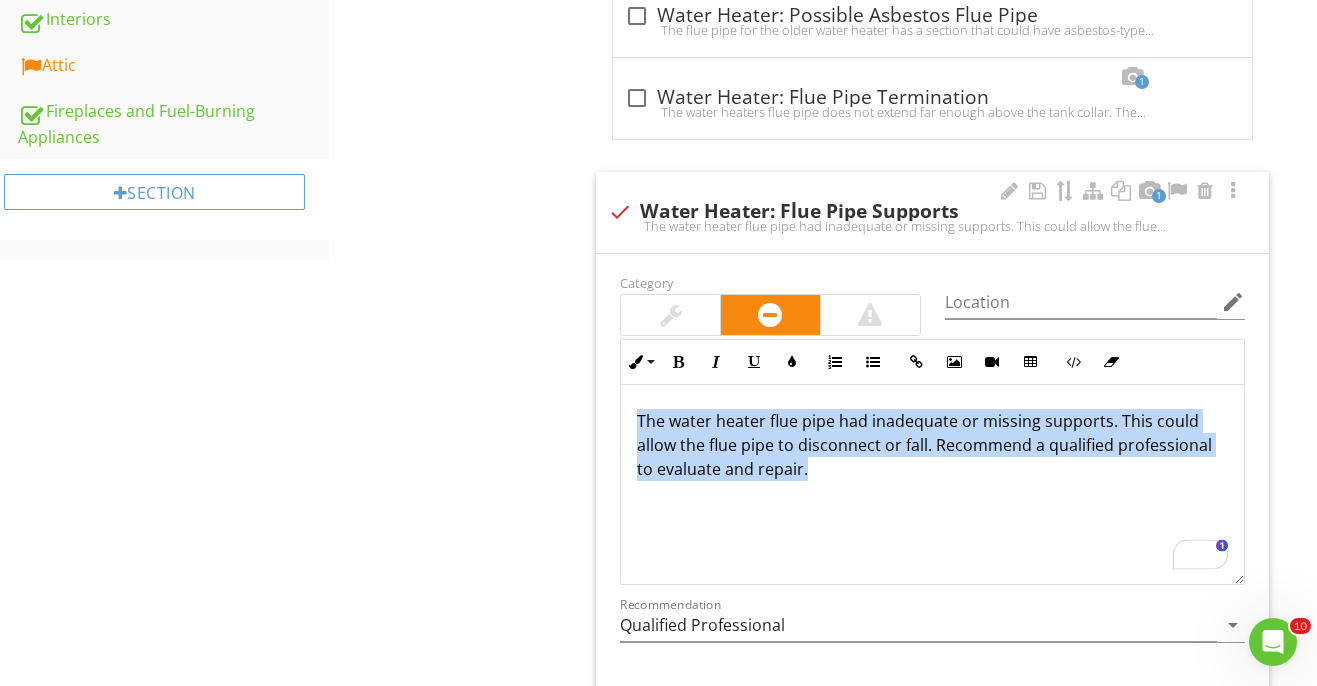 click at bounding box center [620, 212] 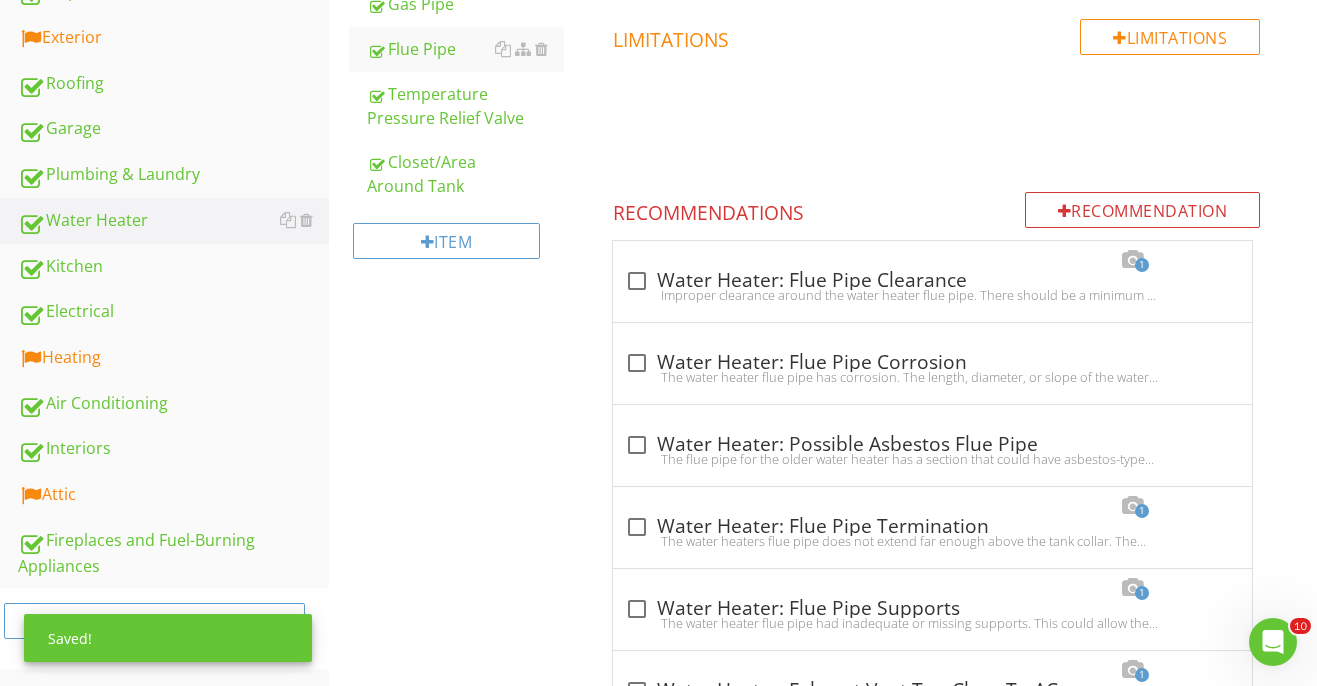 scroll, scrollTop: 517, scrollLeft: 0, axis: vertical 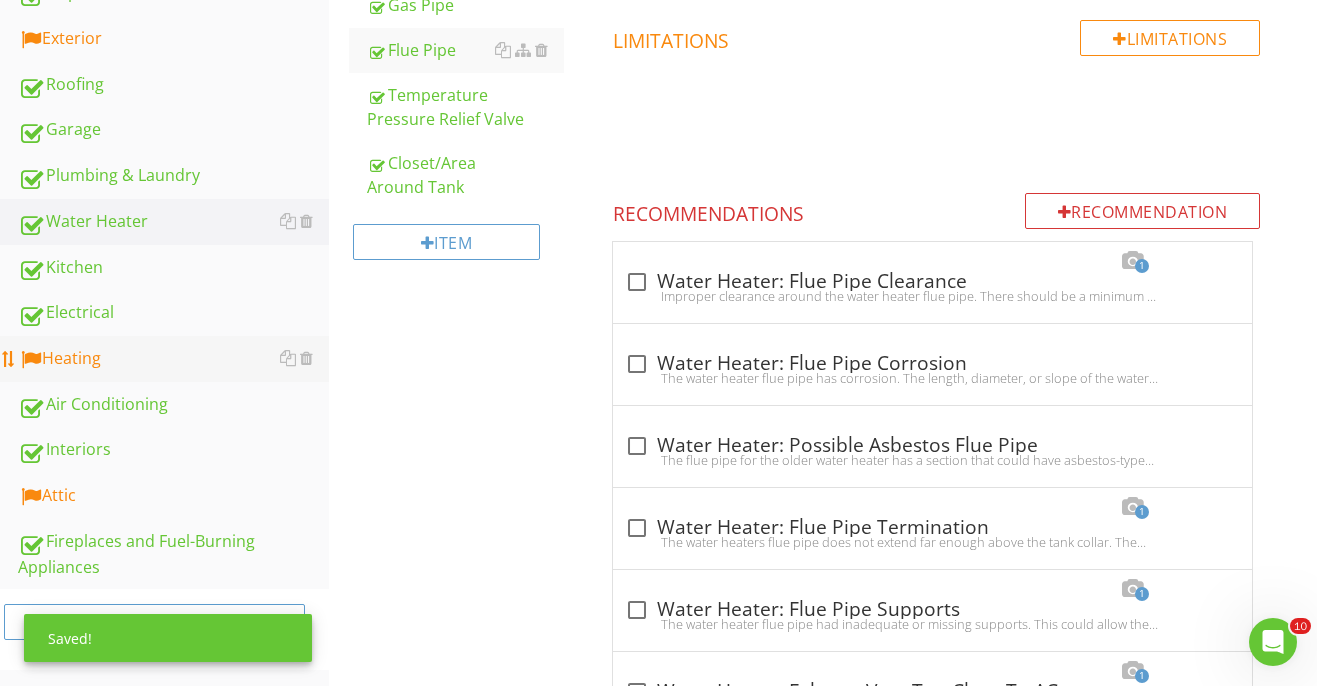 click on "Heating" at bounding box center [173, 359] 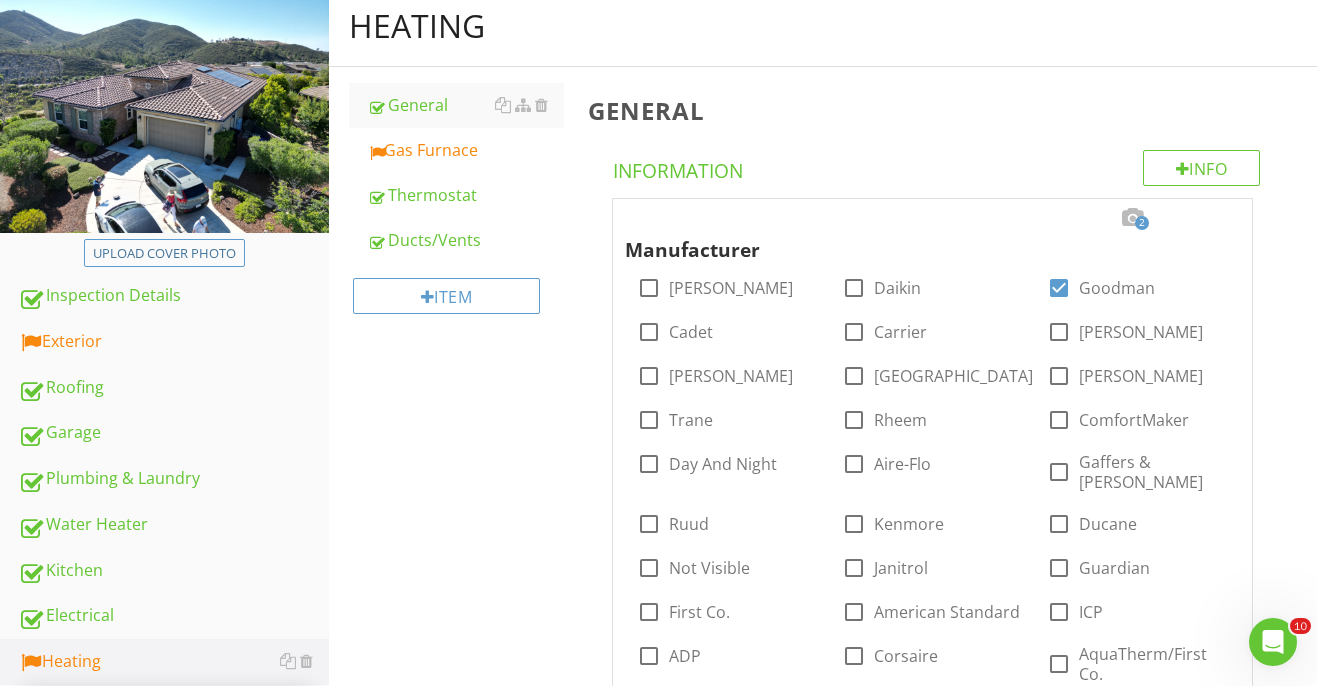 scroll, scrollTop: 213, scrollLeft: 0, axis: vertical 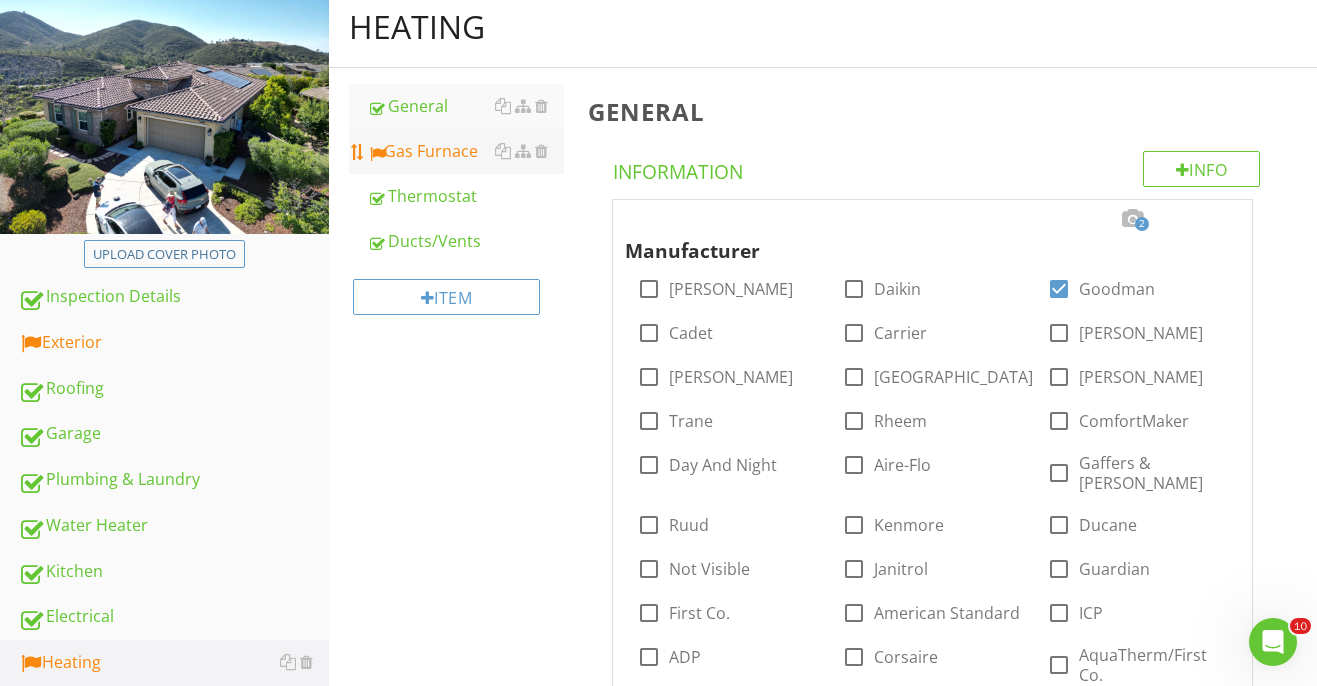 click on "Gas Furnace" at bounding box center (465, 151) 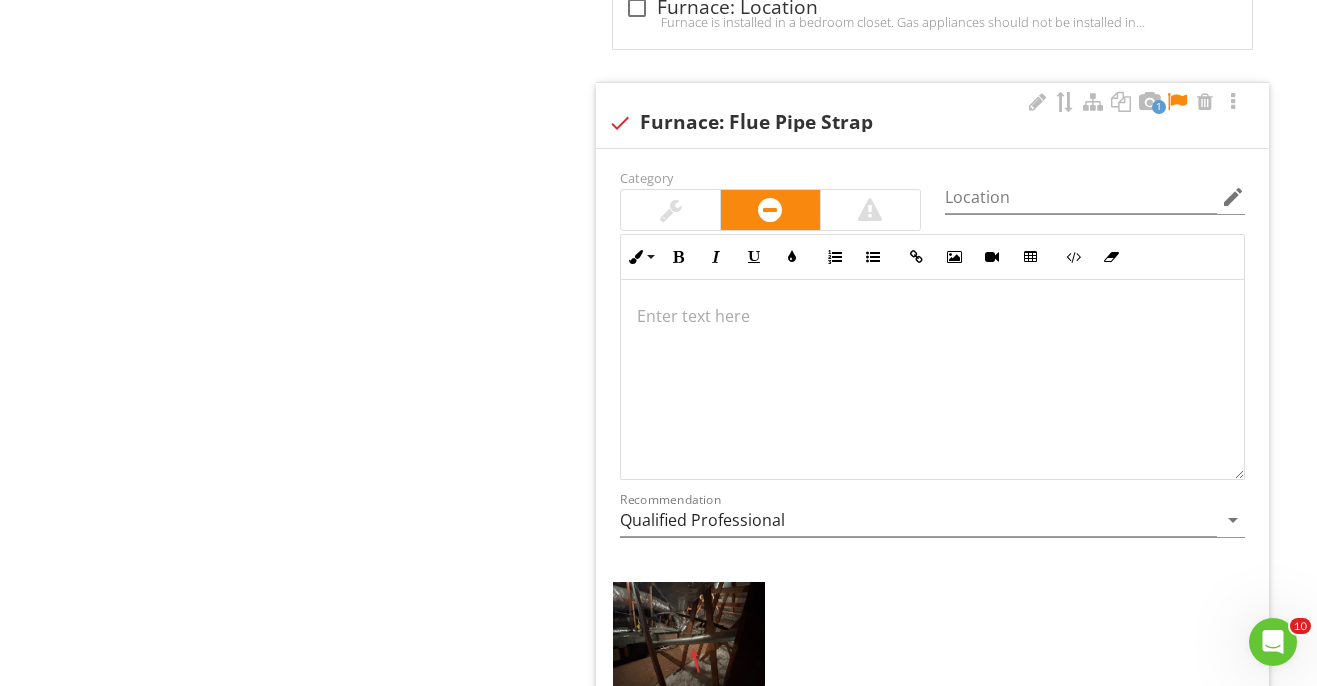 click at bounding box center [932, 380] 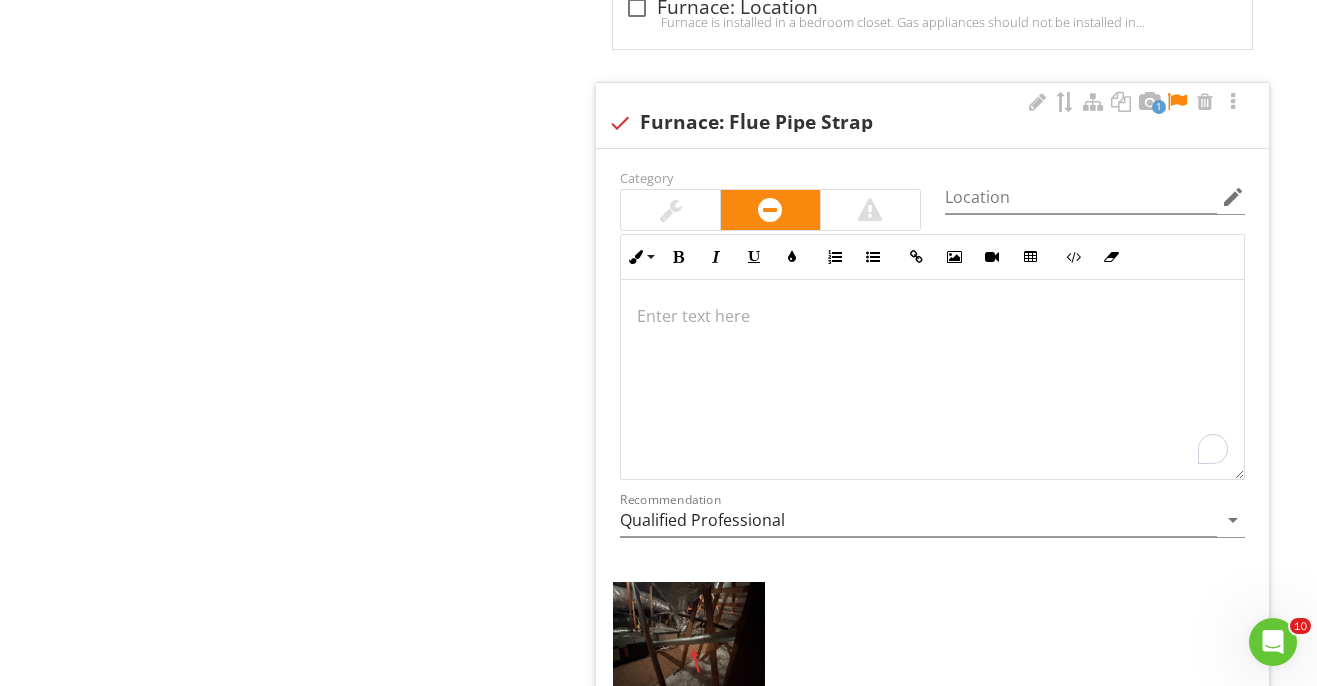 scroll, scrollTop: 3924, scrollLeft: 0, axis: vertical 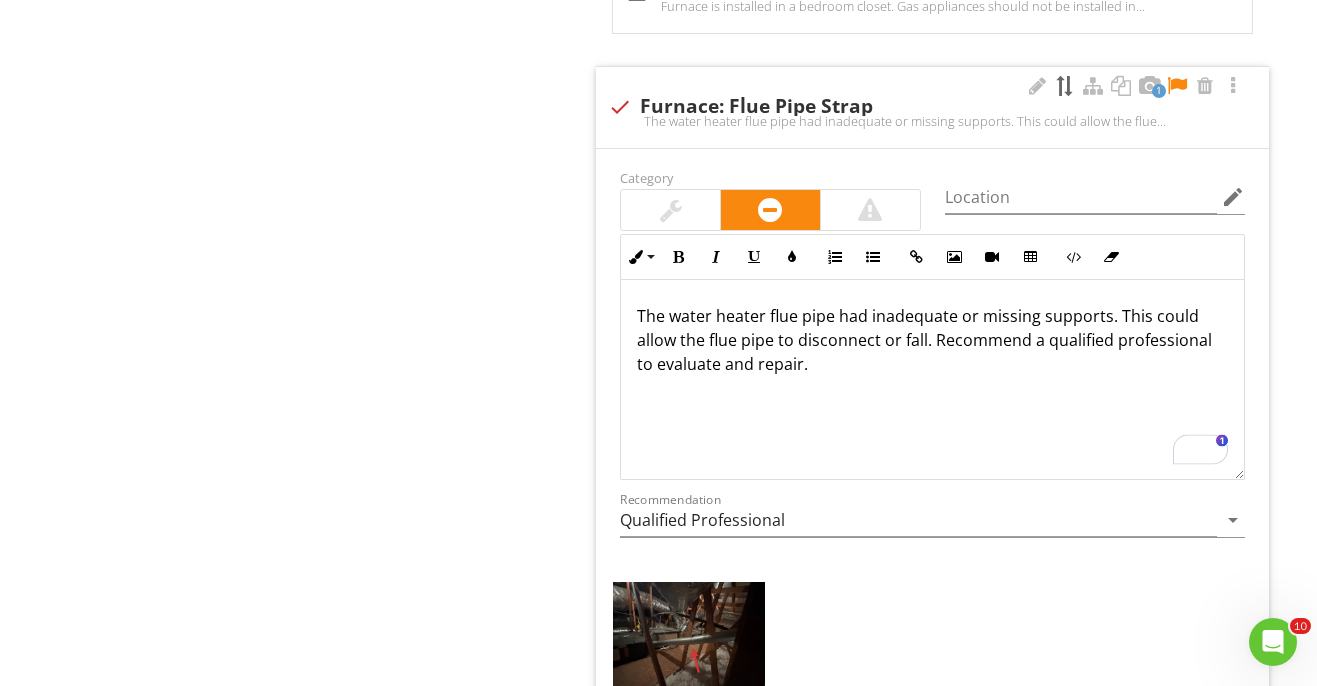 click at bounding box center [1065, 86] 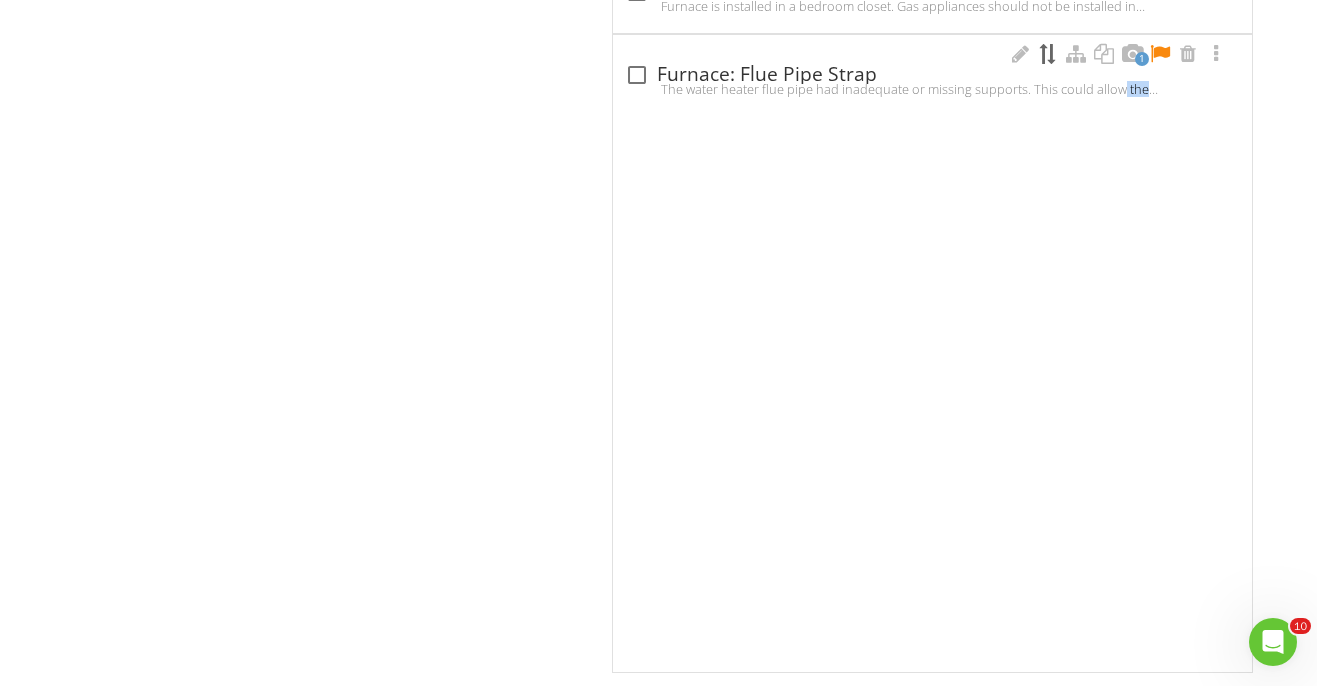 click on "The water heater flue pipe had inadequate or missing supports. This could allow the flue pipe to disconnect or fall. Recommend a qualified professional to evaluate and repair." at bounding box center (932, 89) 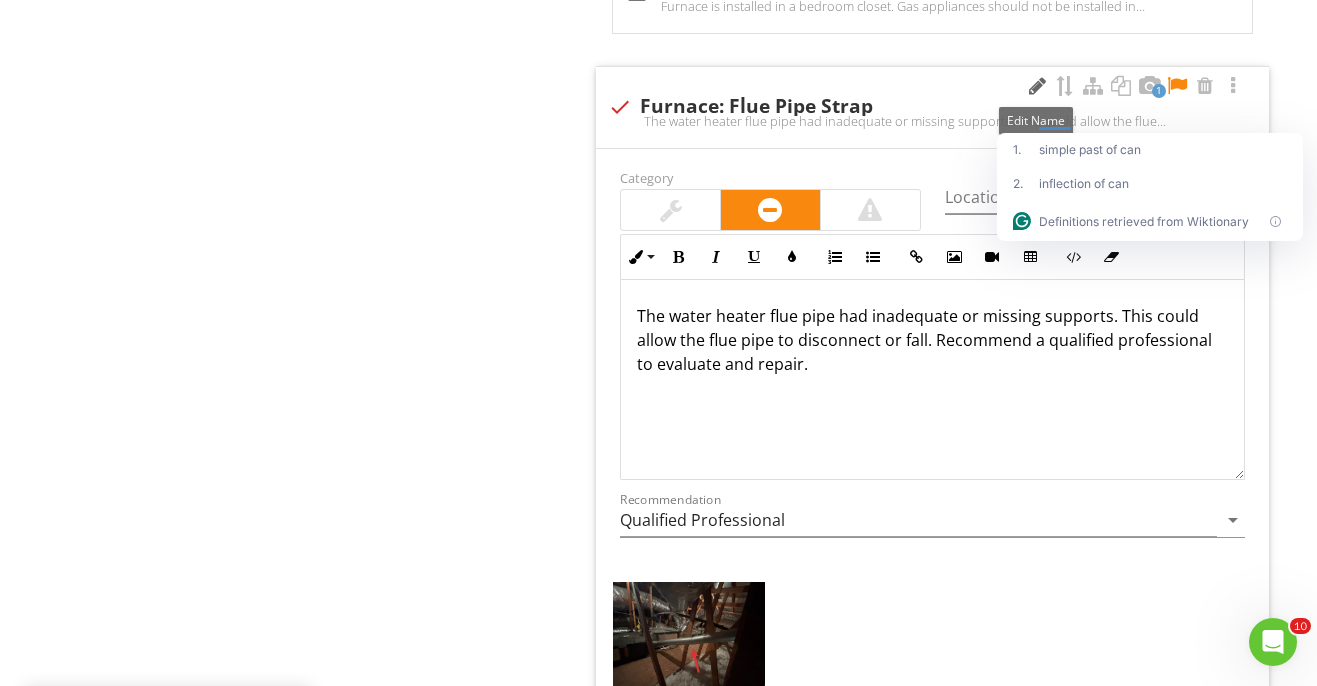 click at bounding box center [1037, 86] 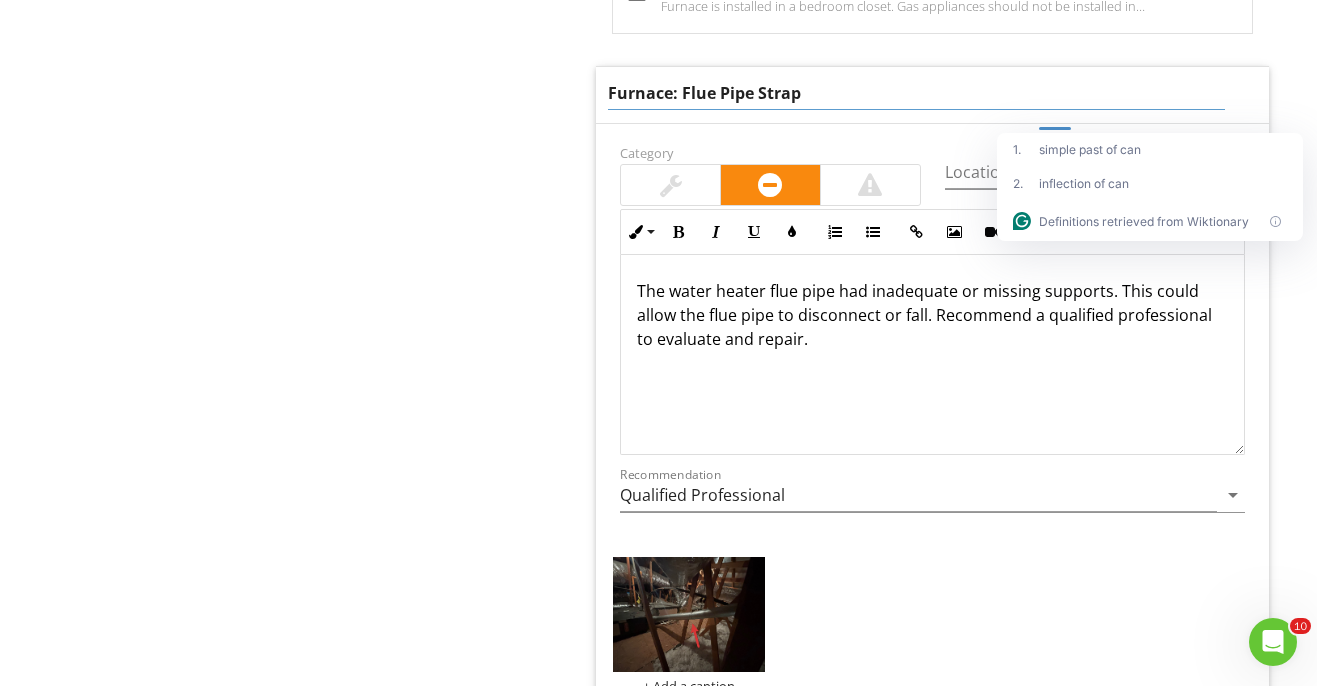 drag, startPoint x: 761, startPoint y: 87, endPoint x: 859, endPoint y: 89, distance: 98.02041 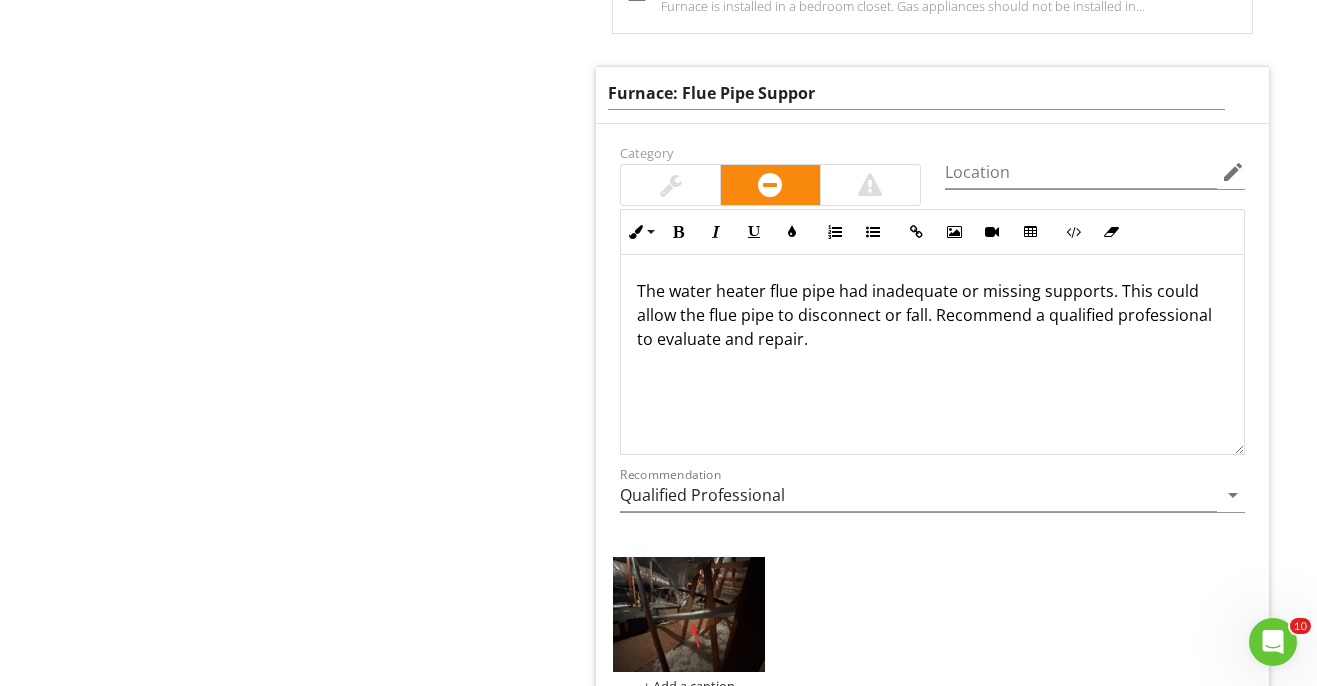 type on "Furnace: Flue Pipe Support" 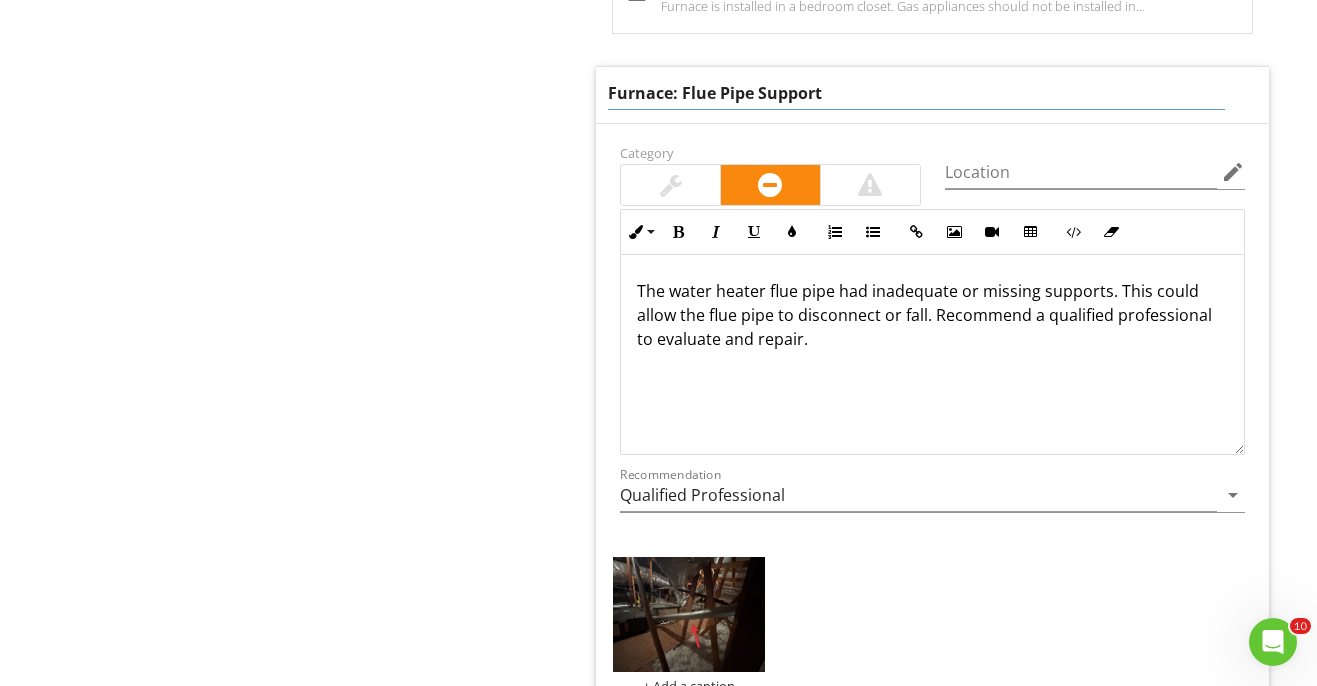 click on "Heating
General
Gas Furnace
Thermostat
Ducts/Vents
Item
Gas Furnace
Info
Information
Limitations
Limitations
Recommendation
Recommendations
check_box_outline_blank
Furnace: Age / Service / Maintenance
2         check
Furnace: Annual Service
Category                 Location edit       Inline Style XLarge Large Normal Small Light Small/Light Bold Italic Underline Colors Ordered List Unordered List Insert Link Insert Image Insert Video Insert Table Code View" at bounding box center (823, -1419) 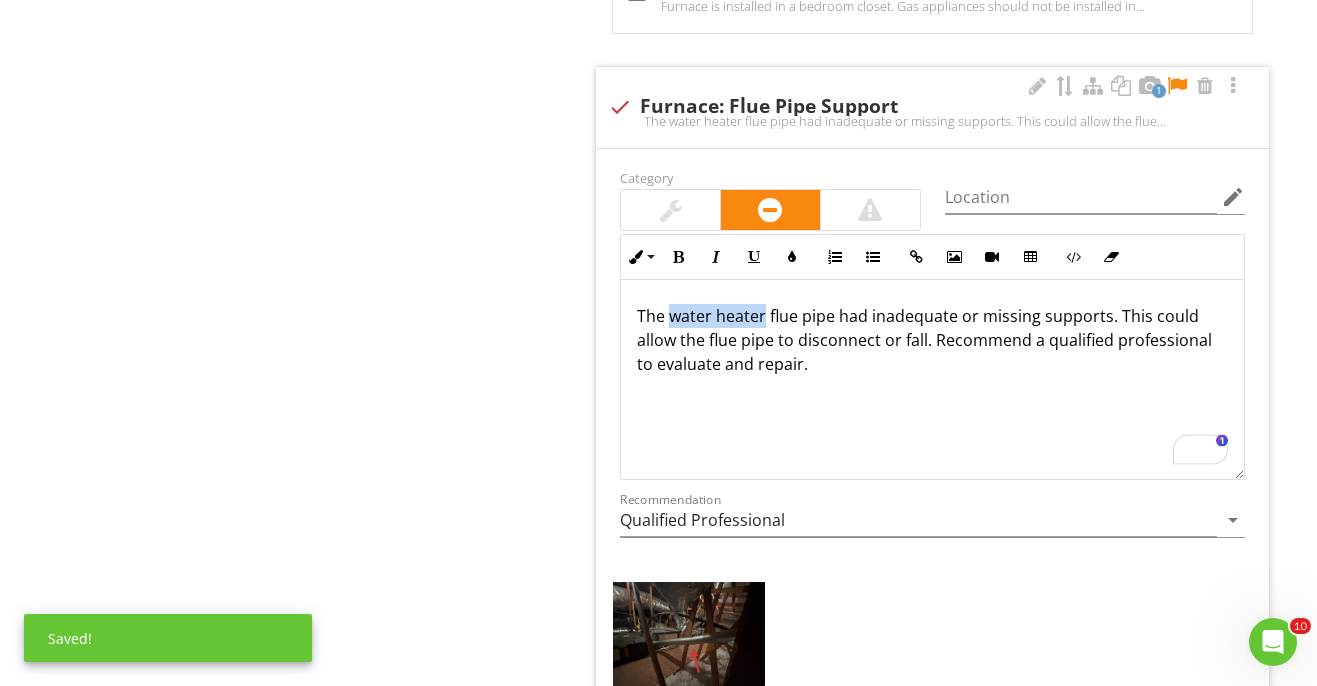 drag, startPoint x: 668, startPoint y: 319, endPoint x: 762, endPoint y: 315, distance: 94.08507 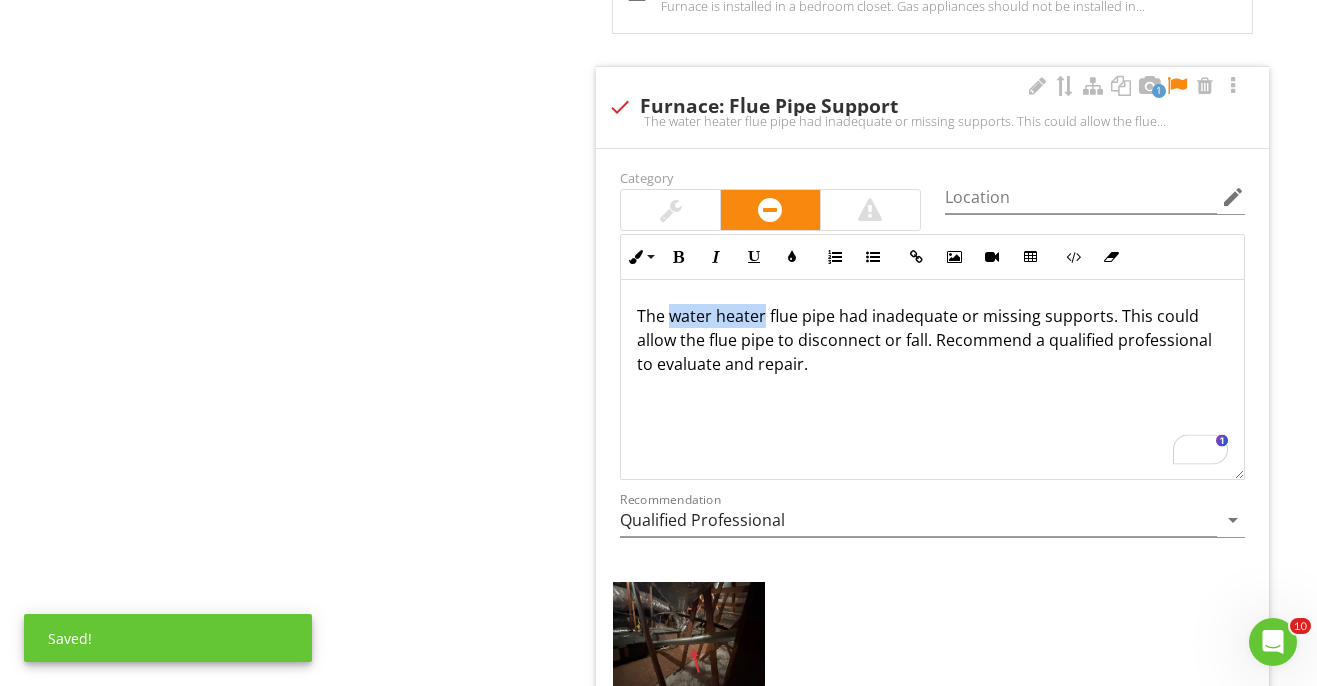 click on "The water heater flue pipe had inadequate or missing supports. This could allow the flue pipe to disconnect or fall. Recommend a qualified professional to evaluate and repair." at bounding box center [932, 340] 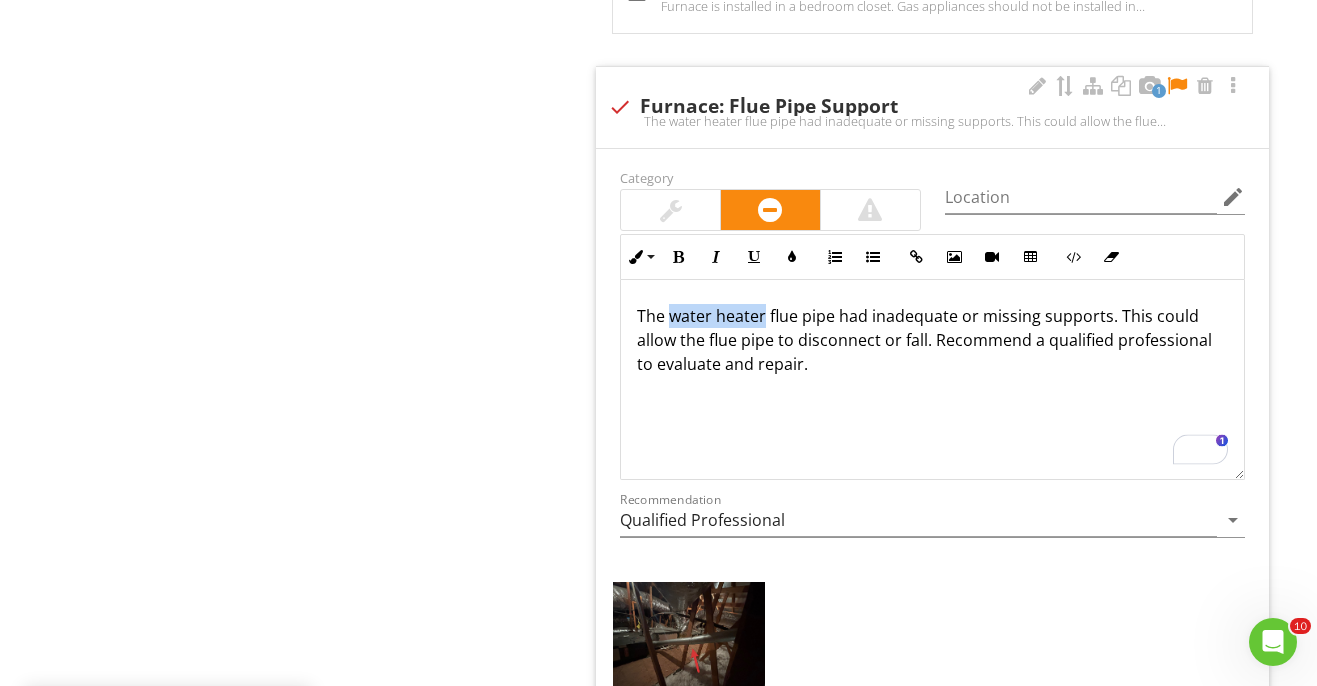 type 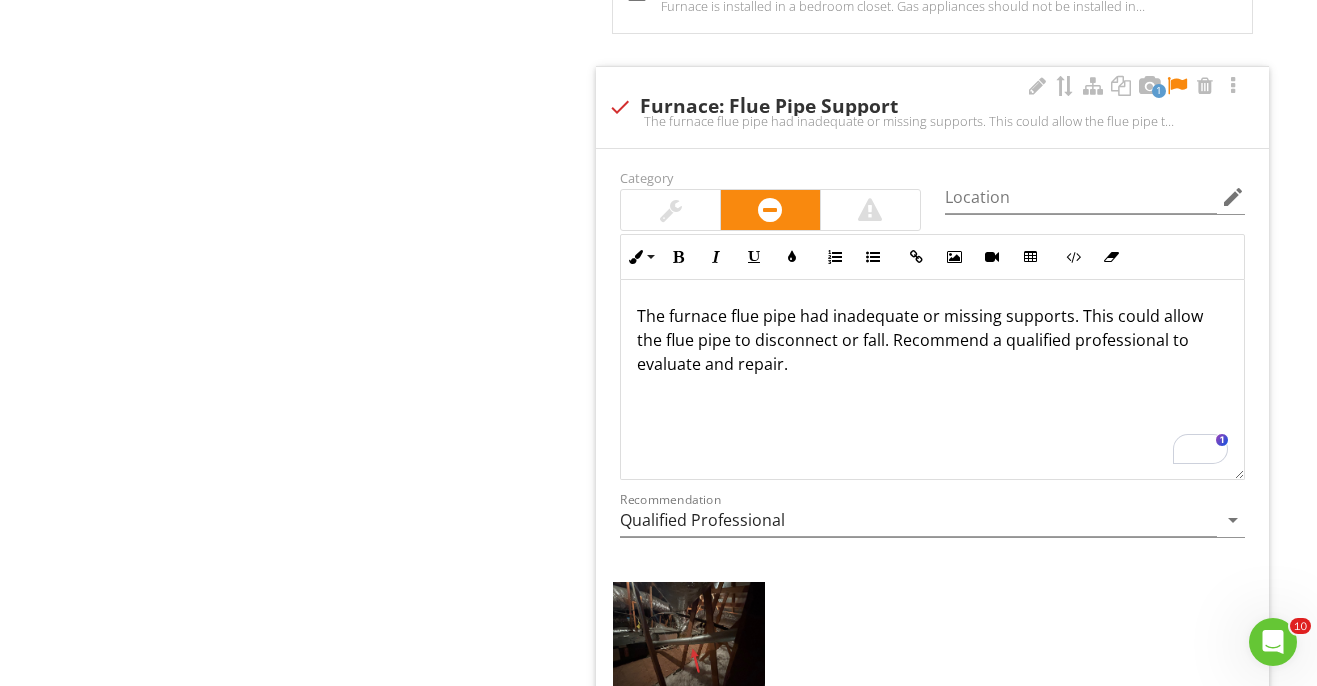 click on "The furnace flue pipe had inadequate or missing supports. This could allow the flue pipe to disconnect or fall. Recommend a qualified professional to evaluate and repair." at bounding box center (932, 340) 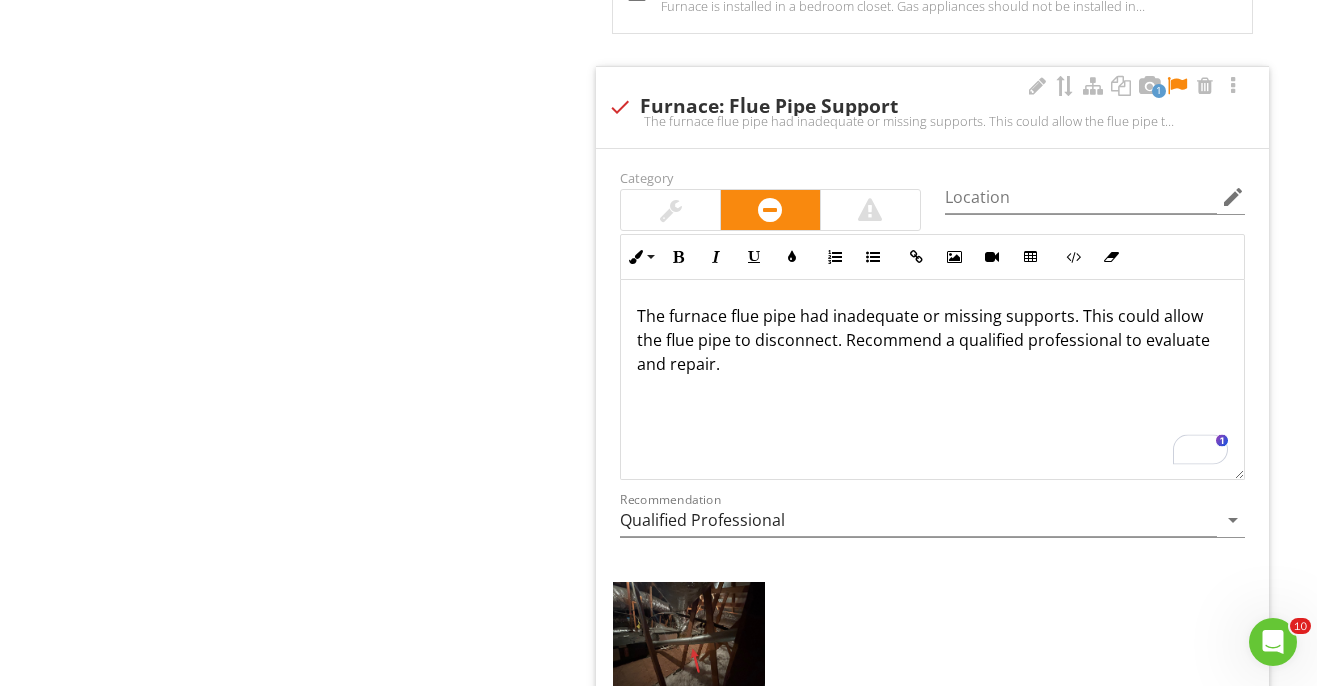 click on "The furnace flue pipe had inadequate or missing supports. This could allow the flue pipe to disconnect. Recommend a qualified professional to evaluate and repair." at bounding box center (932, 340) 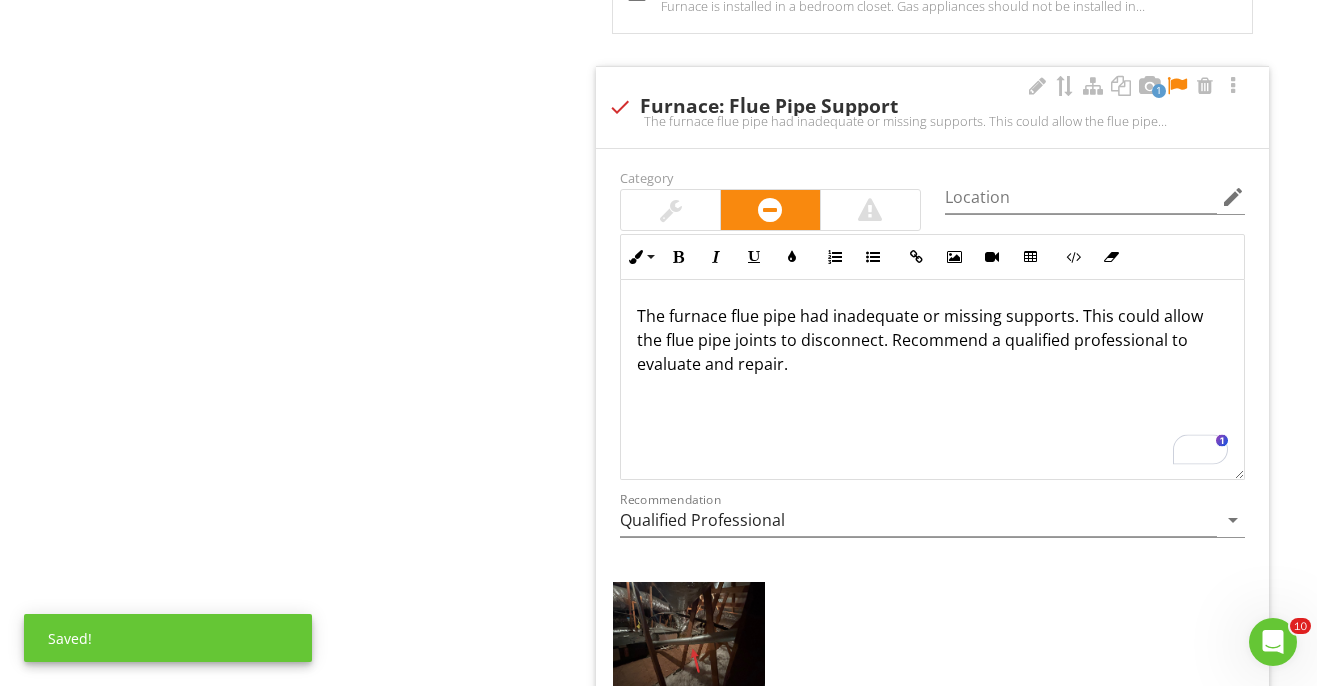 click at bounding box center (1177, 86) 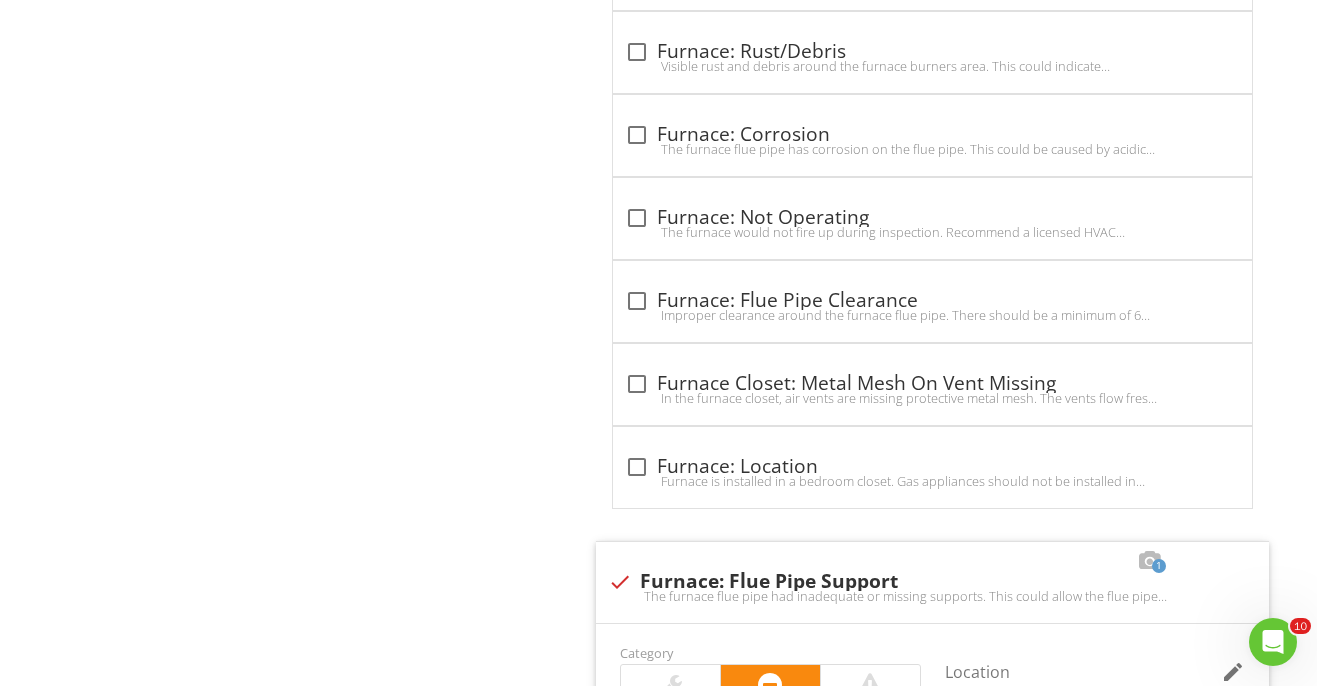 scroll, scrollTop: 4151, scrollLeft: 0, axis: vertical 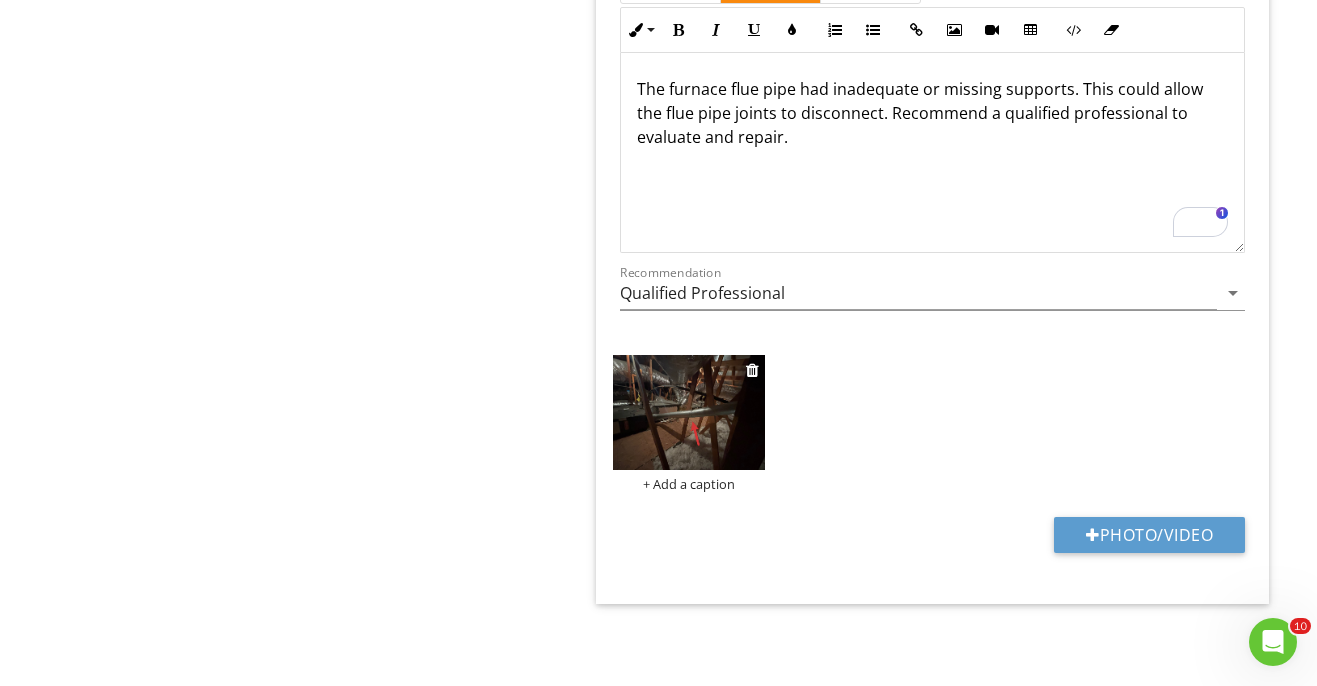 click on "+ Add a caption" at bounding box center (689, 484) 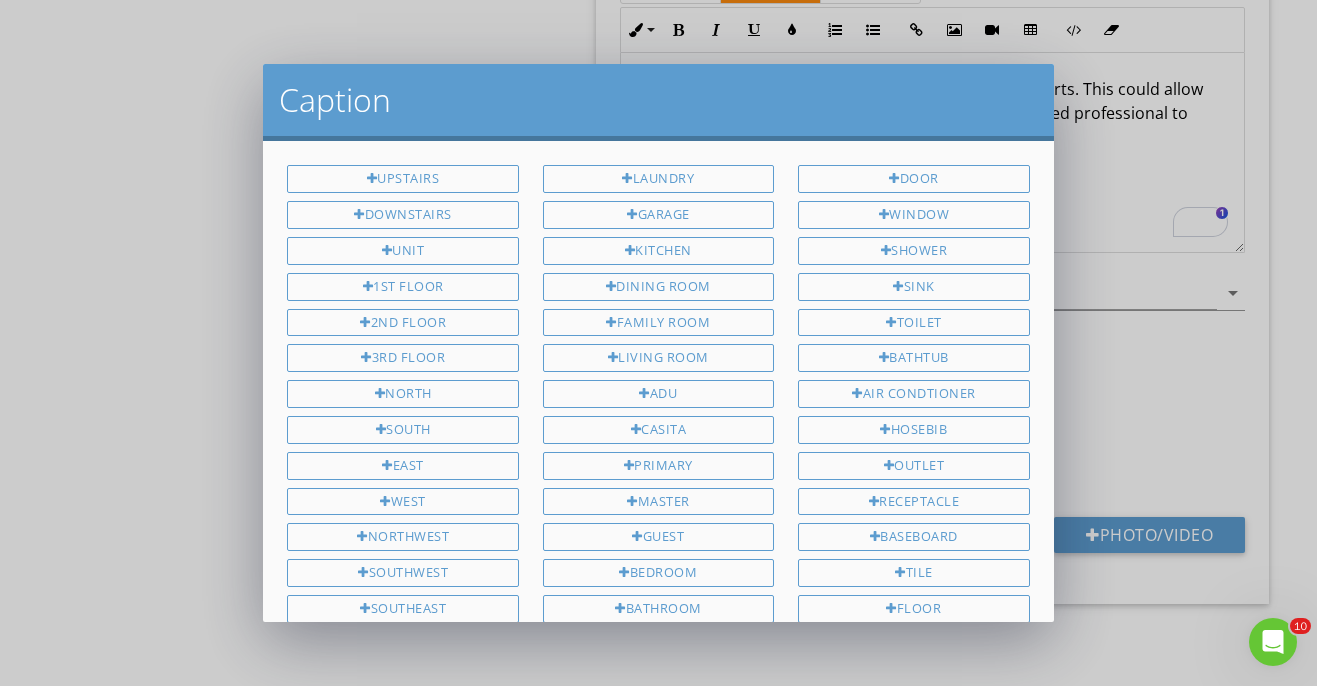 scroll, scrollTop: 451, scrollLeft: 0, axis: vertical 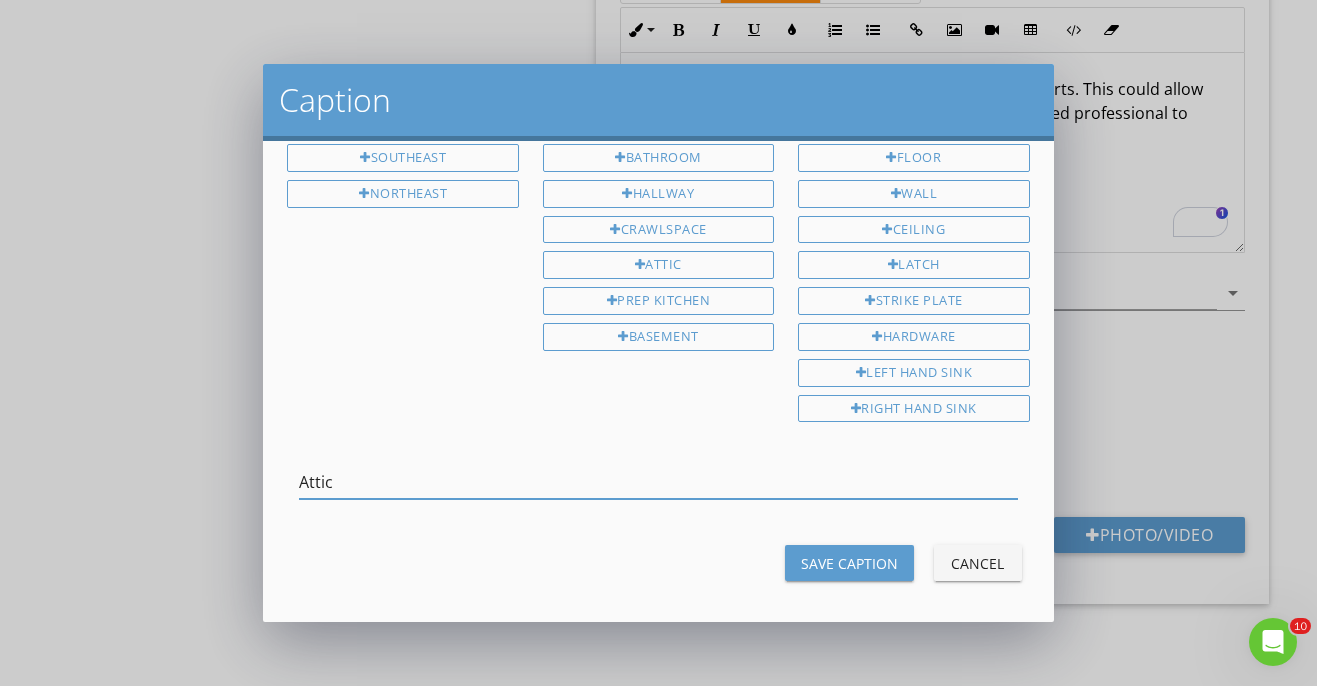 type on "Attic" 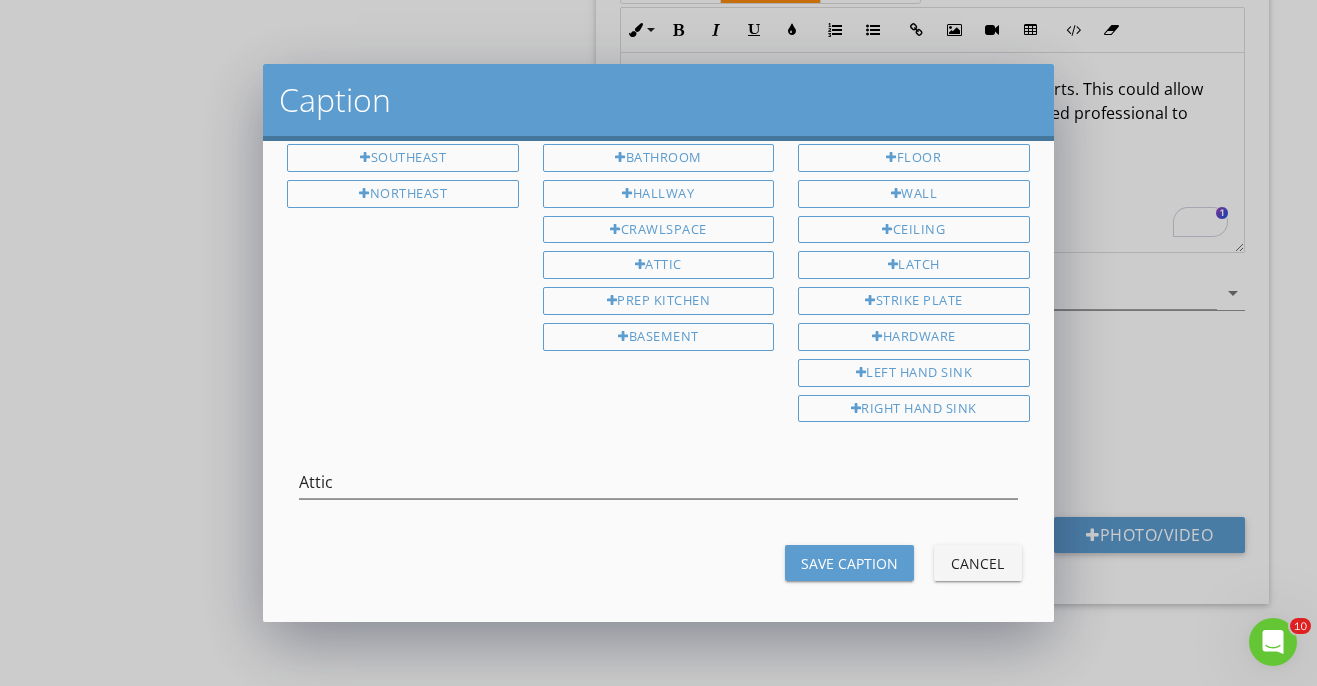 click on "Save Caption" at bounding box center [849, 563] 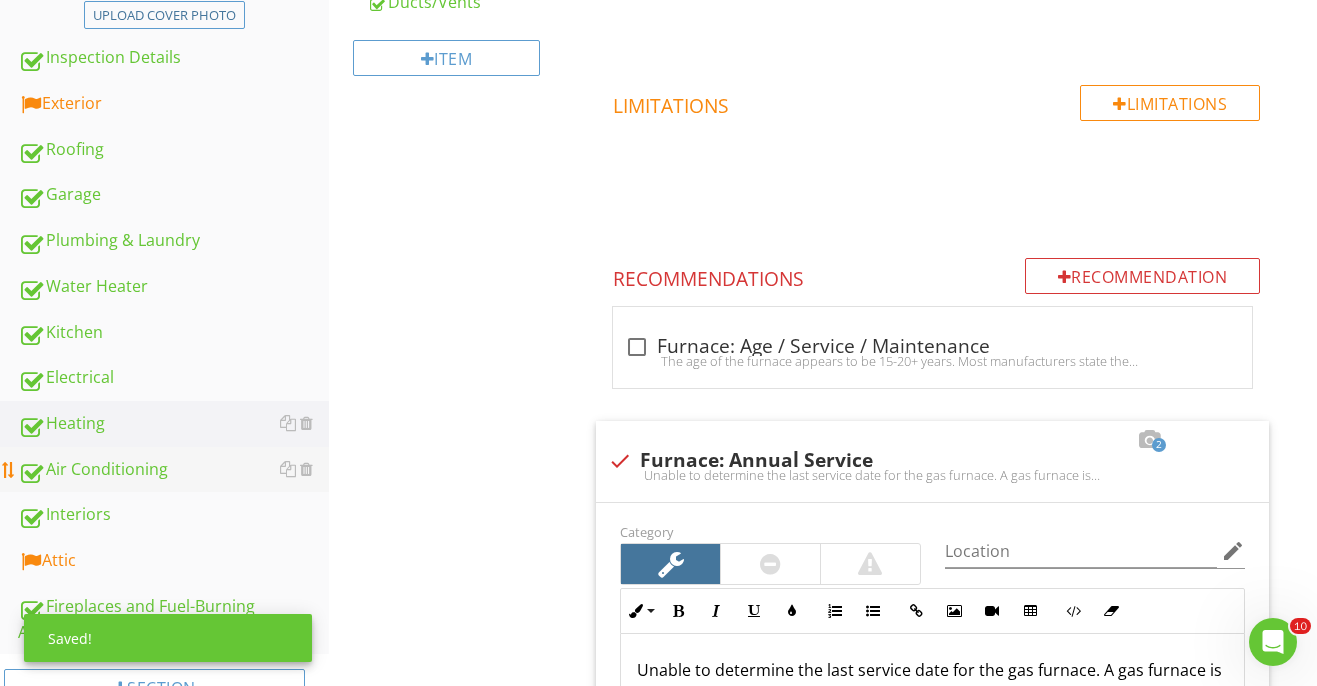 scroll, scrollTop: 490, scrollLeft: 0, axis: vertical 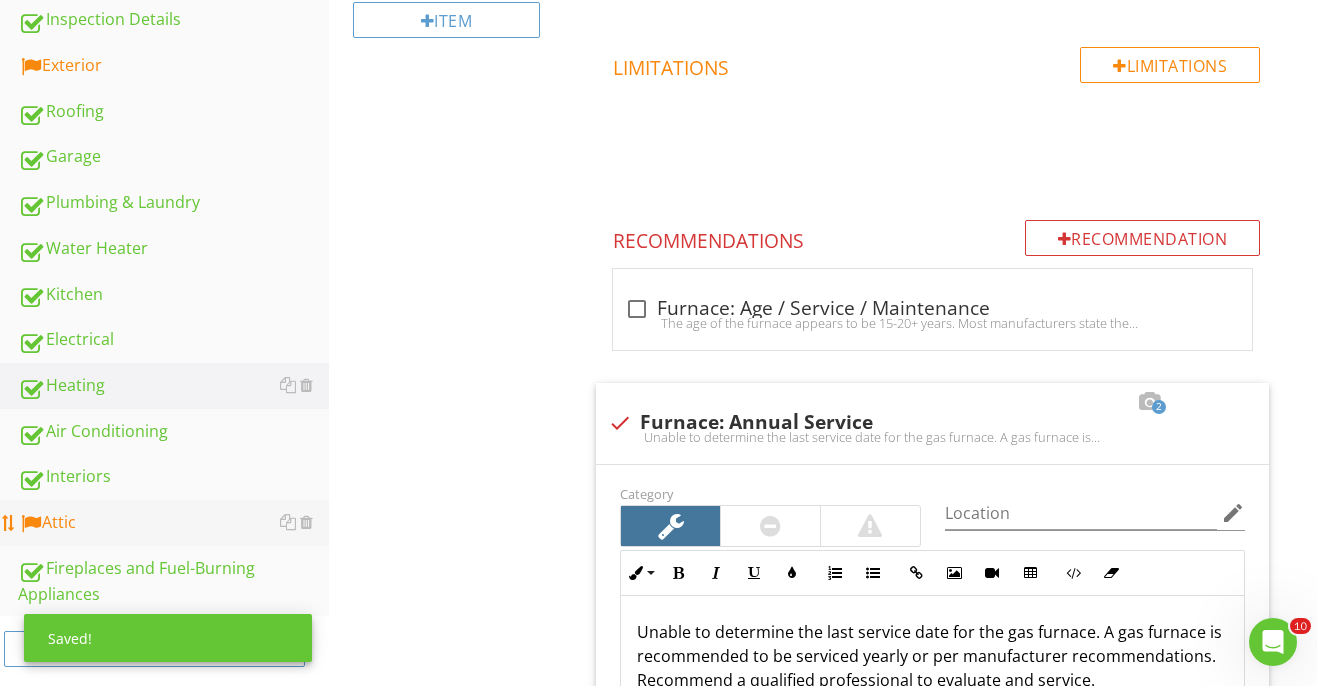 click on "Attic" at bounding box center (173, 523) 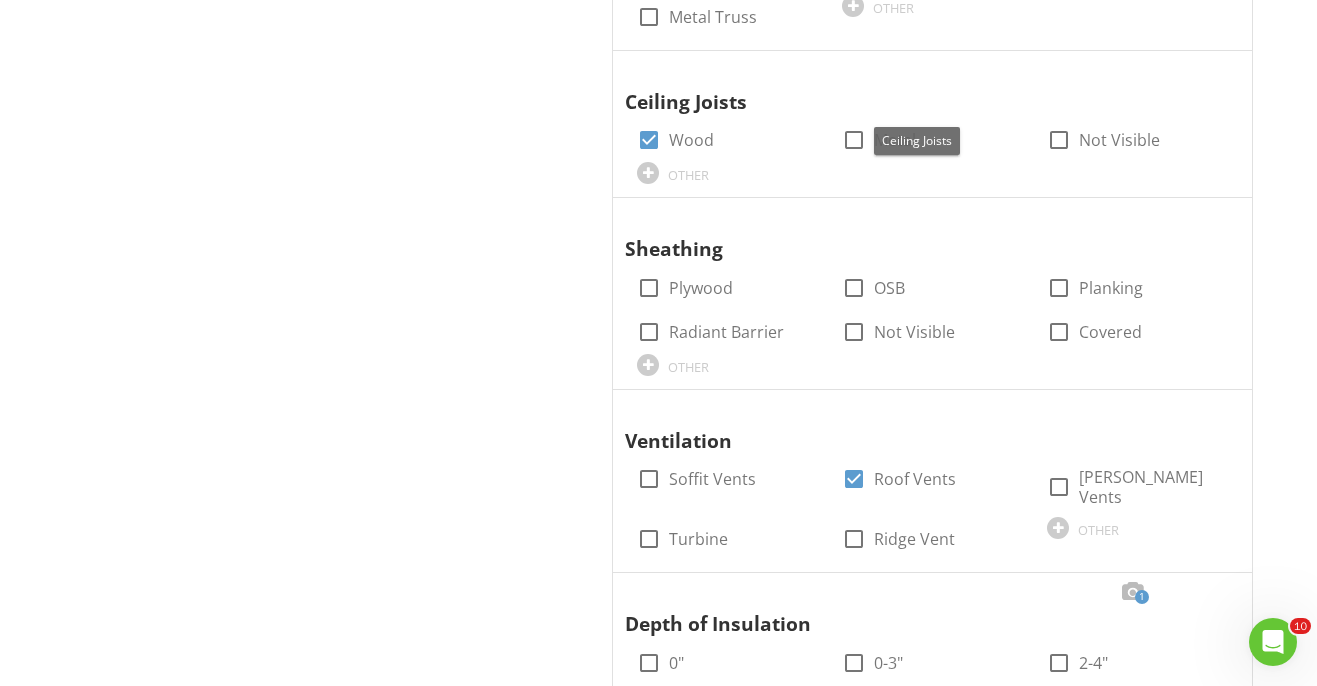 scroll, scrollTop: 1283, scrollLeft: 0, axis: vertical 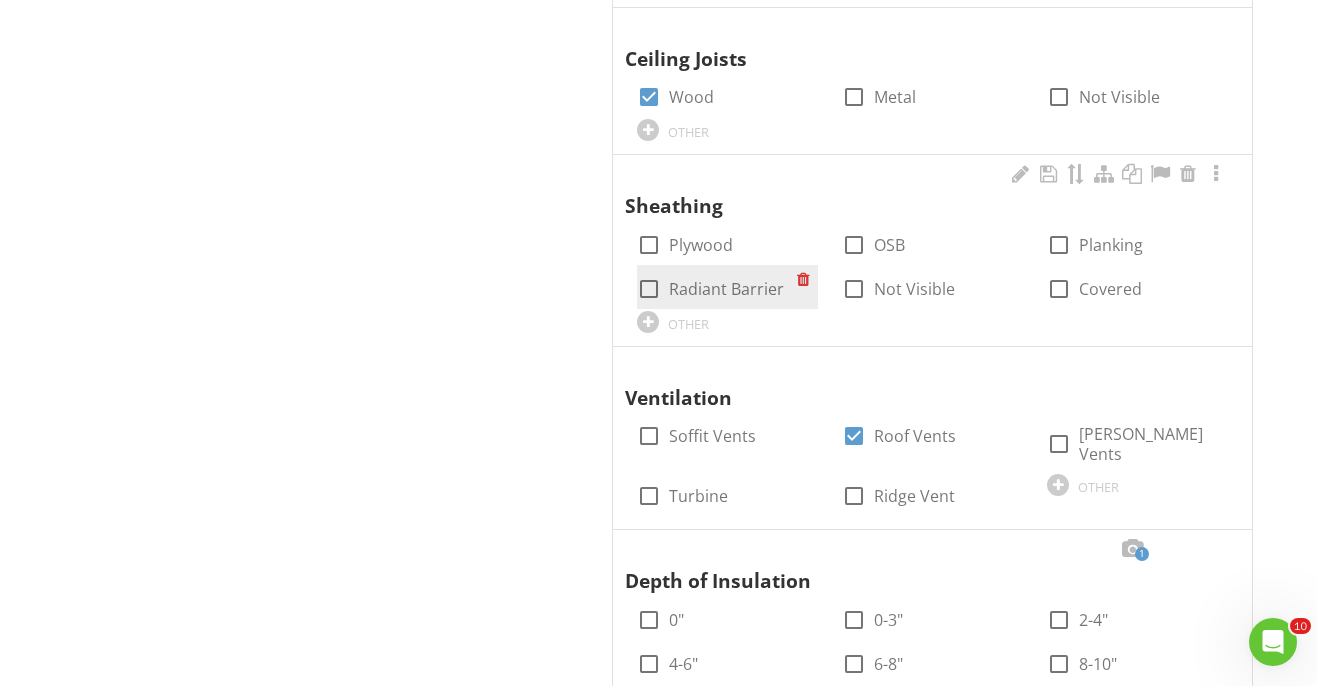 click on "Radiant Barrier" at bounding box center [726, 289] 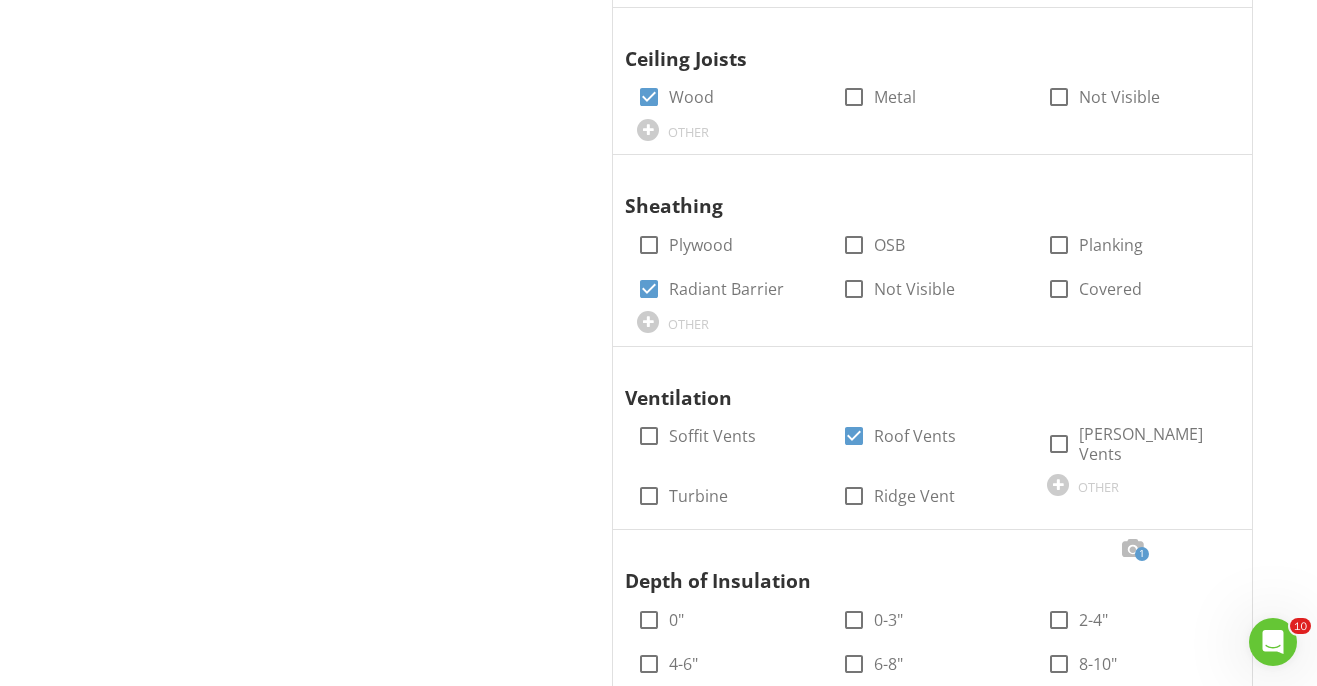 scroll, scrollTop: 0, scrollLeft: 0, axis: both 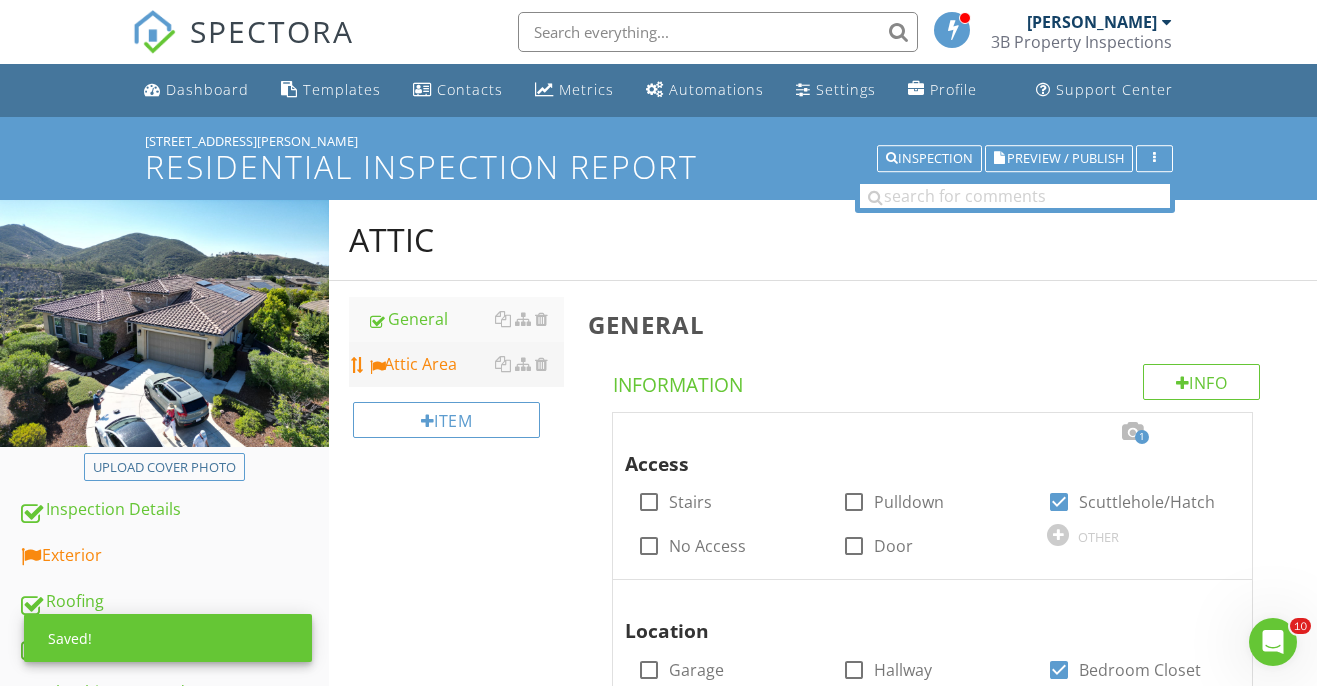 click on "Attic Area" at bounding box center (465, 364) 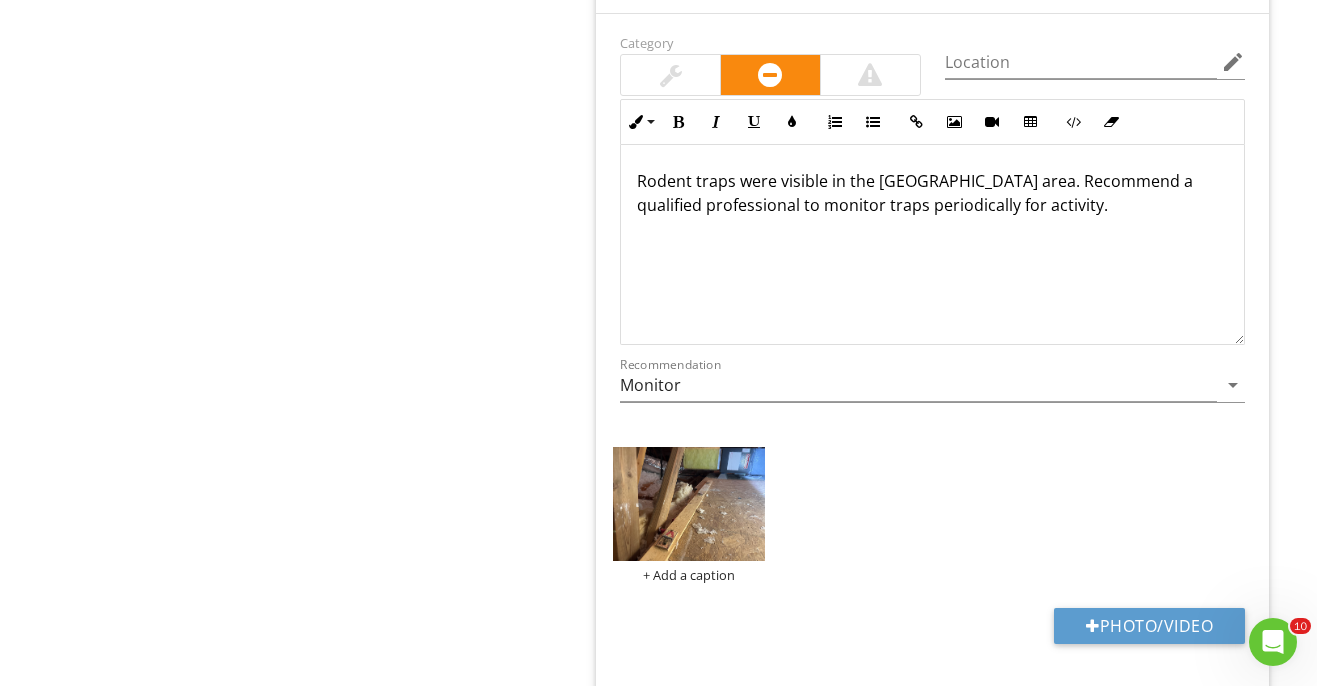 scroll, scrollTop: 2010, scrollLeft: 0, axis: vertical 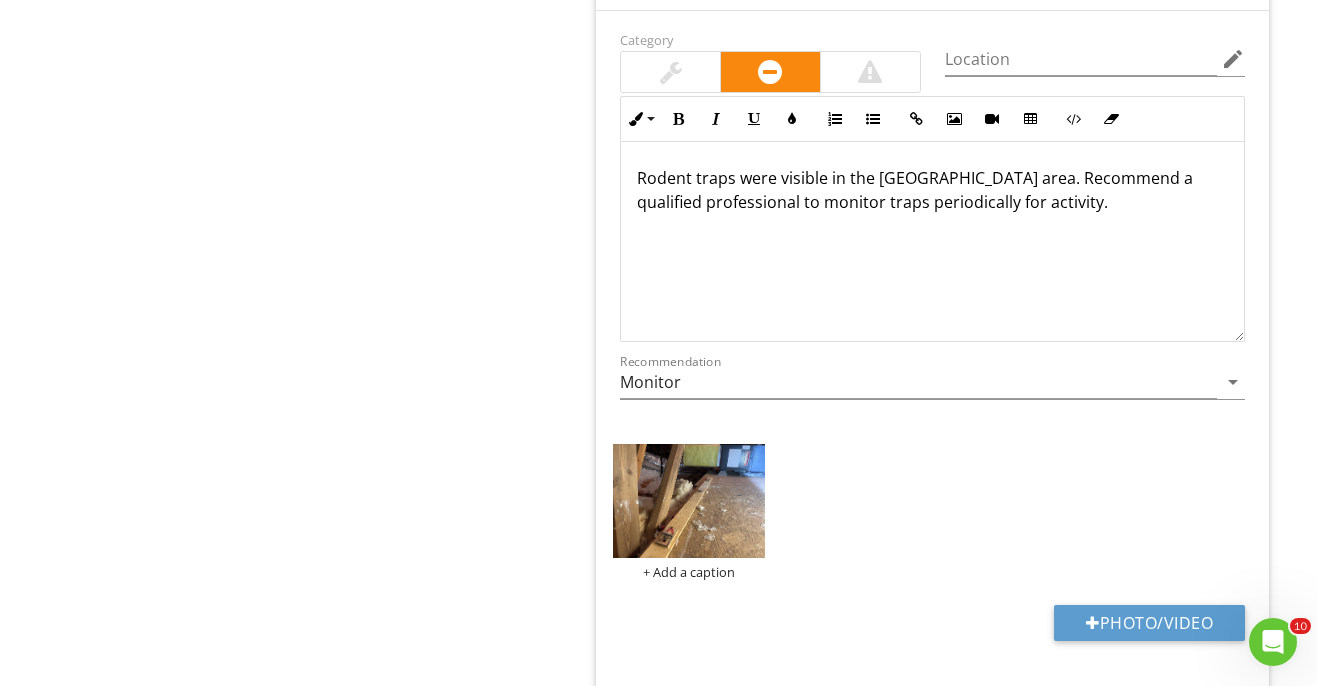 click on "Recommendation Monitor arrow_drop_down" at bounding box center [932, 392] 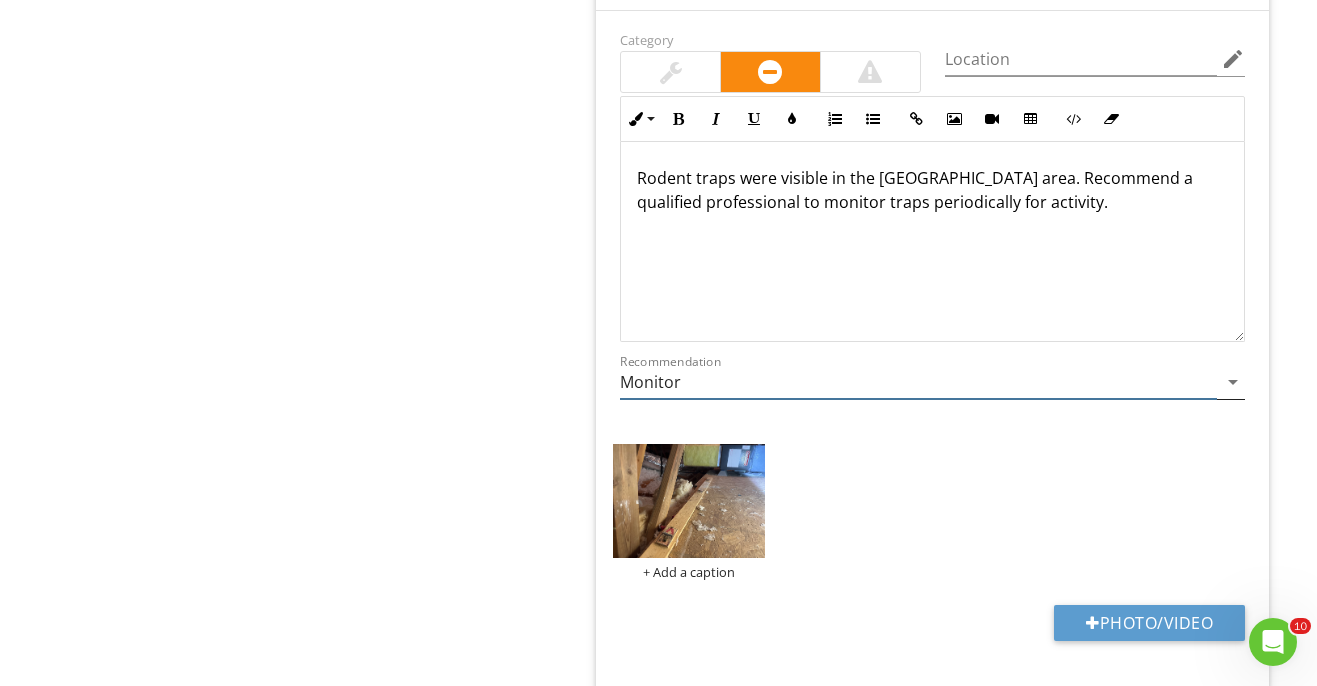 click on "Monitor" at bounding box center [918, 382] 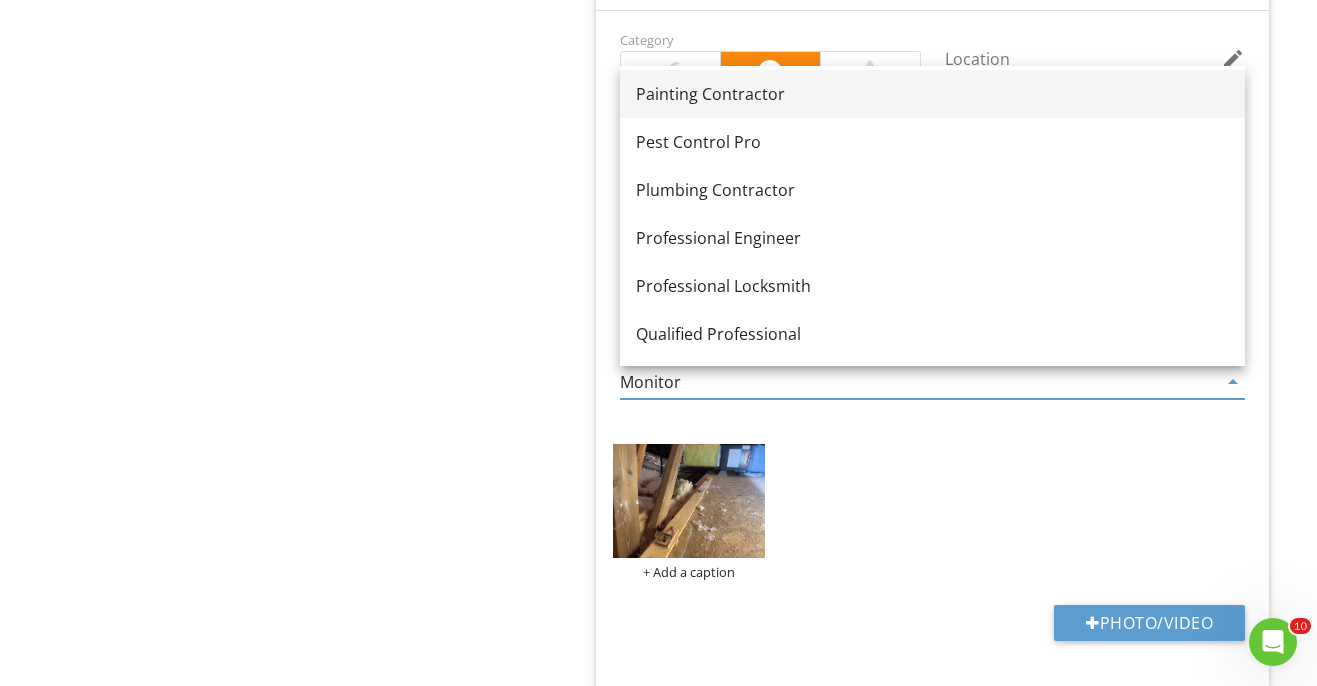scroll, scrollTop: 2063, scrollLeft: 0, axis: vertical 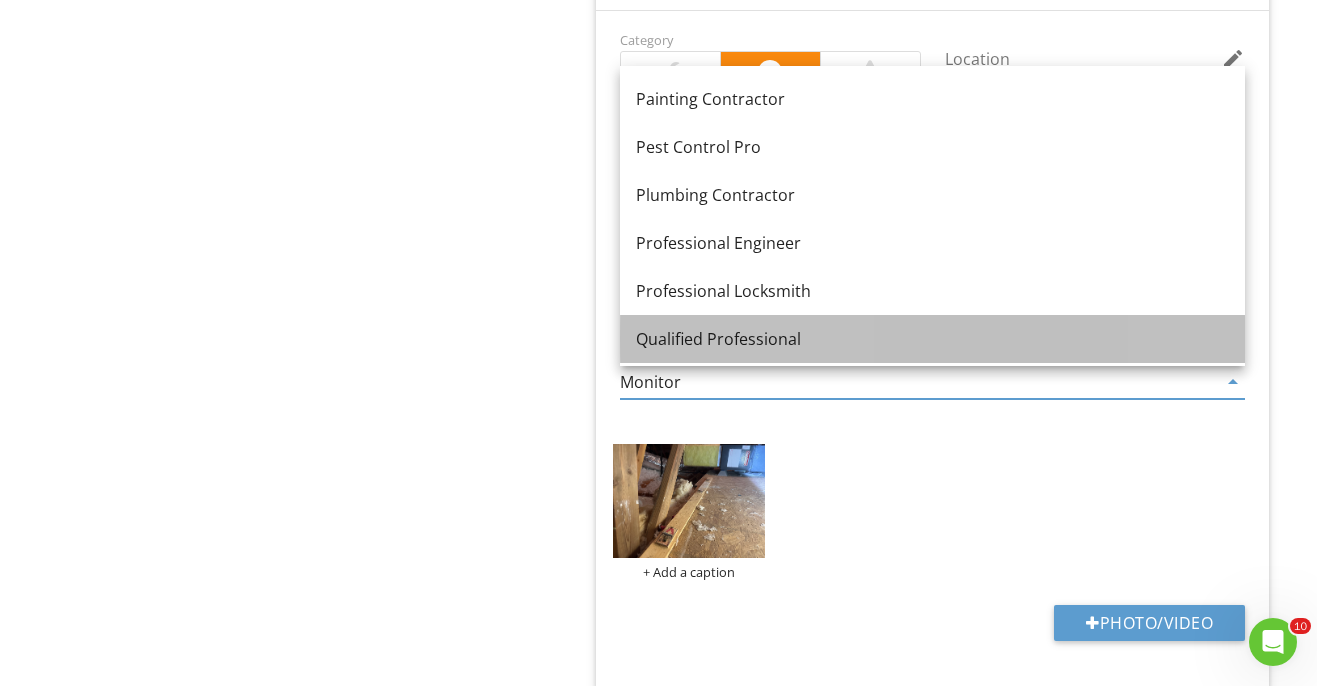 click on "Qualified Professional" at bounding box center (932, 339) 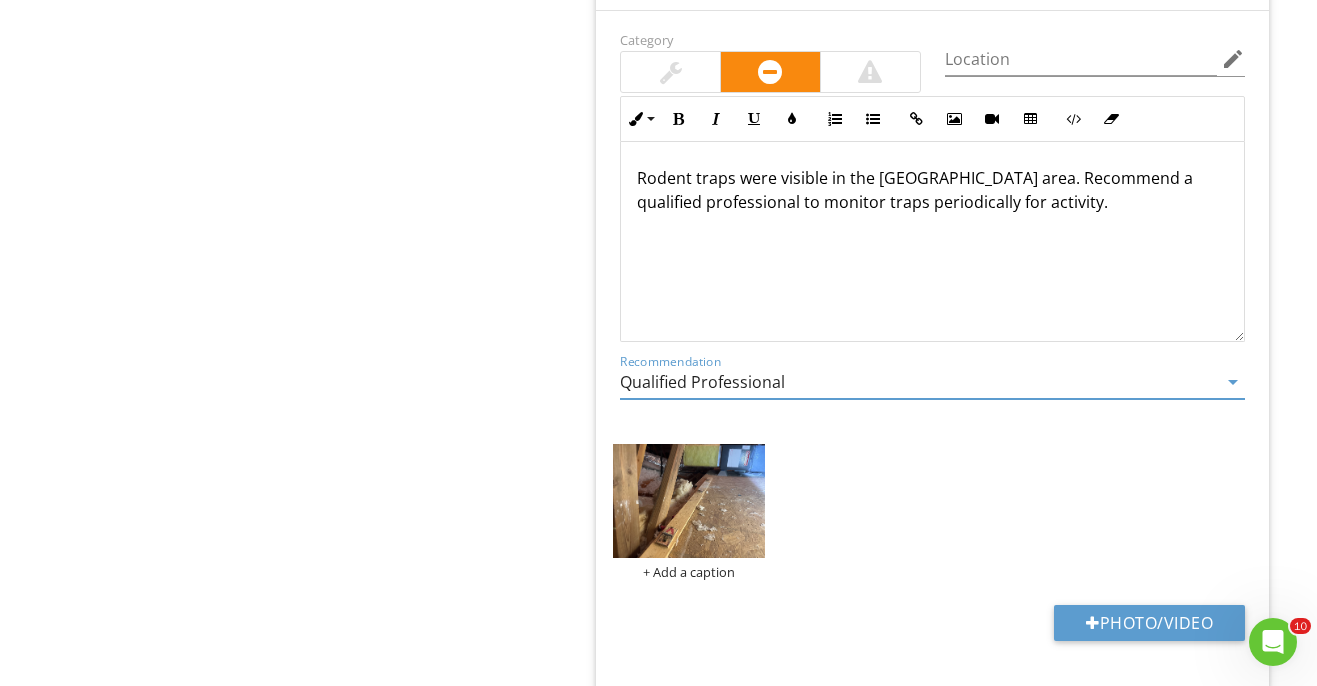 click on "Attic
General
Attic Area
Item
Attic Area
Info
Information
Limitations
Limitations
Recommendation
Recommendations
check_box_outline_blank
Attic: Rodent Droppings
Rodent droppings were visible in one or more areas in the attic. It is unknown if this is from current or past activity. Recommend a qualified professional to evaluate, clean, and eliminate rodents in the attic. (Depending on the severity of damage from rodents, insulation and HVAC ducts may need to be cleaned/replaced/repaired)
check_box_outline_blank" at bounding box center [823, 20] 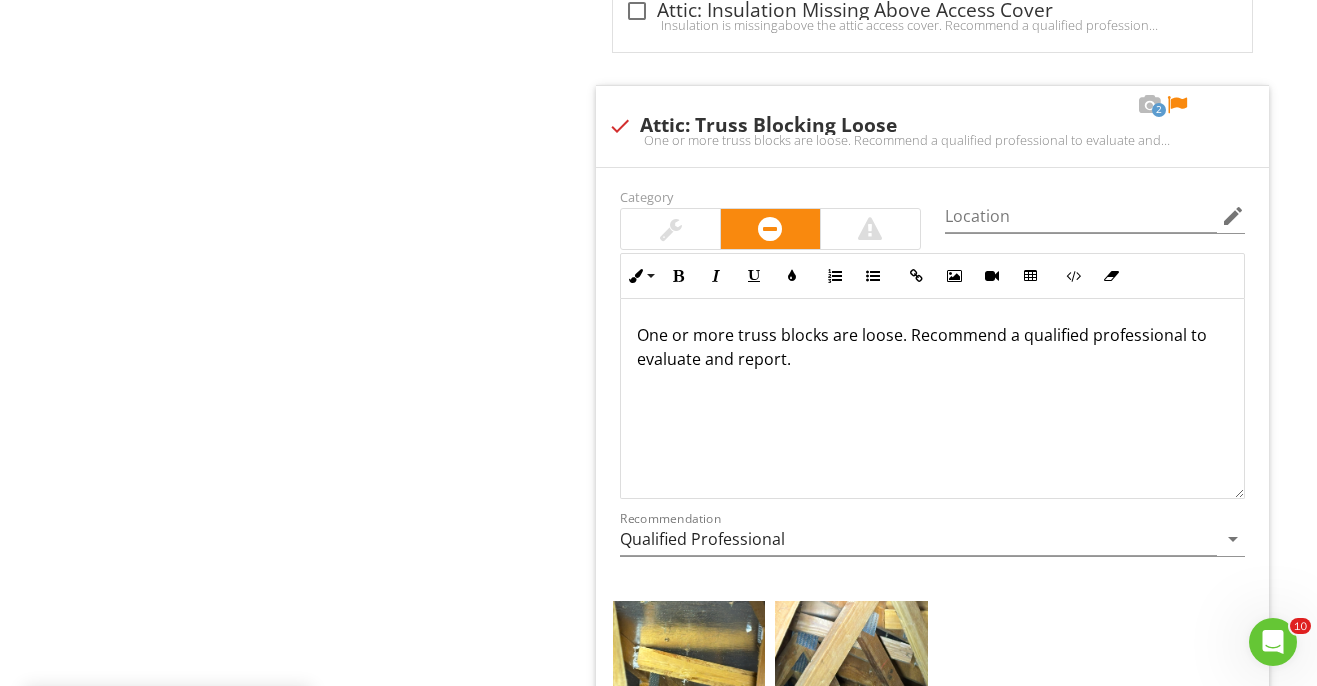 scroll, scrollTop: 2918, scrollLeft: 0, axis: vertical 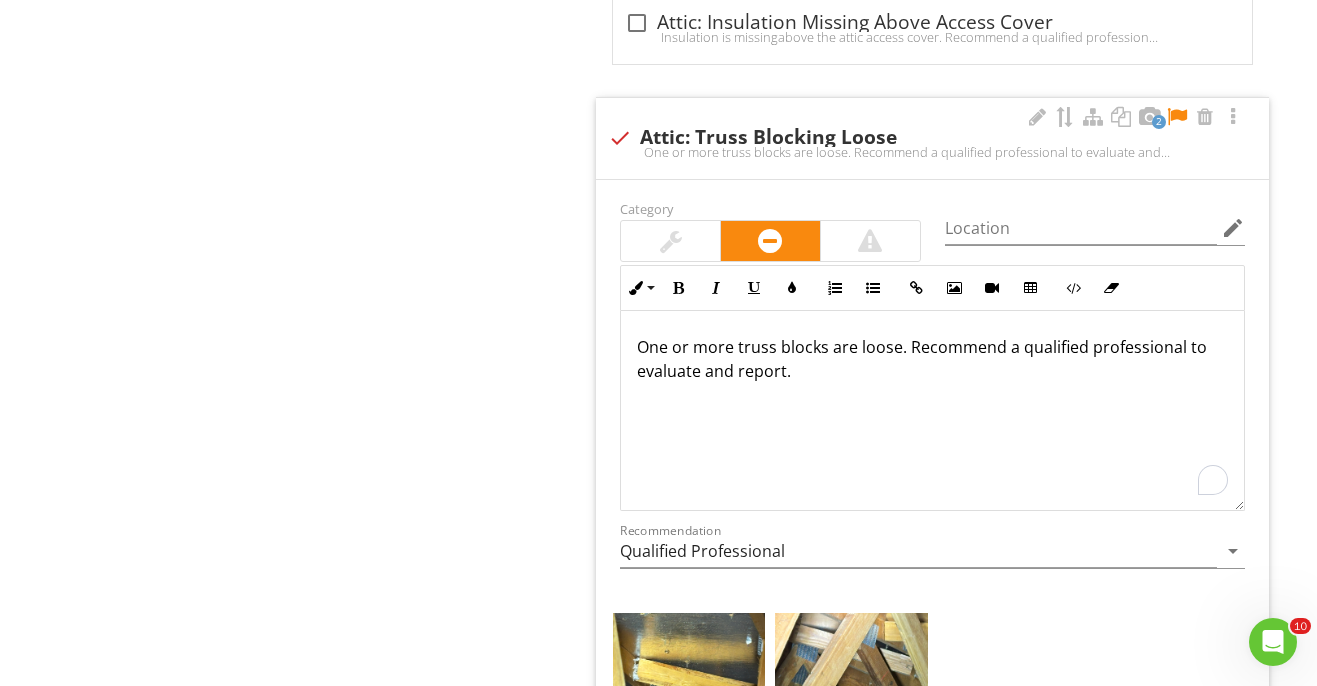 click on "One or more truss blocks are loose. Recommend a qualified professional to evaluate and report." at bounding box center [932, 359] 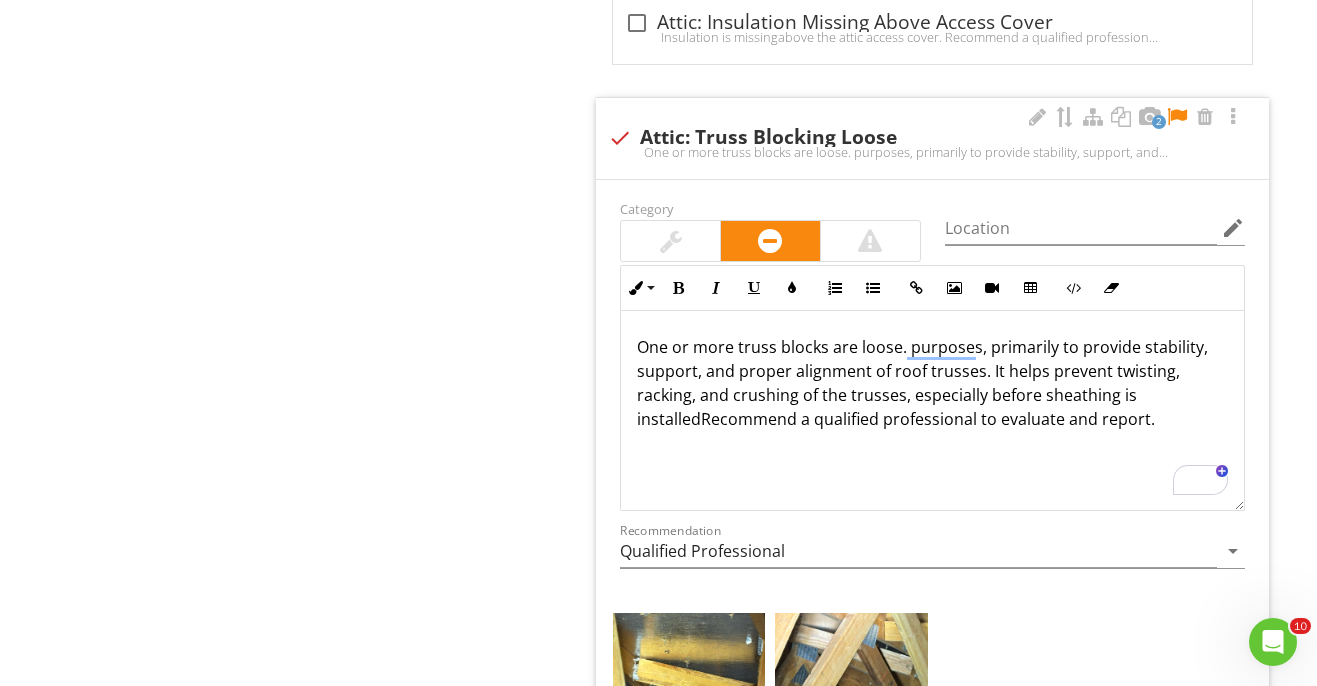type 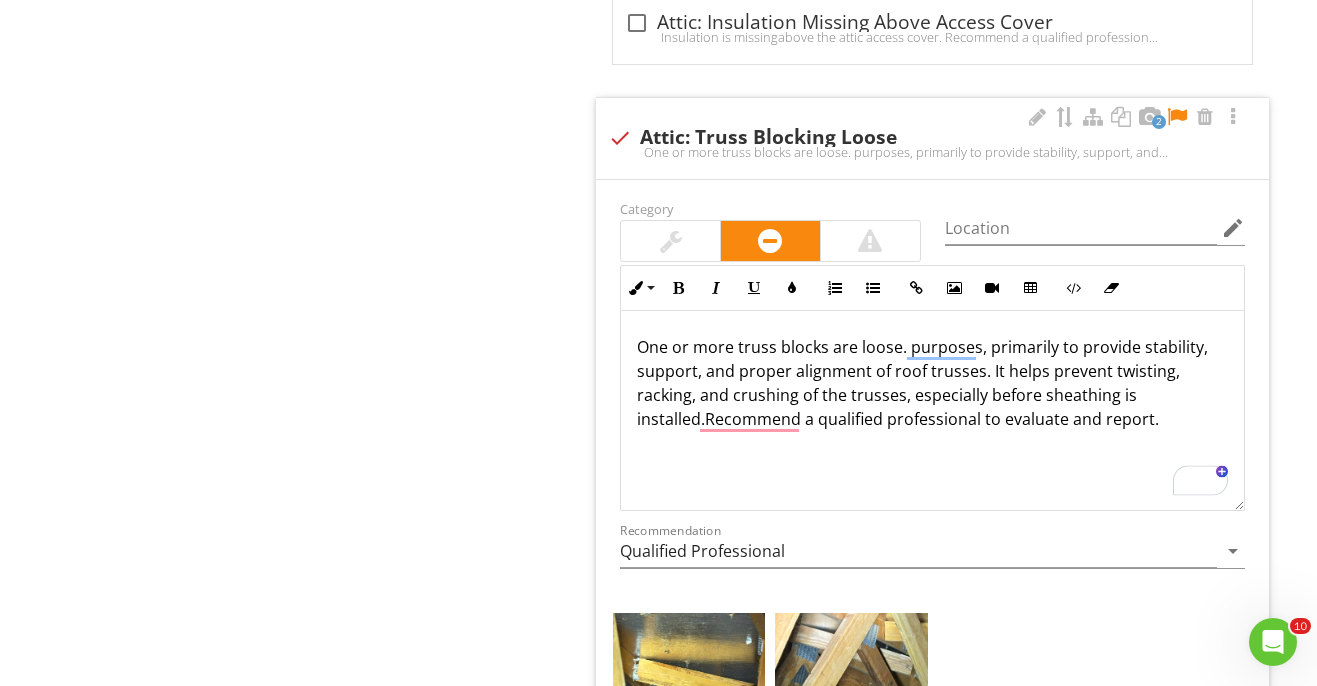 click on "One or more truss blocks are loose. purposes, primarily to provide stability, support, and proper alignment of roof trusses. It helps prevent twisting, racking, and crushing of the trusses, especially before sheathing is installed.Recommend a qualified professional to evaluate and report." at bounding box center [932, 383] 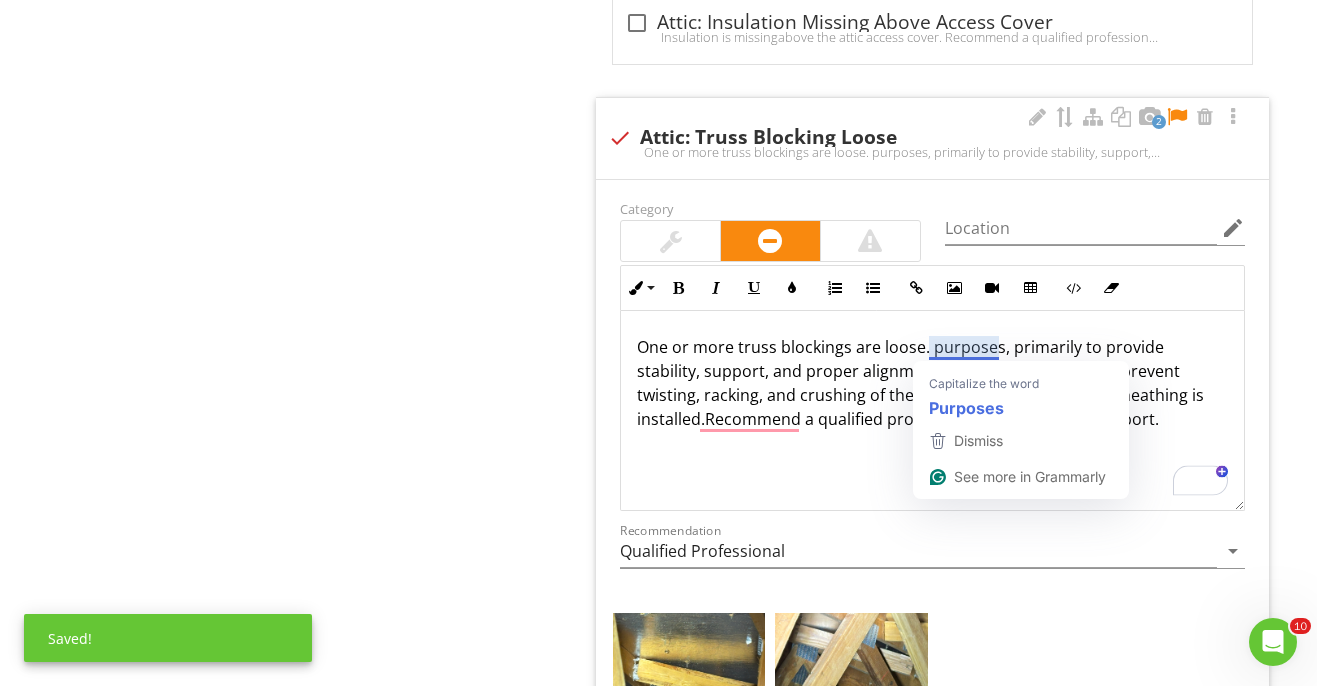 click on "One or more truss blockings are loose. purposes, primarily to provide stability, support, and proper alignment of roof trusses. It helps prevent twisting, racking, and crushing of the trusses, especially before sheathing is installed.Recommend a qualified professional to evaluate and report." at bounding box center [932, 383] 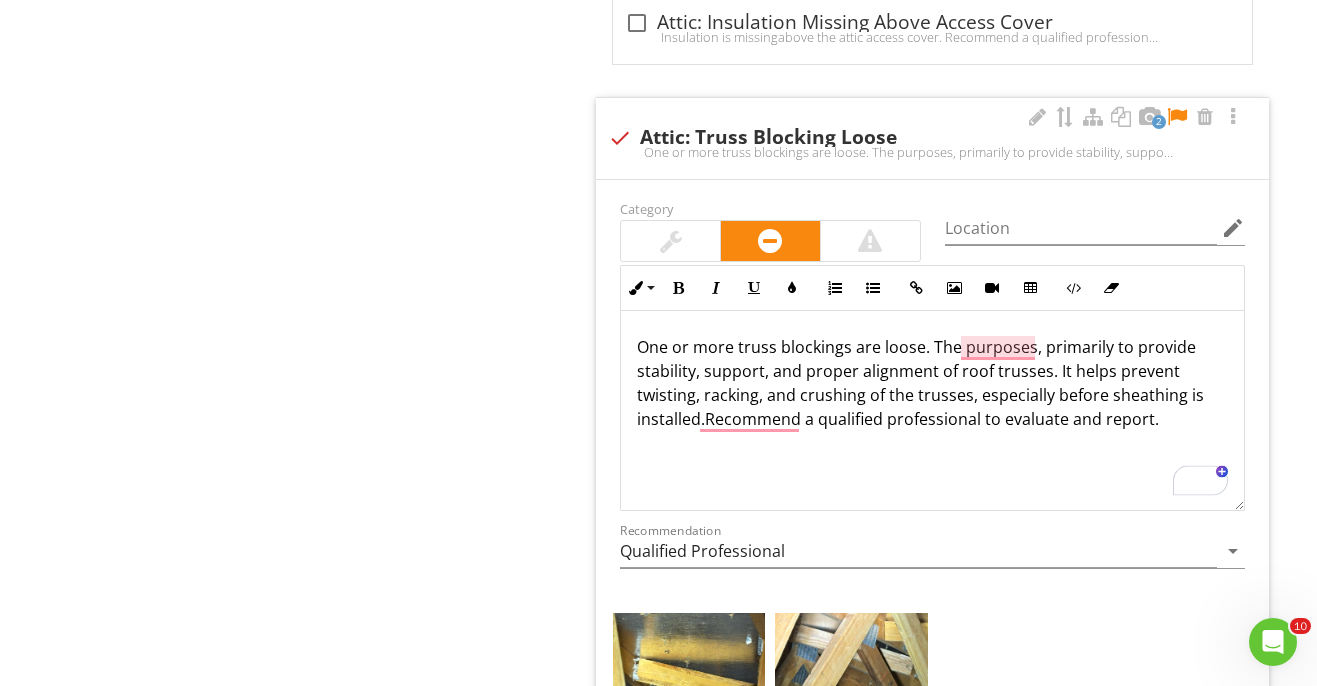 click on "One or more truss blockings are loose. The purposes, primarily to provide stability, support, and proper alignment of roof trusses. It helps prevent twisting, racking, and crushing of the trusses, especially before sheathing is installed.Recommend a qualified professional to evaluate and report." at bounding box center [932, 383] 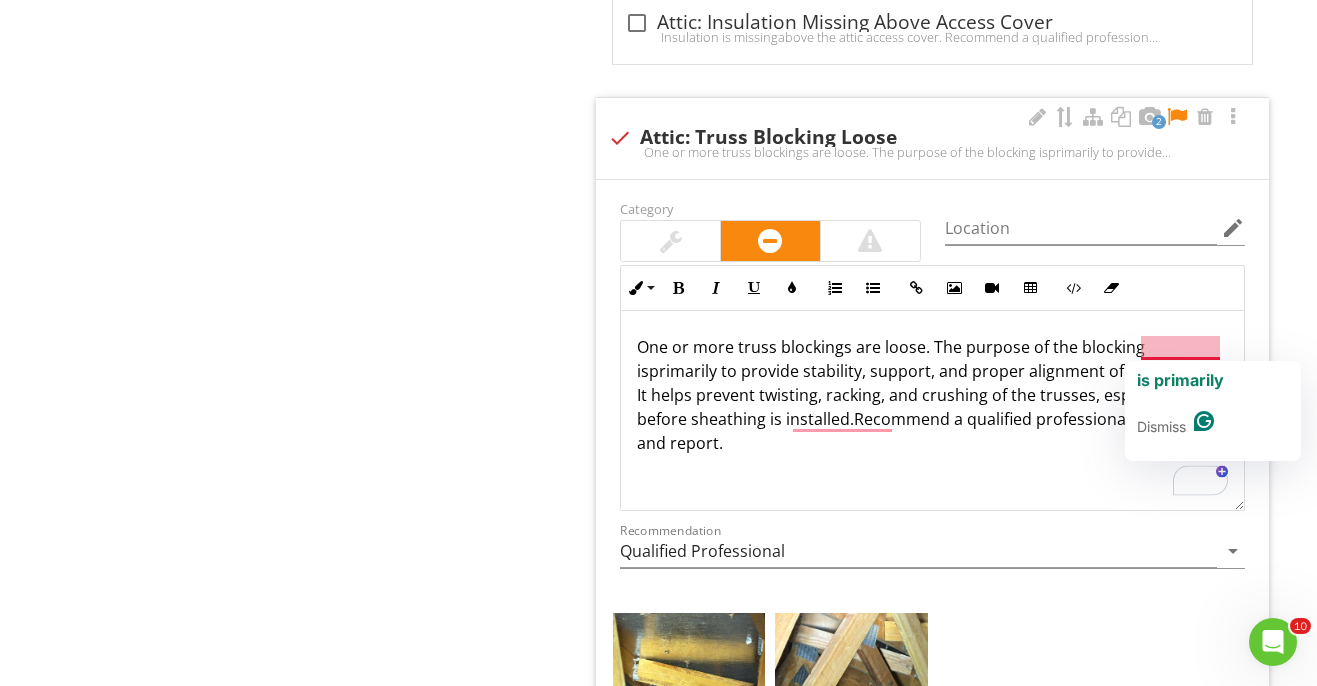 click on "One or more truss blockings are loose. The purpose of the blocking isprimarily to provide stability, support, and proper alignment of roof trusses. It helps prevent twisting, racking, and crushing of the trusses, especially before sheathing is installed.Recommend a qualified professional to evaluate and report." at bounding box center [932, 395] 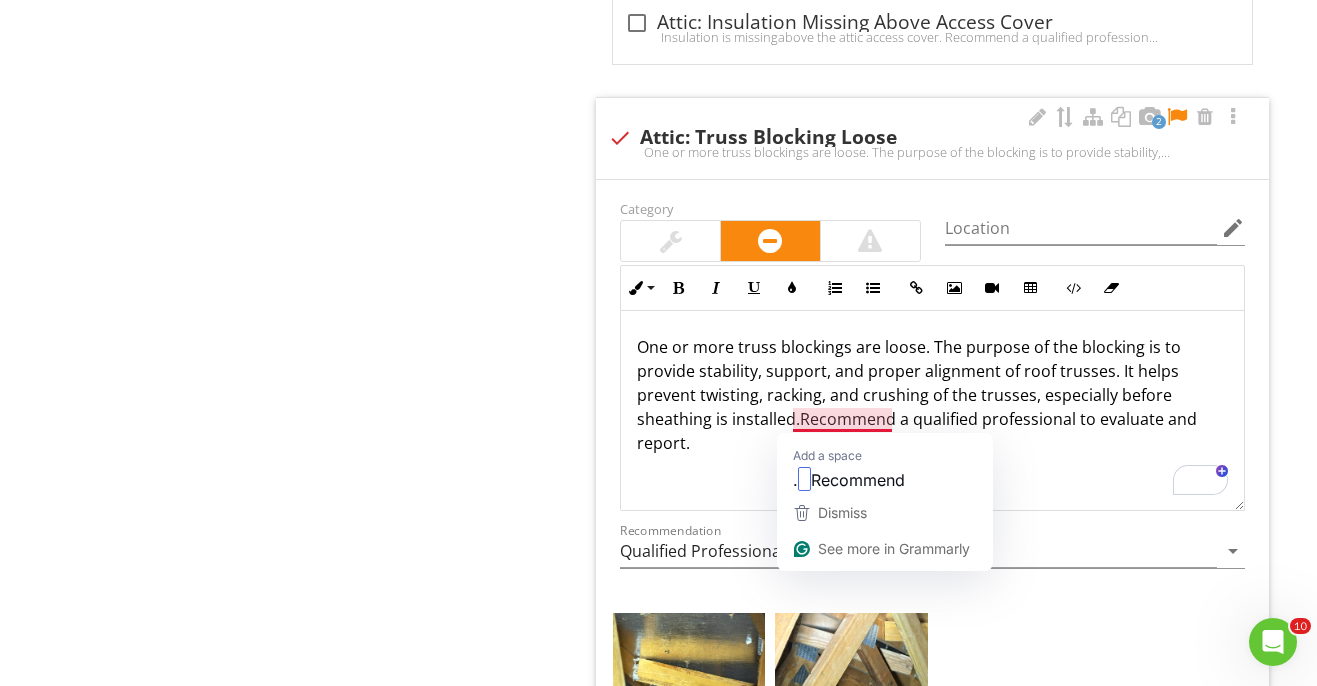 click on "One or more truss blockings are loose. The purpose of the blocking is to provide stability, support, and proper alignment of roof trusses. It helps prevent twisting, racking, and crushing of the trusses, especially before sheathing is installed.Recommend a qualified professional to evaluate and report." at bounding box center [932, 395] 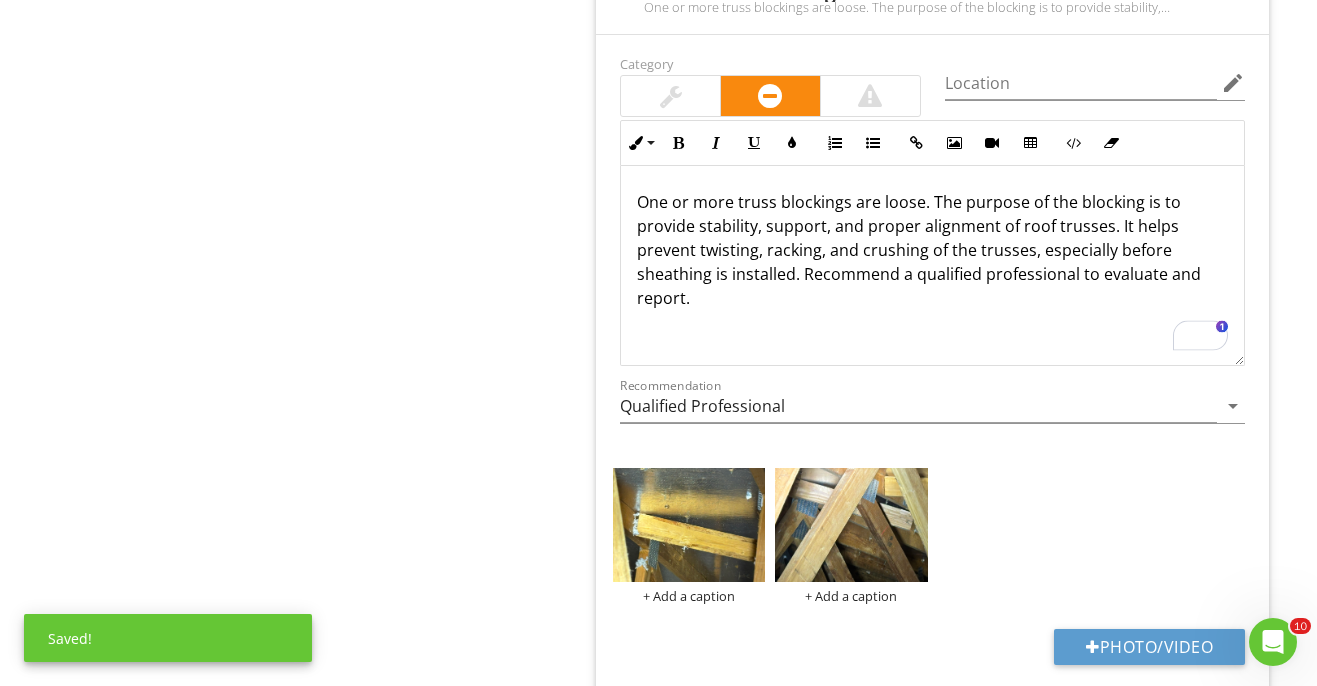 scroll, scrollTop: 3075, scrollLeft: 0, axis: vertical 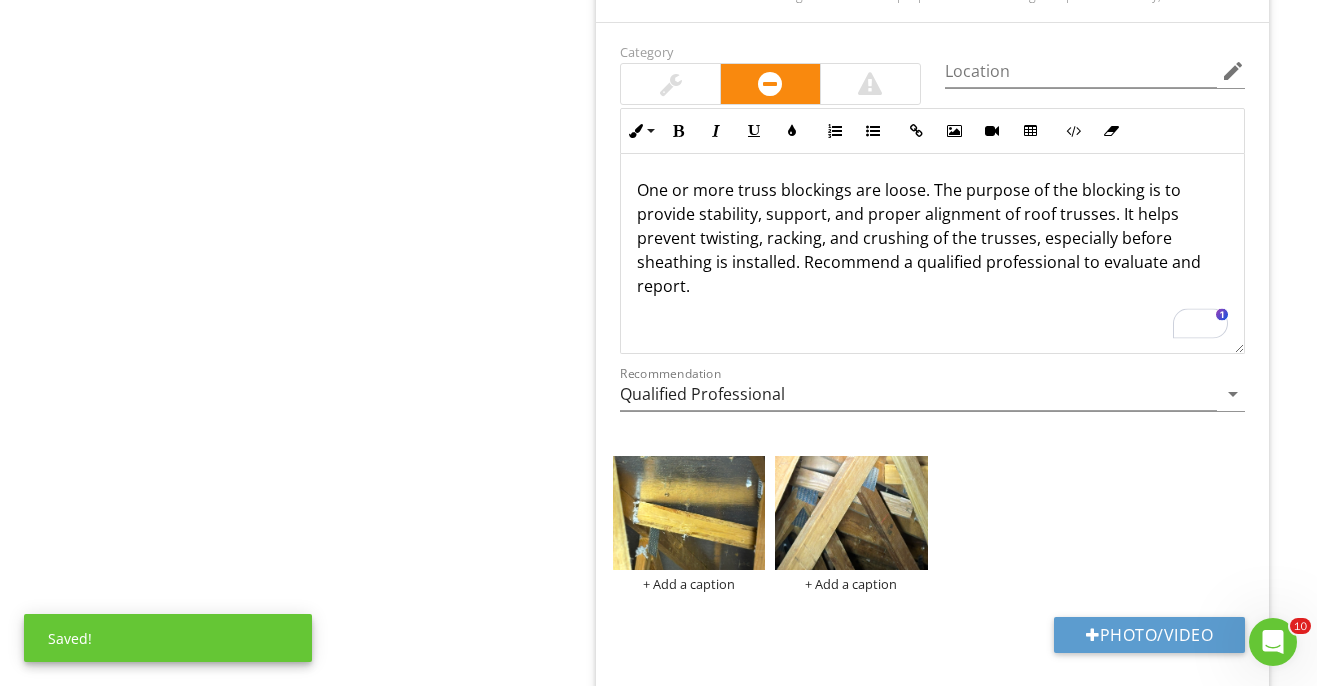 click on "One or more truss blockings are loose. The purpose of the blocking is to provide stability, support, and proper alignment of roof trusses. It helps prevent twisting, racking, and crushing of the trusses, especially before sheathing is installed. Recommend a qualified professional to evaluate and report." at bounding box center [932, 238] 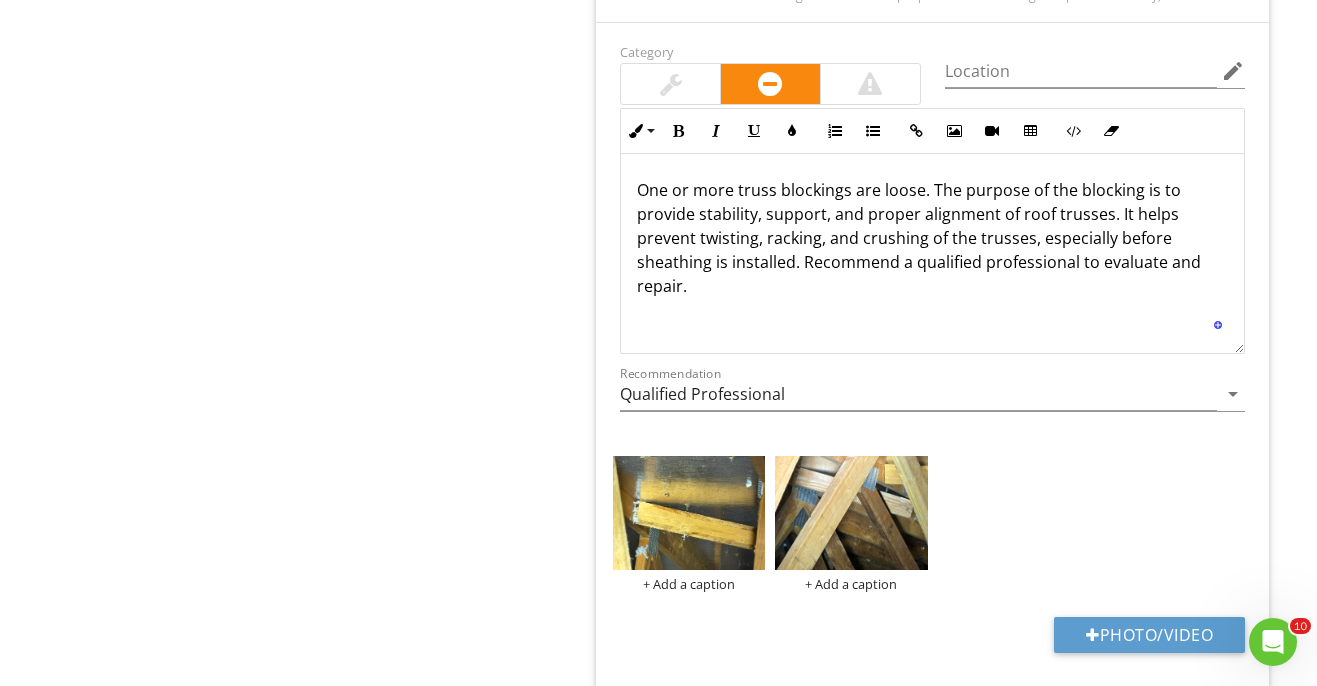 scroll, scrollTop: 3095, scrollLeft: 0, axis: vertical 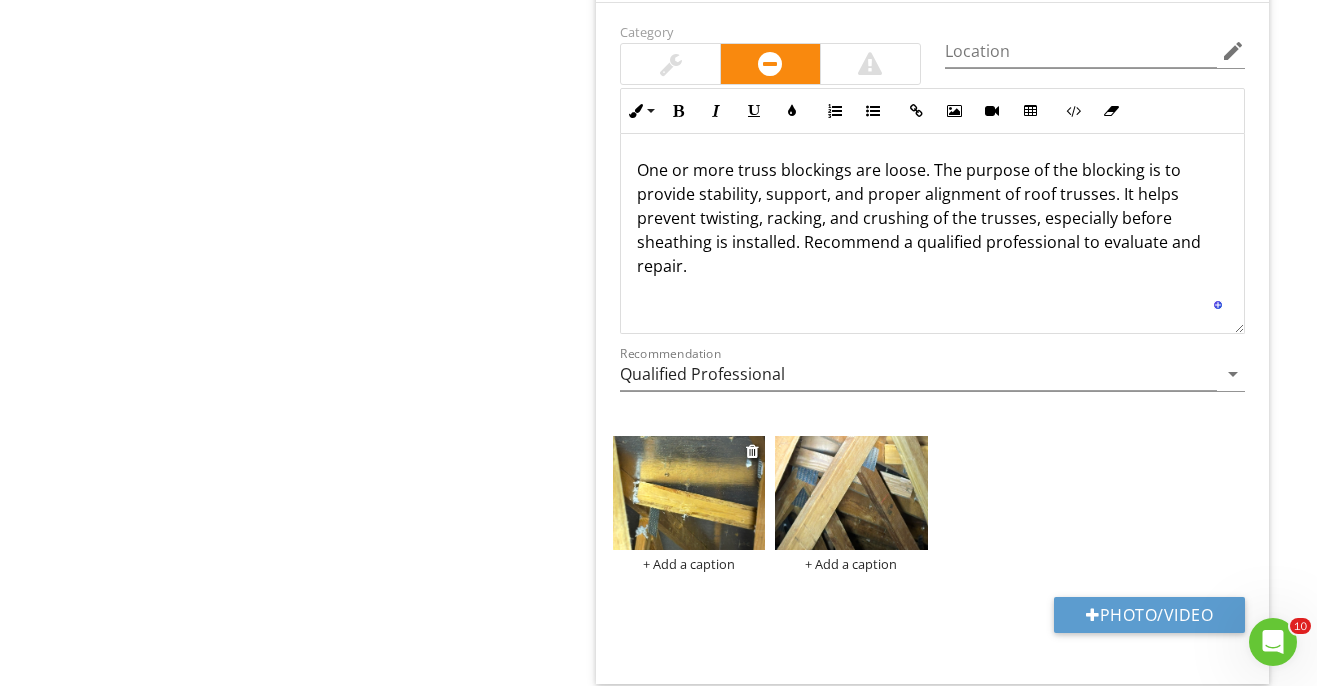 click at bounding box center [689, 493] 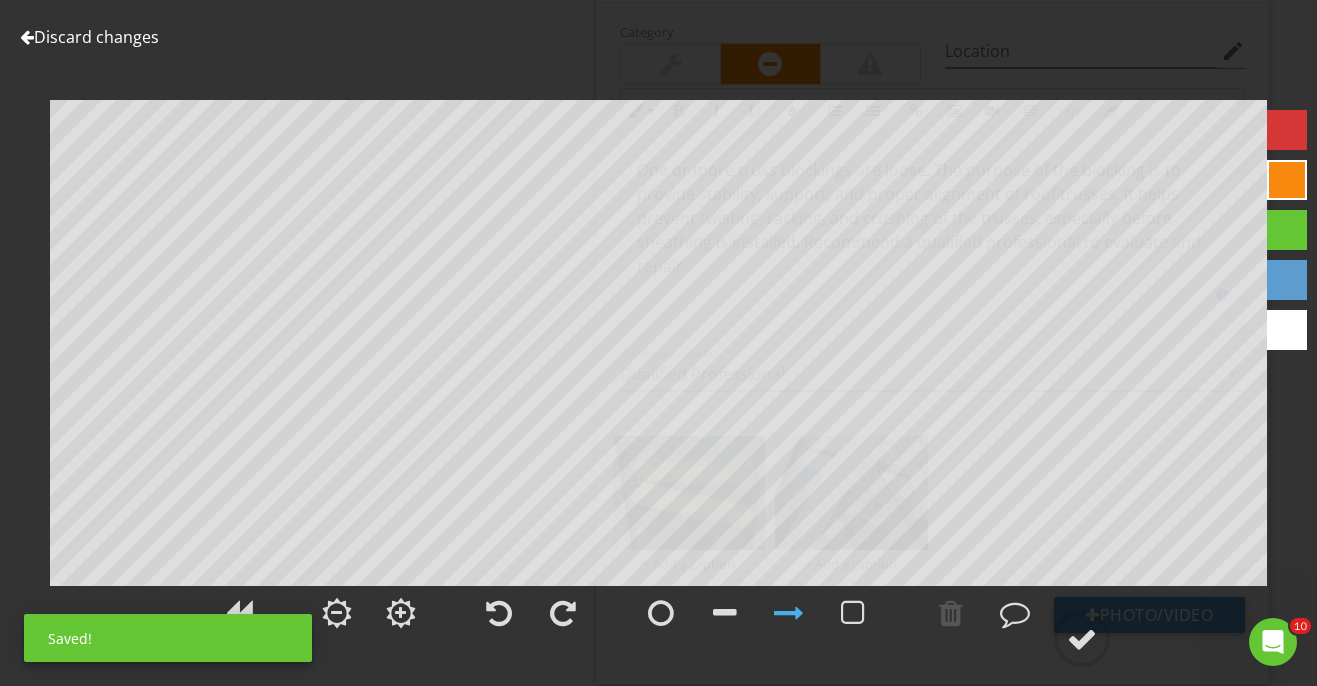 click at bounding box center (1287, 130) 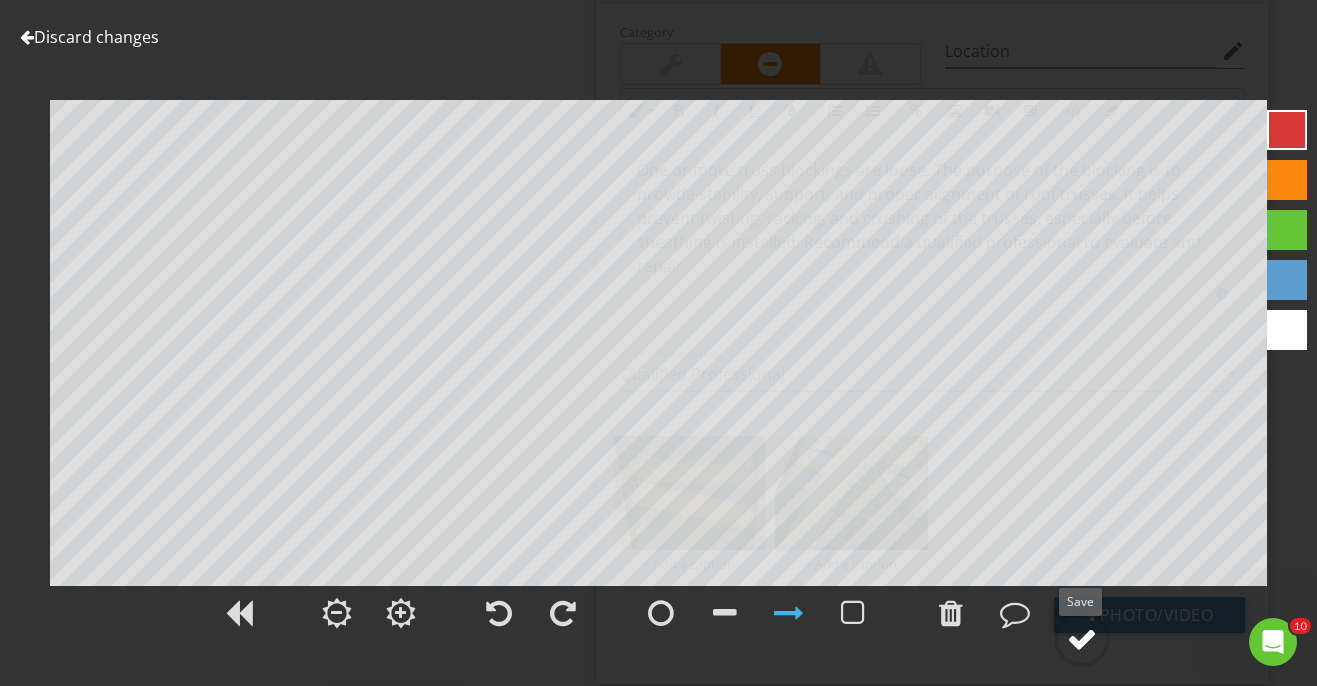 click at bounding box center (1082, 639) 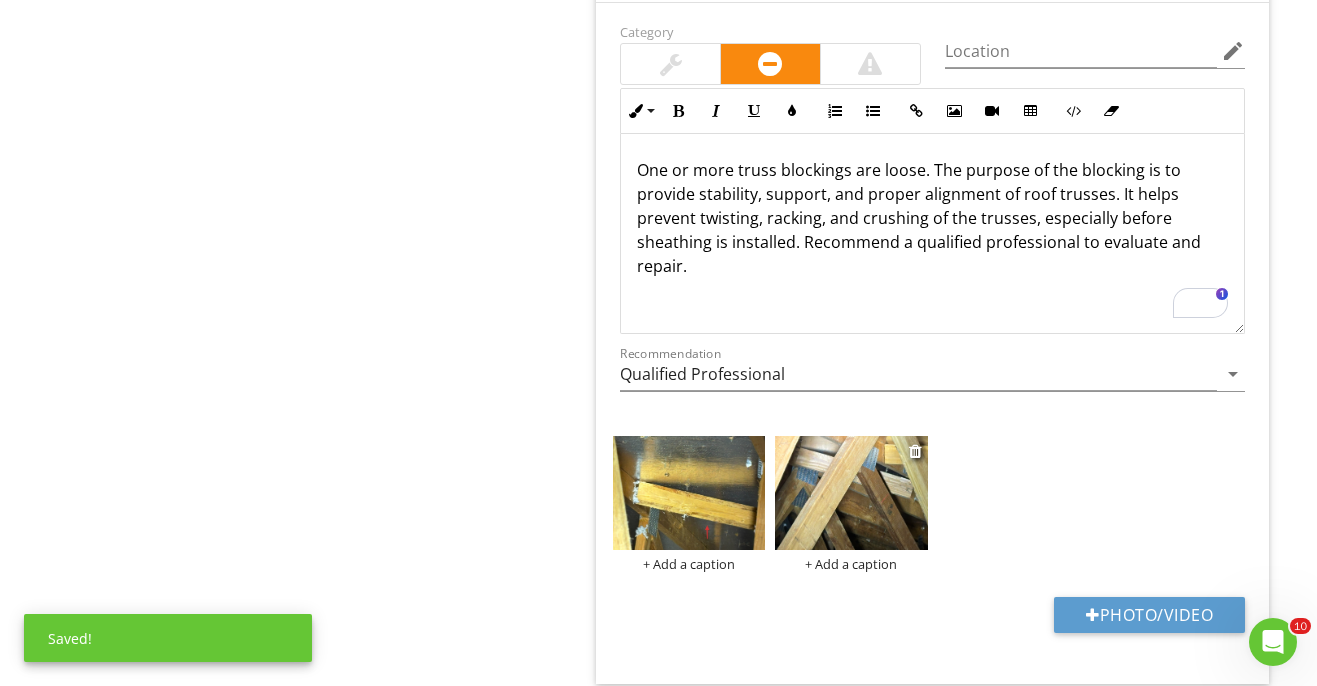 click at bounding box center (851, 493) 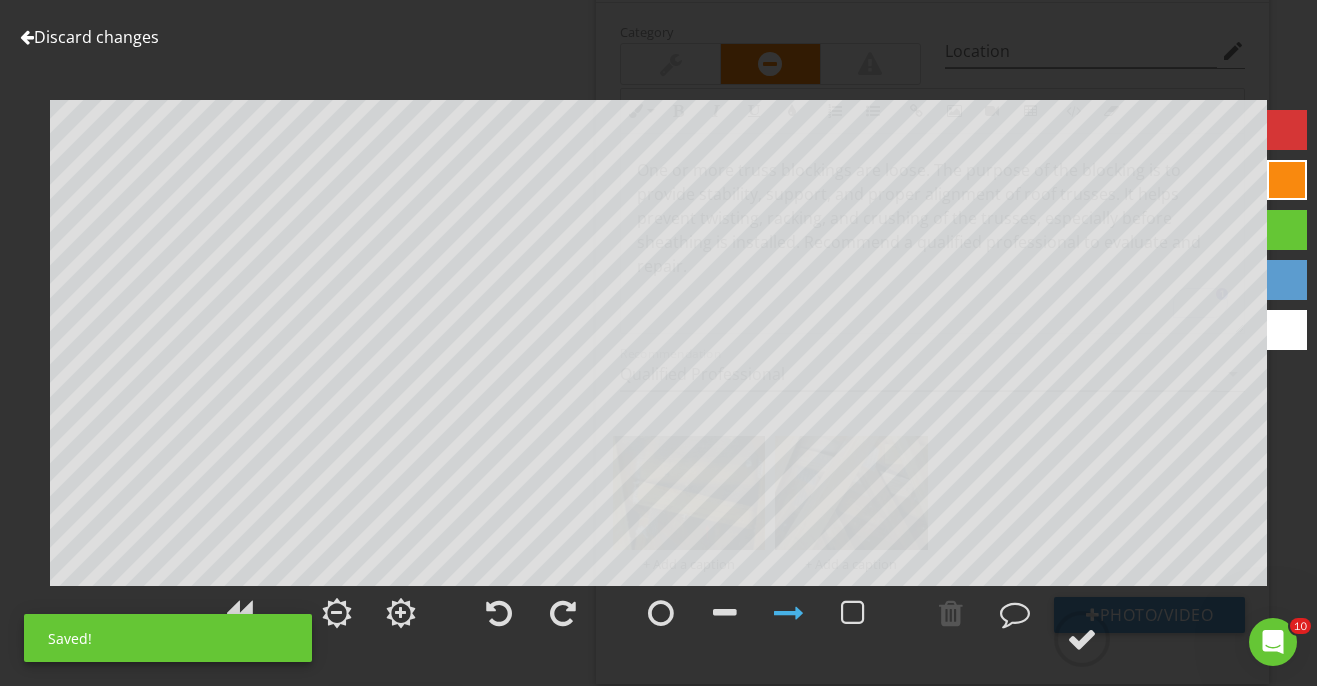 click at bounding box center [1287, 130] 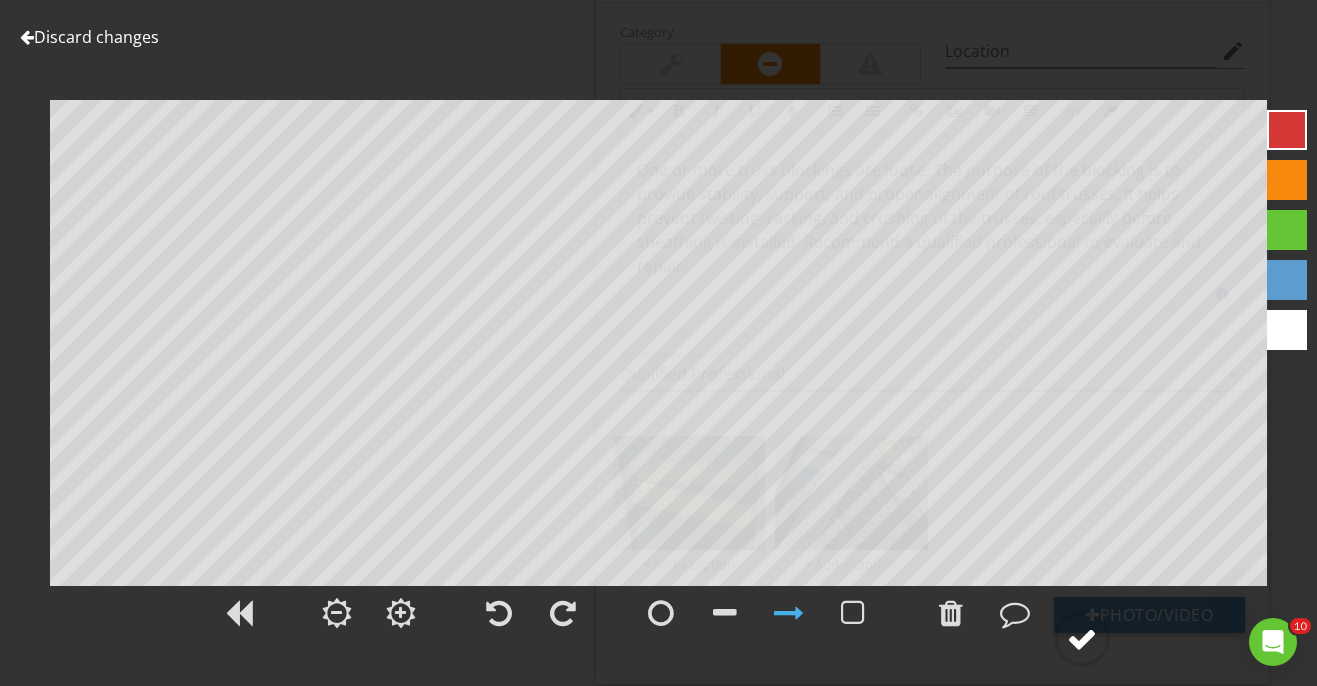 click at bounding box center [1082, 639] 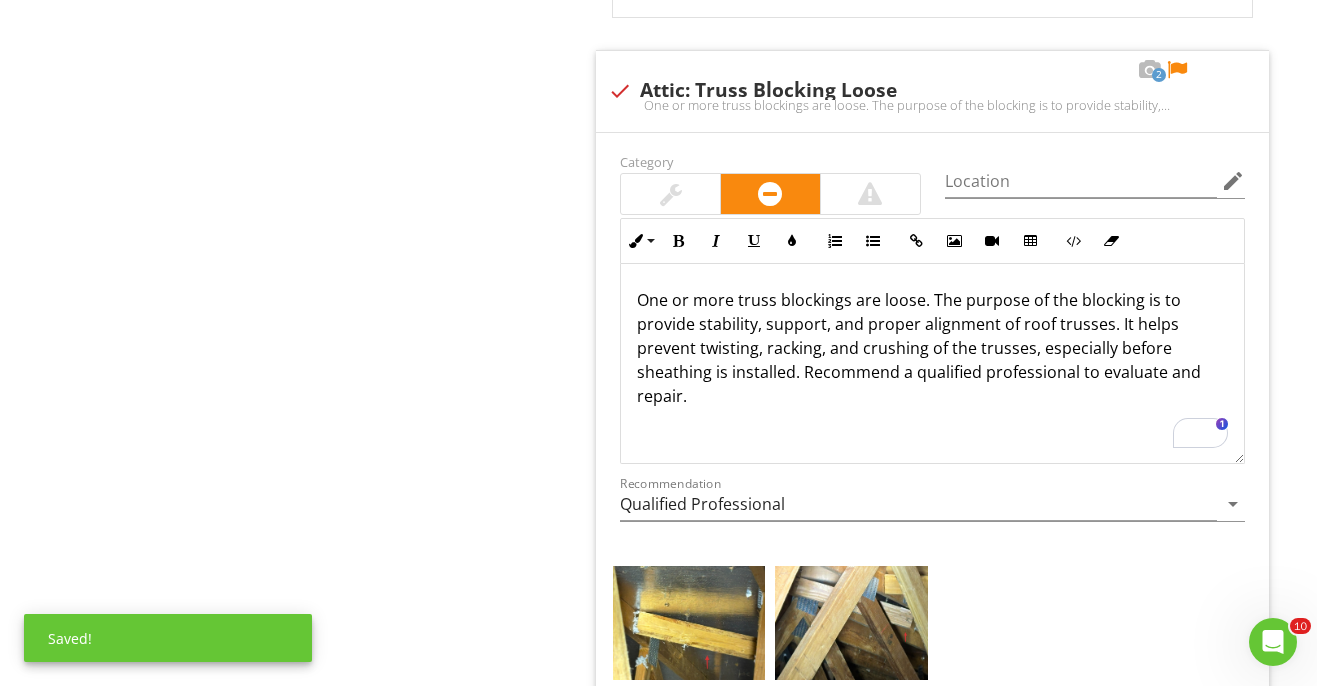 scroll, scrollTop: 2966, scrollLeft: 0, axis: vertical 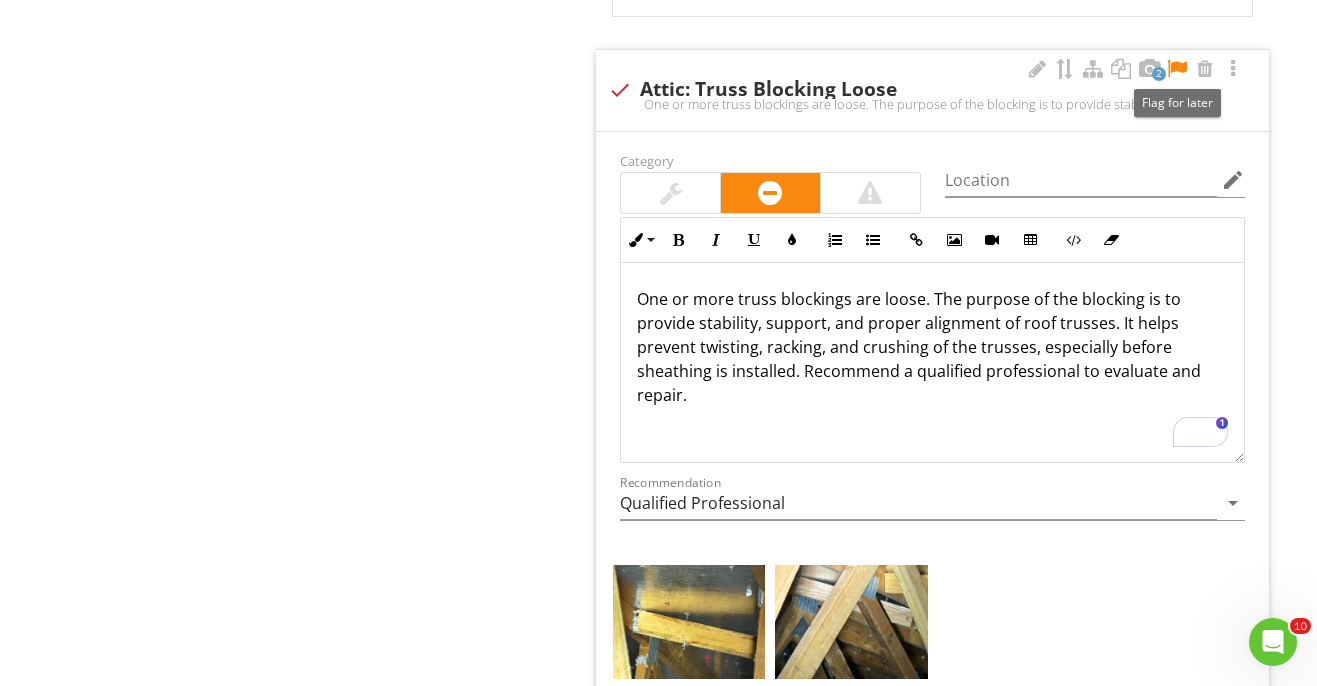 click at bounding box center [1177, 69] 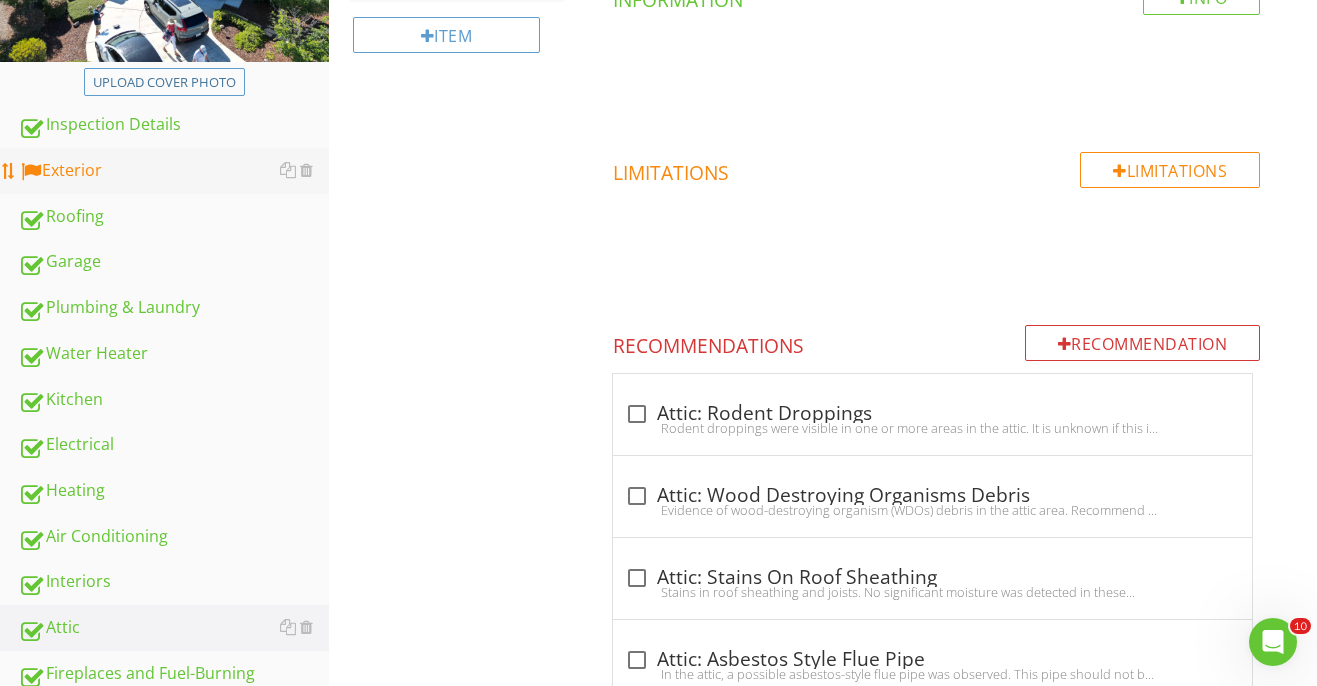 scroll, scrollTop: 371, scrollLeft: 0, axis: vertical 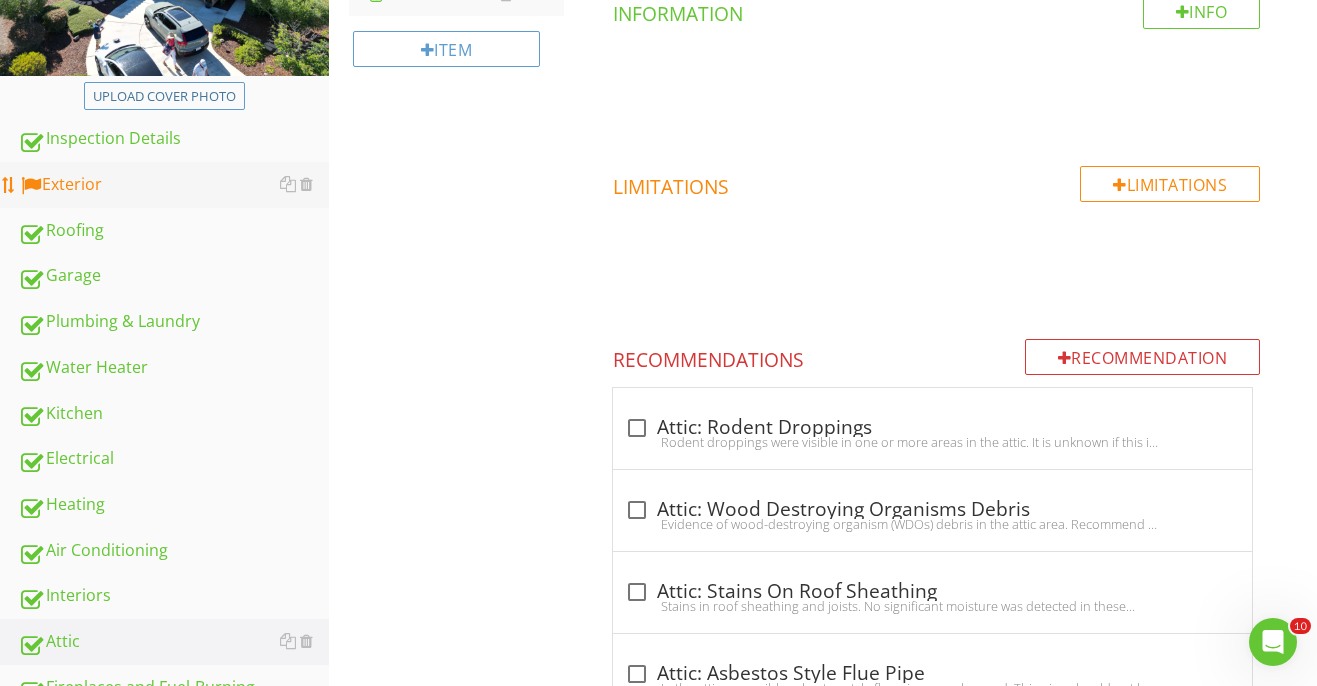 click on "Exterior" at bounding box center [173, 185] 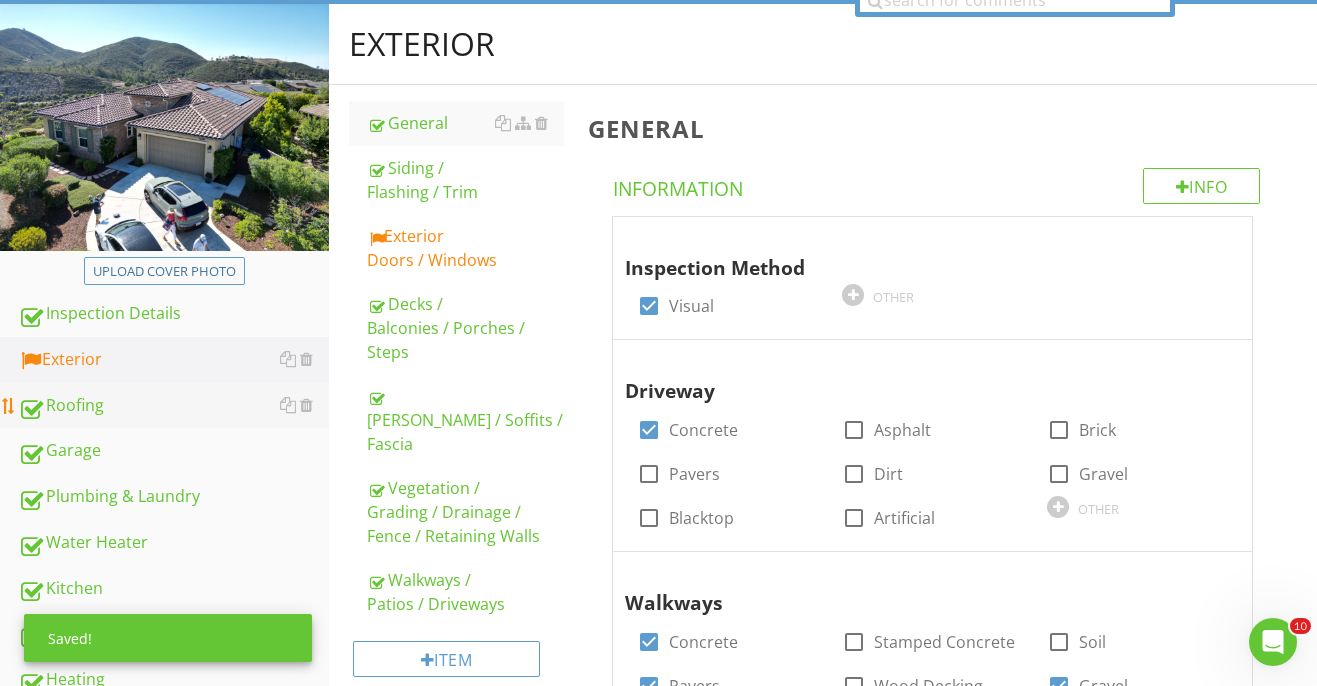 scroll, scrollTop: 185, scrollLeft: 0, axis: vertical 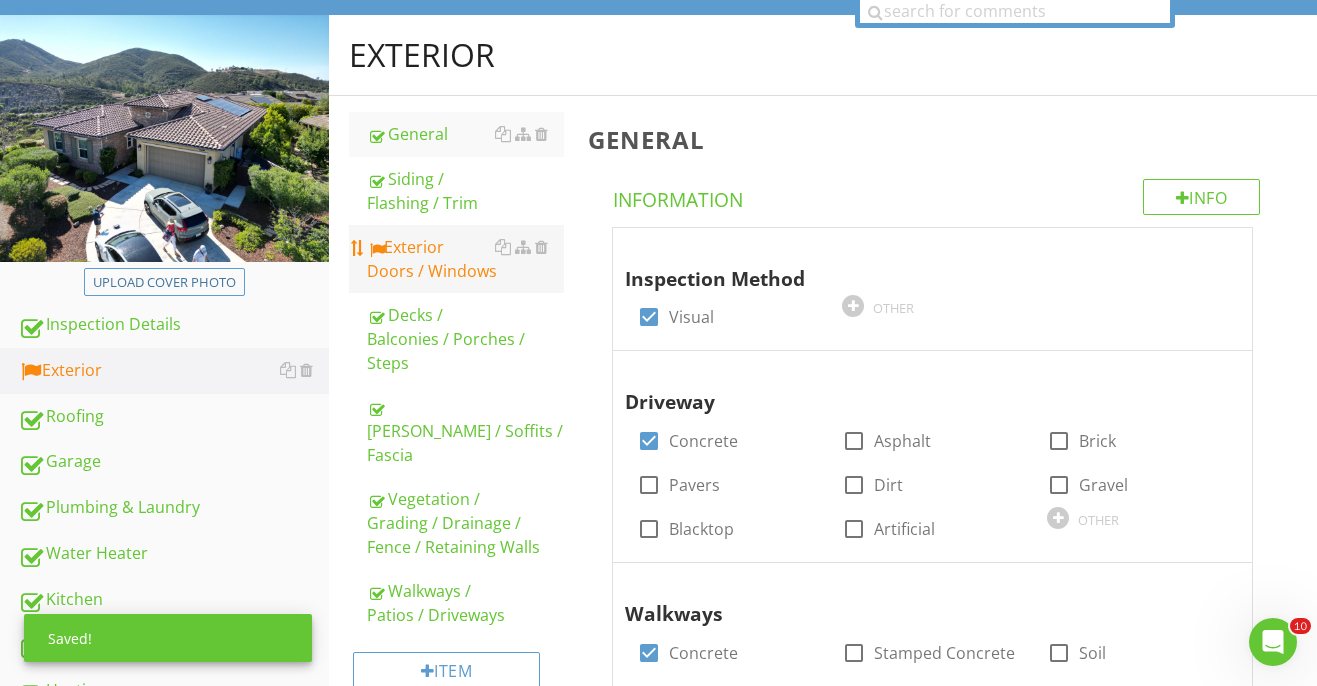 click on "Exterior Doors / Windows" at bounding box center (465, 259) 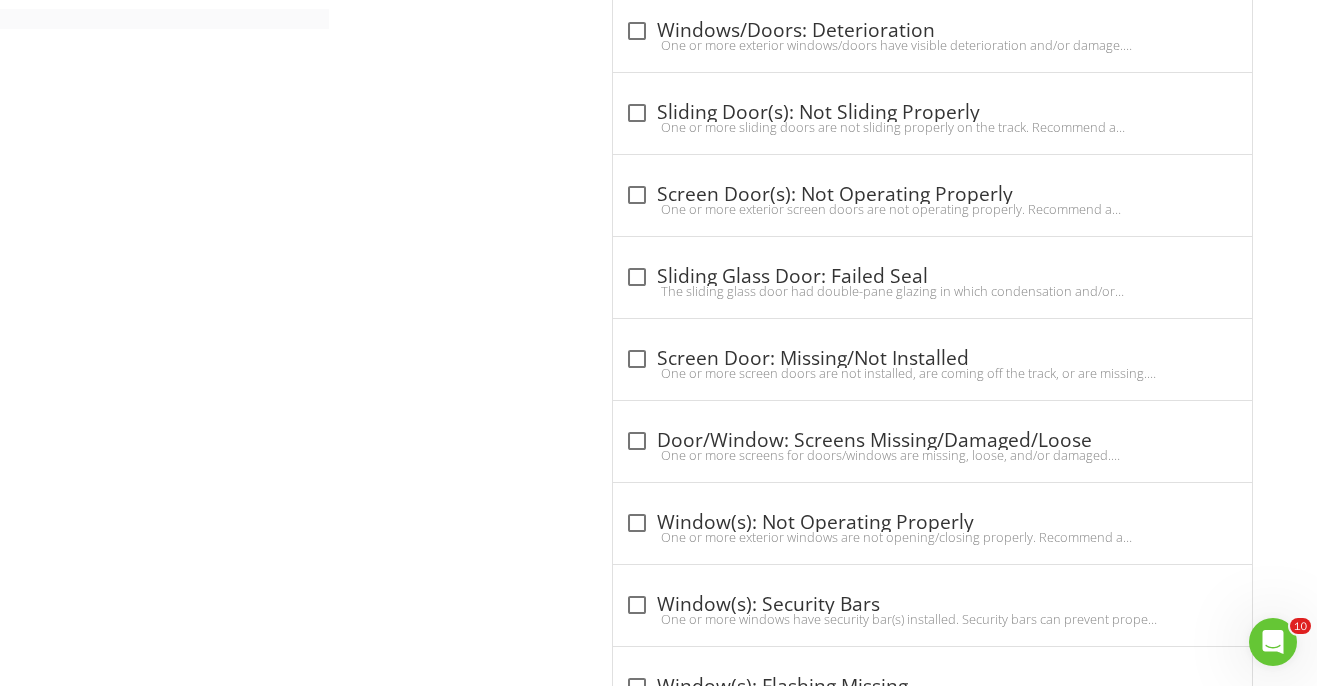 scroll, scrollTop: 1175, scrollLeft: 0, axis: vertical 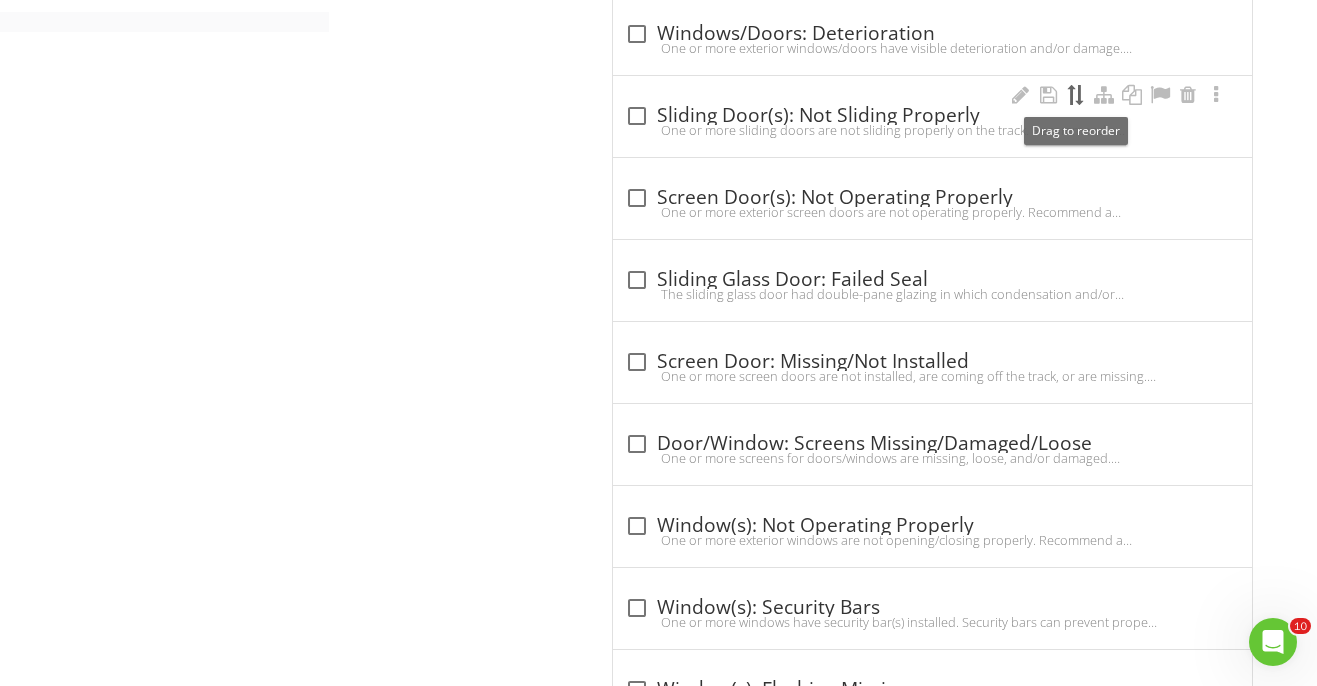 type 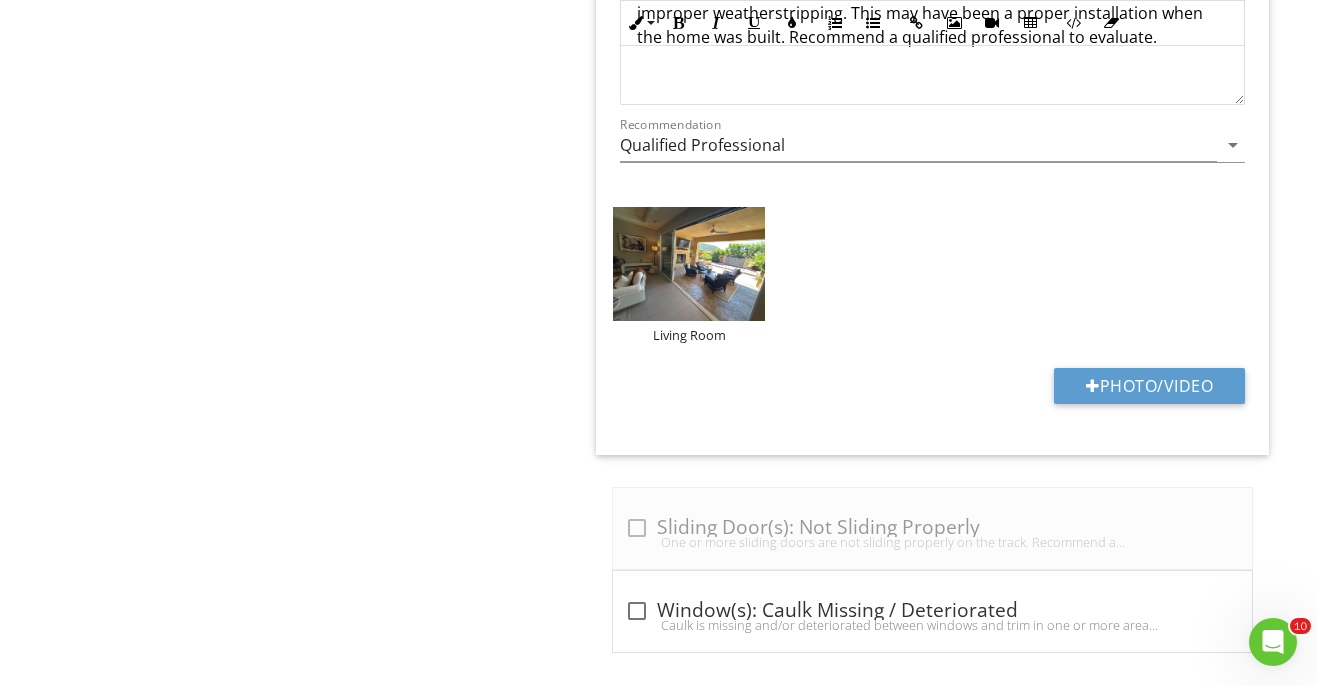 scroll, scrollTop: 3183, scrollLeft: 0, axis: vertical 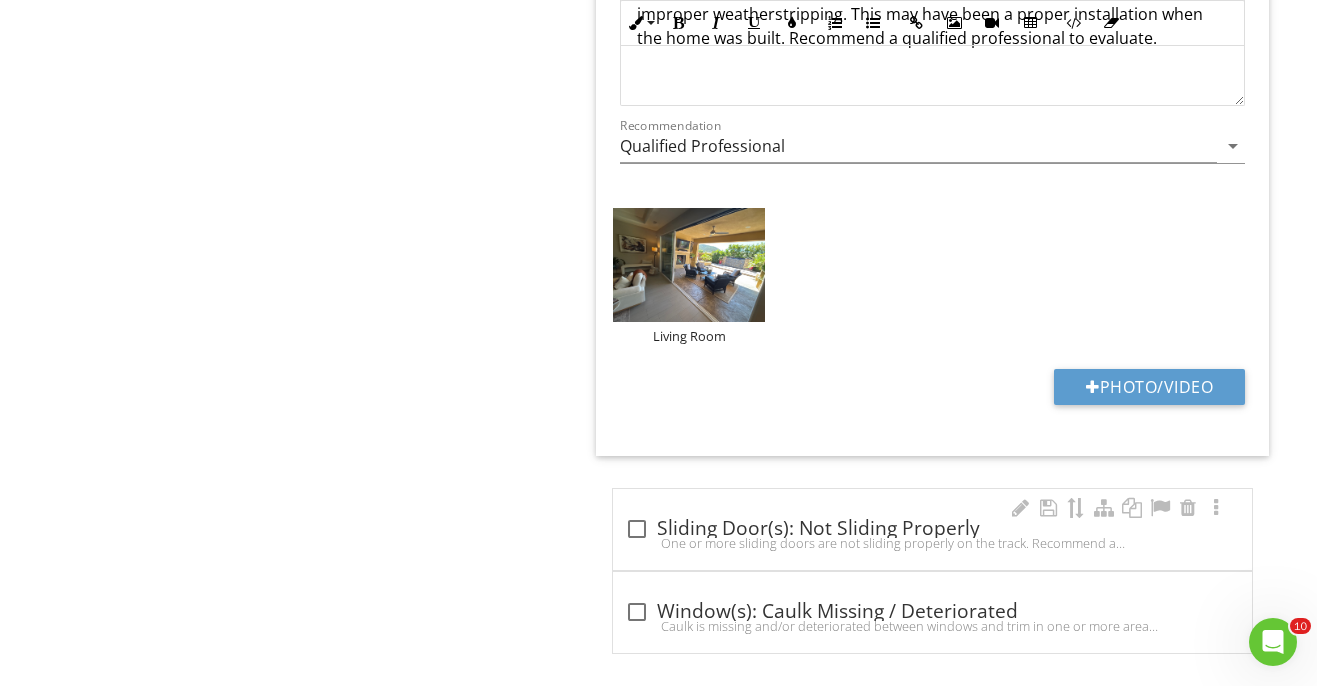 click on "One or more sliding doors are not sliding properly on the track. Recommend a qualified professional to repair." at bounding box center (932, 543) 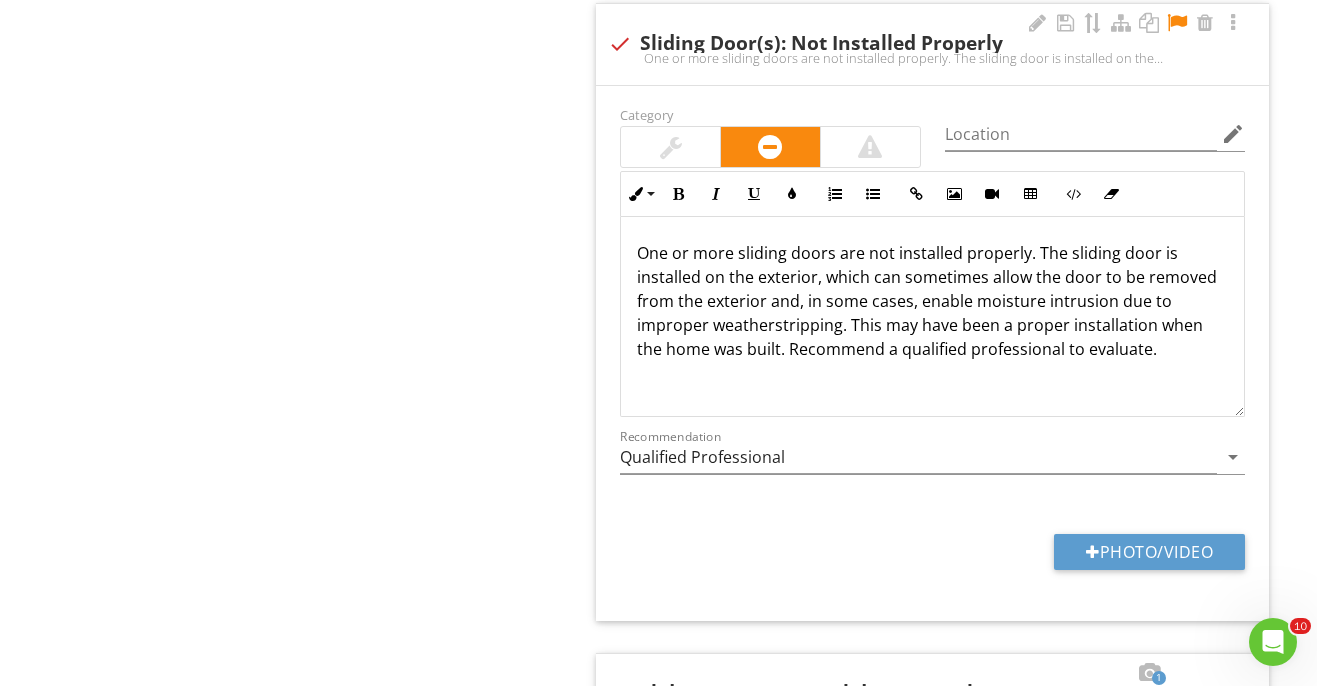 scroll, scrollTop: 2859, scrollLeft: 0, axis: vertical 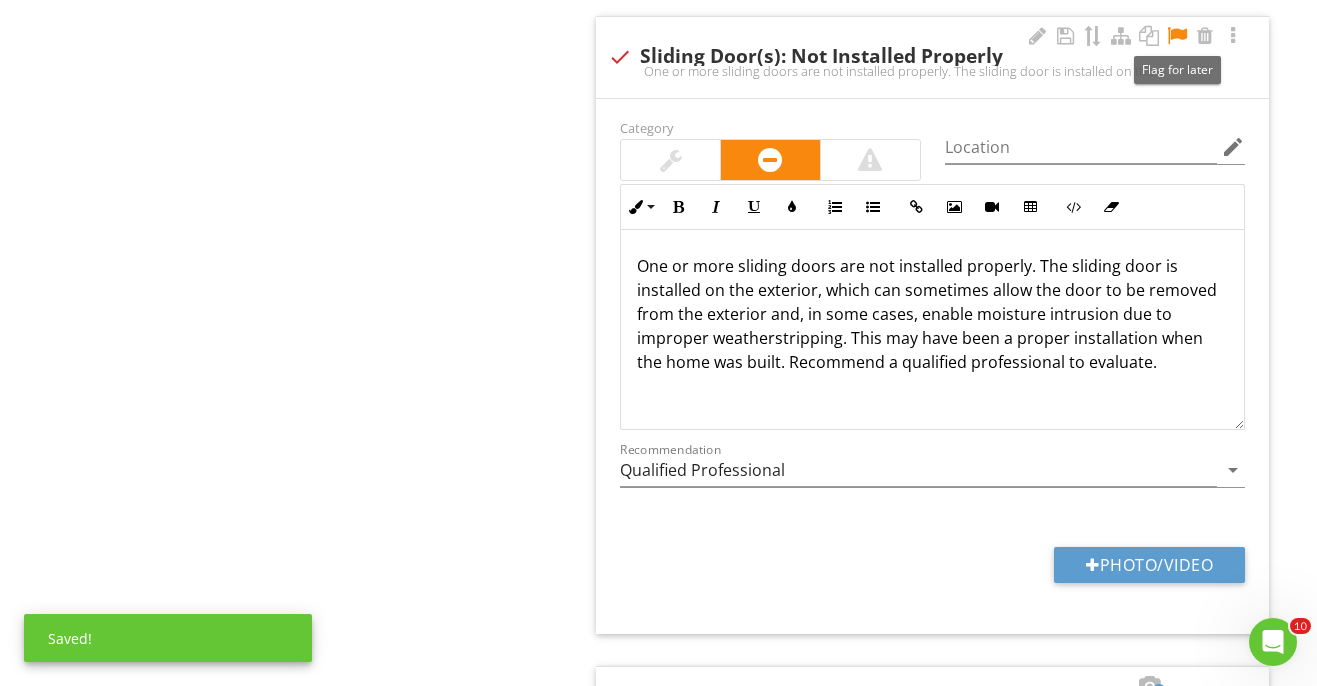 click at bounding box center [1177, 36] 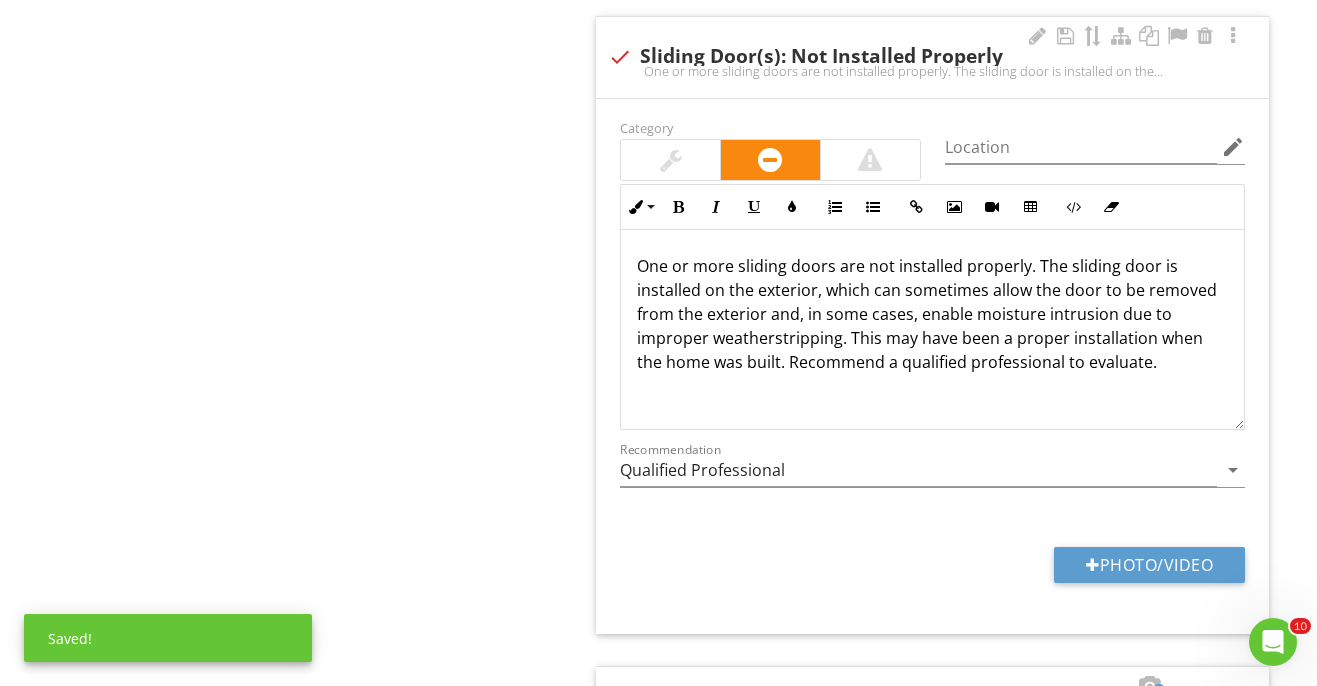 click at bounding box center (620, 57) 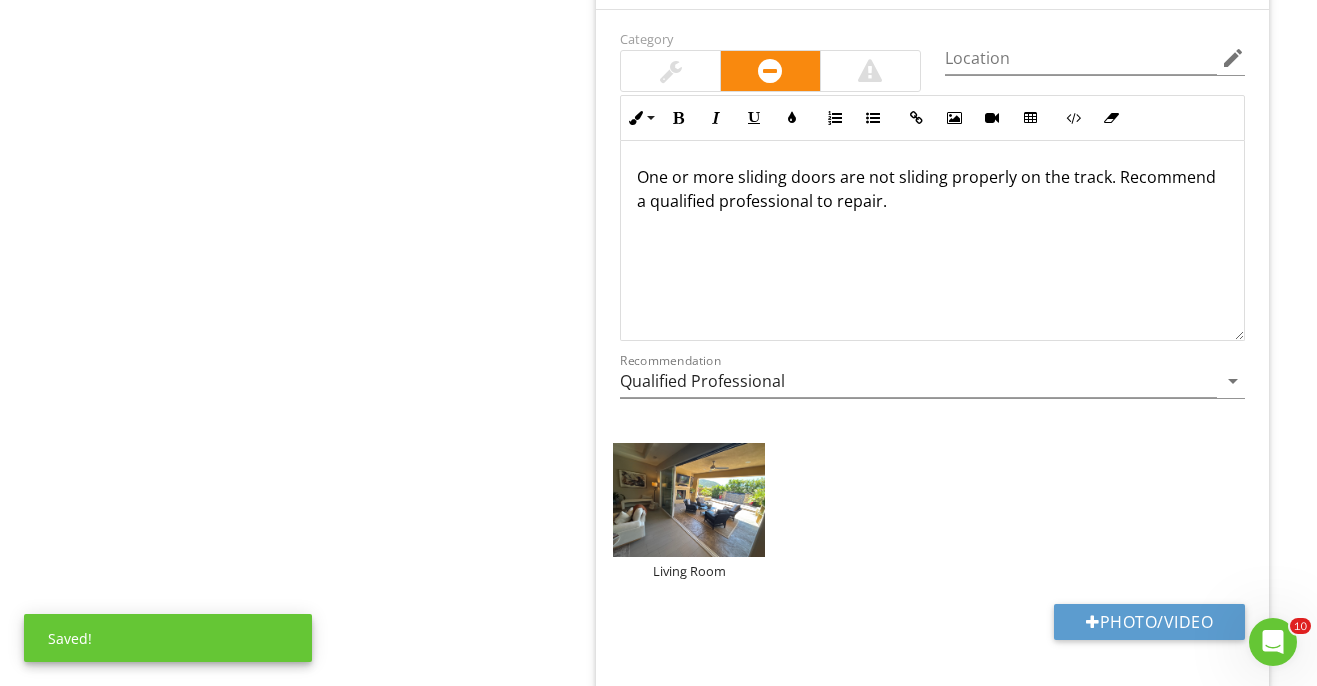 scroll, scrollTop: 3065, scrollLeft: 0, axis: vertical 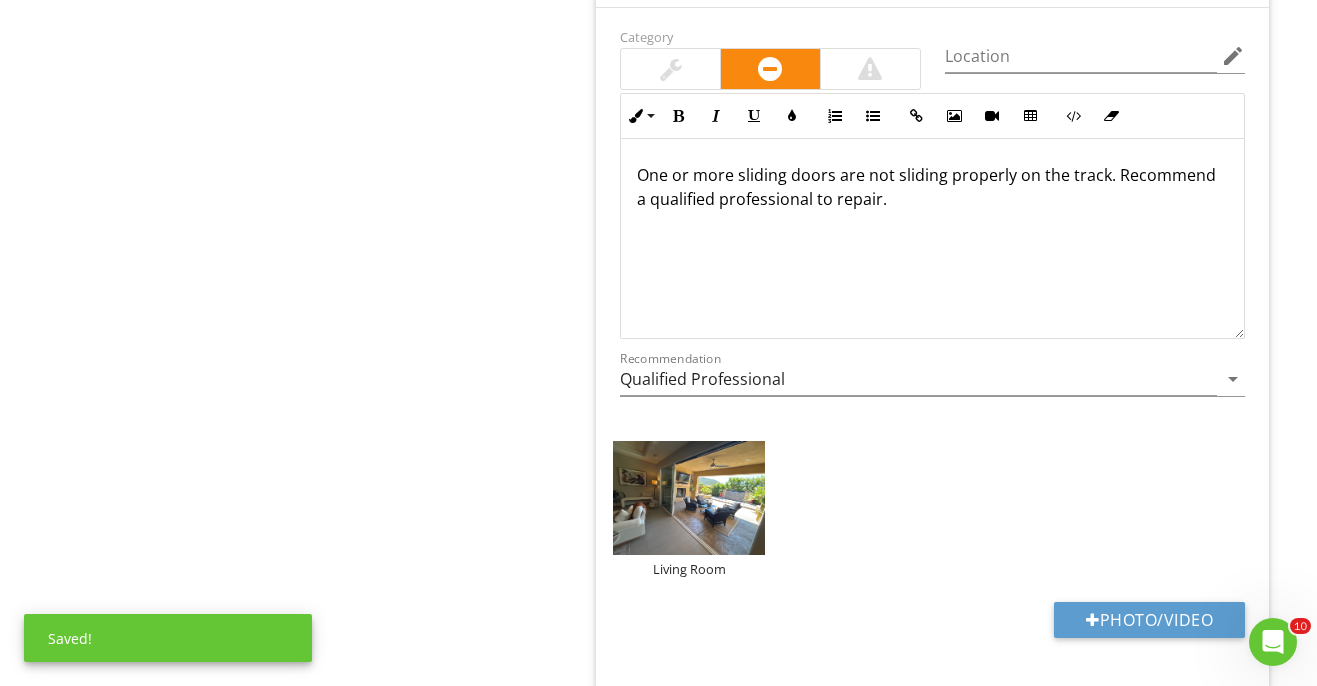 click on "One or more sliding doors are not sliding properly on the track. Recommend a qualified professional to repair." at bounding box center (932, 187) 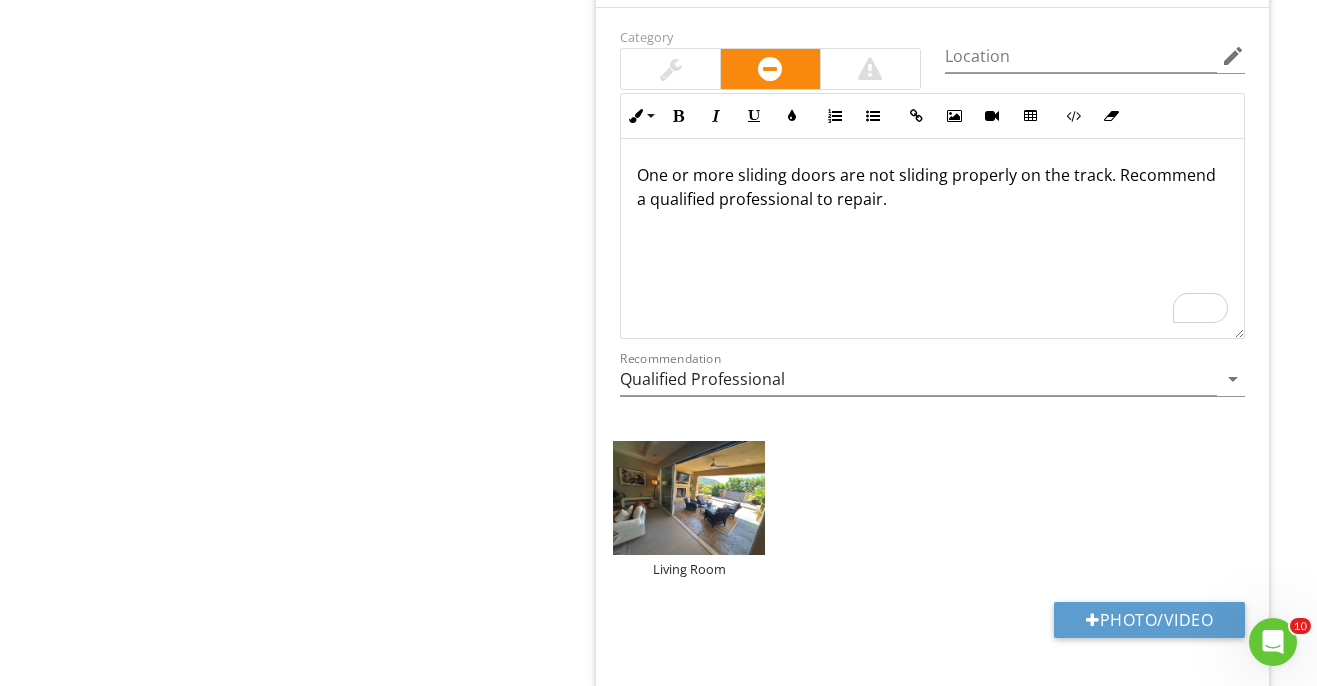 click on "One or more sliding doors are not sliding properly on the track. Recommend a qualified professional to repair." at bounding box center (932, 187) 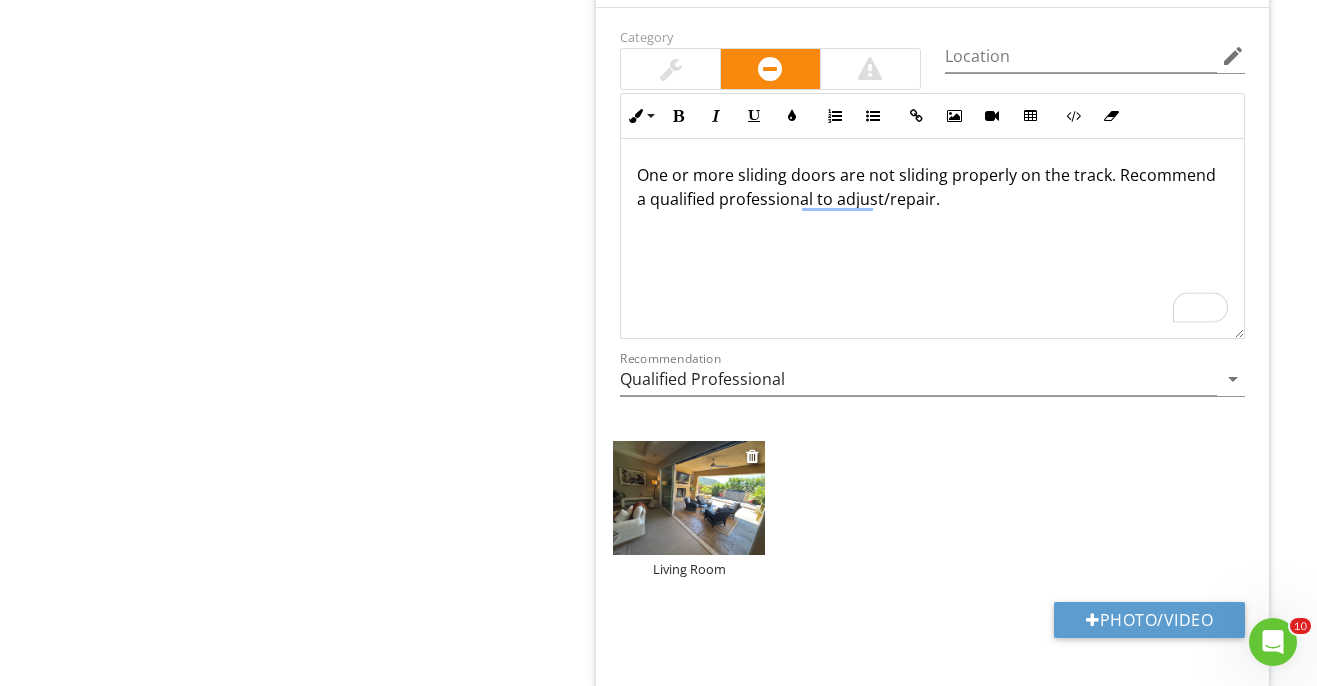 click at bounding box center [689, 498] 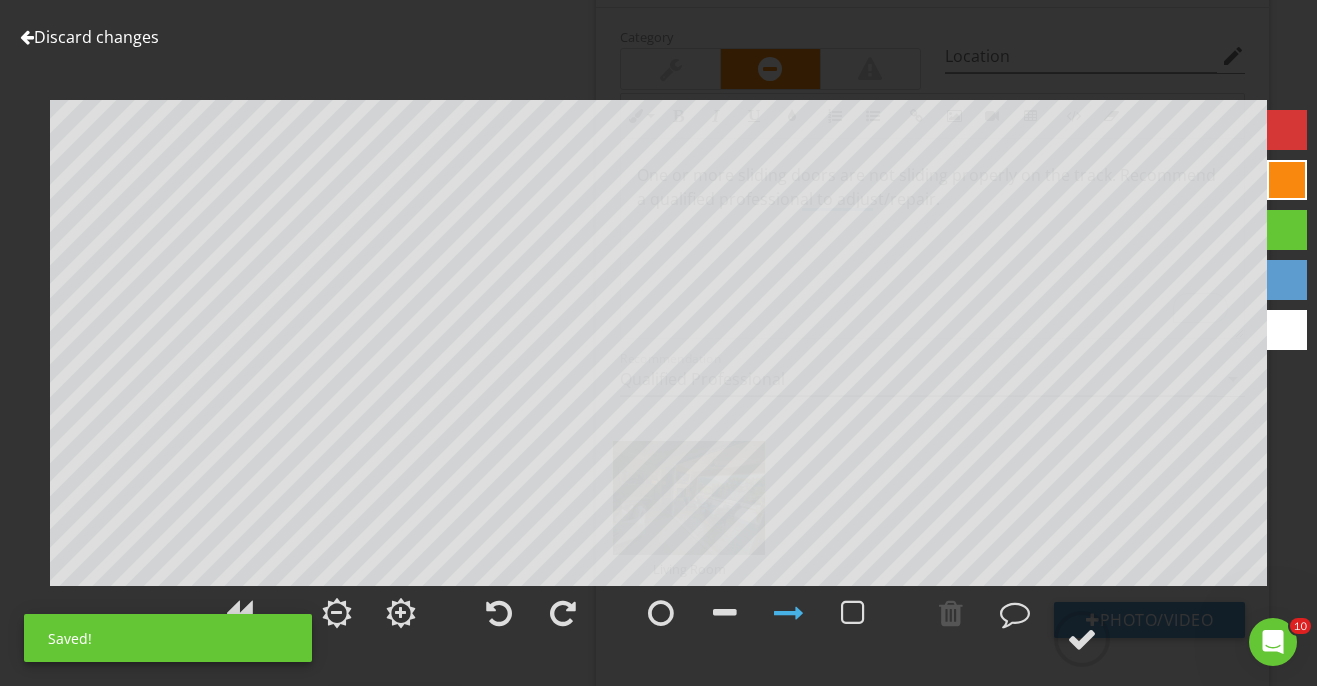 click at bounding box center [1287, 130] 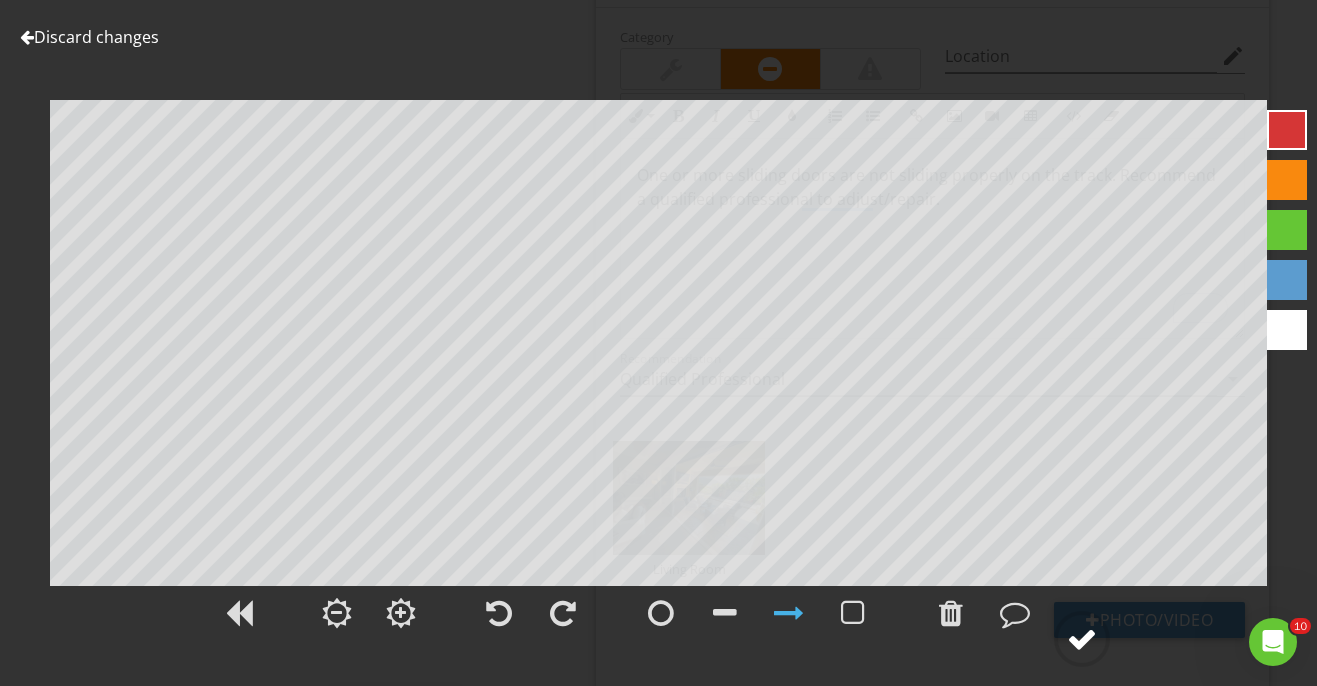 click at bounding box center (1082, 639) 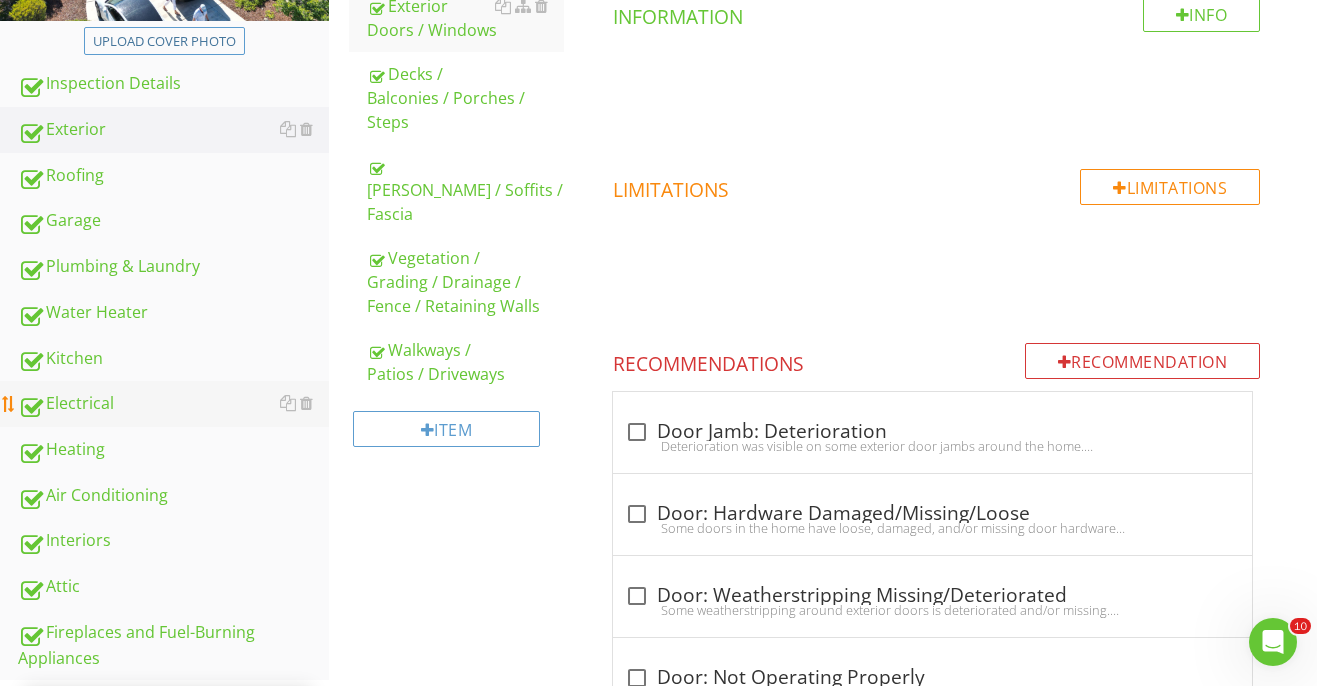 scroll, scrollTop: 446, scrollLeft: 0, axis: vertical 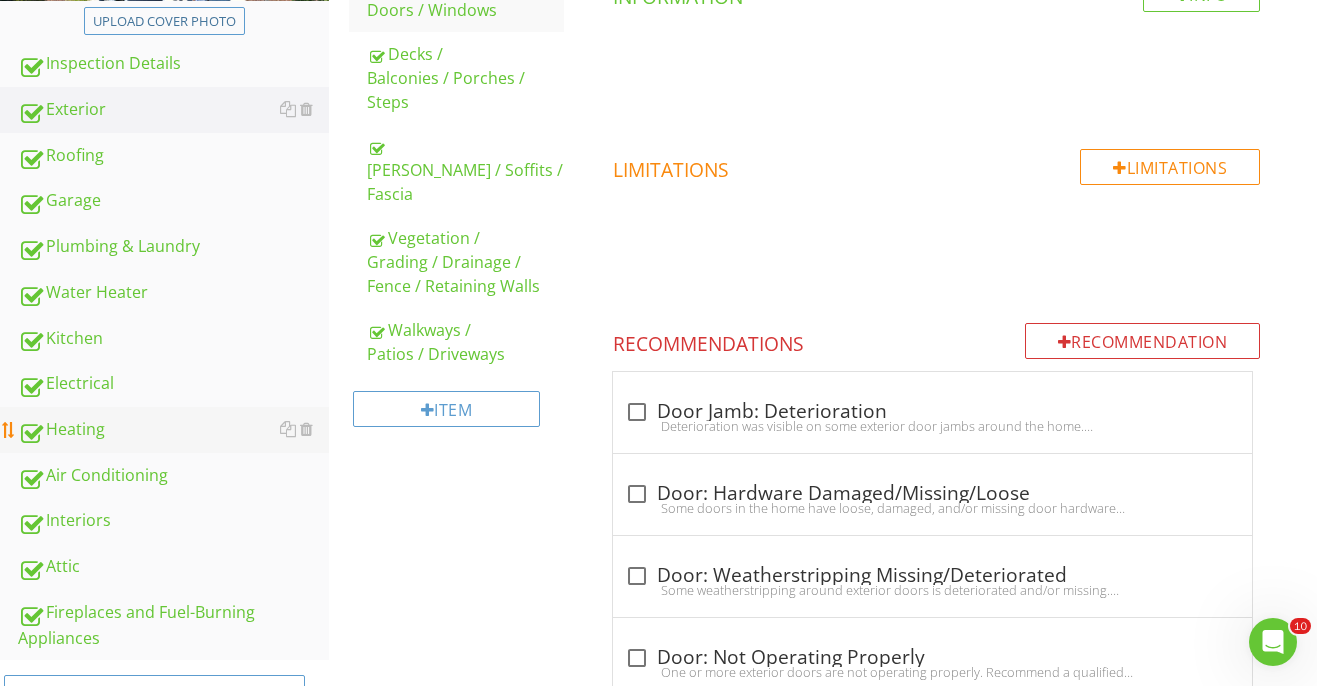 click on "Heating" at bounding box center [173, 430] 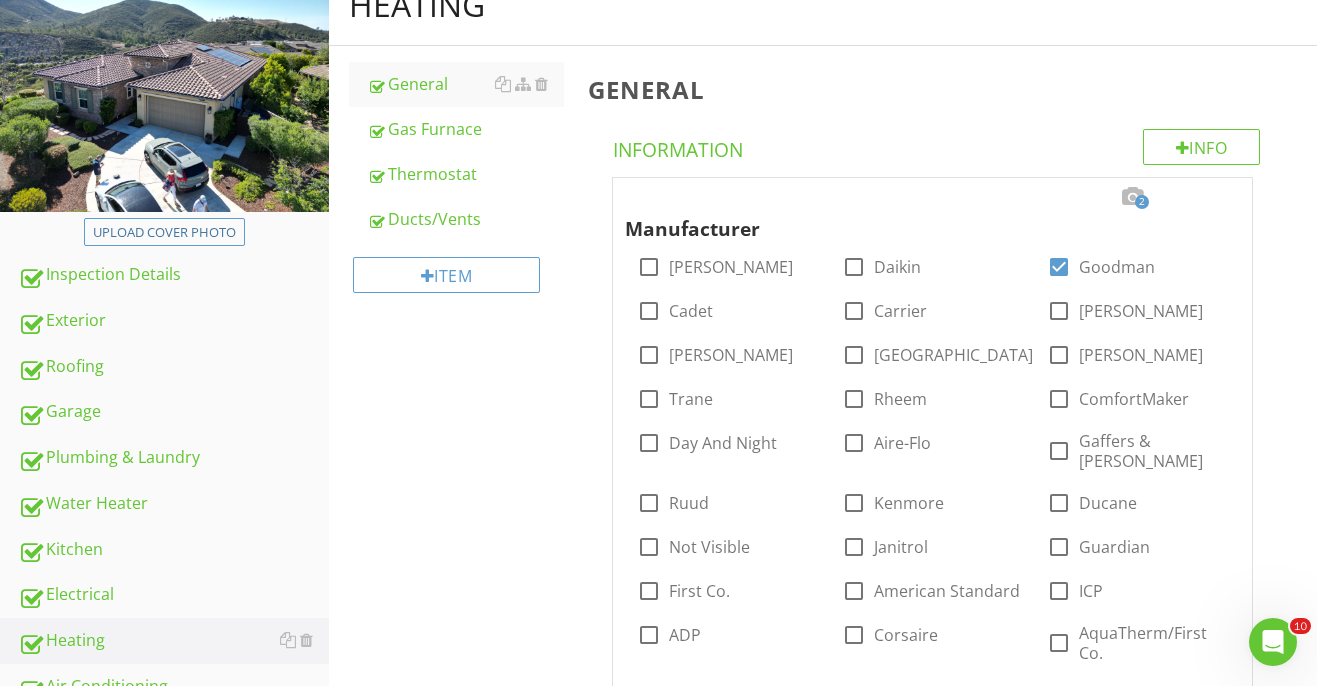 scroll, scrollTop: 220, scrollLeft: 0, axis: vertical 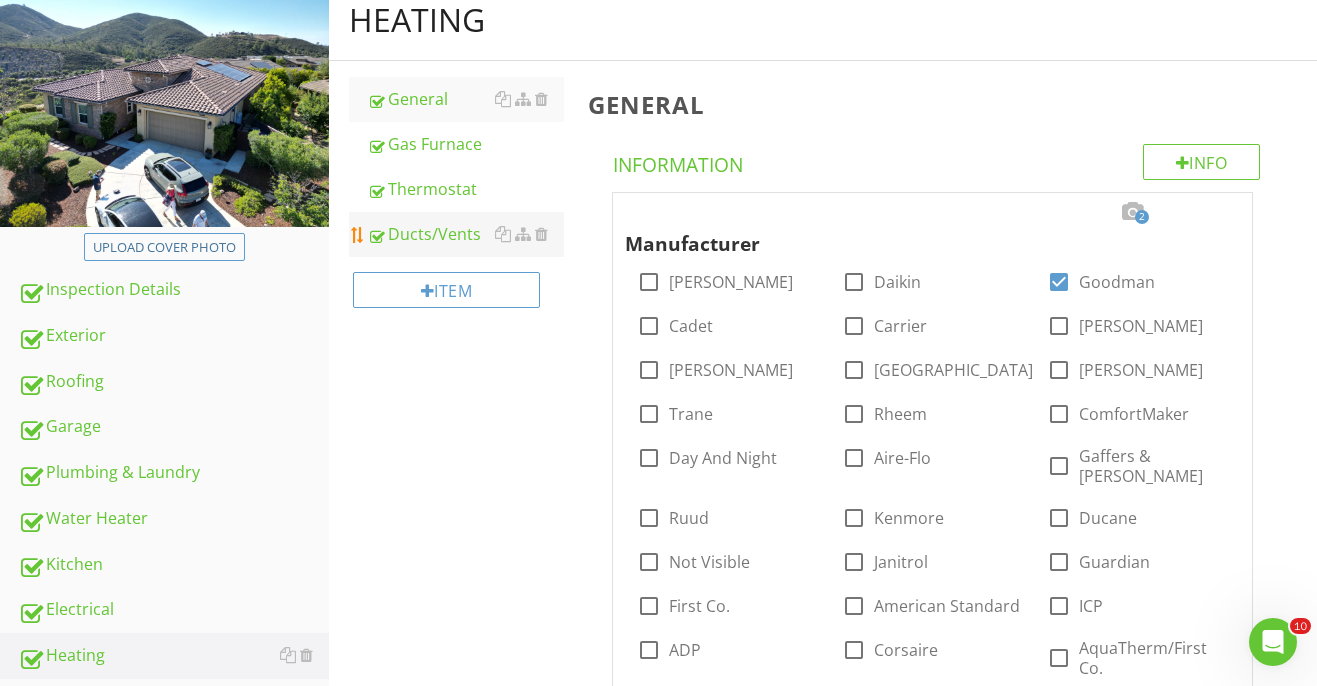 click on "Ducts/Vents" at bounding box center (465, 234) 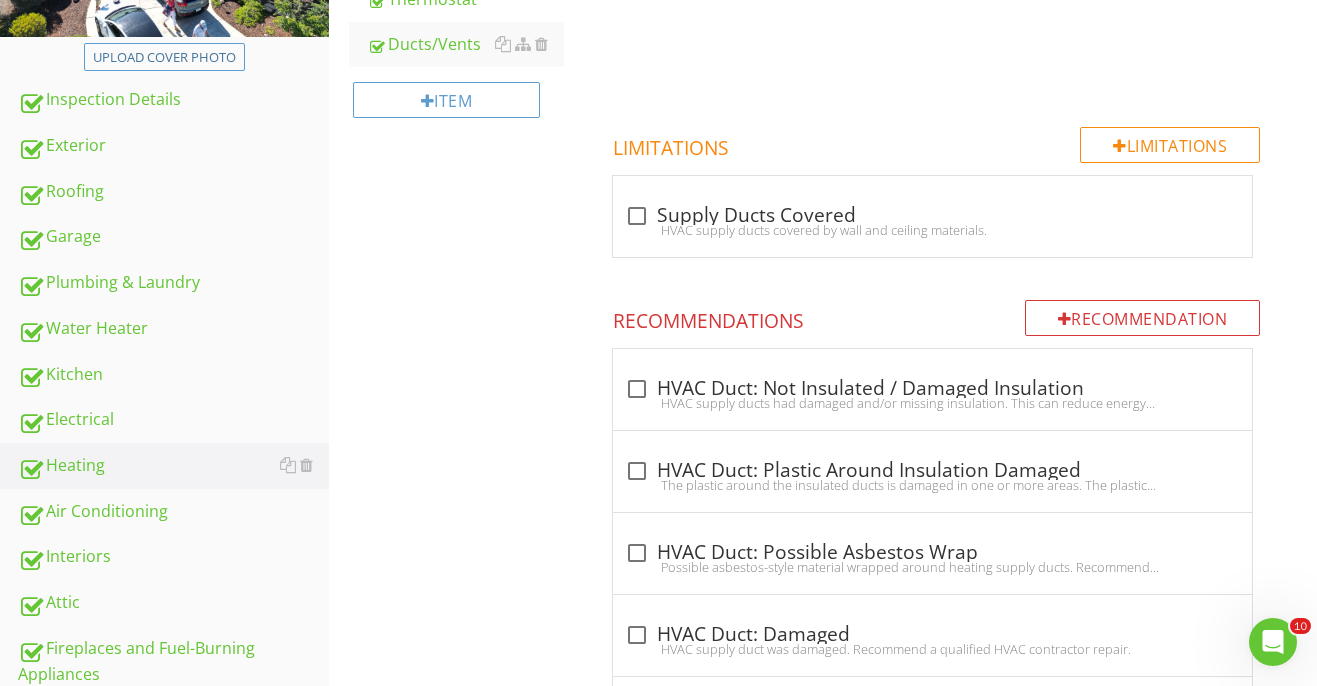 scroll, scrollTop: 0, scrollLeft: 0, axis: both 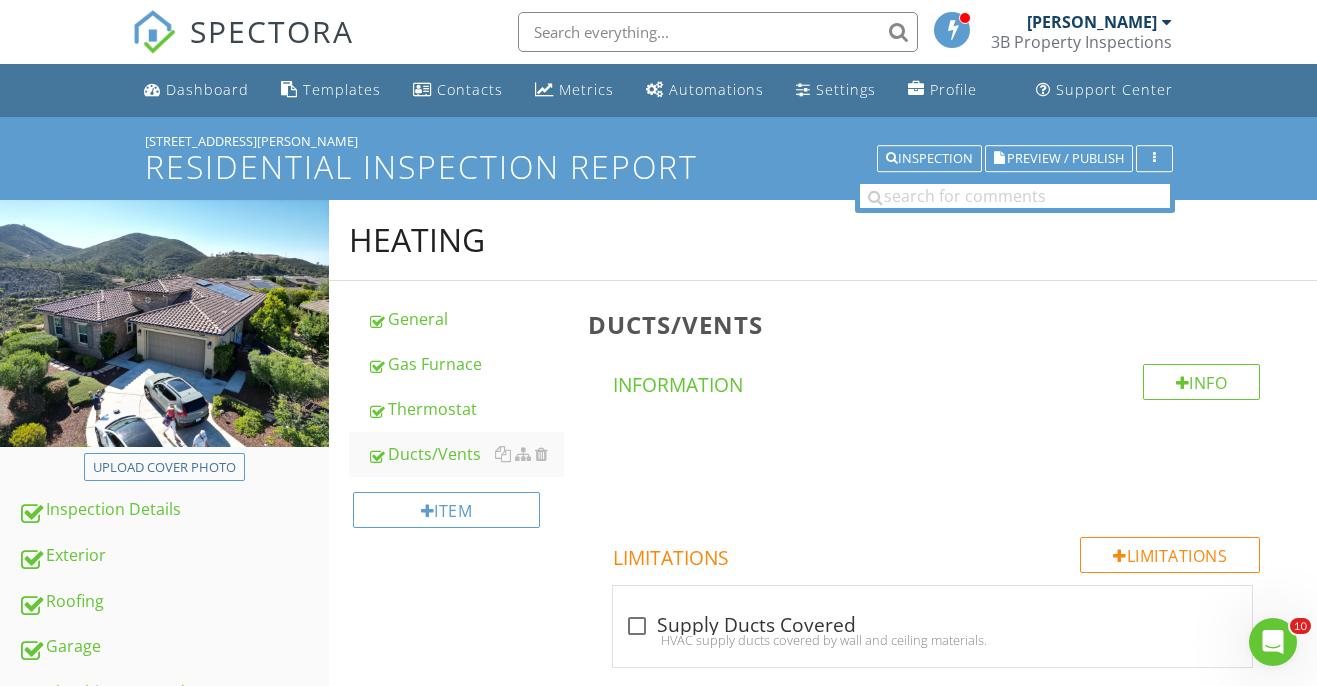 click at bounding box center (718, 32) 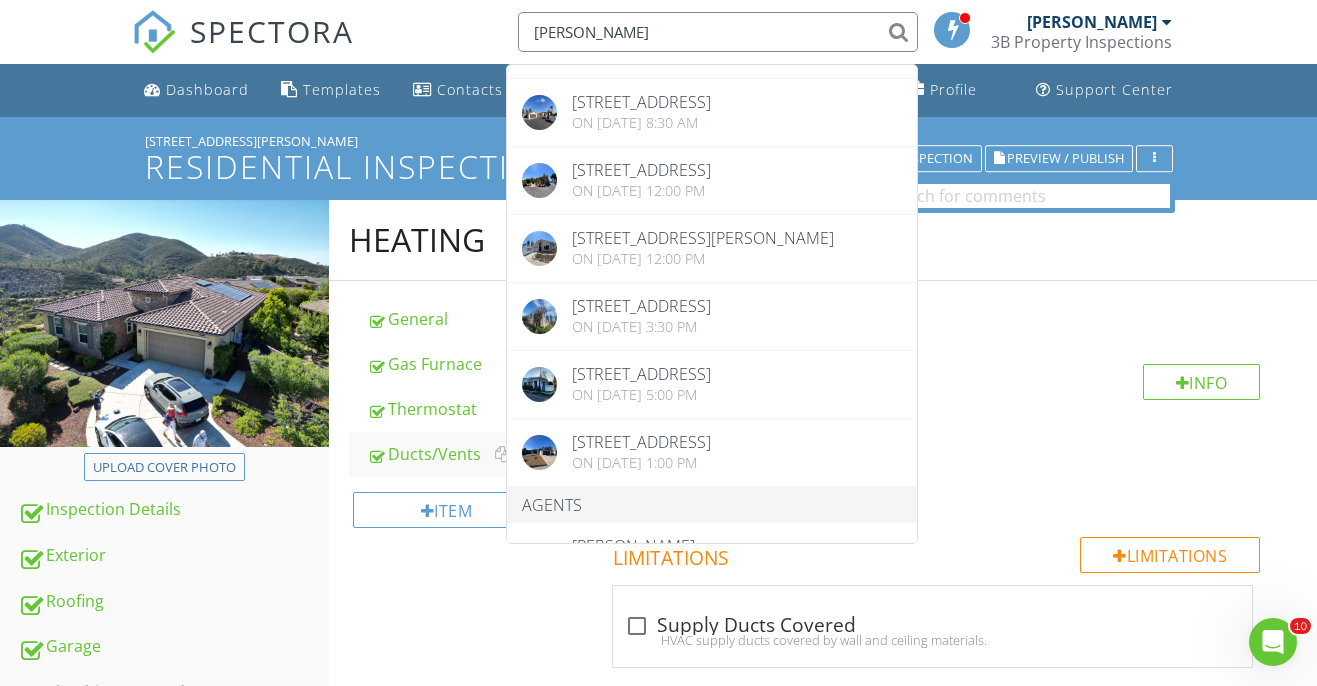 scroll, scrollTop: 2174, scrollLeft: 0, axis: vertical 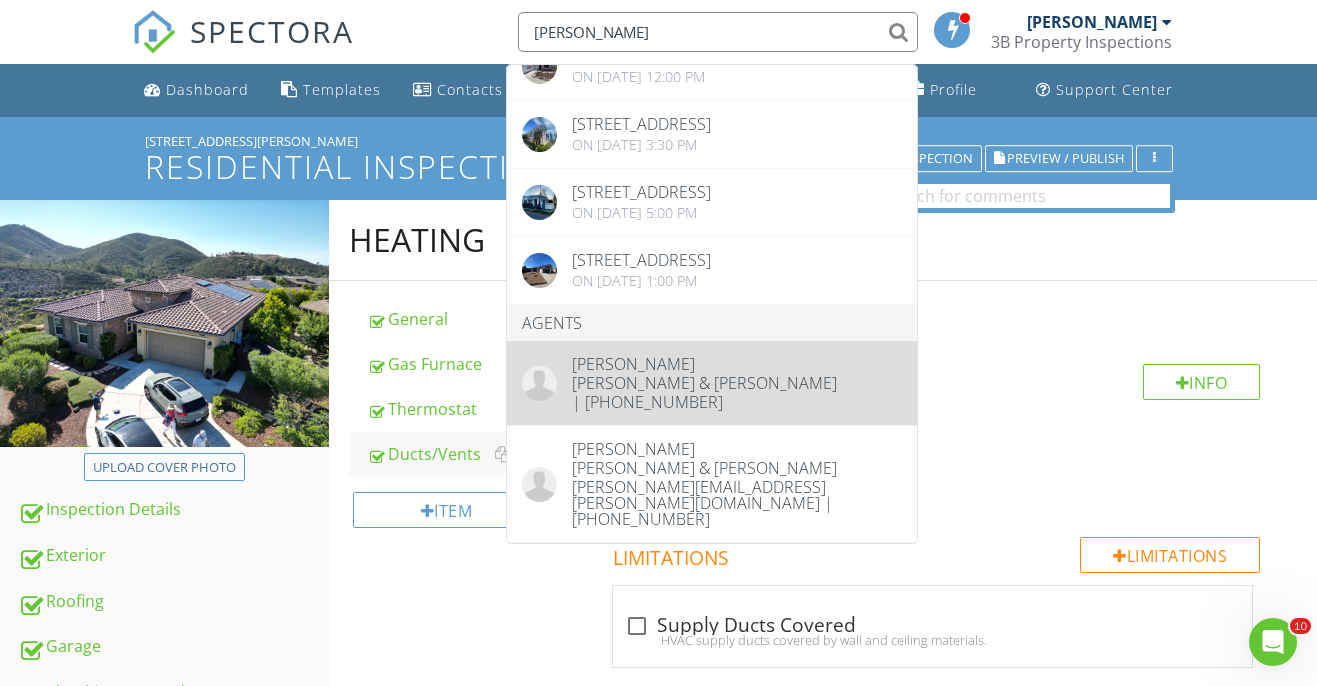 type on "mason ward" 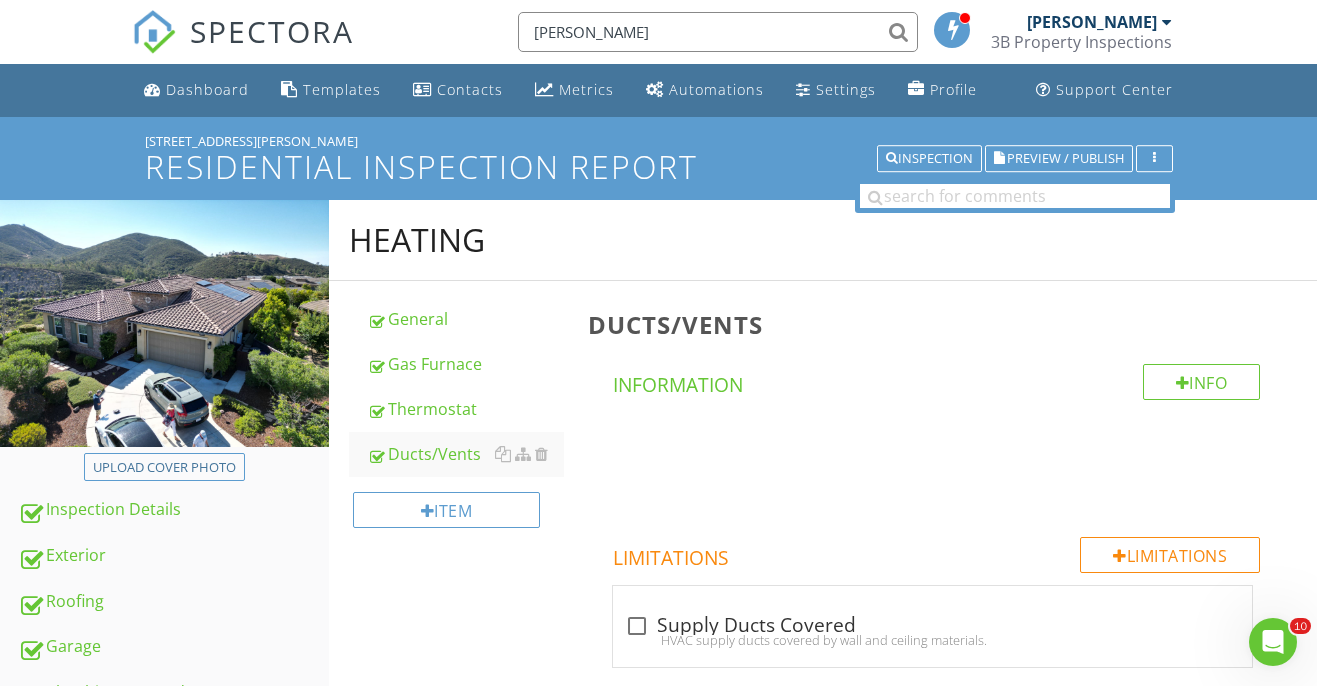 type 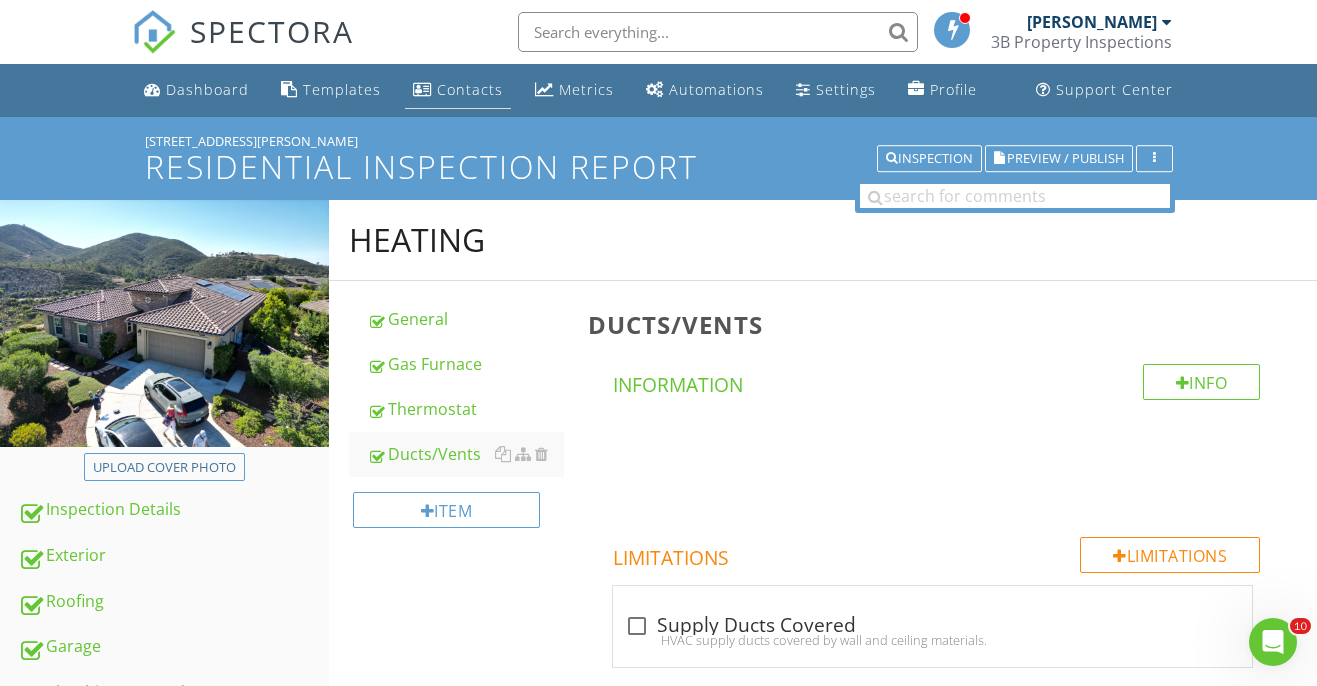 click on "Contacts" at bounding box center (470, 89) 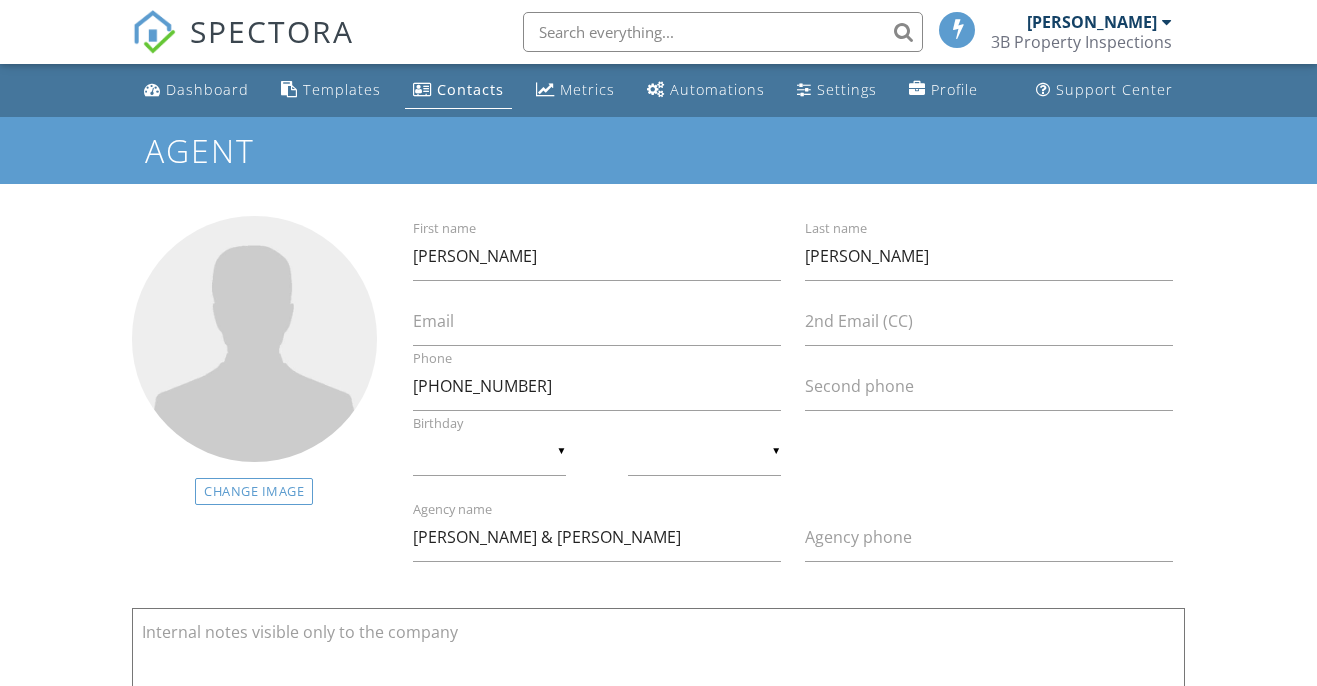 scroll, scrollTop: 0, scrollLeft: 0, axis: both 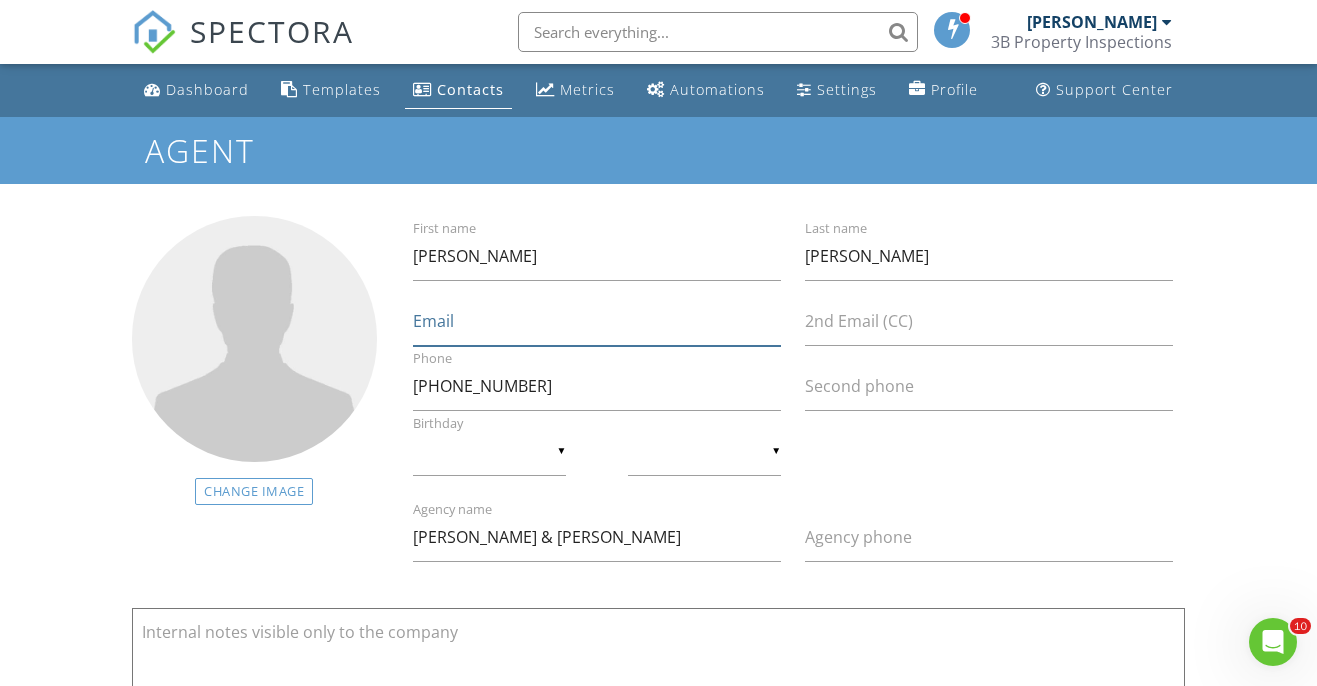 click on "Email" at bounding box center [597, 321] 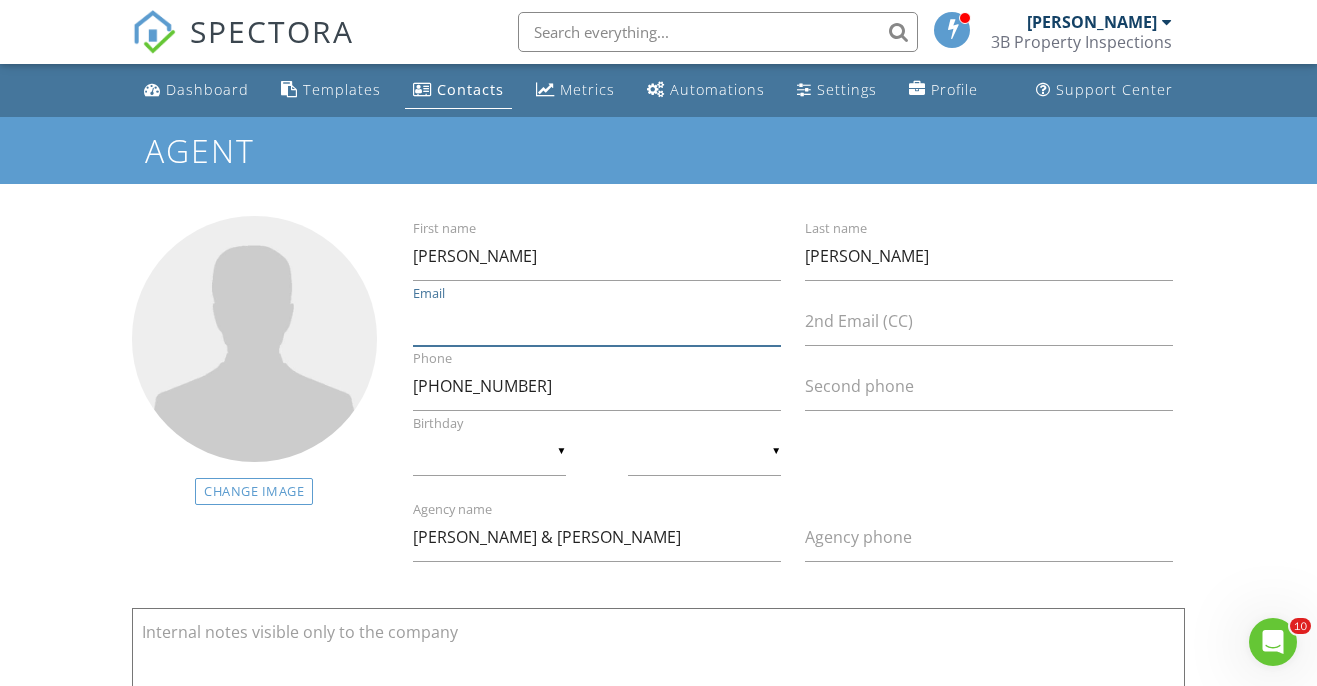 paste on "[PERSON_NAME][EMAIL_ADDRESS][DOMAIN_NAME]" 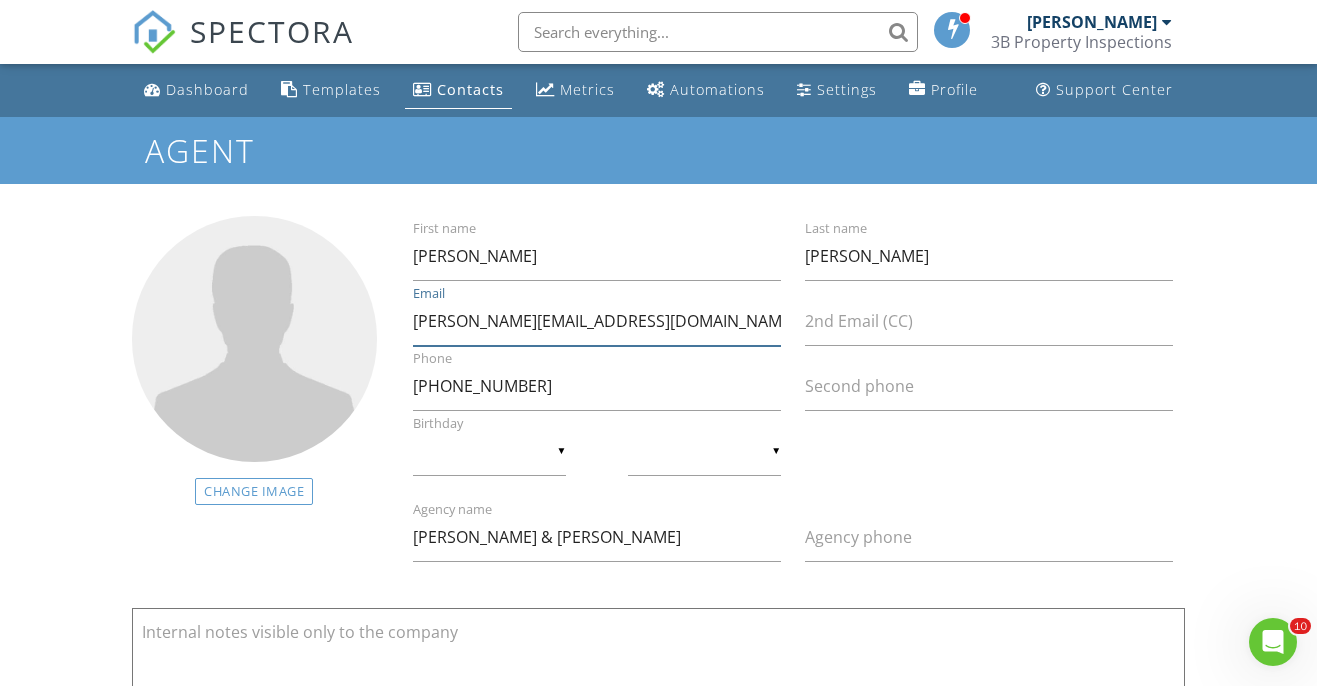 type on "[PERSON_NAME][EMAIL_ADDRESS][DOMAIN_NAME]" 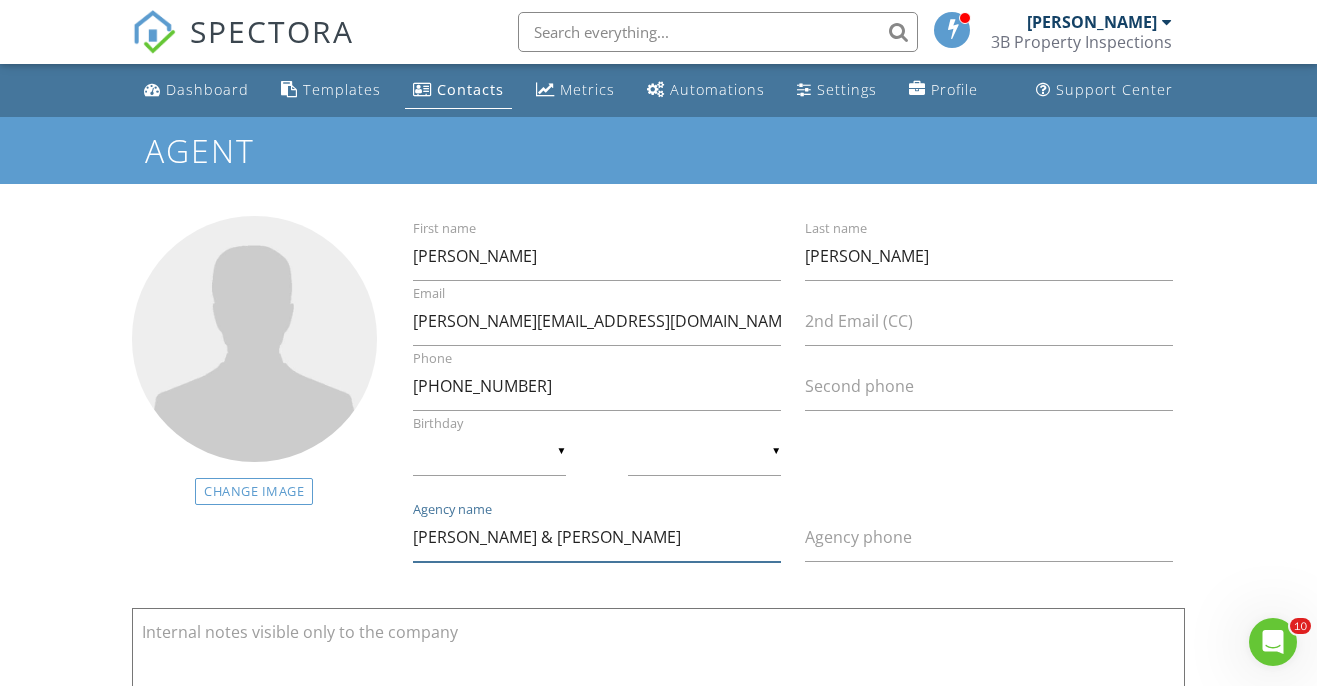 drag, startPoint x: 643, startPoint y: 545, endPoint x: 121, endPoint y: 545, distance: 522 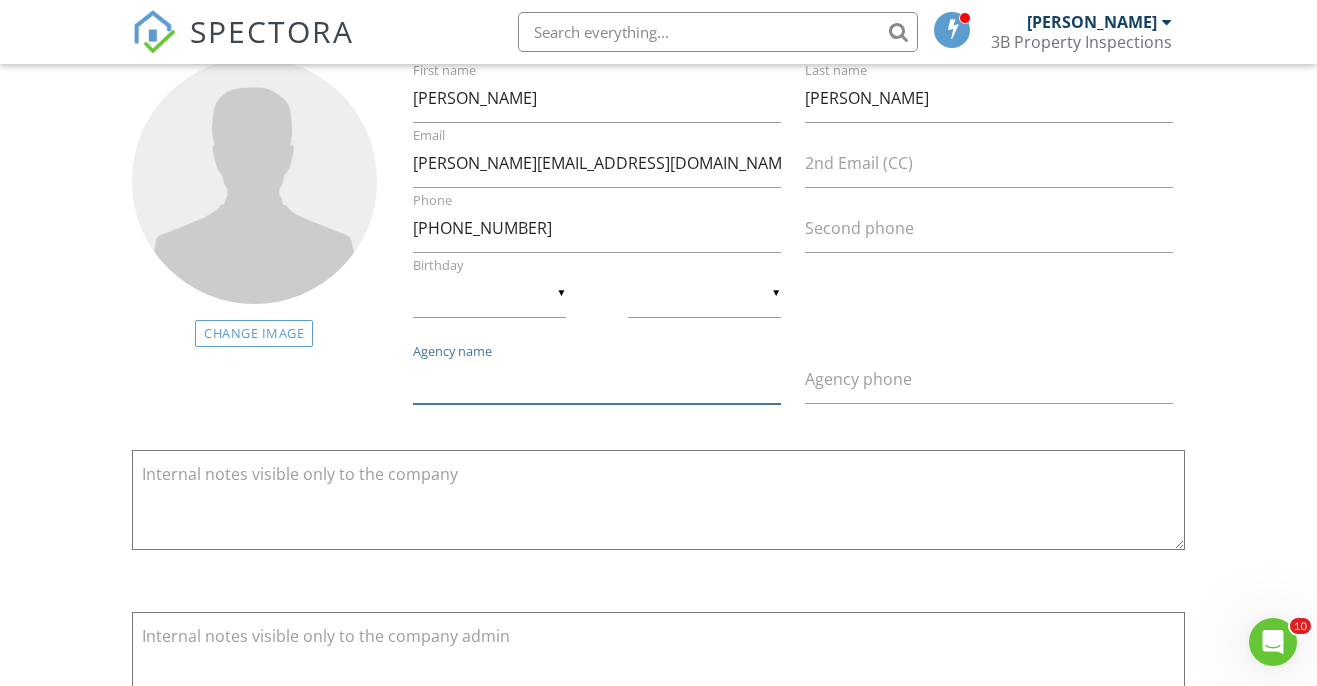 scroll, scrollTop: 322, scrollLeft: 0, axis: vertical 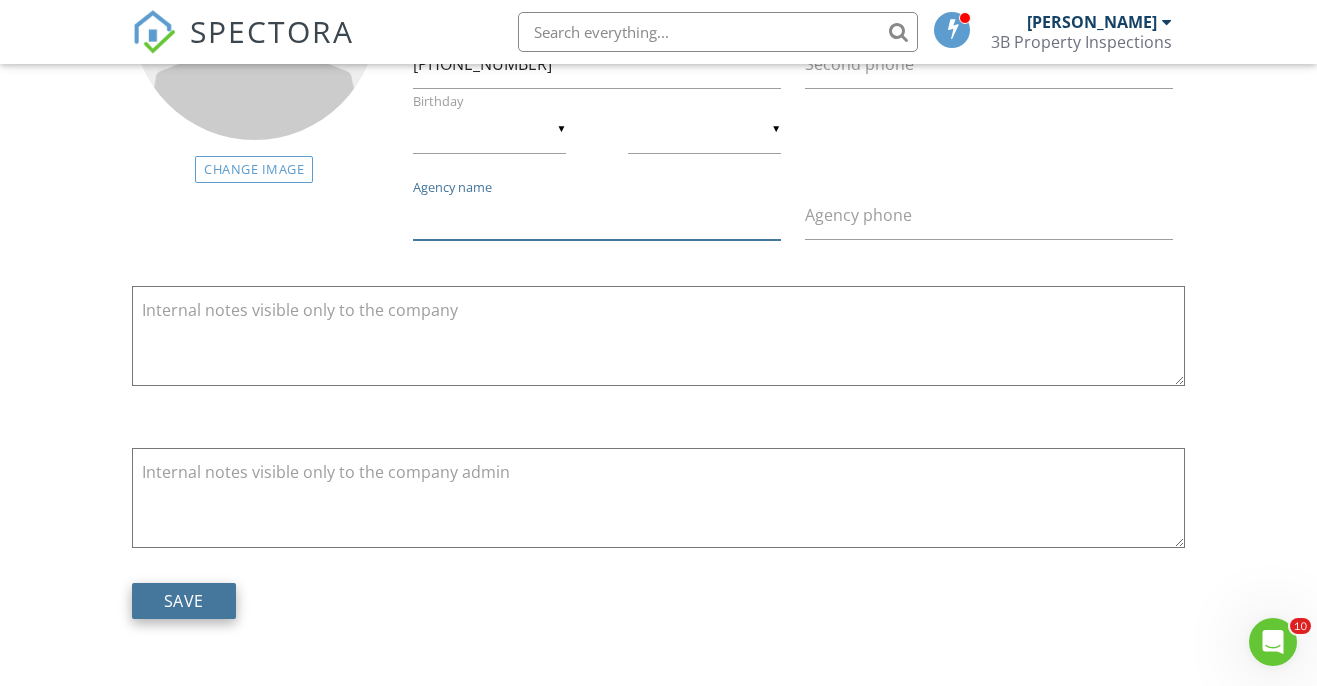 type 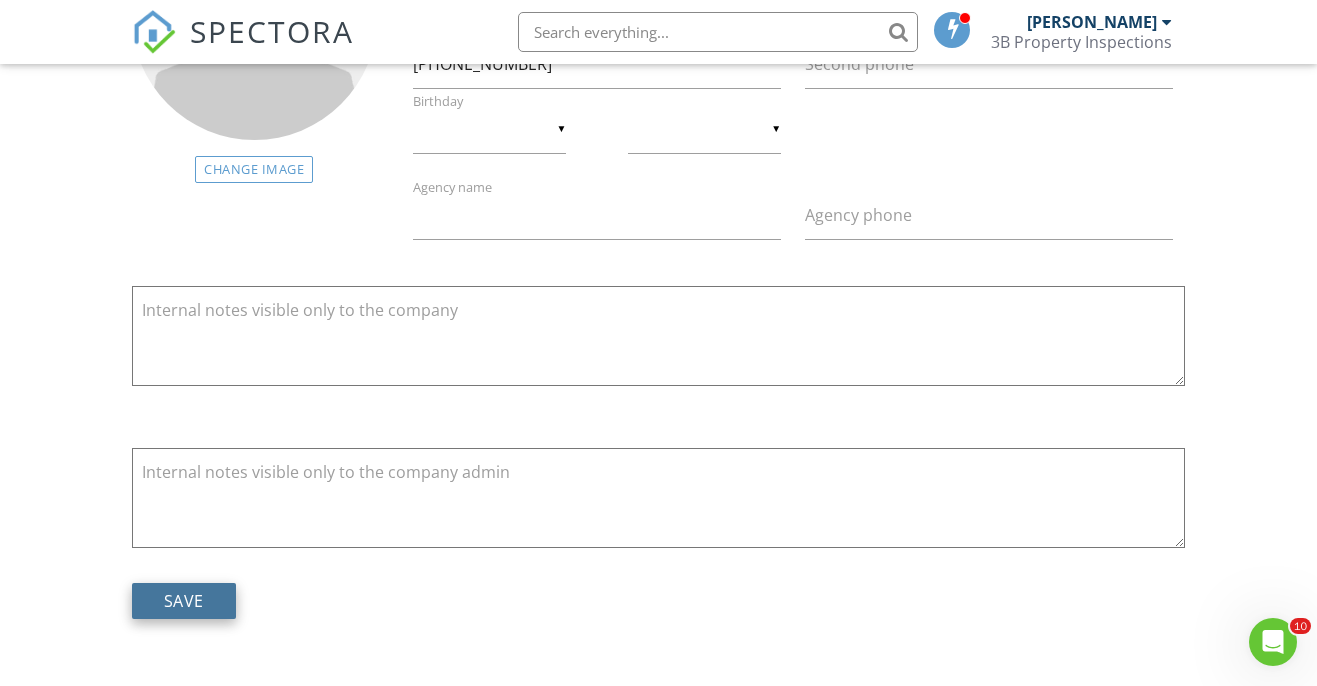 click on "Save" at bounding box center [184, 601] 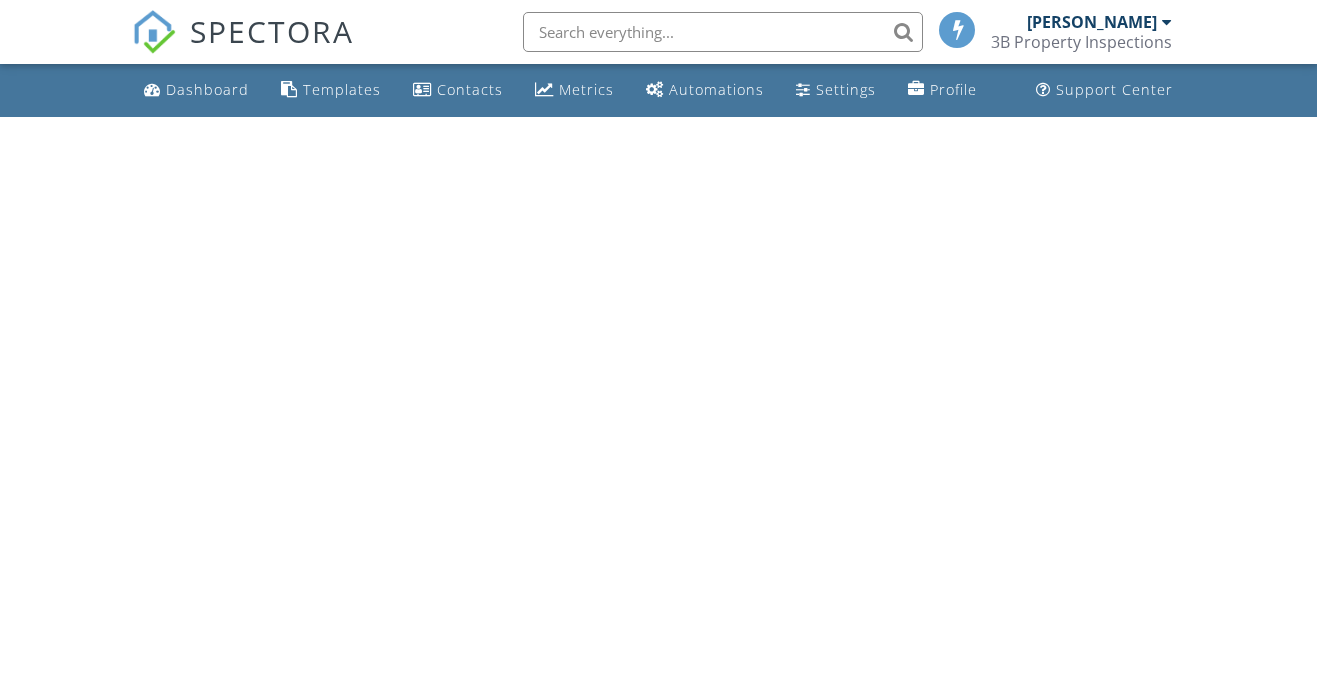 scroll, scrollTop: 0, scrollLeft: 0, axis: both 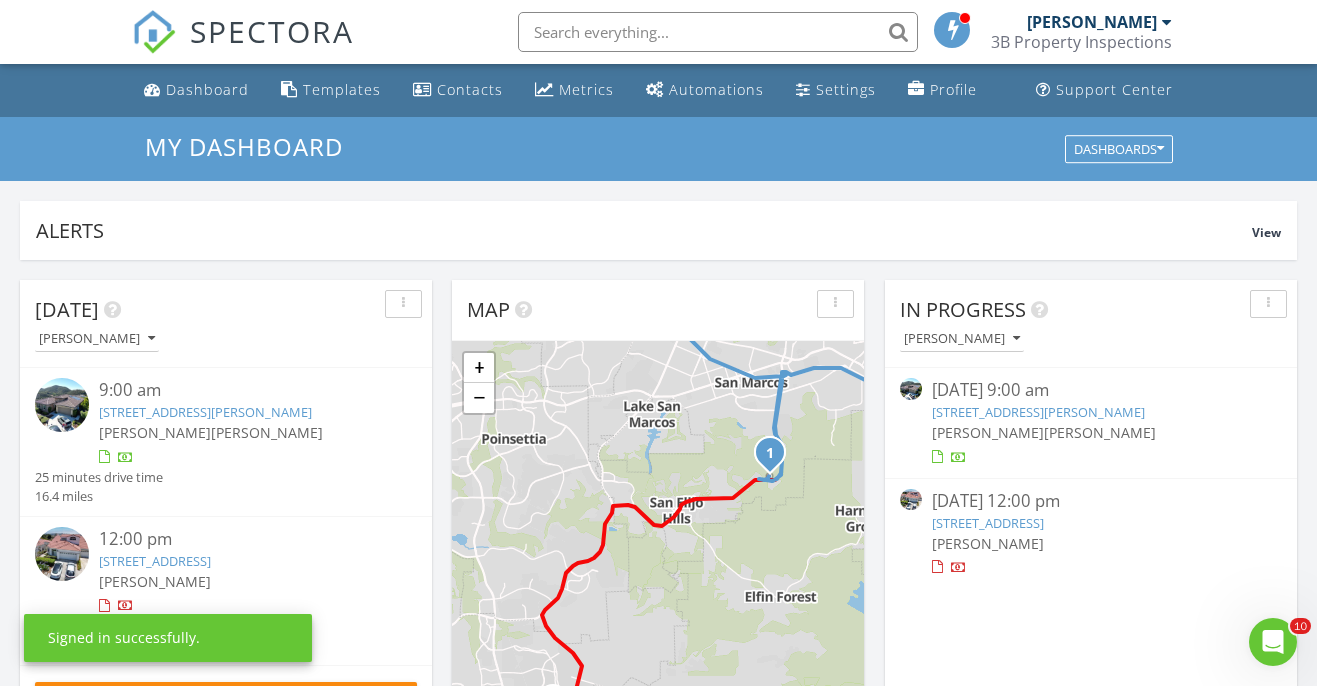 click at bounding box center (718, 32) 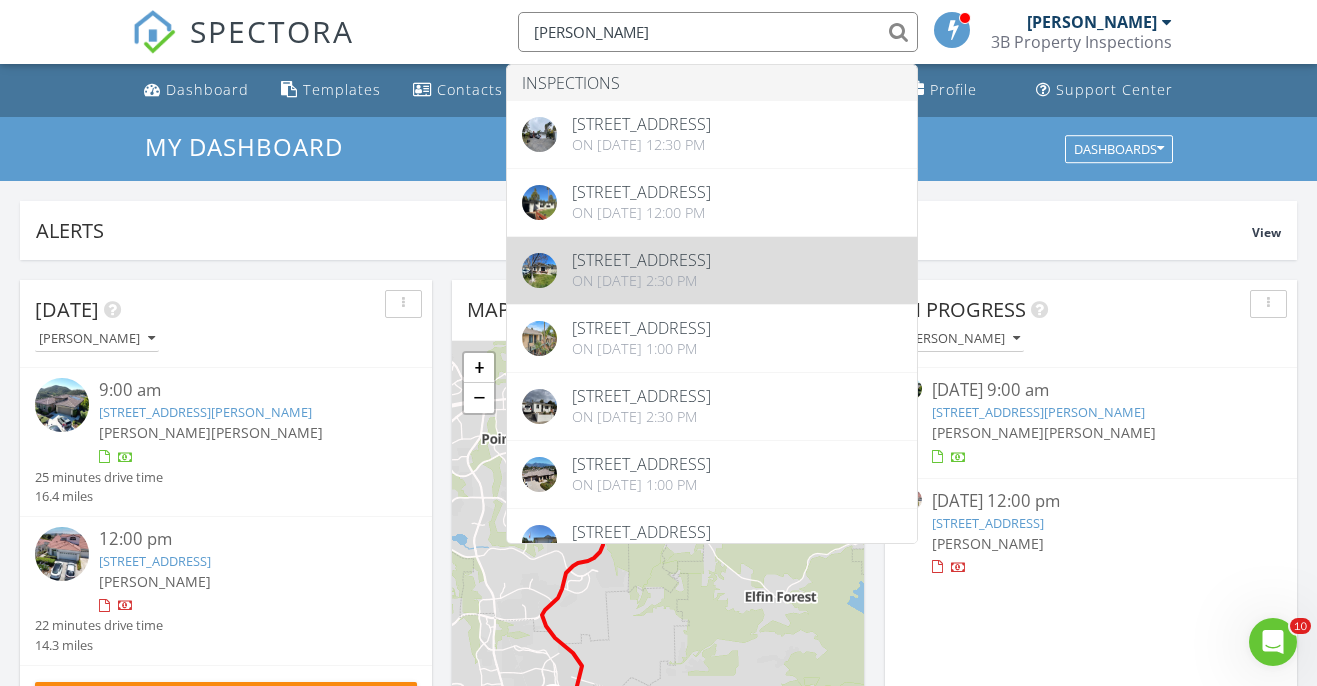 scroll, scrollTop: 848, scrollLeft: 0, axis: vertical 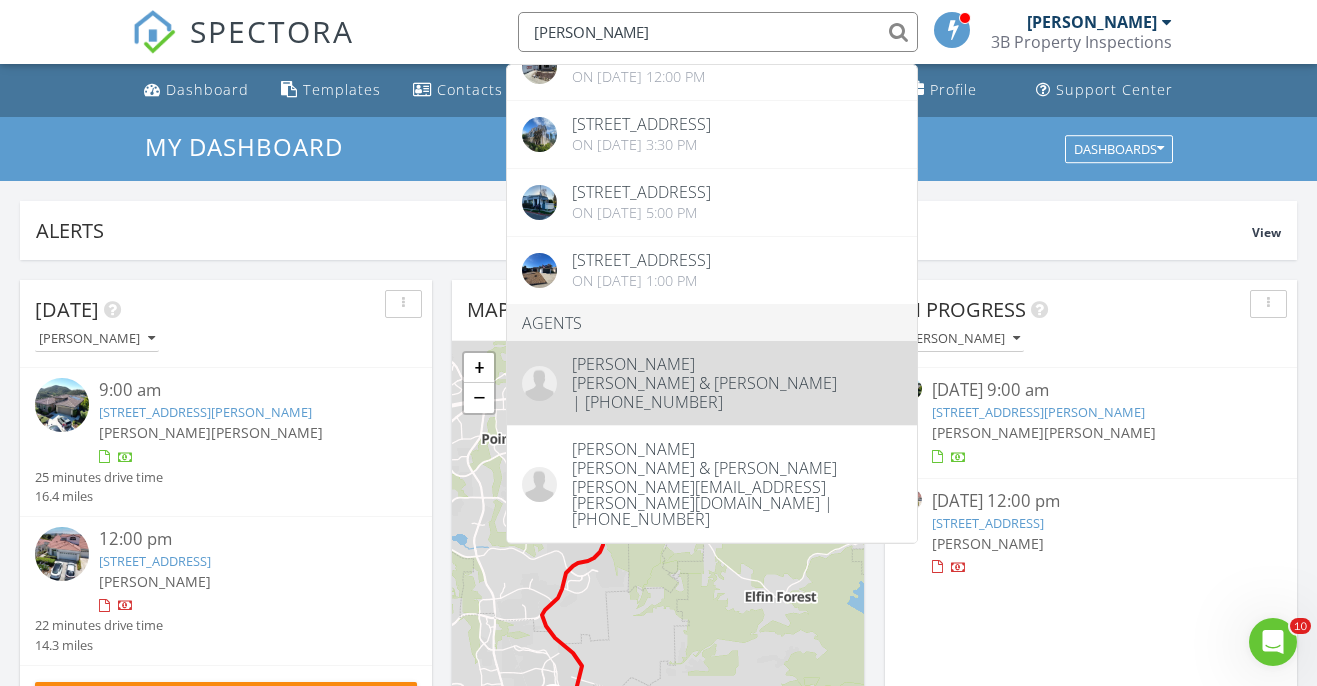 type on "[PERSON_NAME]" 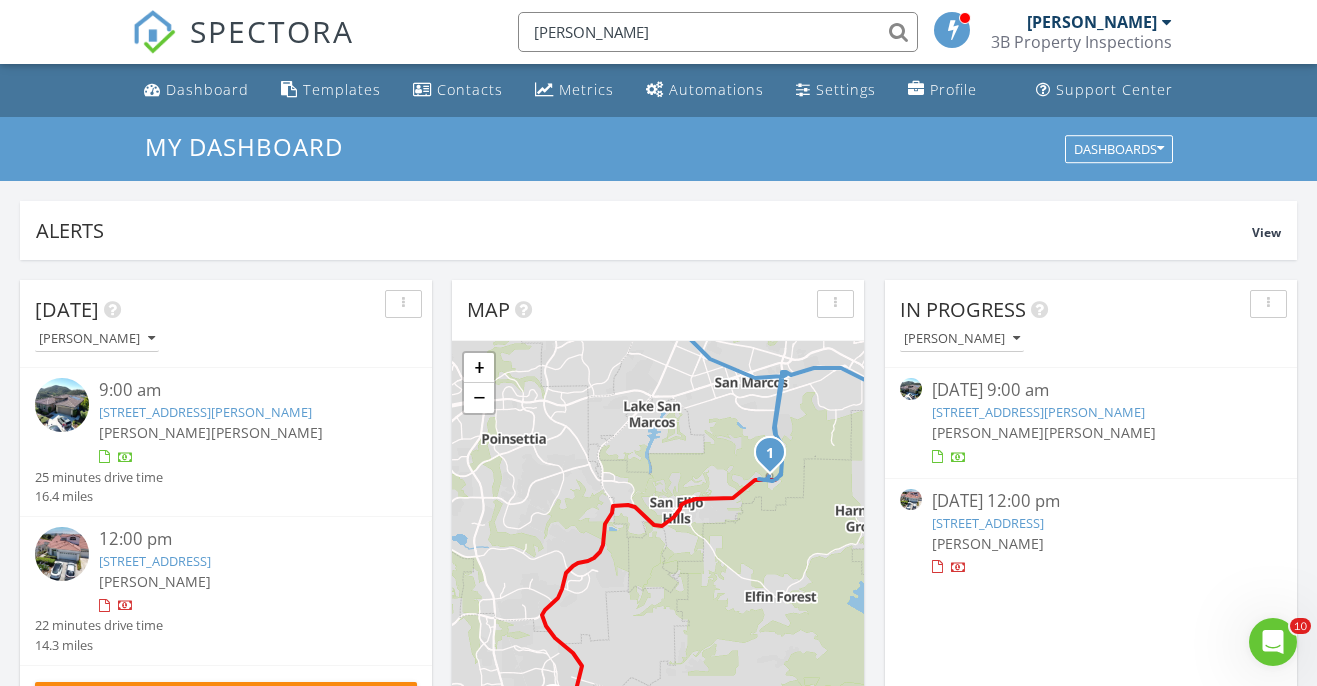 type 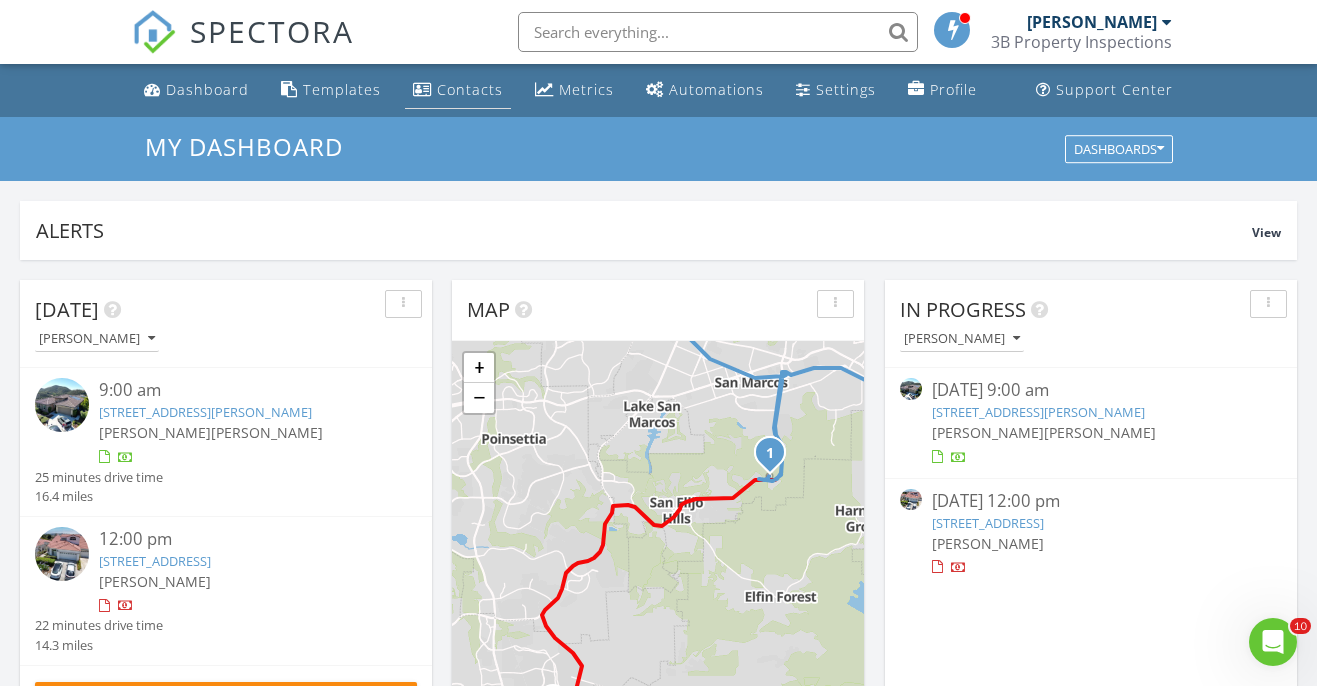 click on "Contacts" at bounding box center [470, 89] 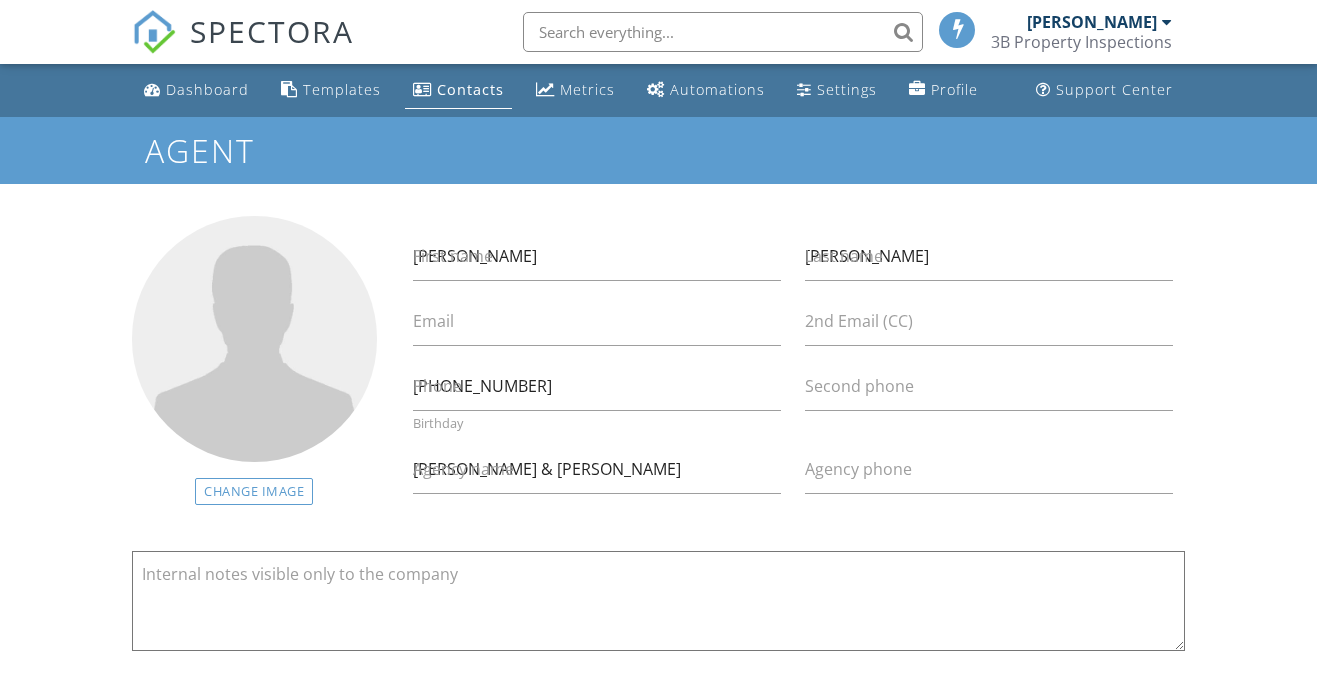 scroll, scrollTop: 0, scrollLeft: 0, axis: both 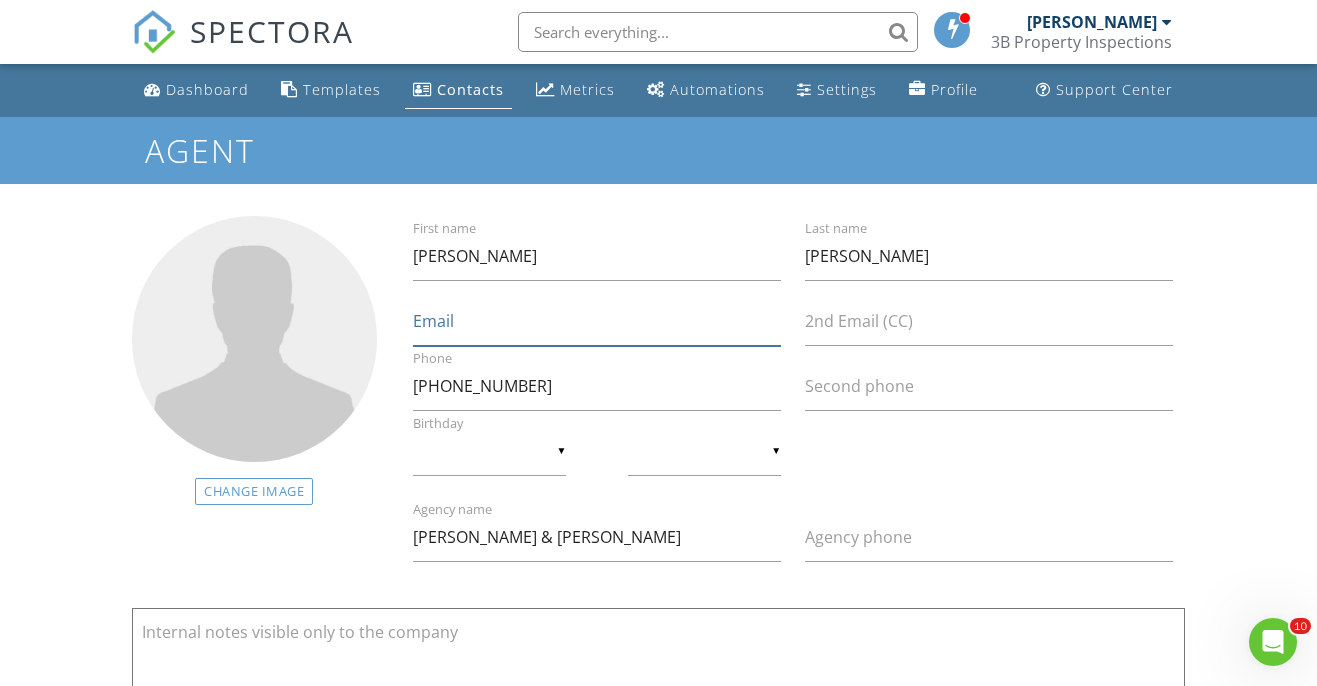 click on "Email" at bounding box center [597, 321] 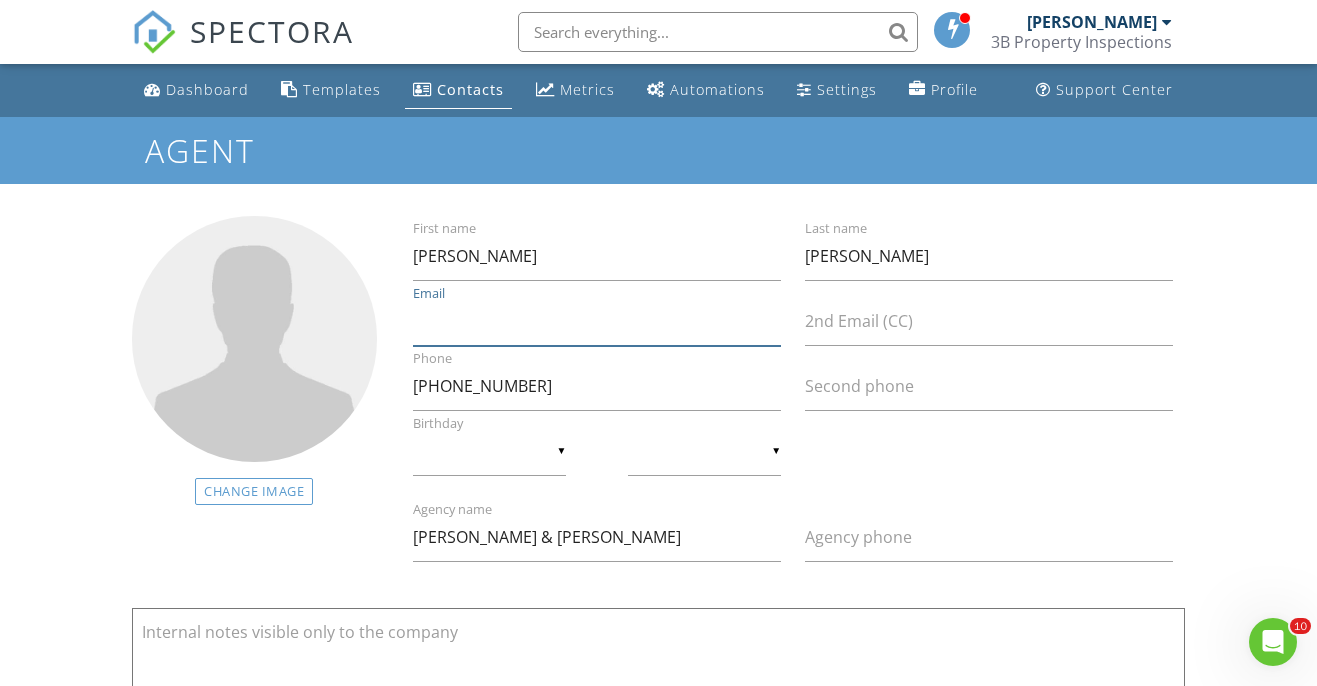 paste on "[PERSON_NAME][EMAIL_ADDRESS][DOMAIN_NAME]" 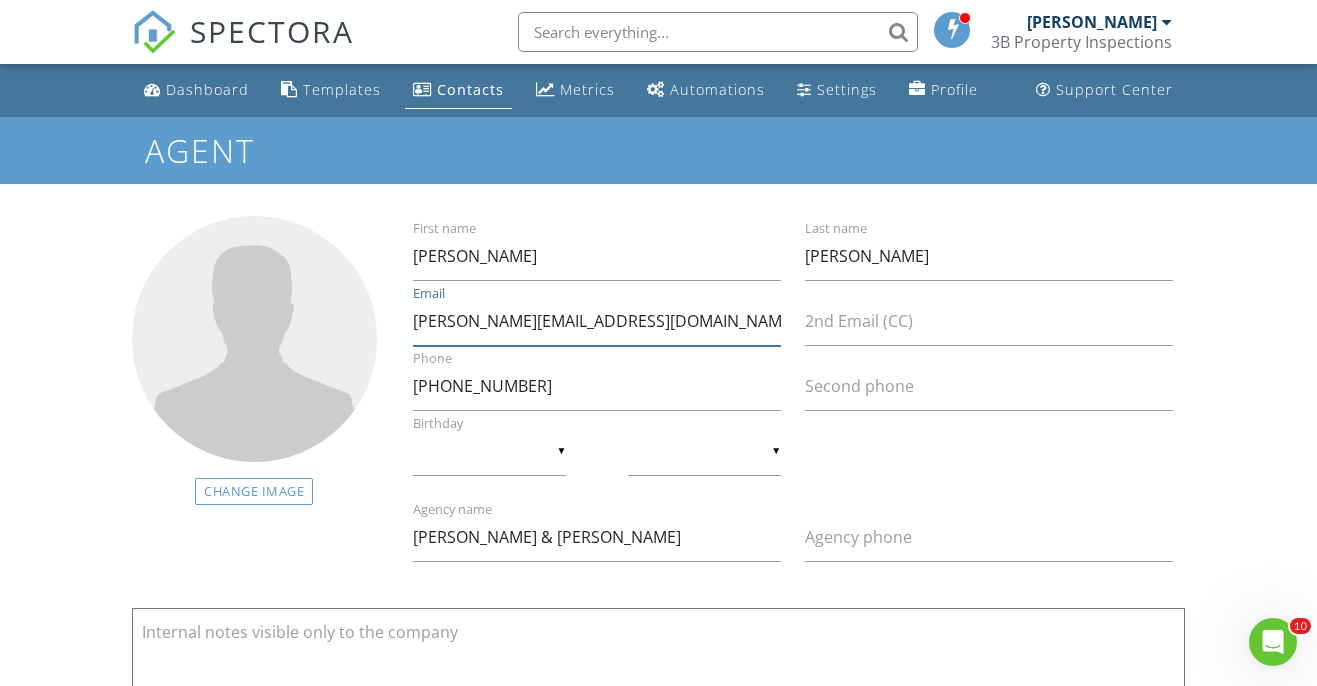 type on "[PERSON_NAME][EMAIL_ADDRESS][DOMAIN_NAME]" 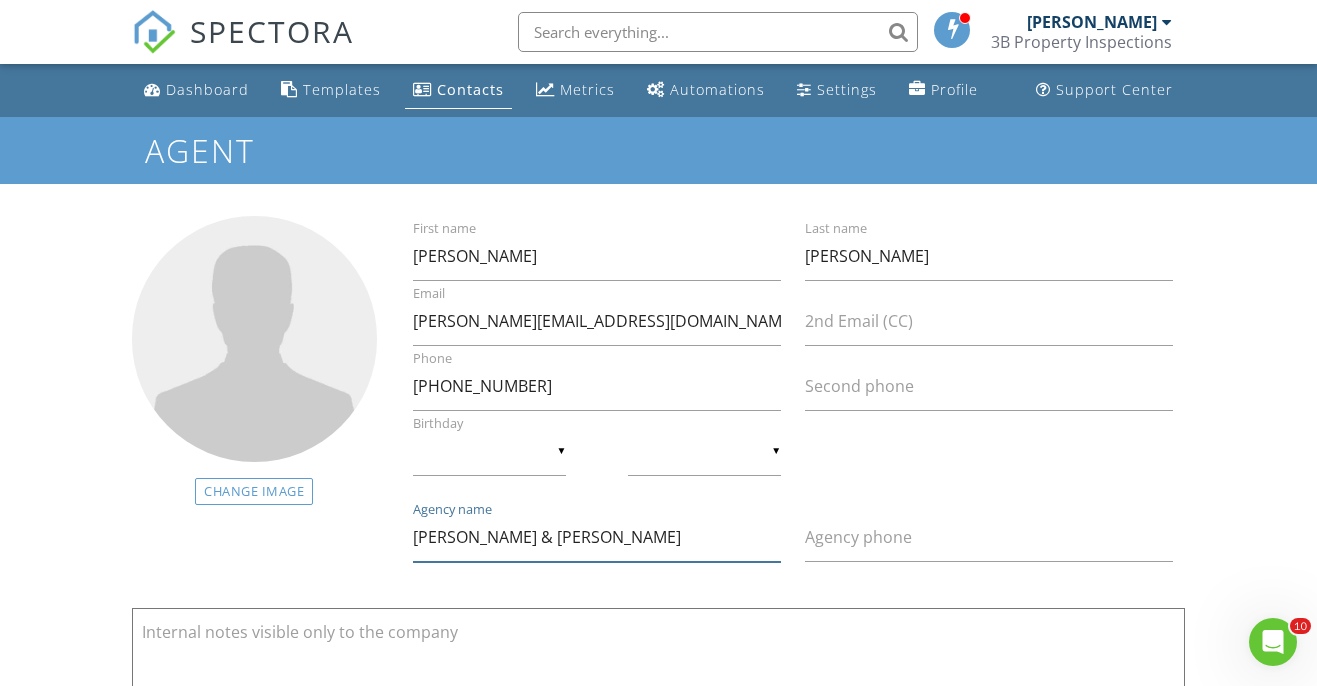 drag, startPoint x: 610, startPoint y: 543, endPoint x: 194, endPoint y: 454, distance: 425.4139 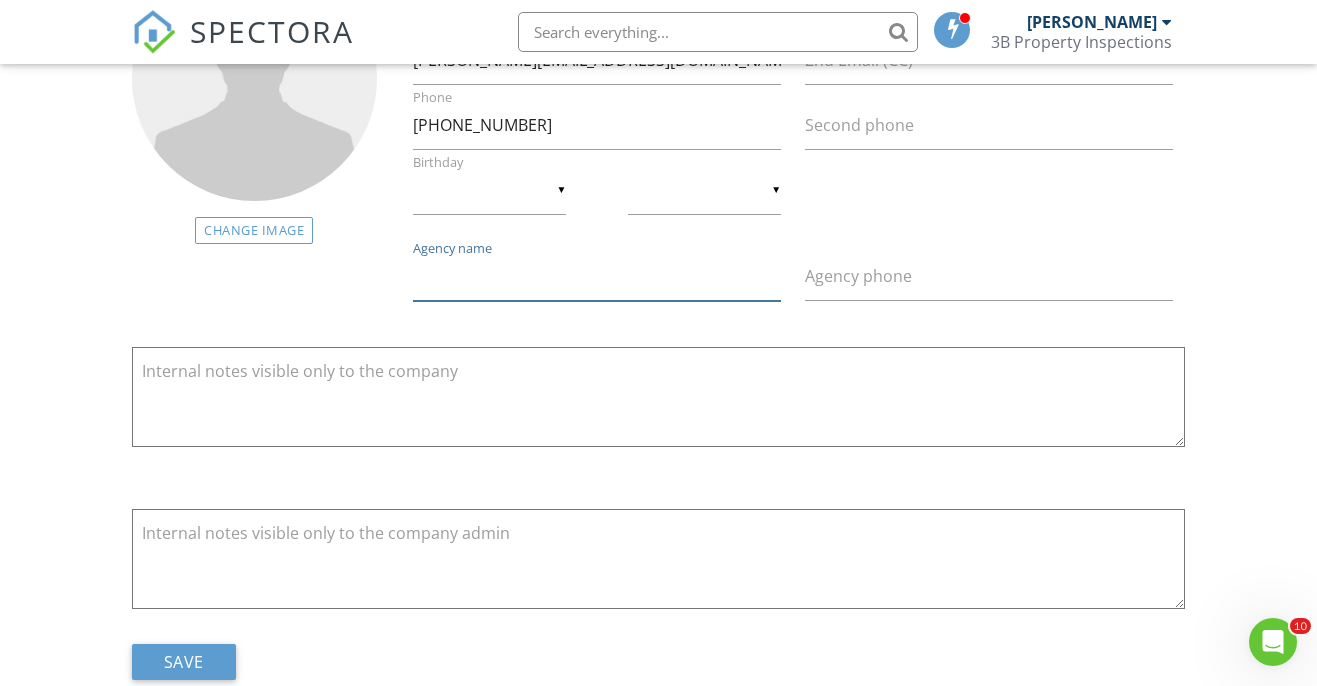 scroll, scrollTop: 322, scrollLeft: 0, axis: vertical 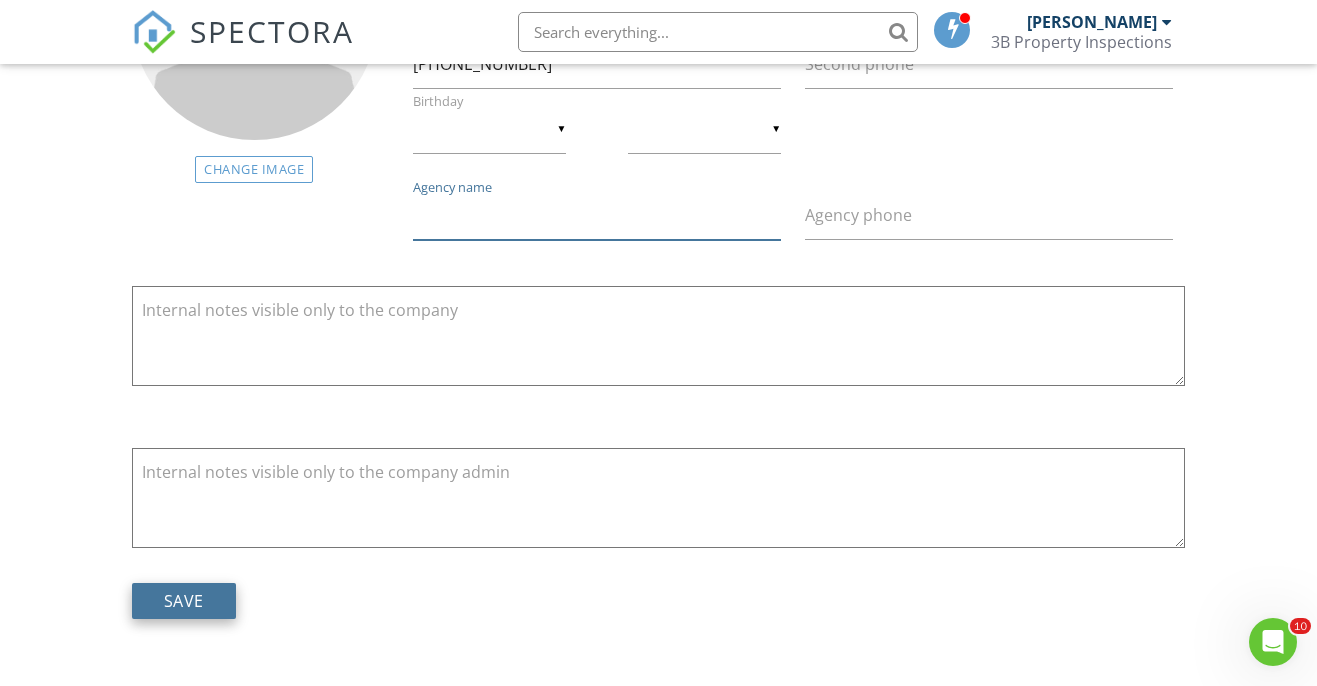 type 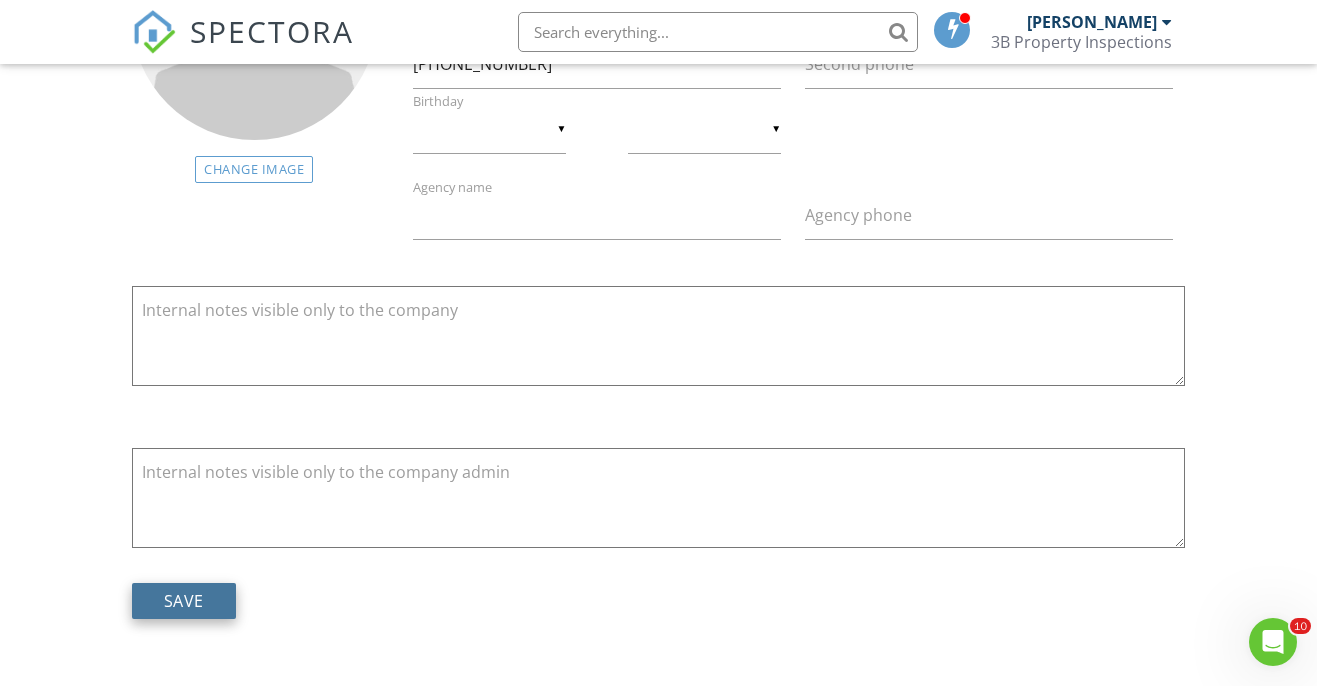 click on "Save" at bounding box center (184, 601) 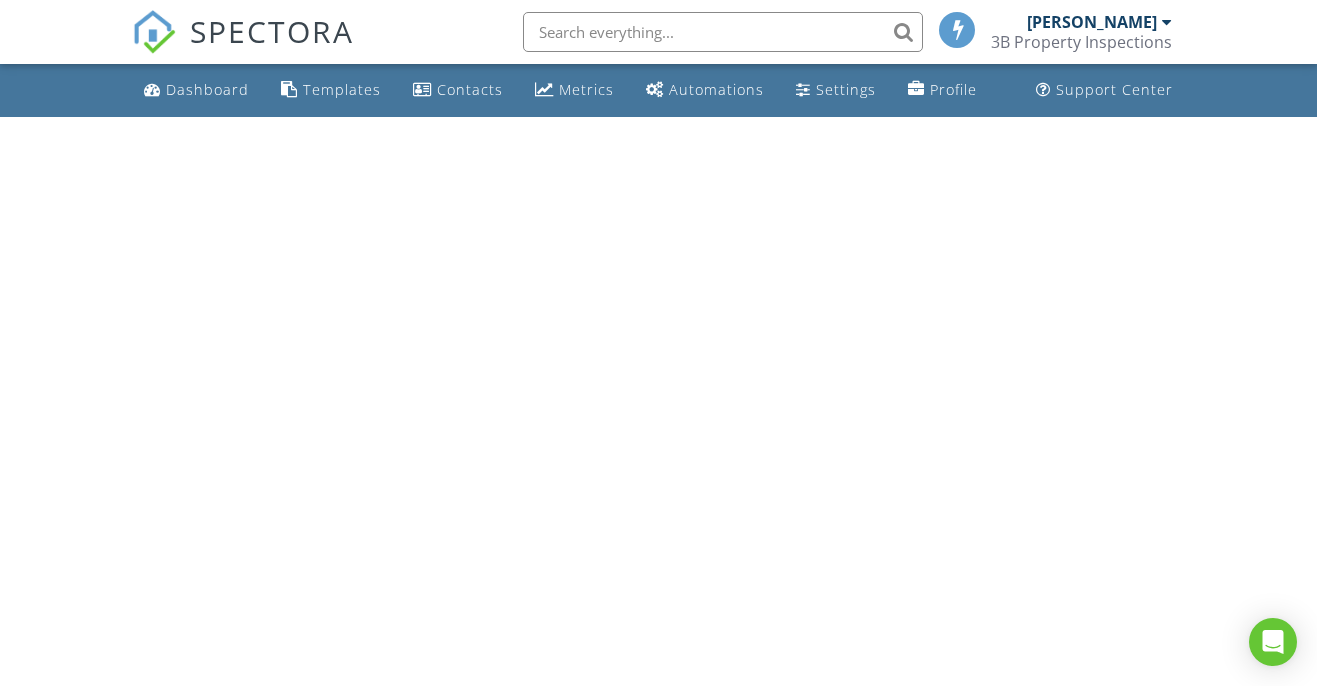 scroll, scrollTop: 0, scrollLeft: 0, axis: both 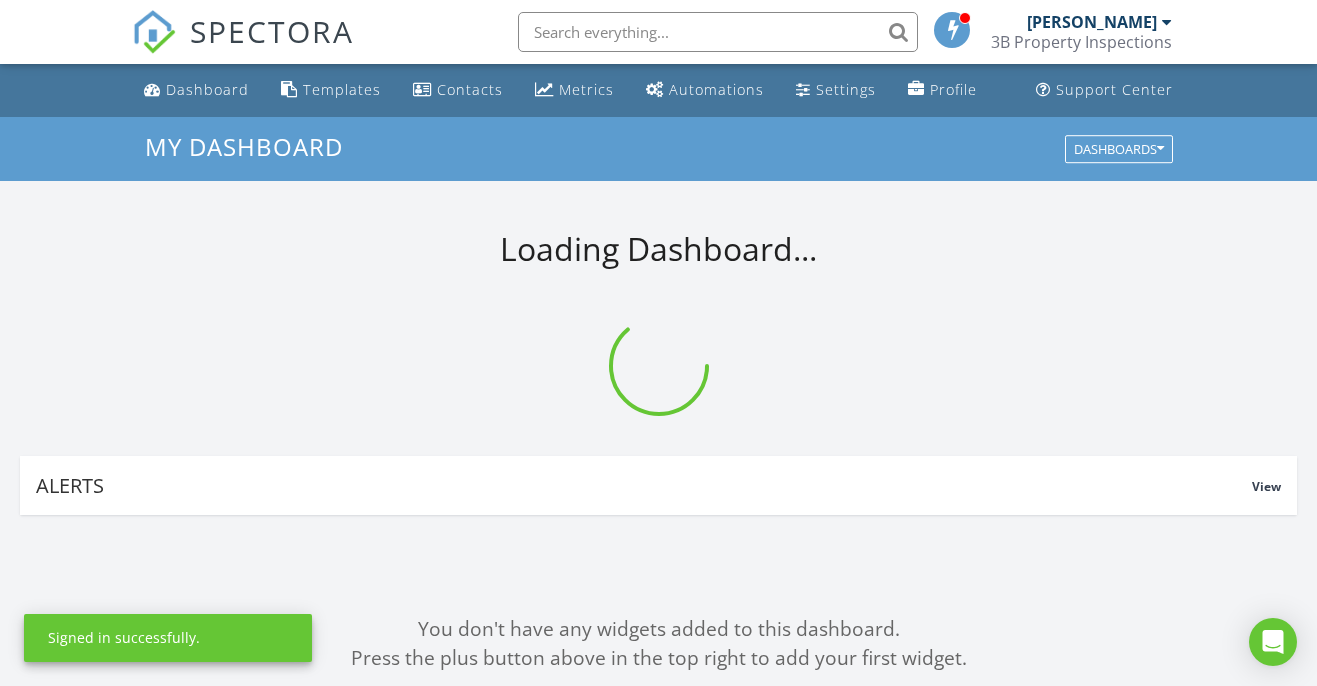 click at bounding box center (718, 32) 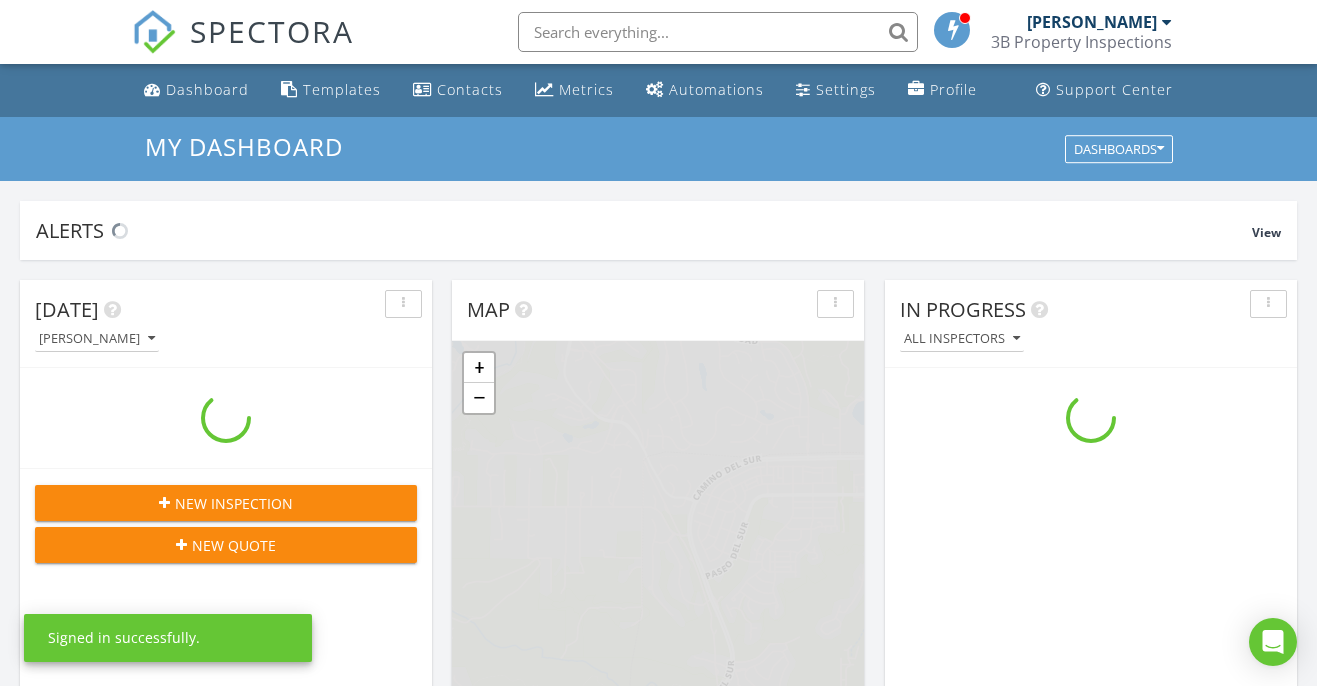 scroll, scrollTop: 10, scrollLeft: 10, axis: both 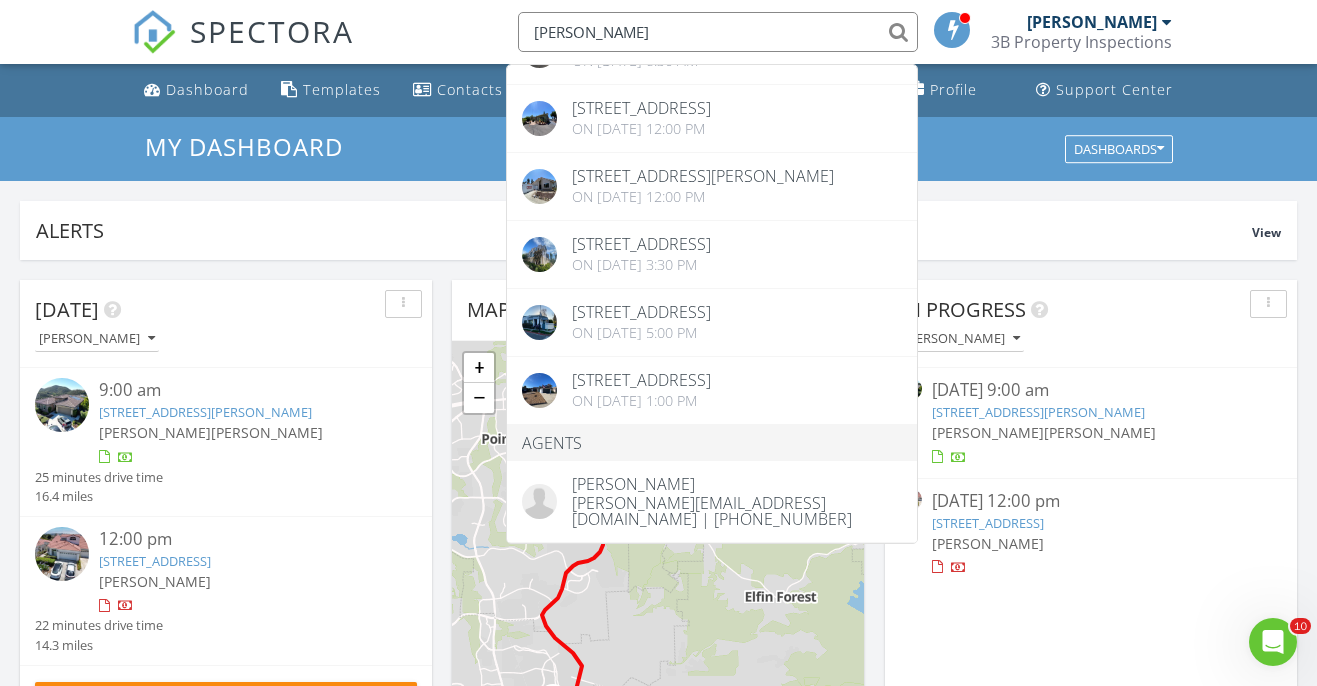 click on "[DATE]
[PERSON_NAME]
9:00 am
[STREET_ADDRESS][PERSON_NAME]
[PERSON_NAME]
[PERSON_NAME]
25 minutes drive time   16.4 miles       12:00 pm
[STREET_ADDRESS]
[PERSON_NAME]
22 minutes drive time   14.3 miles       New Inspection     New Quote         Map               1 1 2 + − [GEOGRAPHIC_DATA], [GEOGRAPHIC_DATA] 15.5 km, 18 min Head north 20 m Turn right onto [GEOGRAPHIC_DATA] 200 m Make a sharp right onto [GEOGRAPHIC_DATA] (S9) 300 m Turn left onto [GEOGRAPHIC_DATA] (S10) 4 km Turn right onto [GEOGRAPHIC_DATA] 80 m Continue onto [GEOGRAPHIC_DATA] (S10) 4.5 km Turn right onto [GEOGRAPHIC_DATA] 6 km Make a U-turn and continue on [GEOGRAPHIC_DATA] 250 m Turn right onto [PERSON_NAME][GEOGRAPHIC_DATA] 150 m You have arrived at your destination, on the right 0 m 49.4 km, 47 min 5 m 80 m 6 km" at bounding box center (658, 1170) 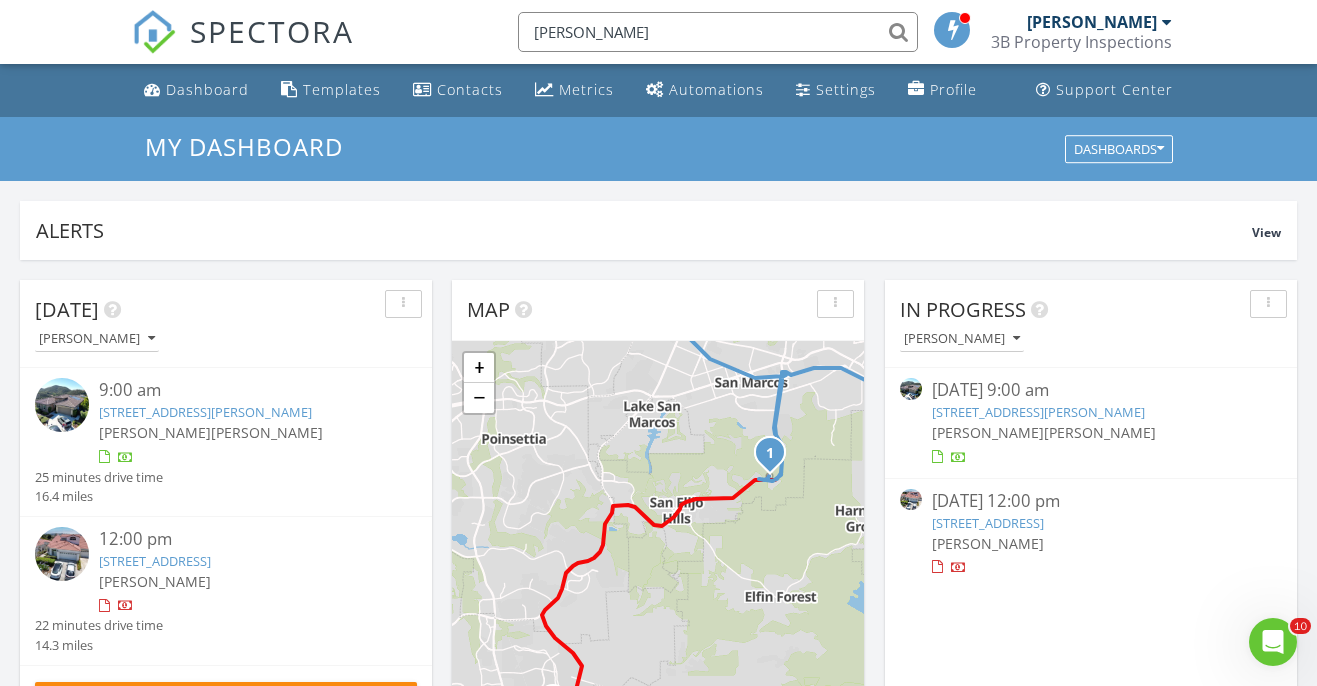 click on "[PERSON_NAME]" at bounding box center [718, 32] 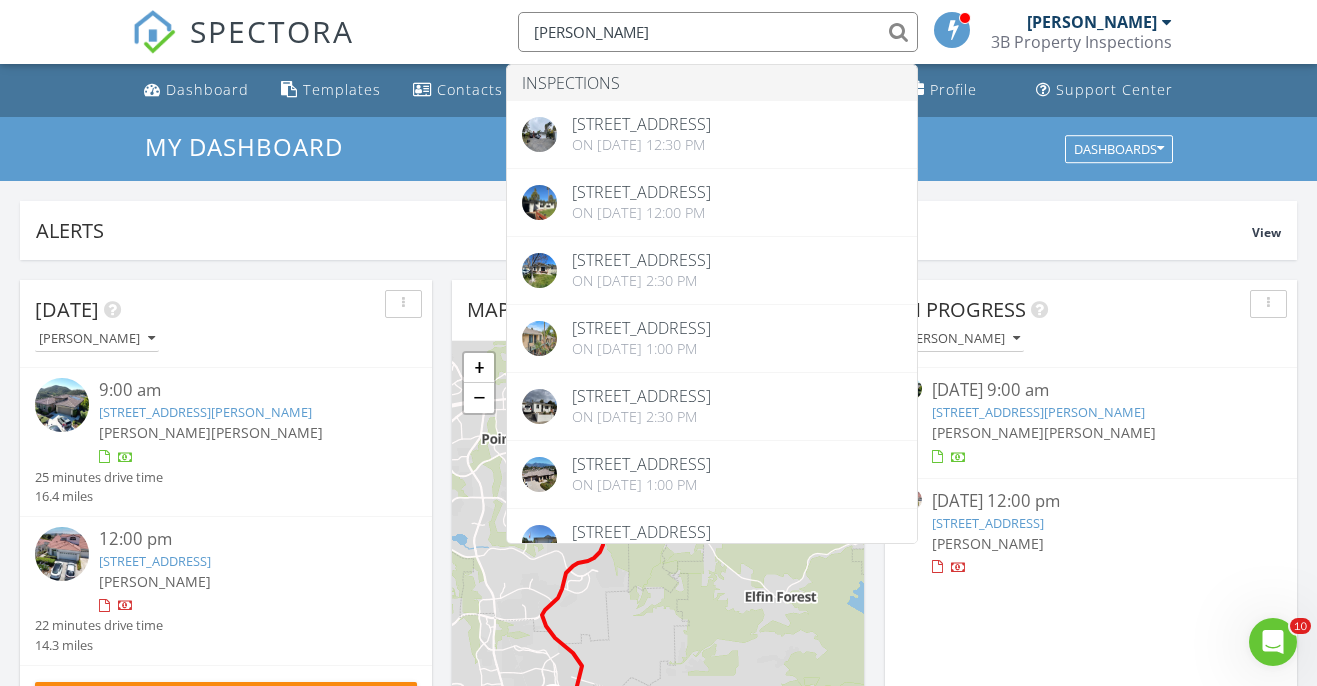 drag, startPoint x: 638, startPoint y: 39, endPoint x: 414, endPoint y: 35, distance: 224.0357 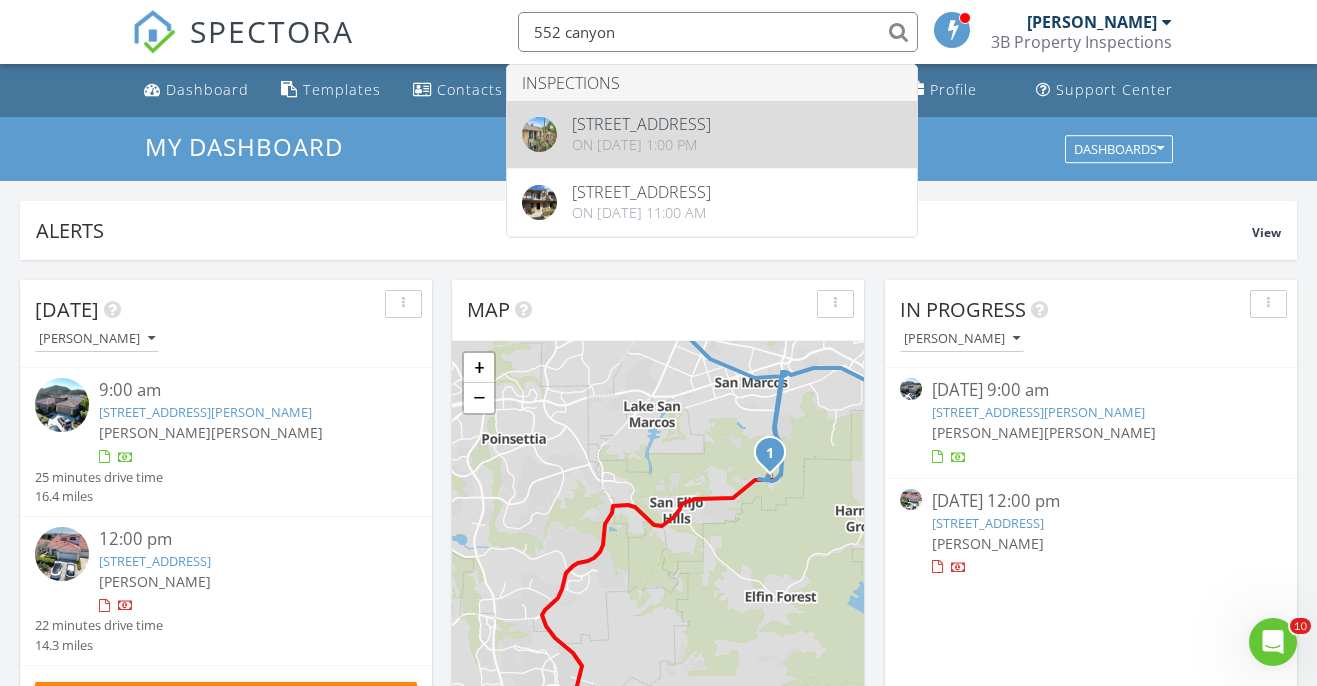 type on "552 canyon" 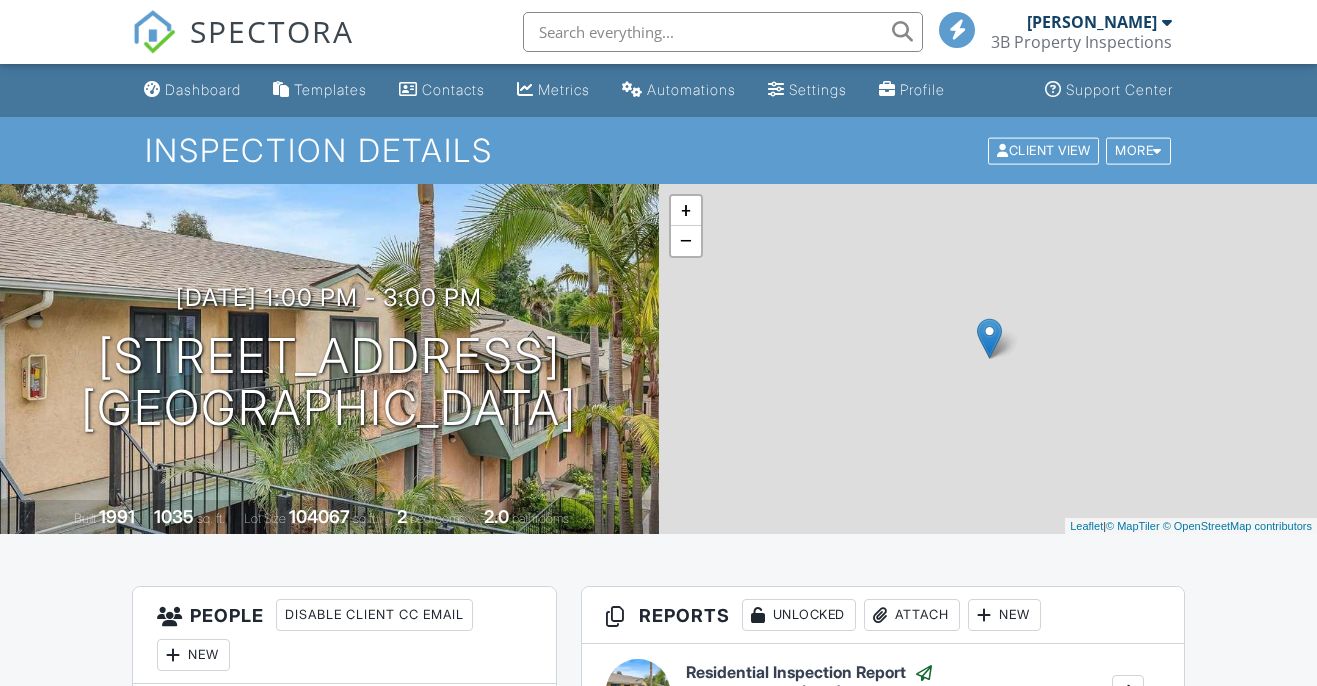 scroll, scrollTop: 0, scrollLeft: 0, axis: both 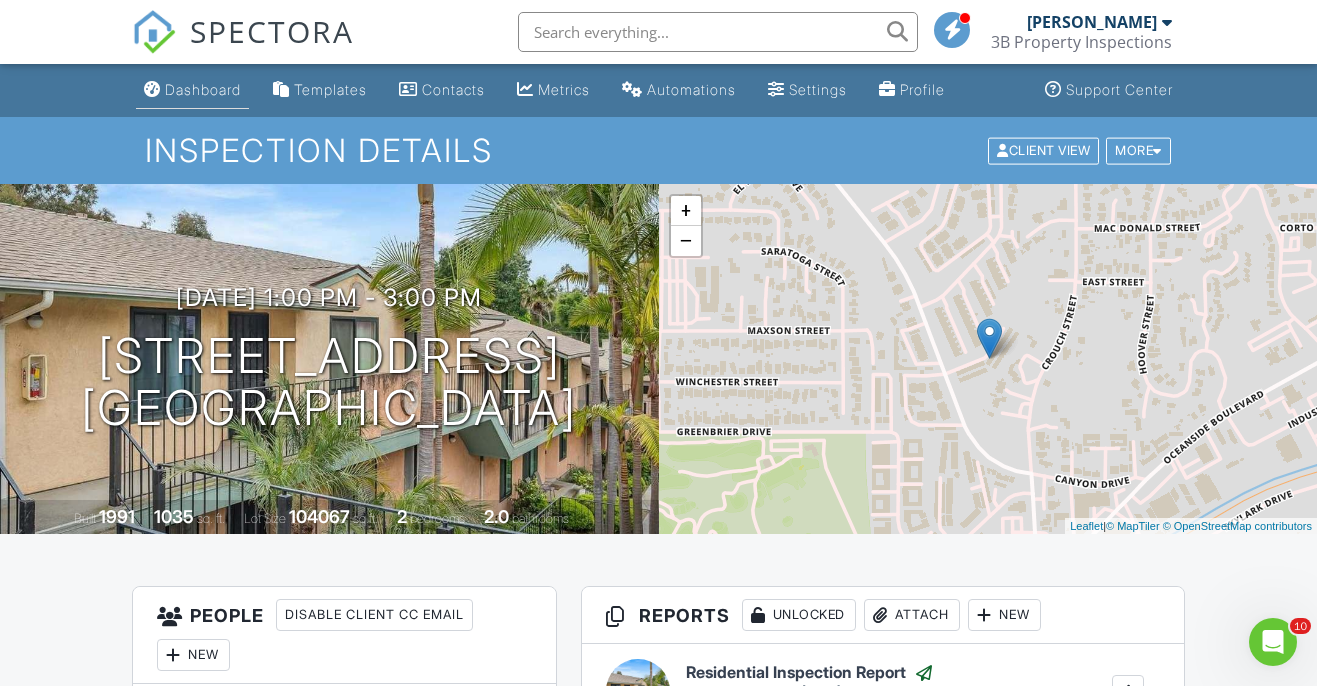 click on "Dashboard" at bounding box center [203, 89] 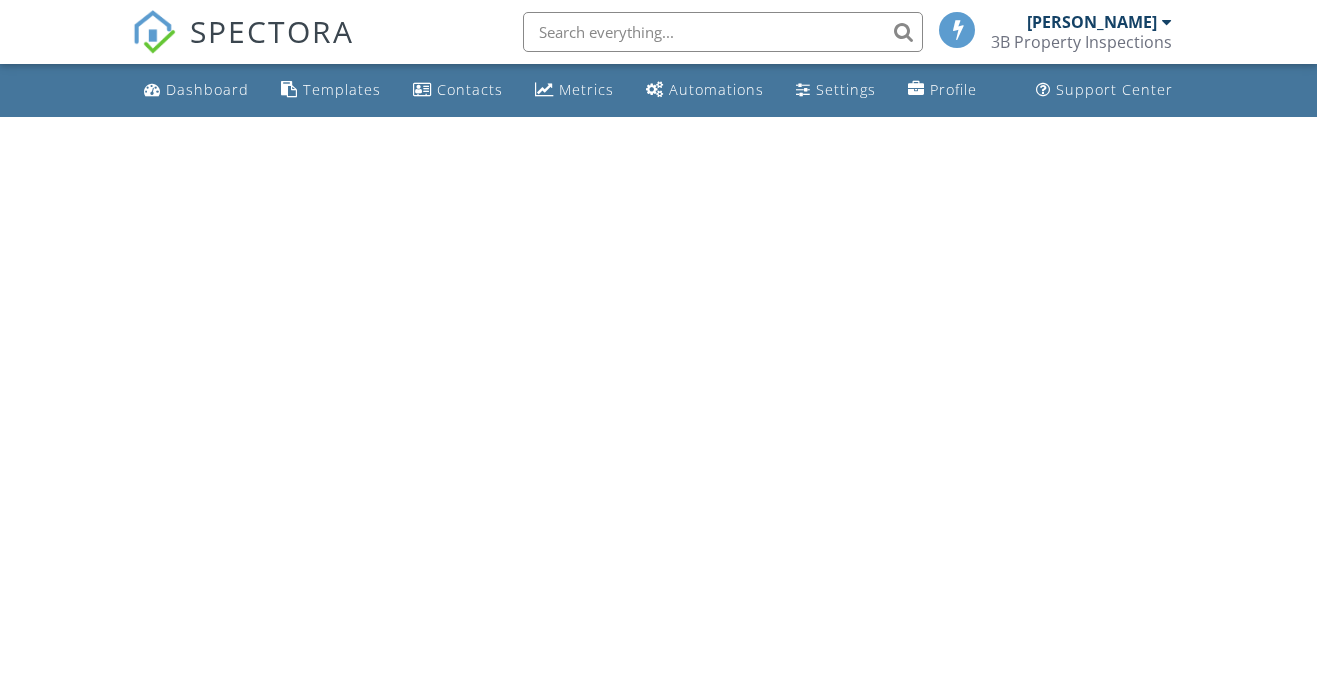 scroll, scrollTop: 0, scrollLeft: 0, axis: both 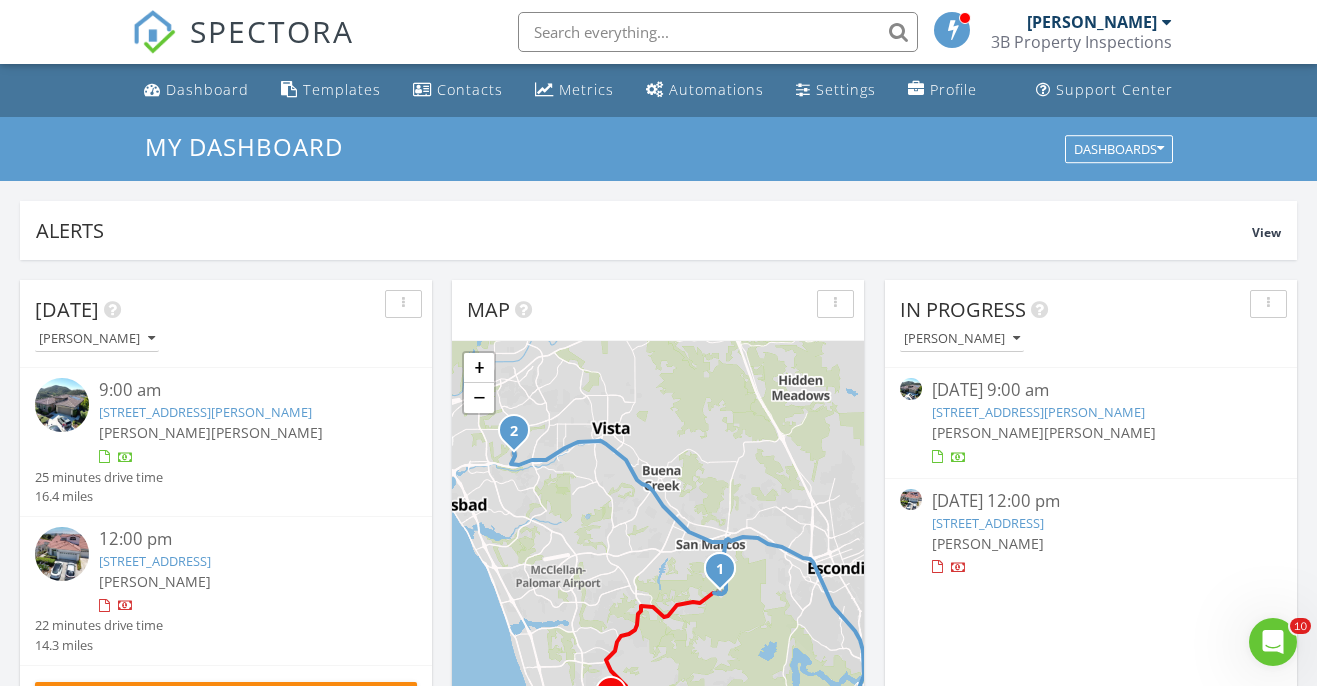click on "[STREET_ADDRESS][PERSON_NAME]" at bounding box center [205, 412] 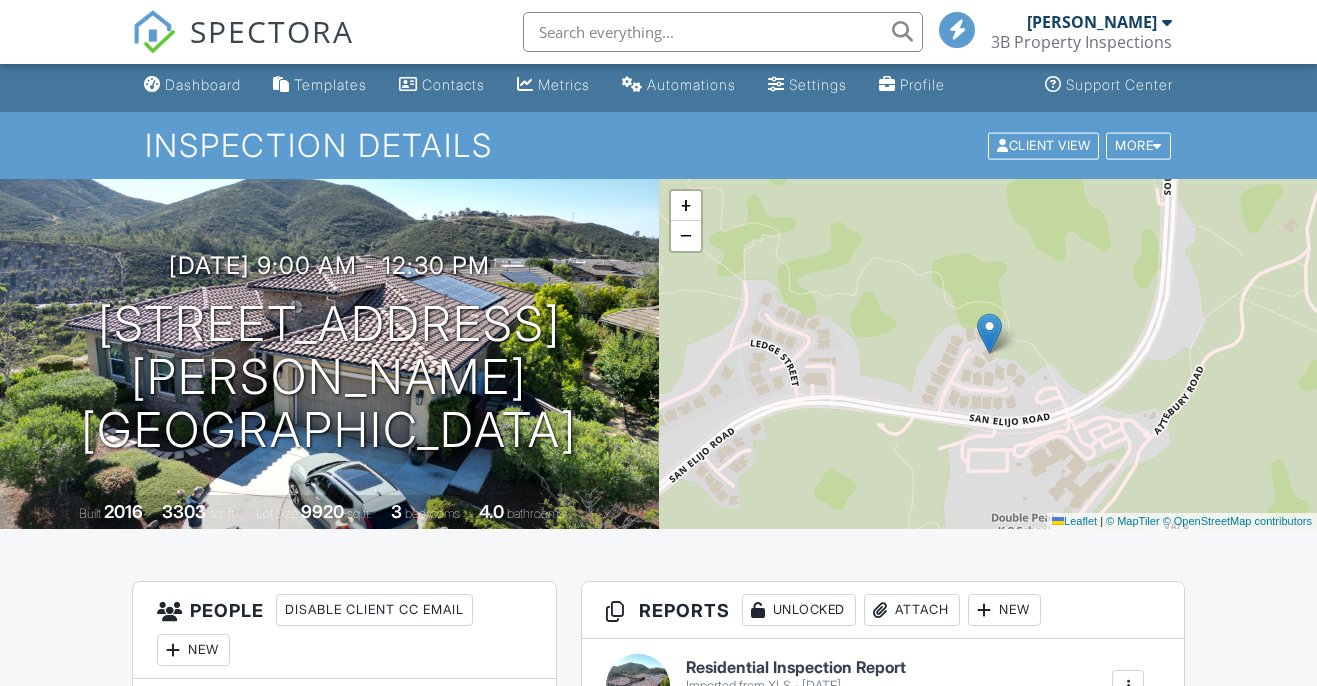 scroll, scrollTop: 477, scrollLeft: 0, axis: vertical 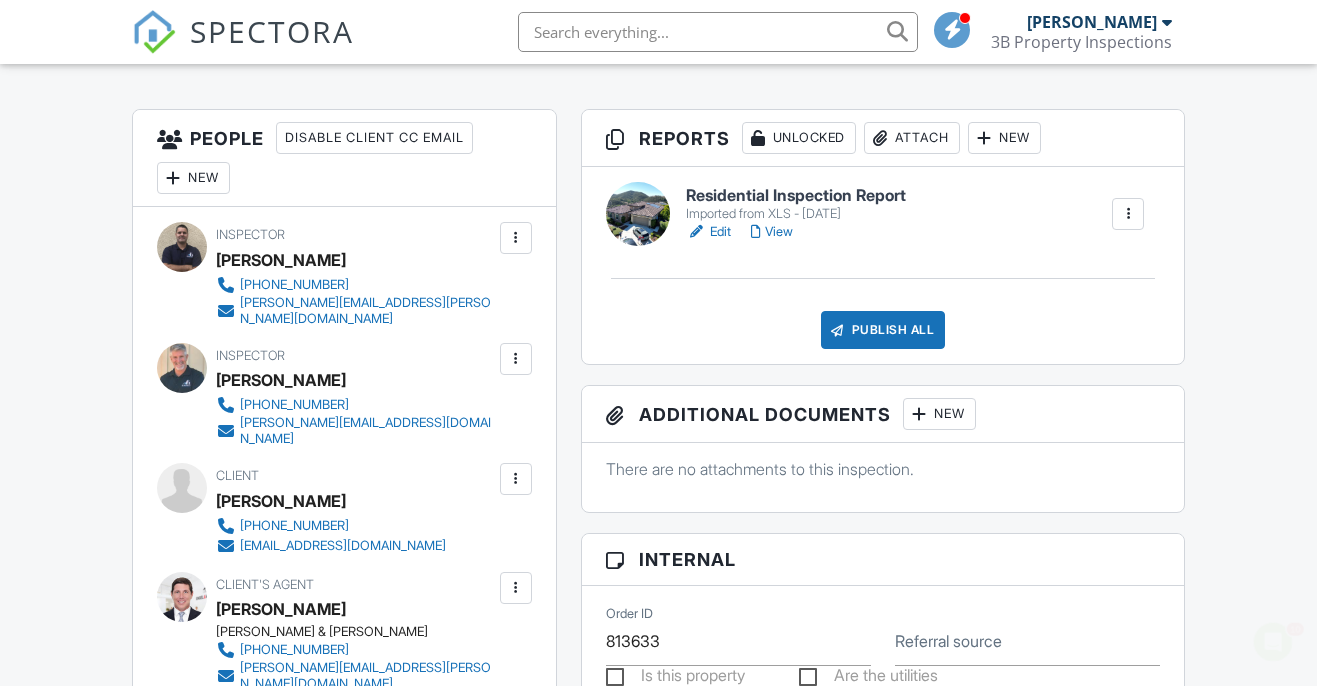 click on "View" at bounding box center (772, 232) 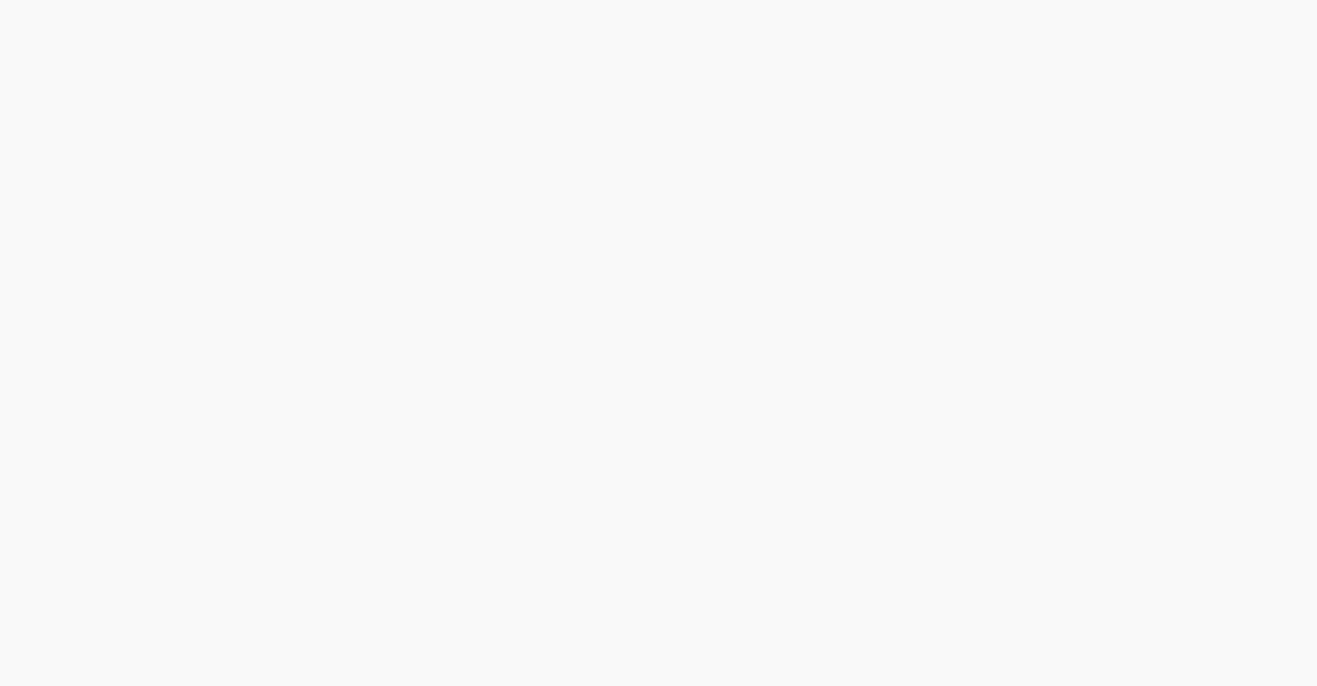 scroll, scrollTop: 0, scrollLeft: 0, axis: both 